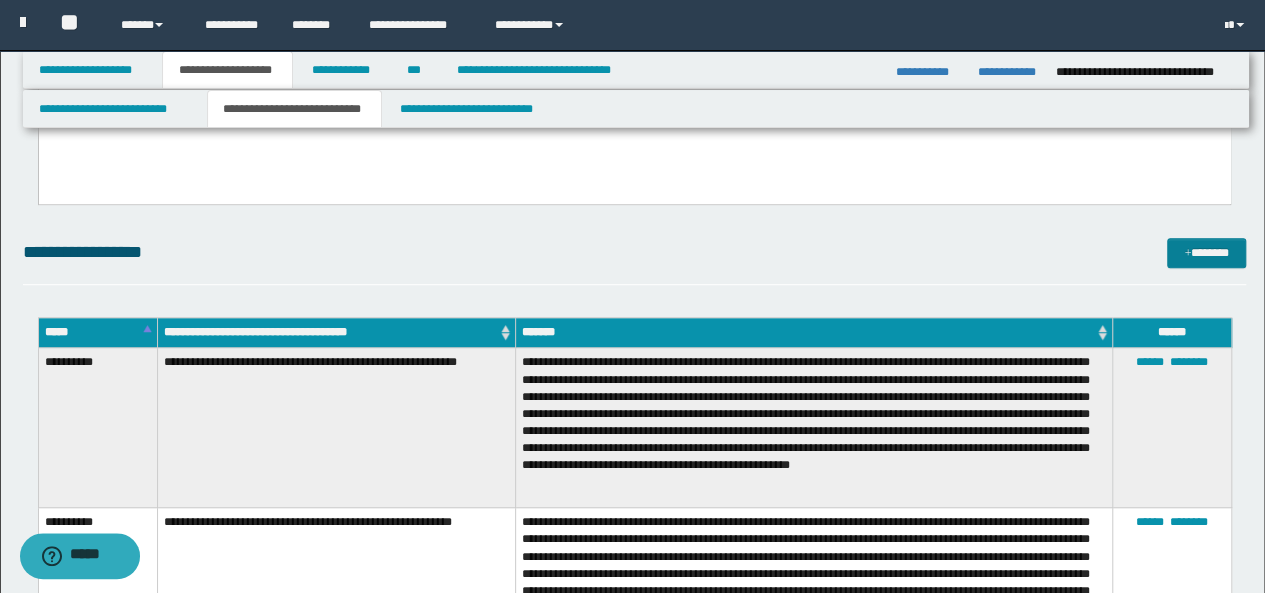scroll, scrollTop: 0, scrollLeft: 0, axis: both 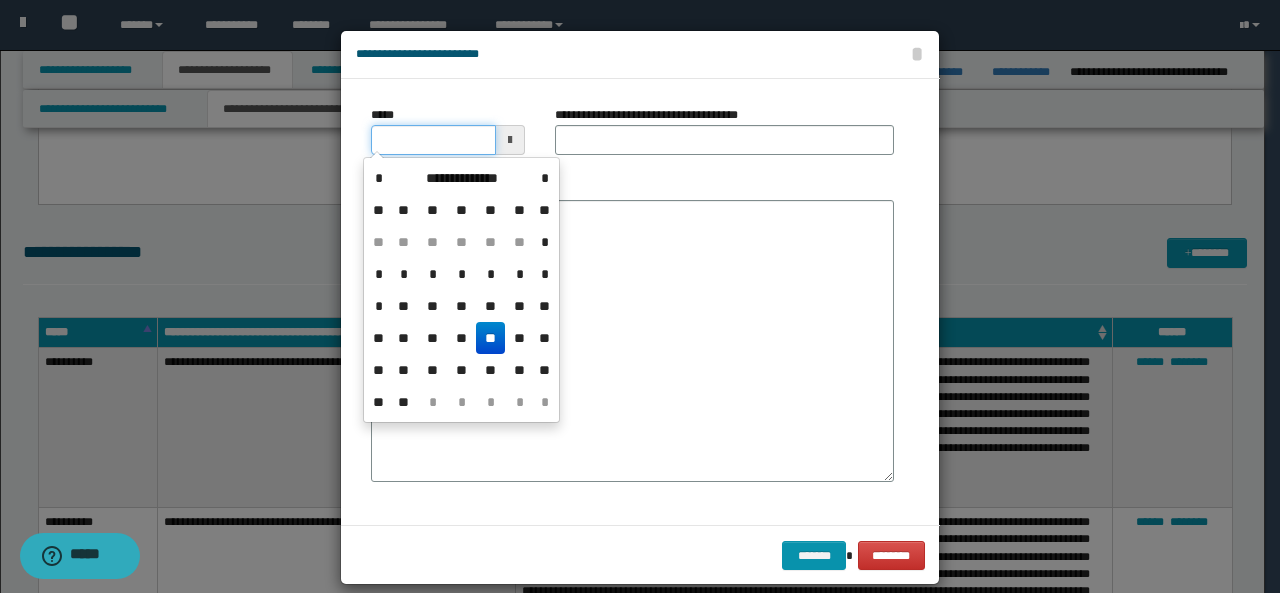 click on "*****" at bounding box center (433, 140) 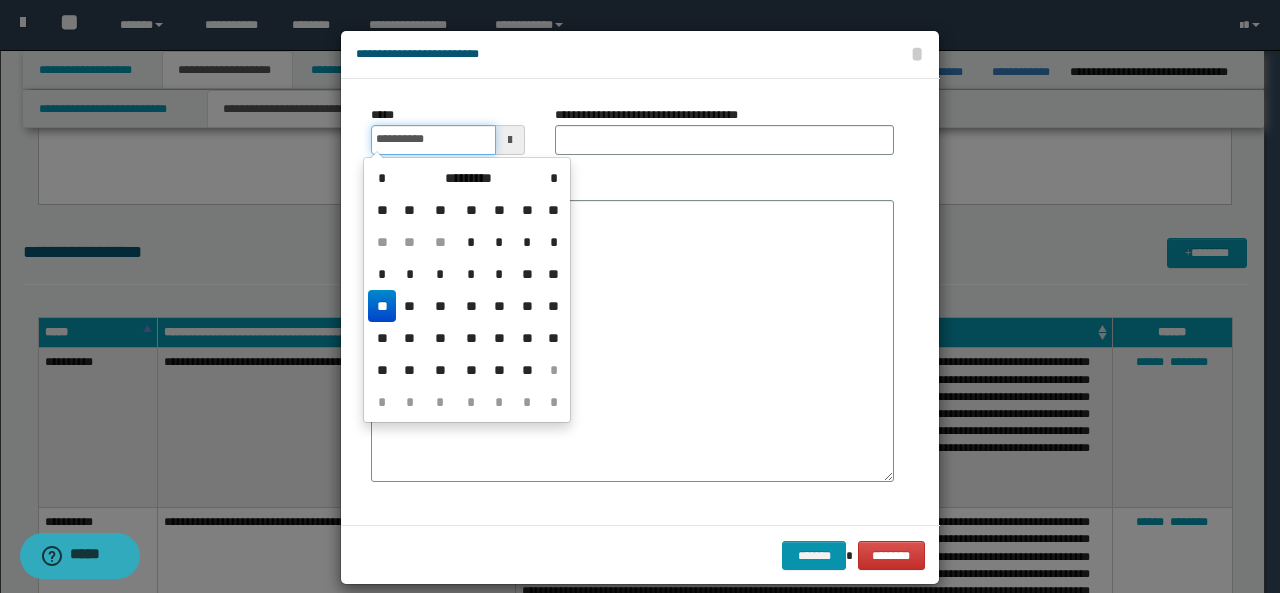type on "**********" 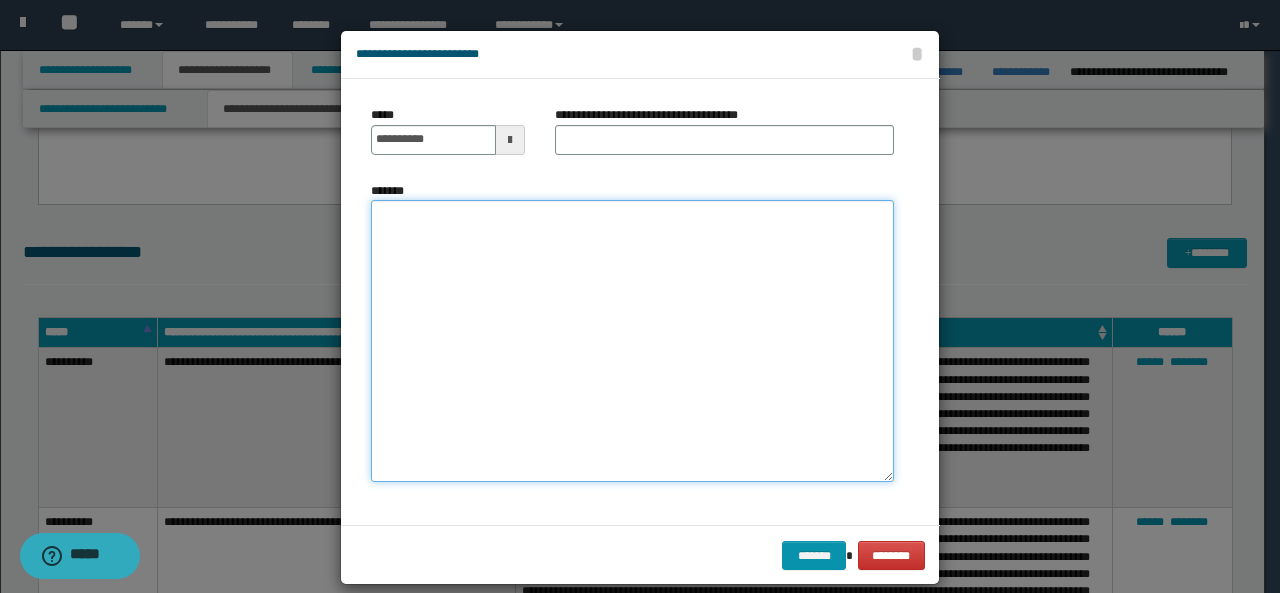 click on "*******" at bounding box center [632, 341] 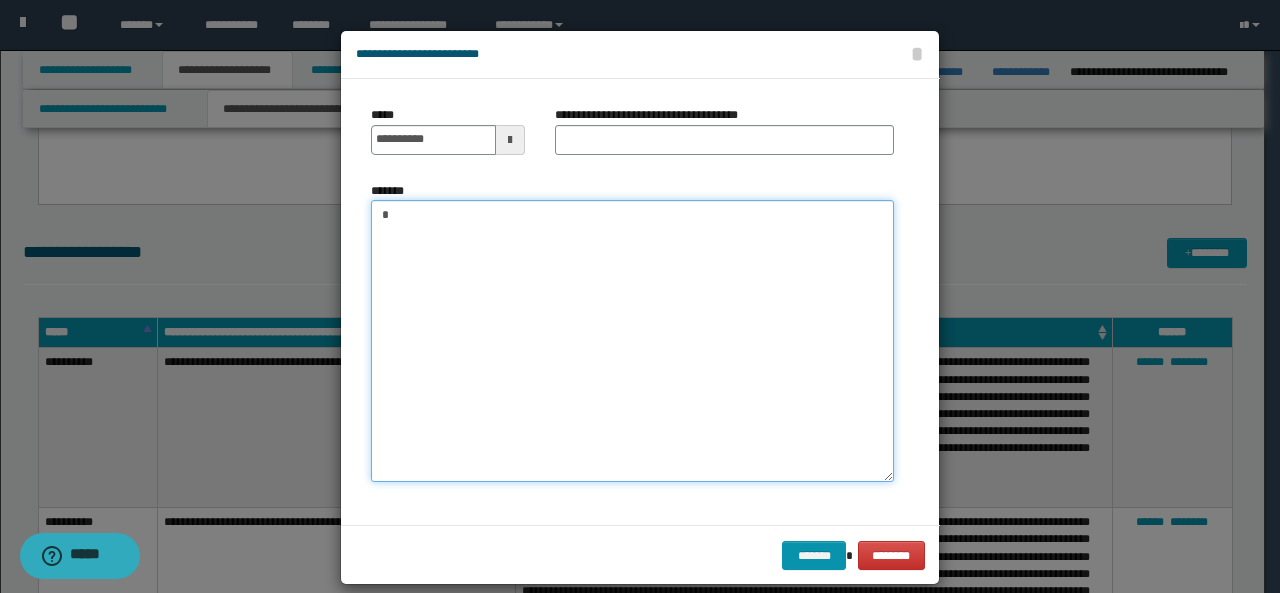 type 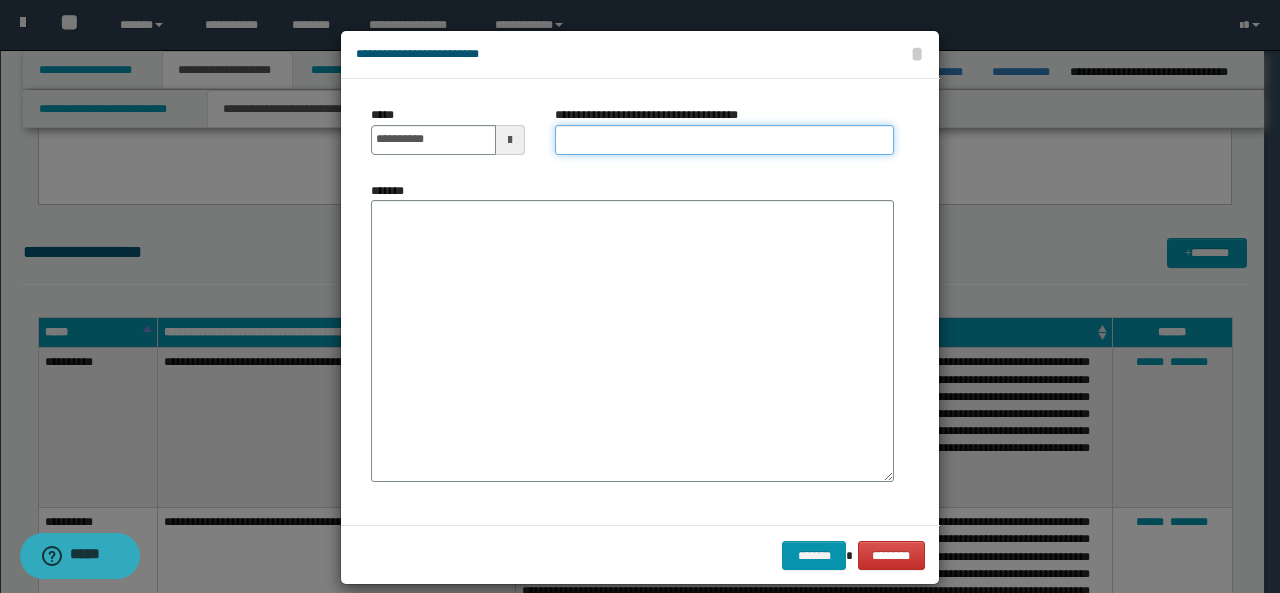 click on "**********" at bounding box center (724, 140) 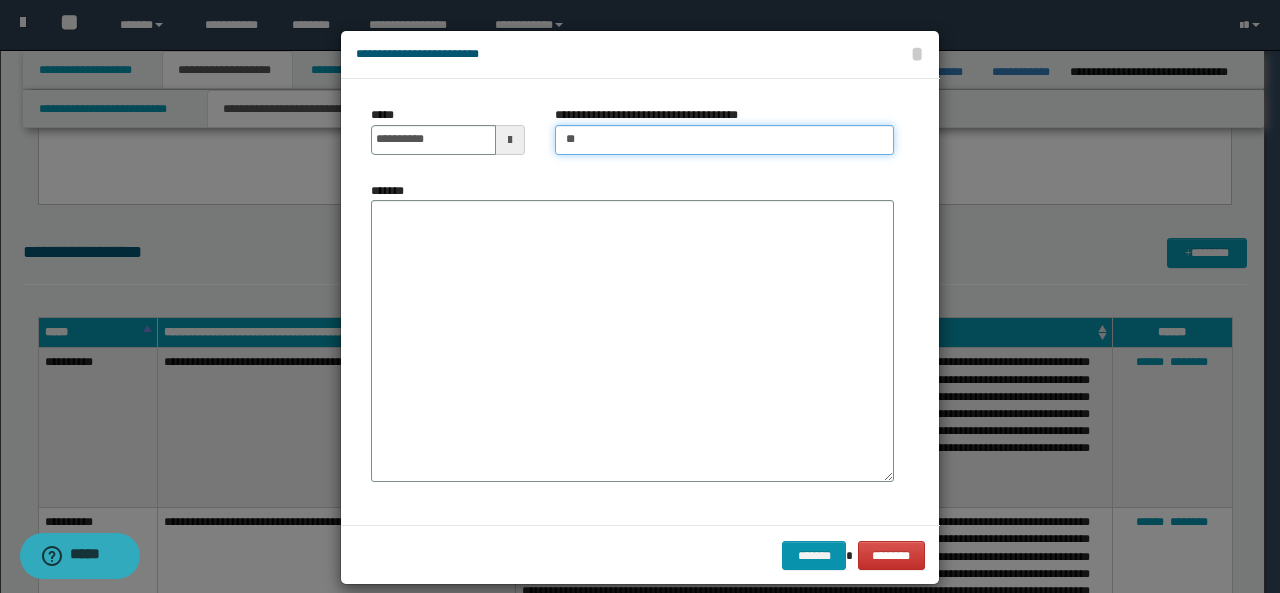 type on "*" 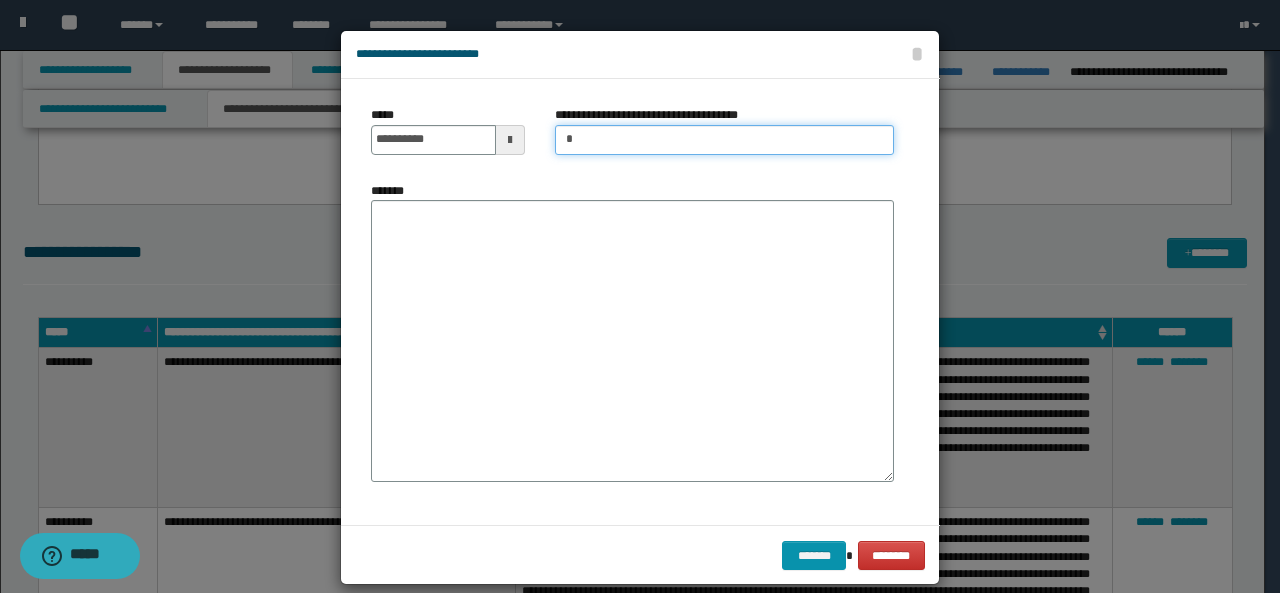 type on "**********" 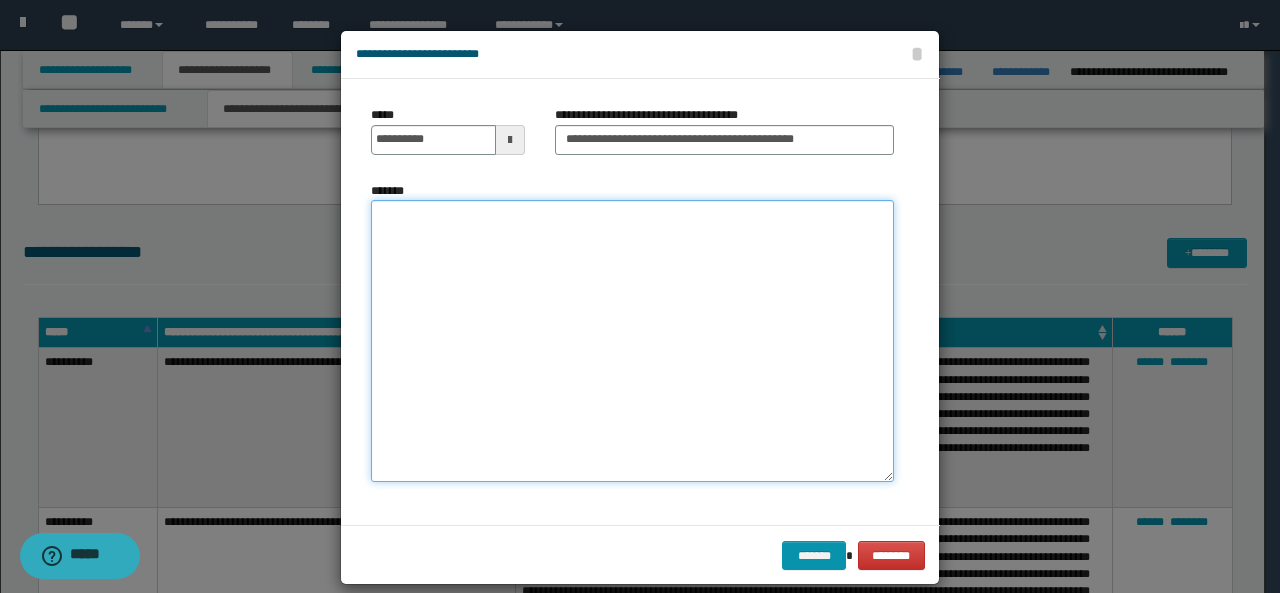 click on "*******" at bounding box center [632, 341] 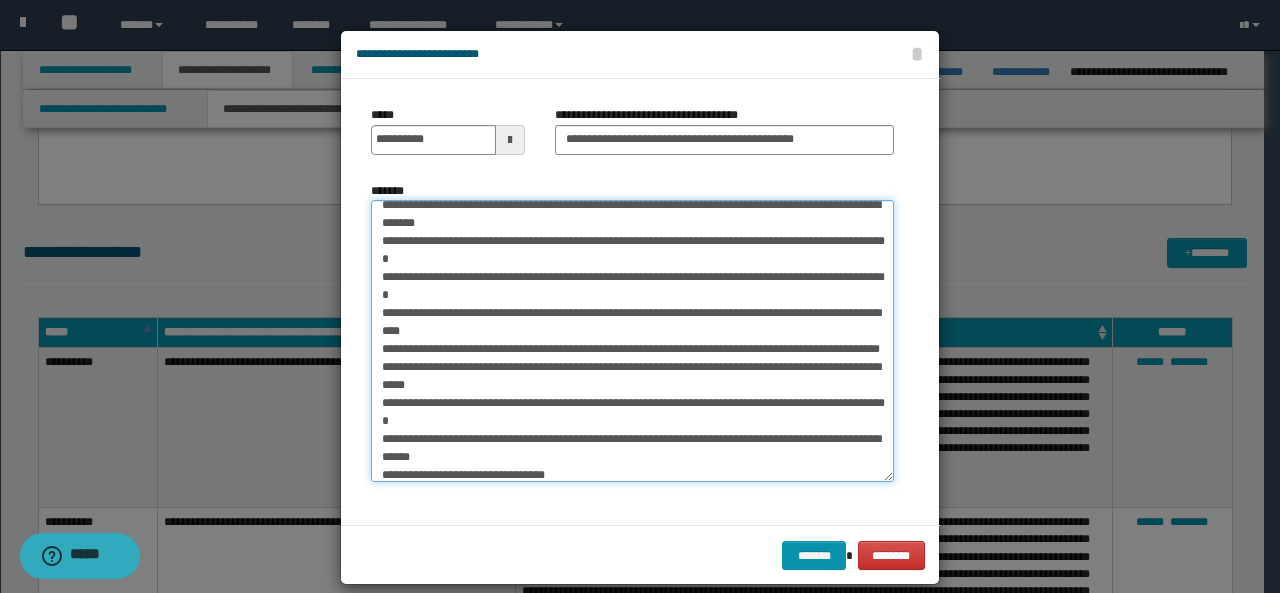 scroll, scrollTop: 0, scrollLeft: 0, axis: both 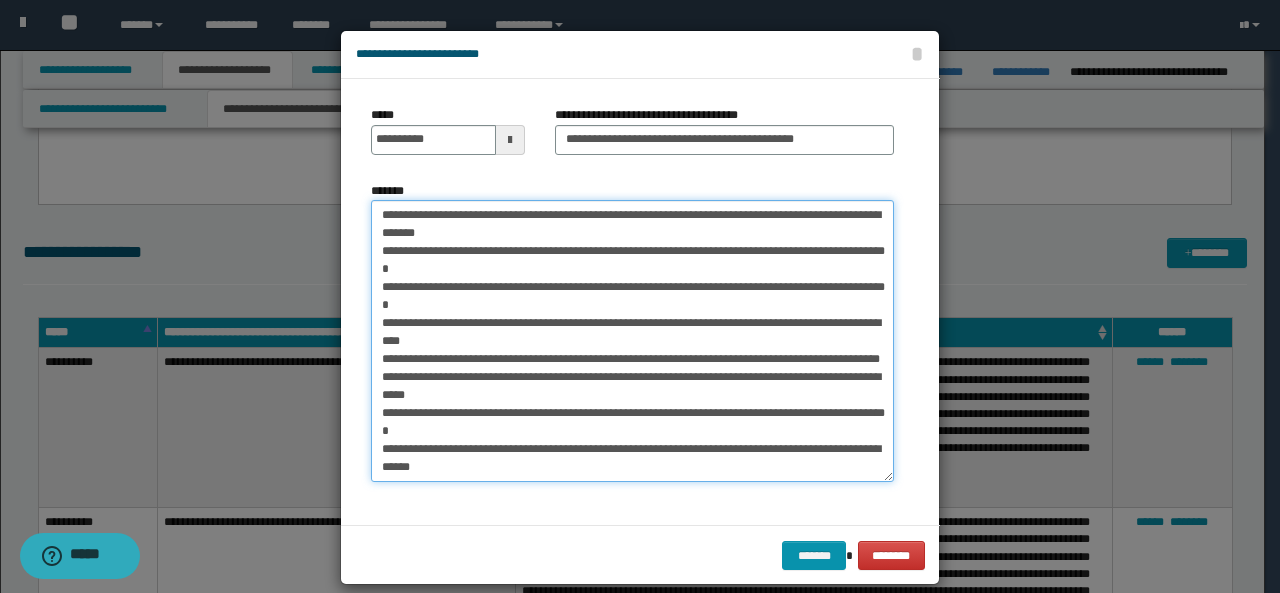 click on "*******" at bounding box center (632, 341) 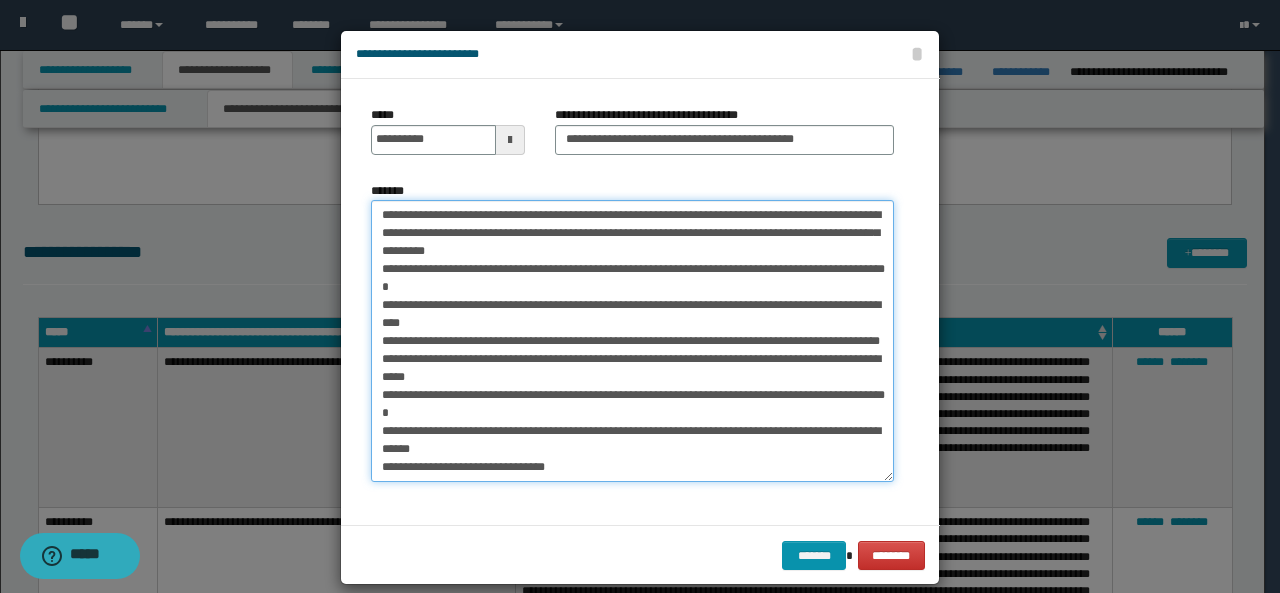 click on "*******" at bounding box center (632, 341) 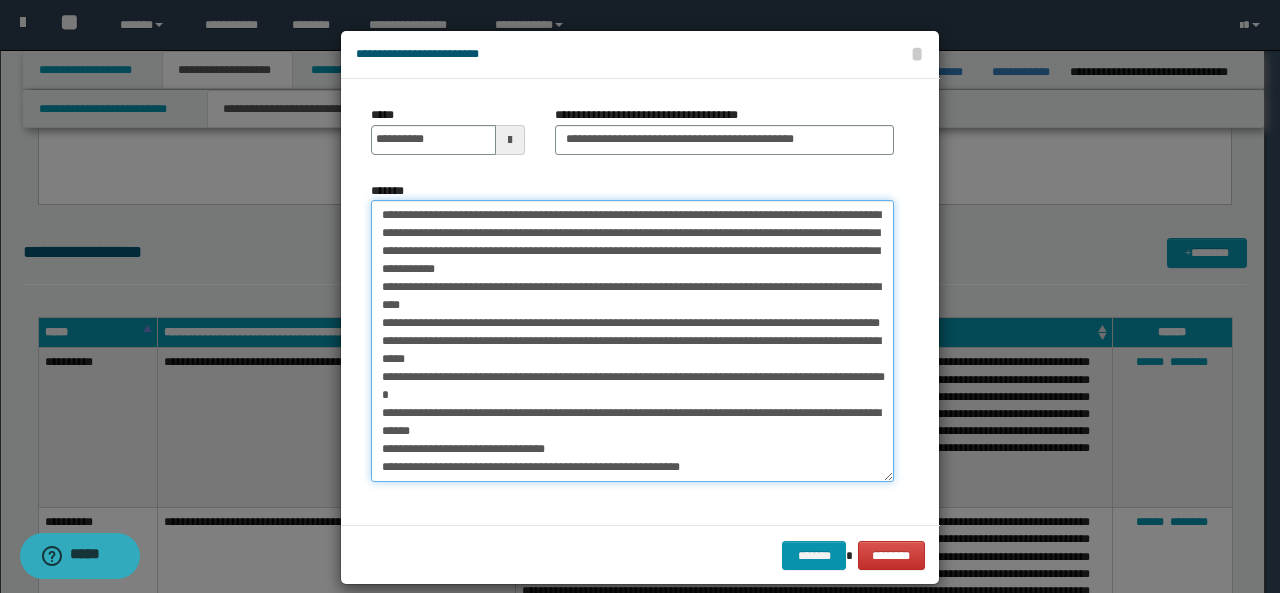click on "*******" at bounding box center [632, 341] 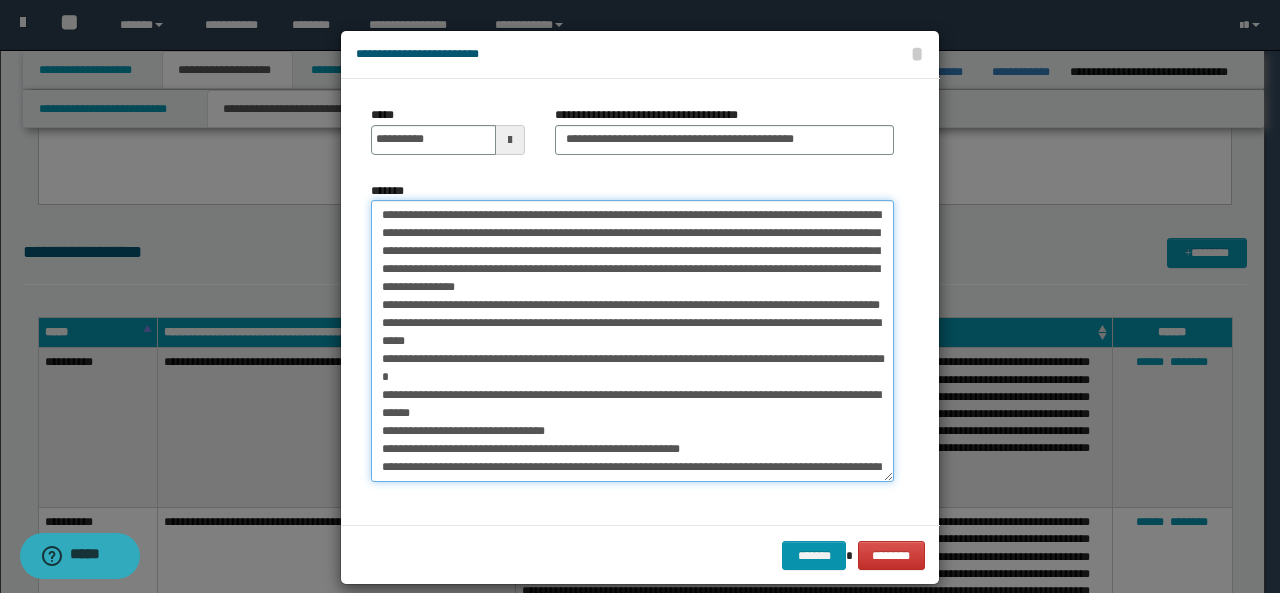 click on "*******" at bounding box center [632, 341] 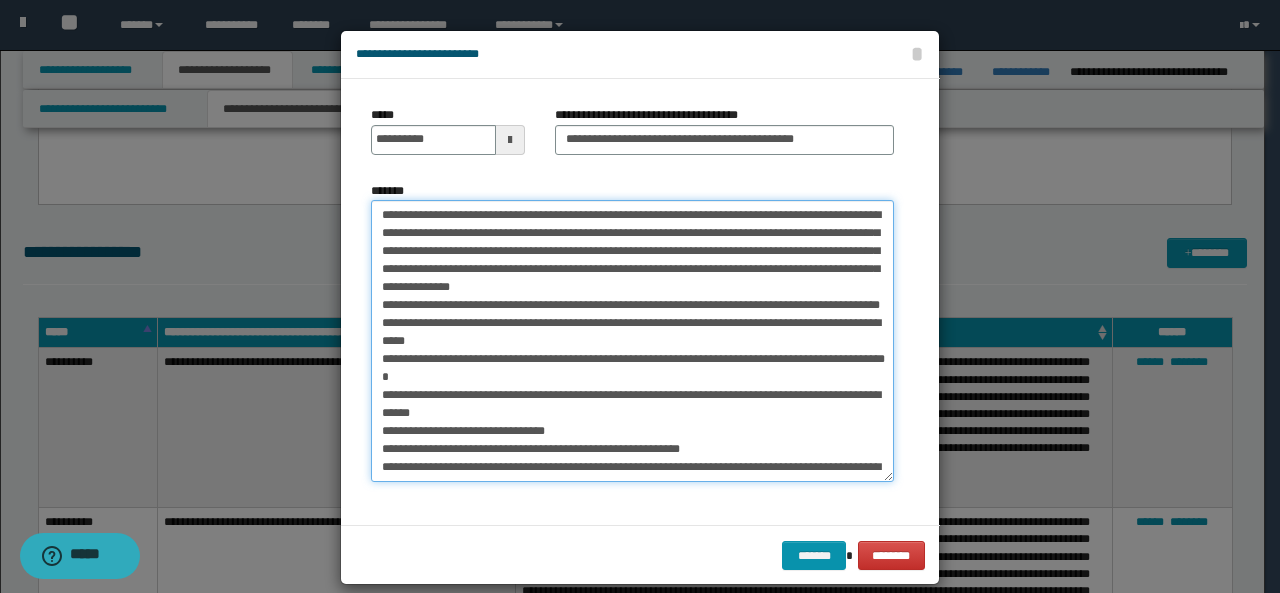 click on "*******" at bounding box center [632, 341] 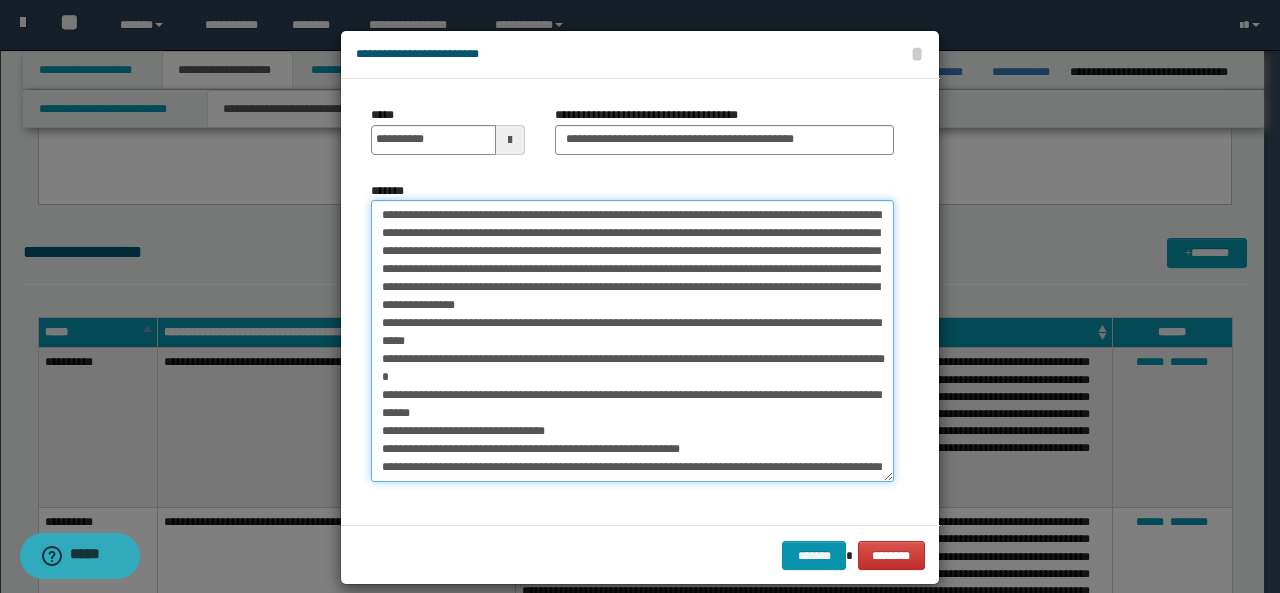 click on "*******" at bounding box center (632, 341) 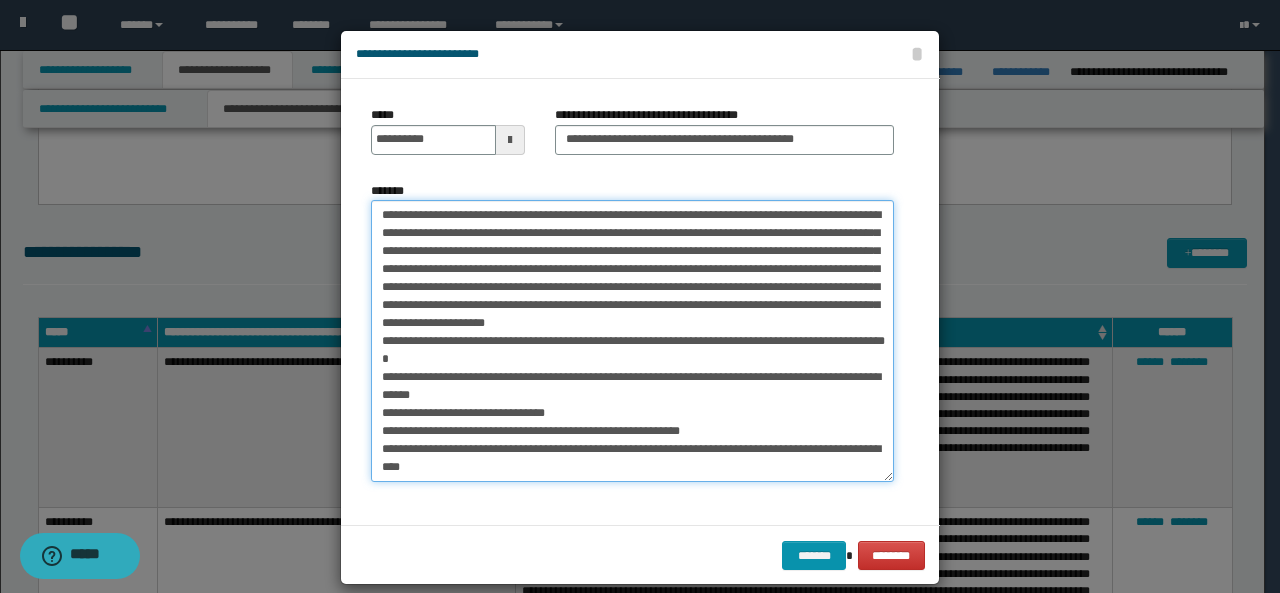 click on "*******" at bounding box center [632, 341] 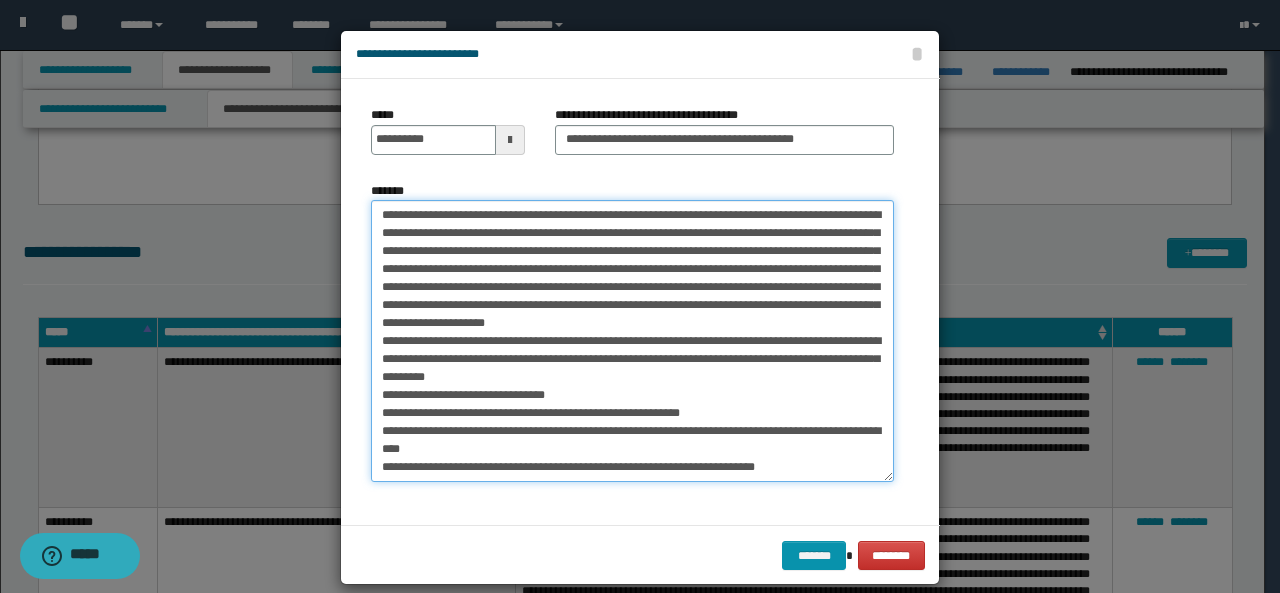 click on "*******" at bounding box center [632, 341] 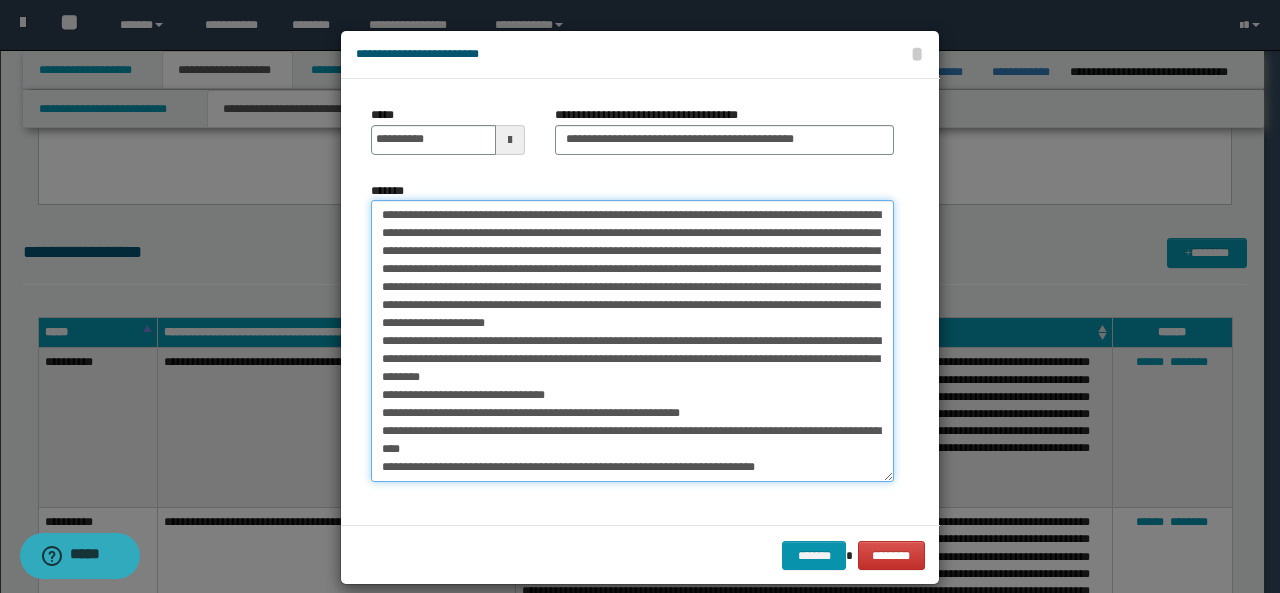 click on "*******" at bounding box center [632, 341] 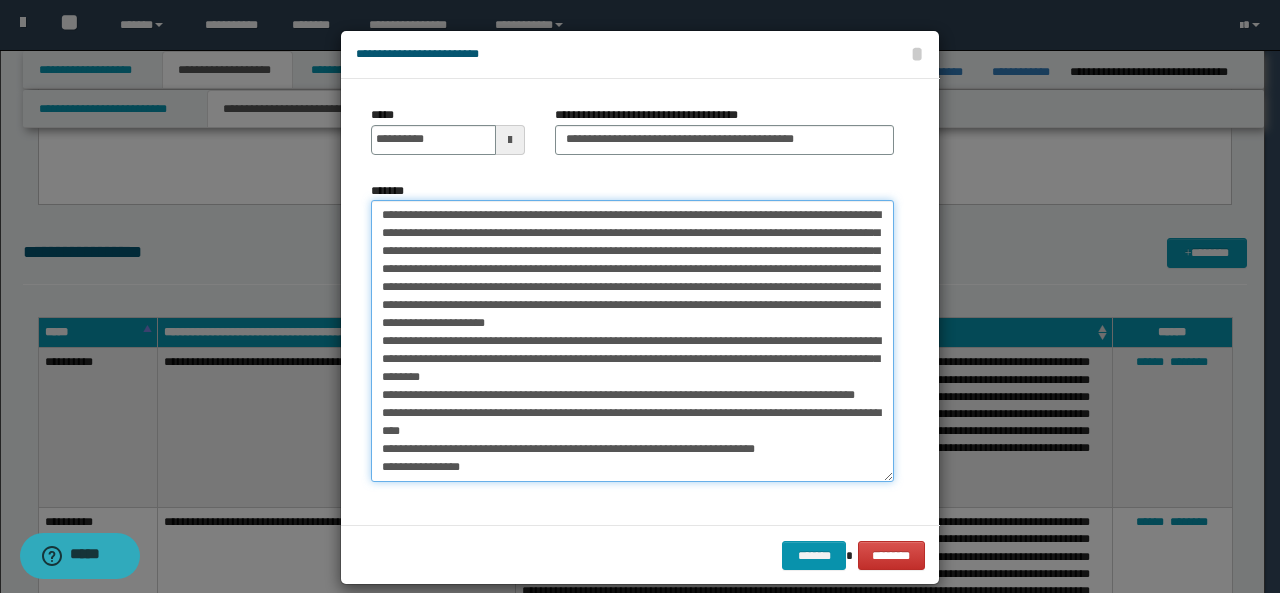 click on "*******" at bounding box center (632, 341) 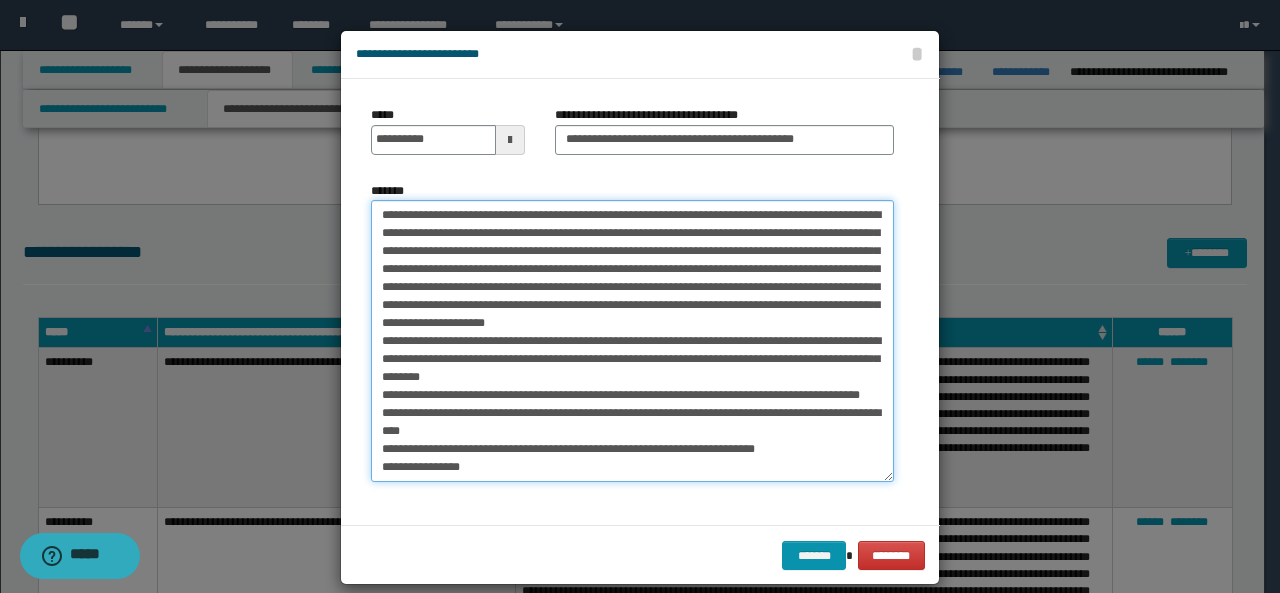 click on "*******" at bounding box center (632, 341) 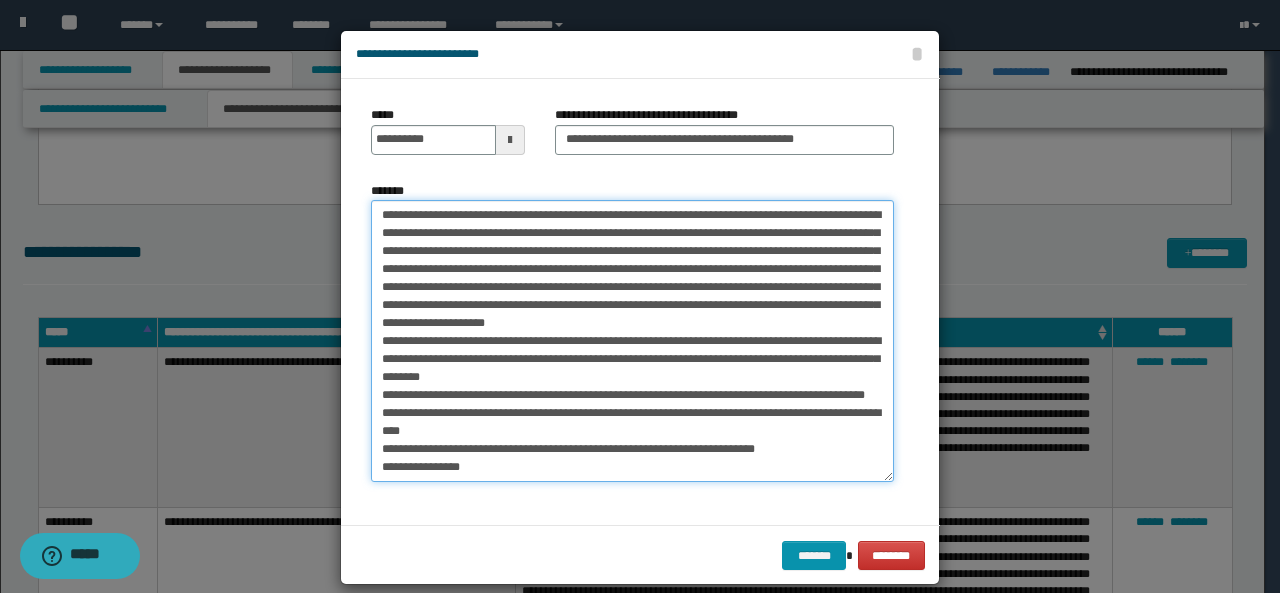 click on "*******" at bounding box center (632, 341) 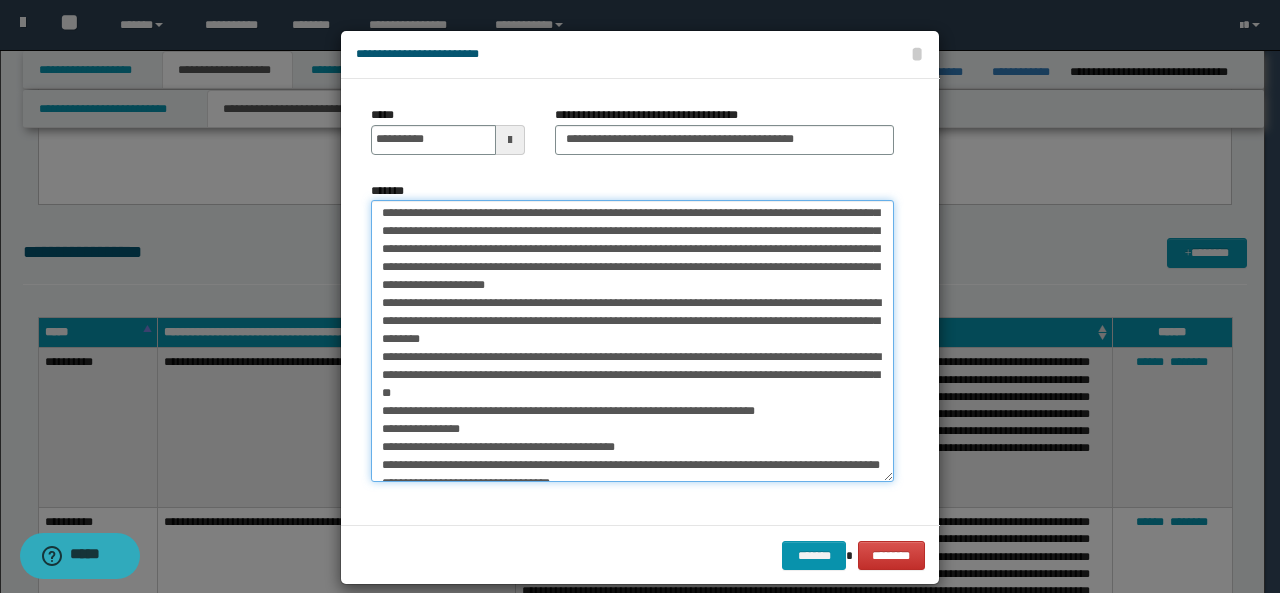scroll, scrollTop: 40, scrollLeft: 0, axis: vertical 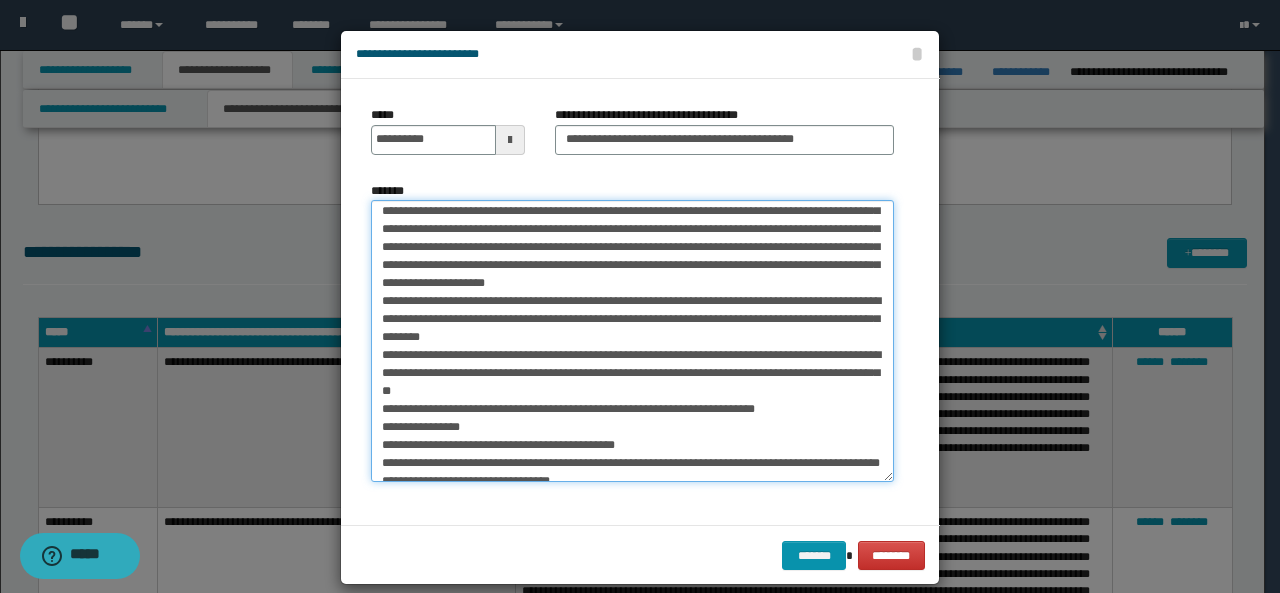 click on "*******" at bounding box center [632, 341] 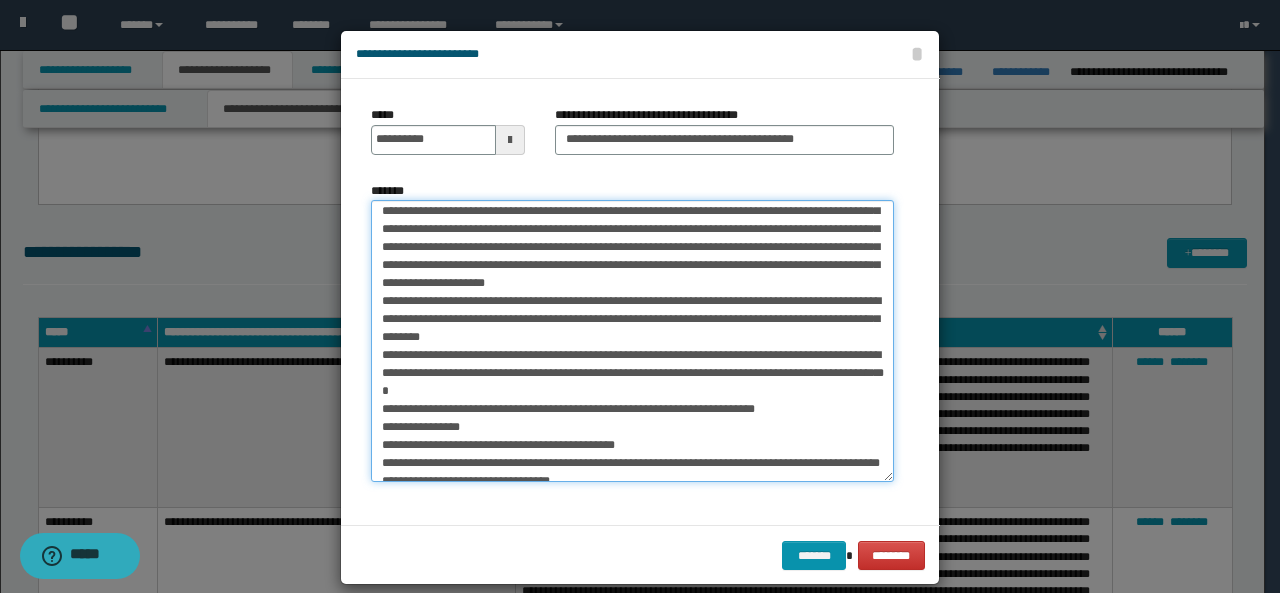 click on "*******" at bounding box center [632, 341] 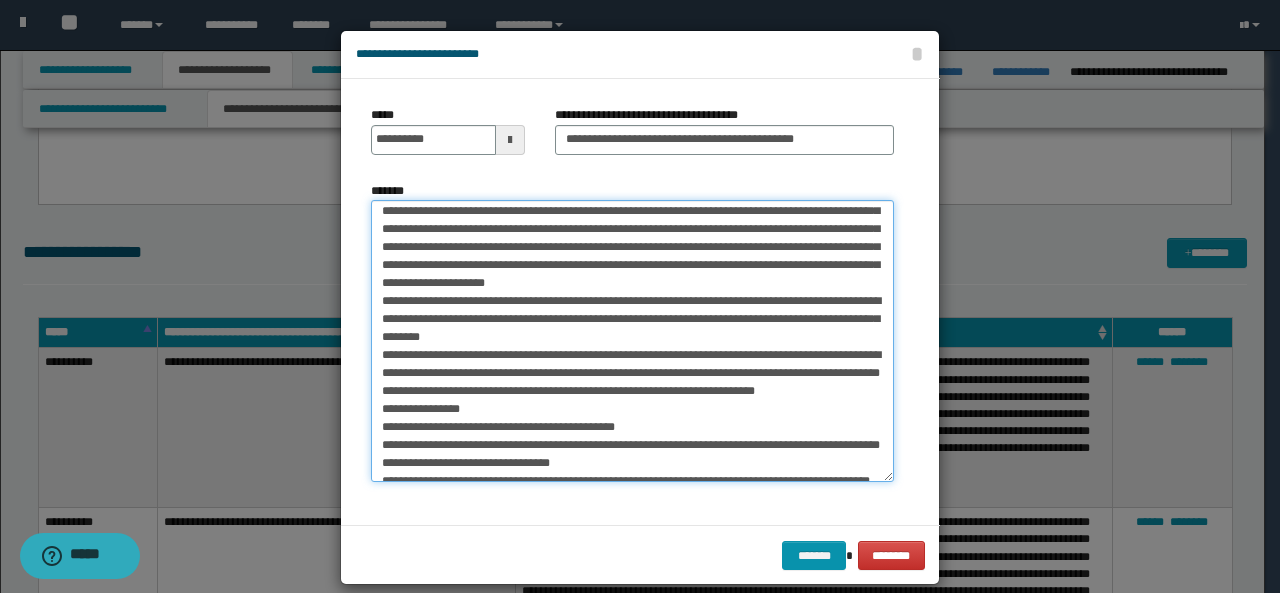 click on "*******" at bounding box center (632, 341) 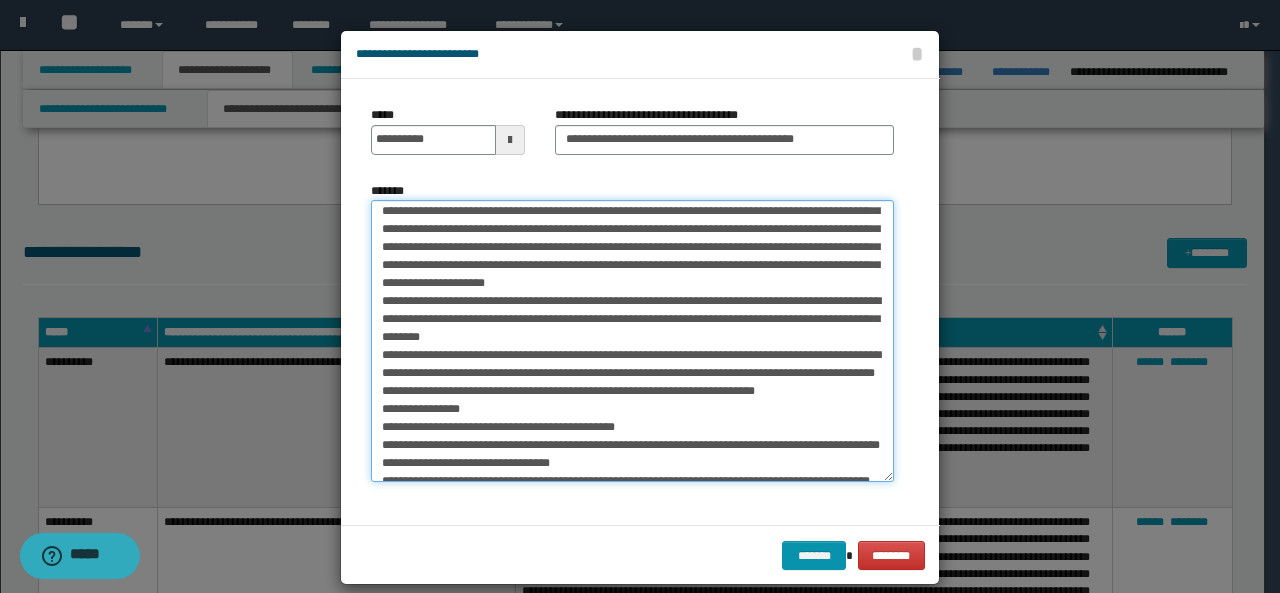 click on "*******" at bounding box center (632, 341) 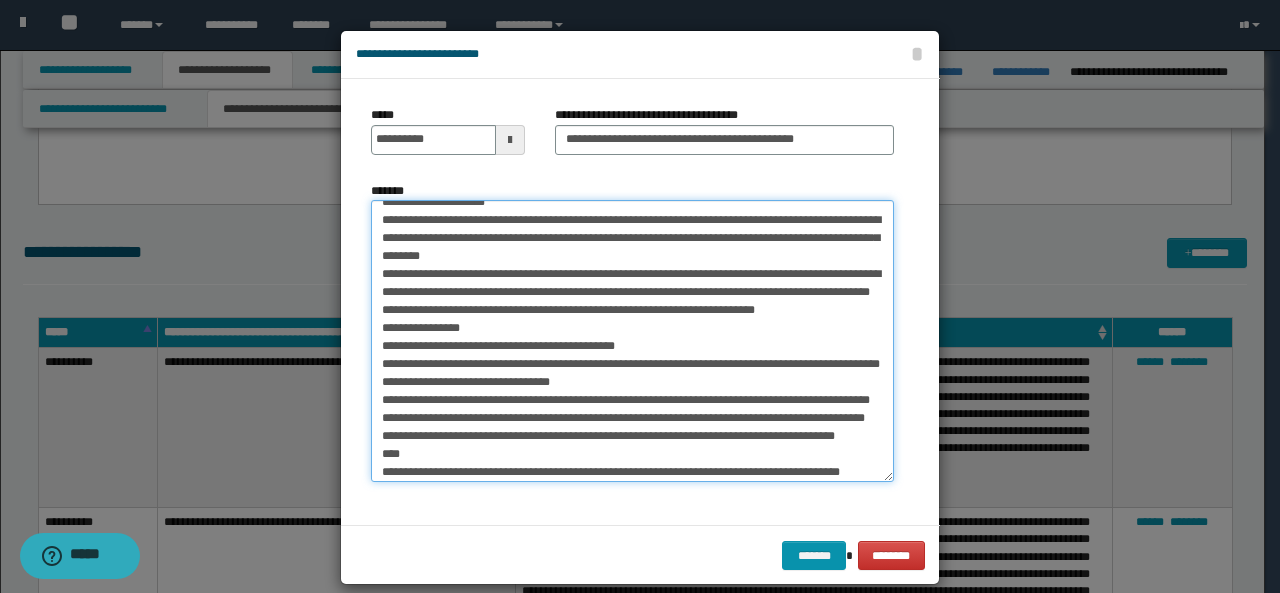 scroll, scrollTop: 122, scrollLeft: 0, axis: vertical 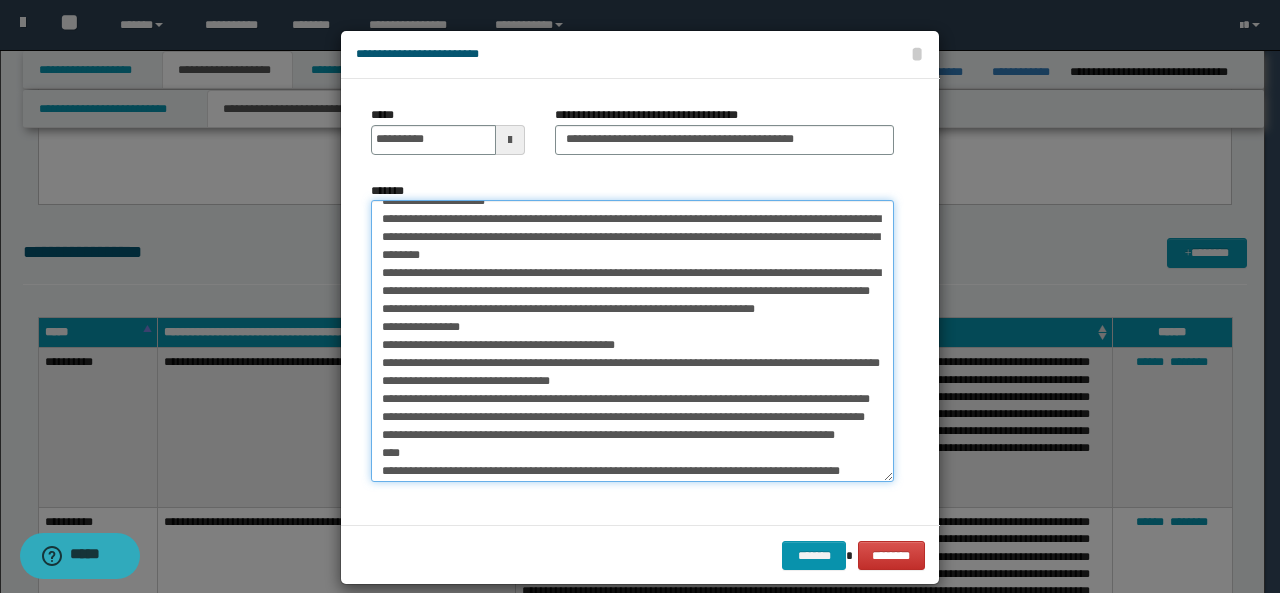 drag, startPoint x: 477, startPoint y: 380, endPoint x: 368, endPoint y: 385, distance: 109.11462 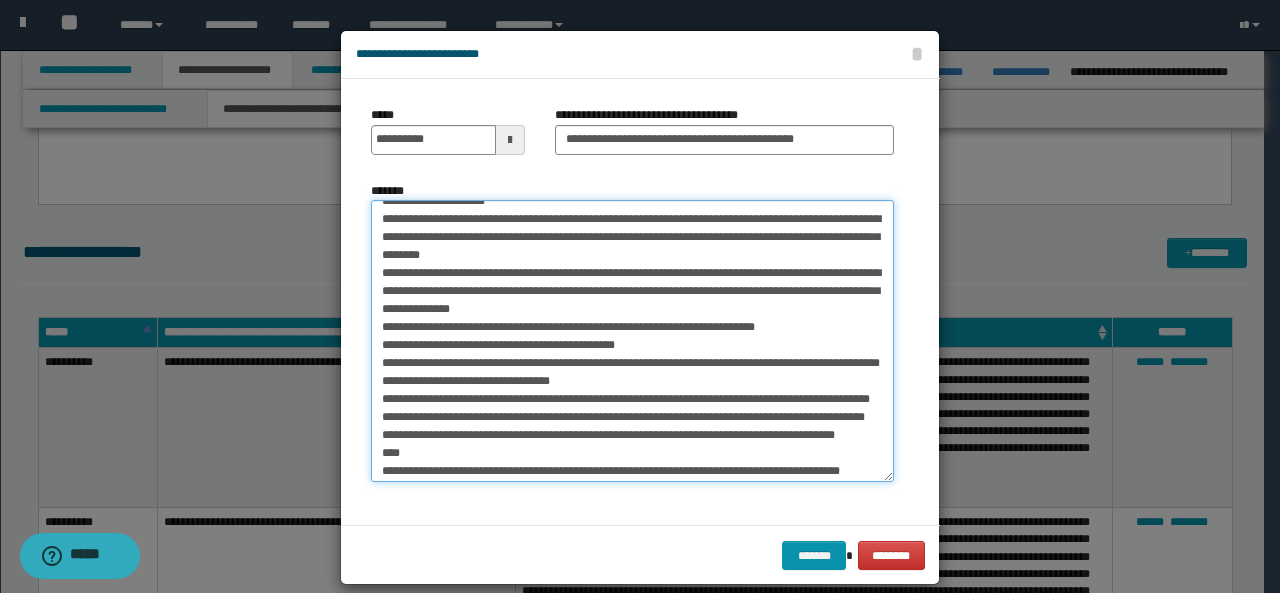 click on "*******" at bounding box center [632, 341] 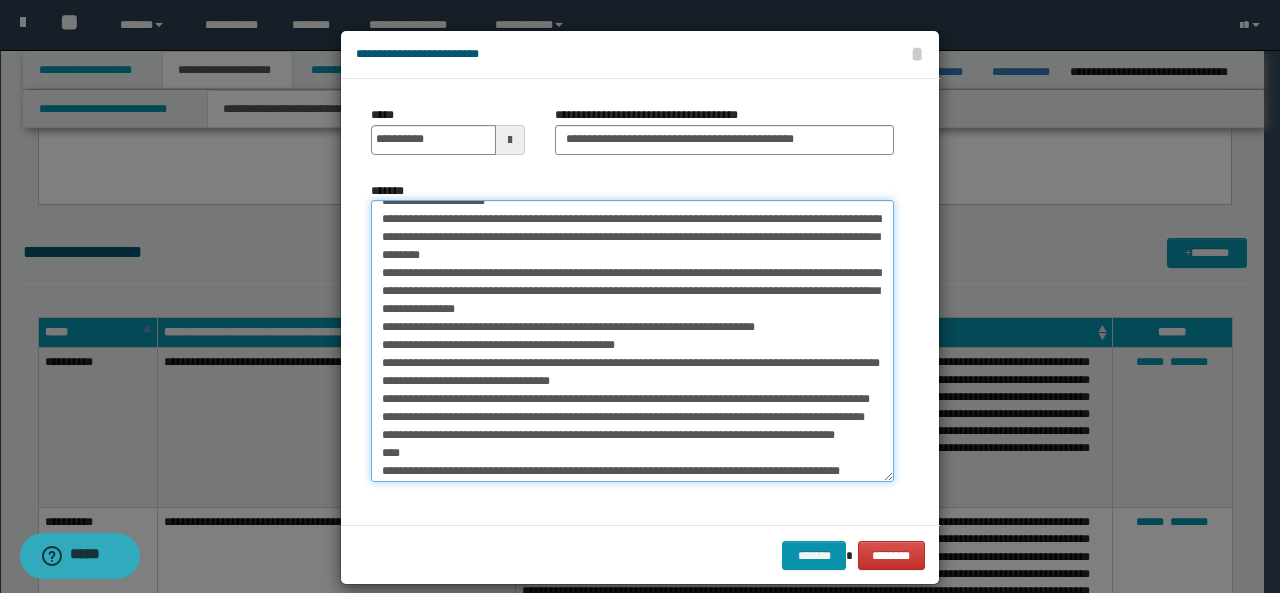 click on "*******" at bounding box center (632, 341) 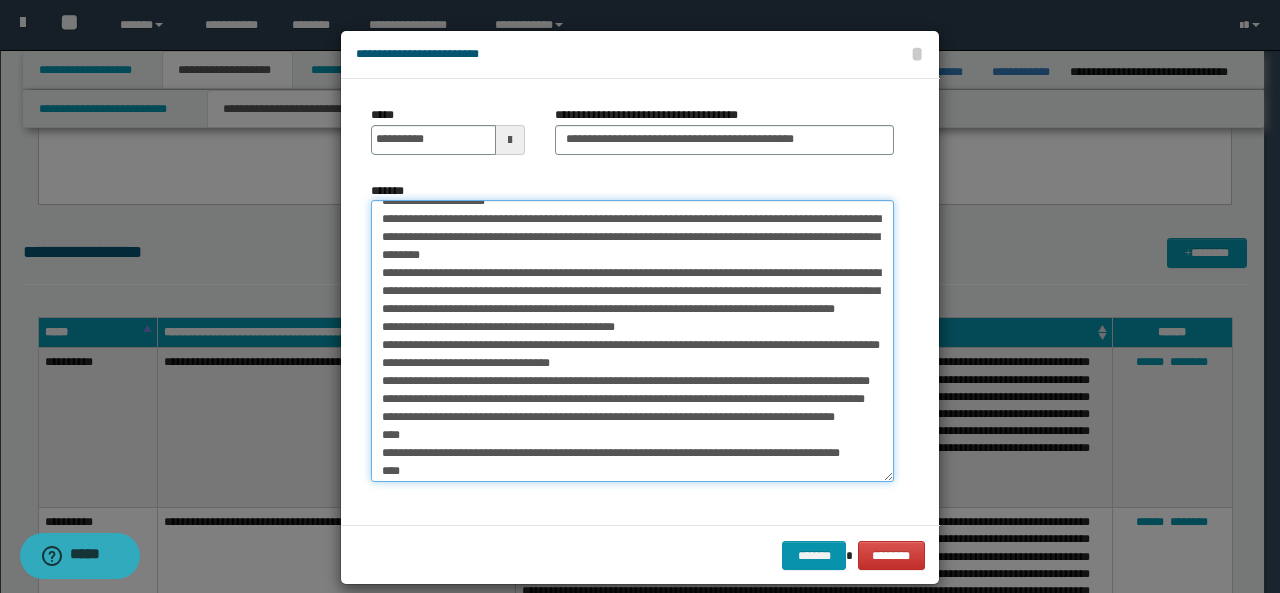 click on "*******" at bounding box center [632, 341] 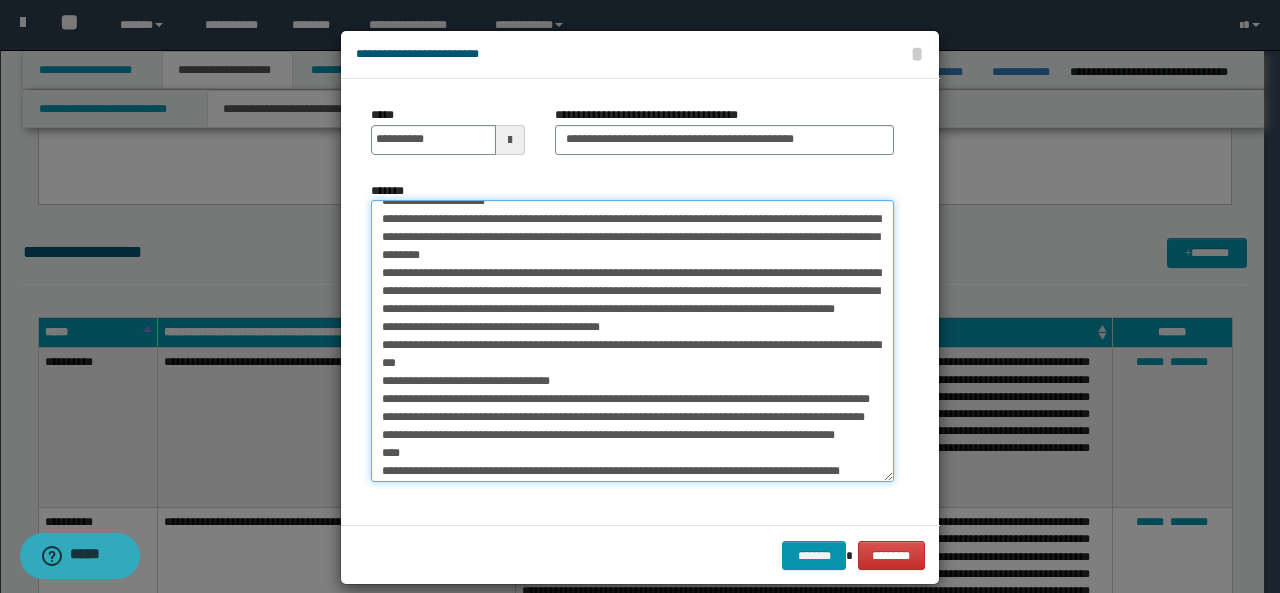 click on "*******" at bounding box center (632, 341) 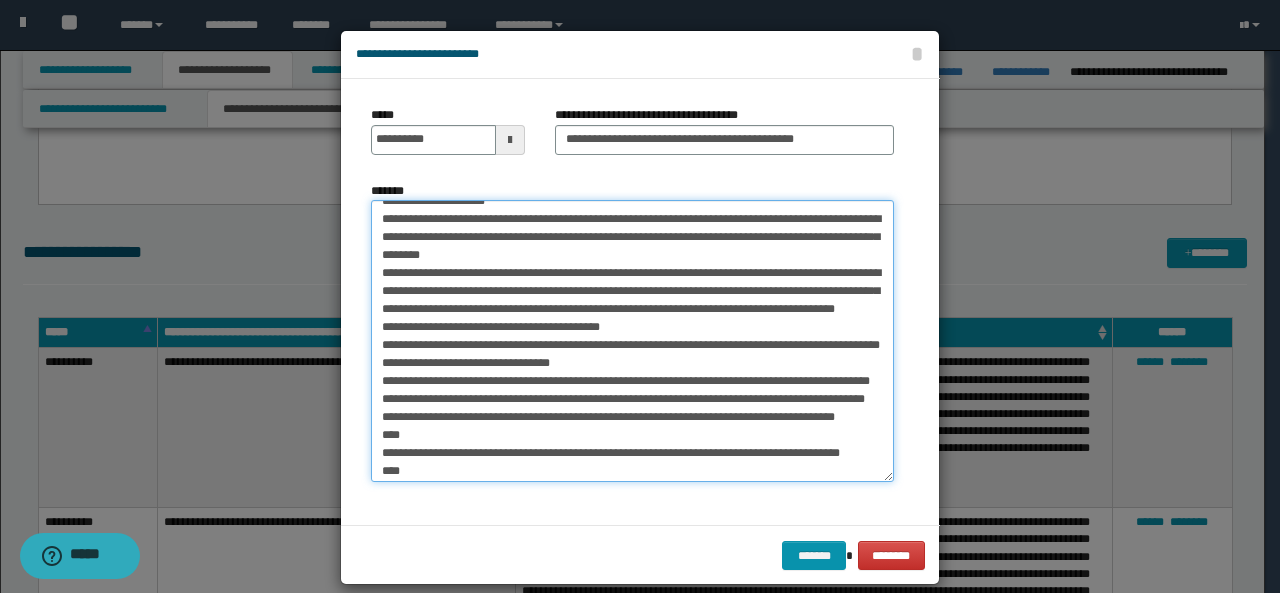 click on "*******" at bounding box center [632, 341] 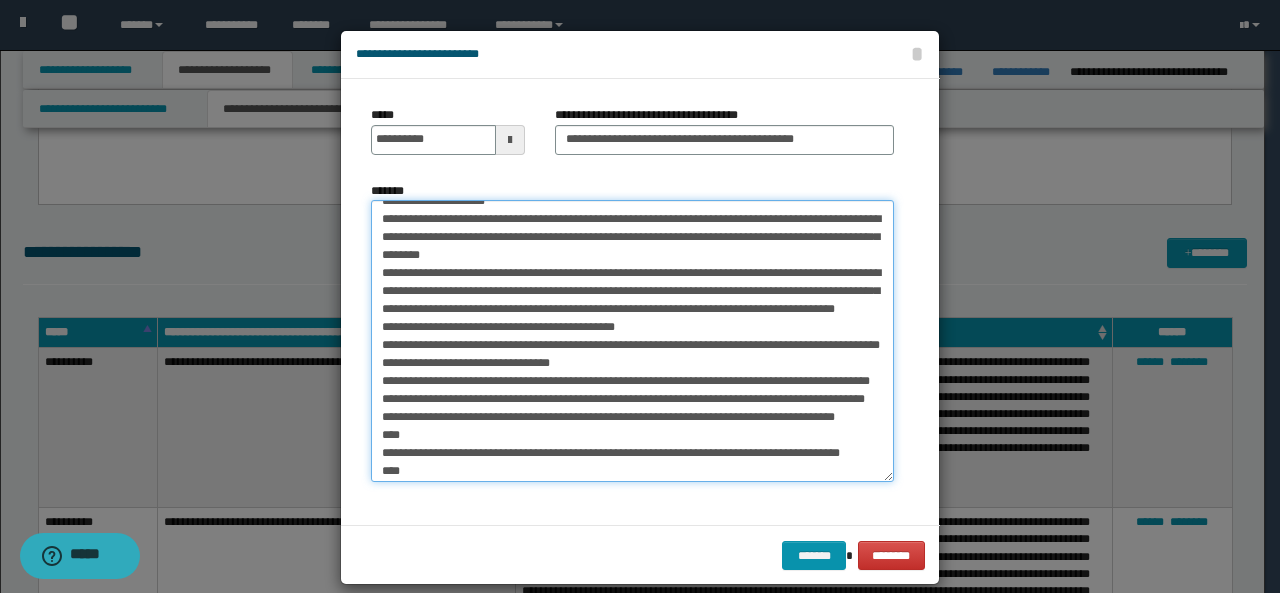 click on "*******" at bounding box center [632, 341] 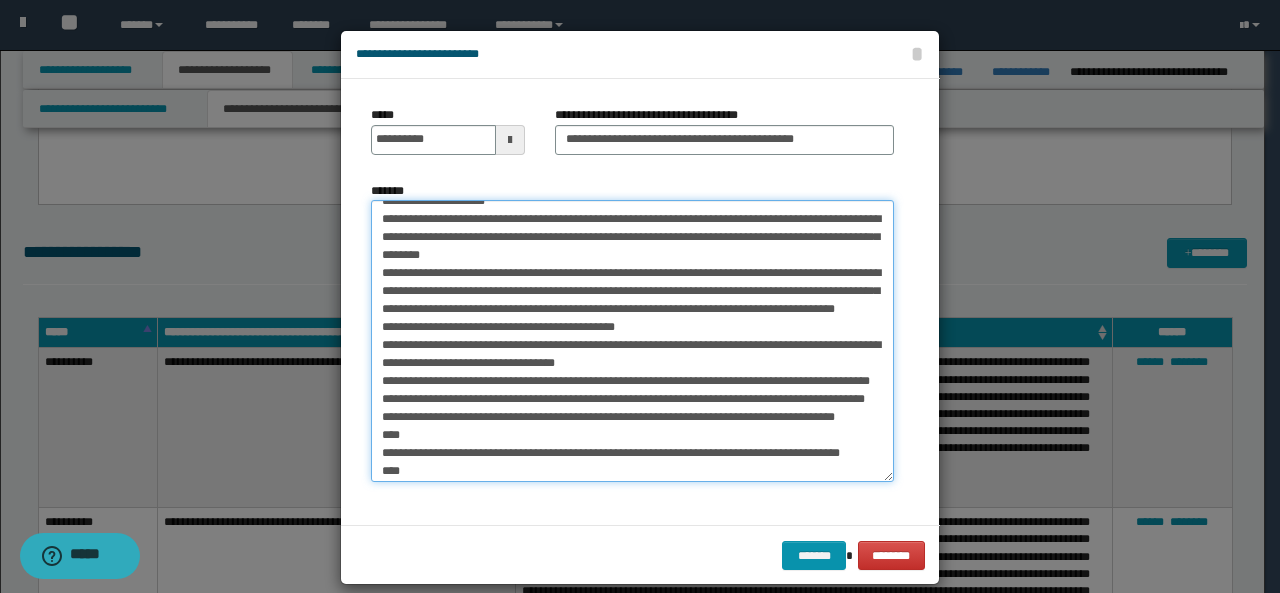 click on "*******" at bounding box center [632, 341] 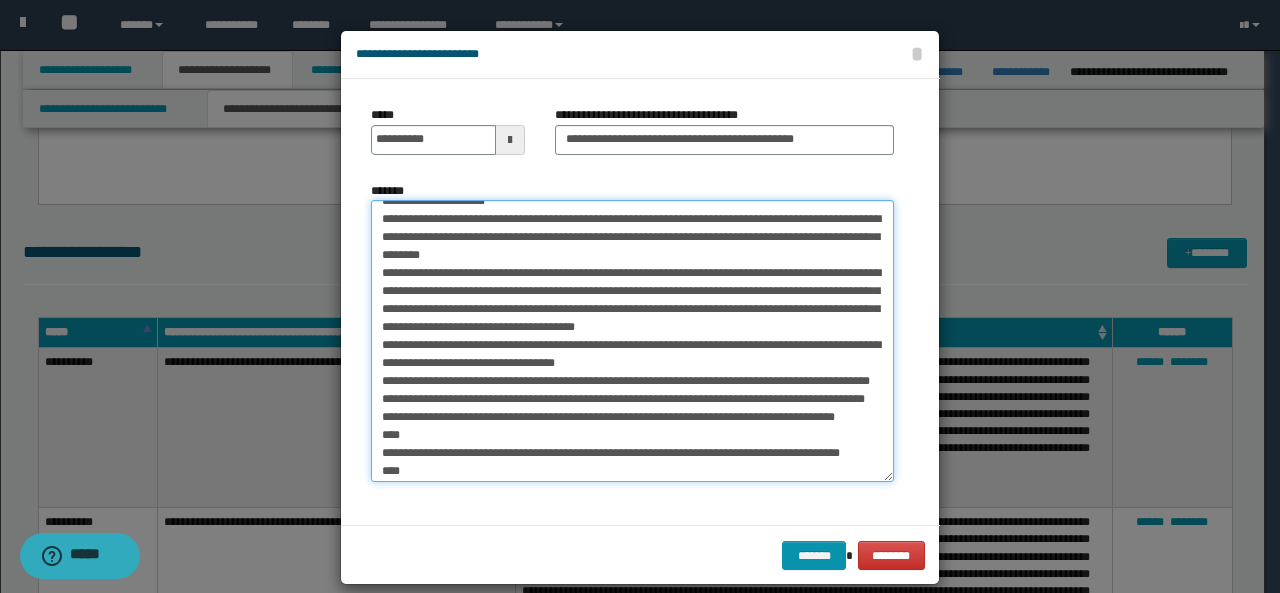 click on "*******" at bounding box center (632, 341) 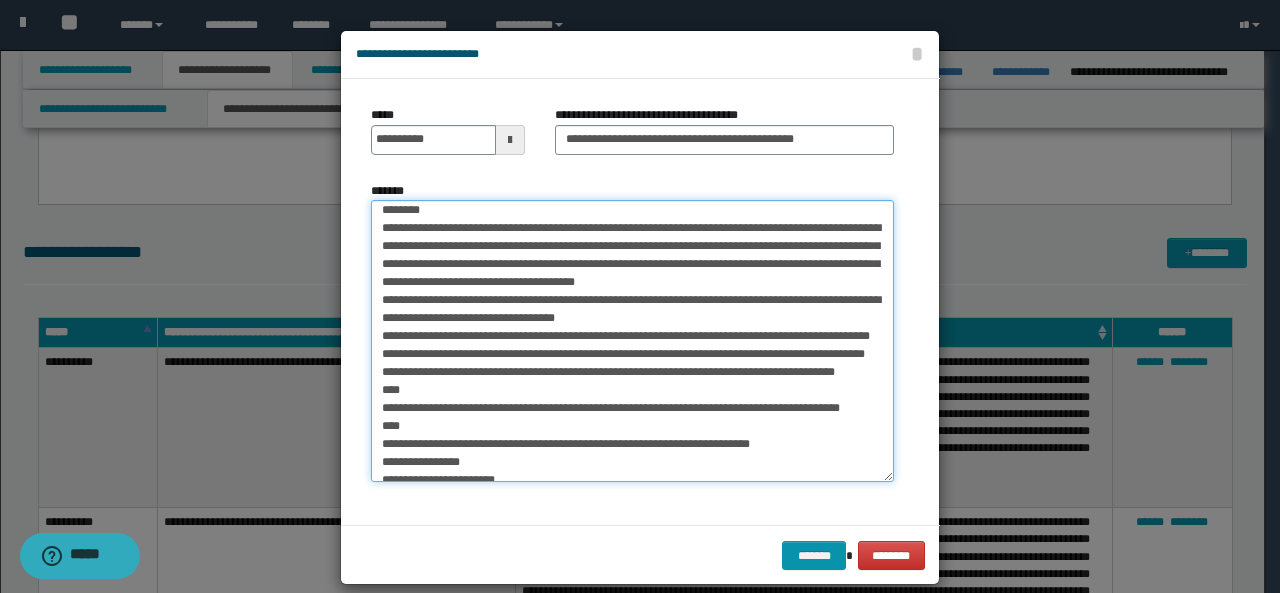scroll, scrollTop: 168, scrollLeft: 0, axis: vertical 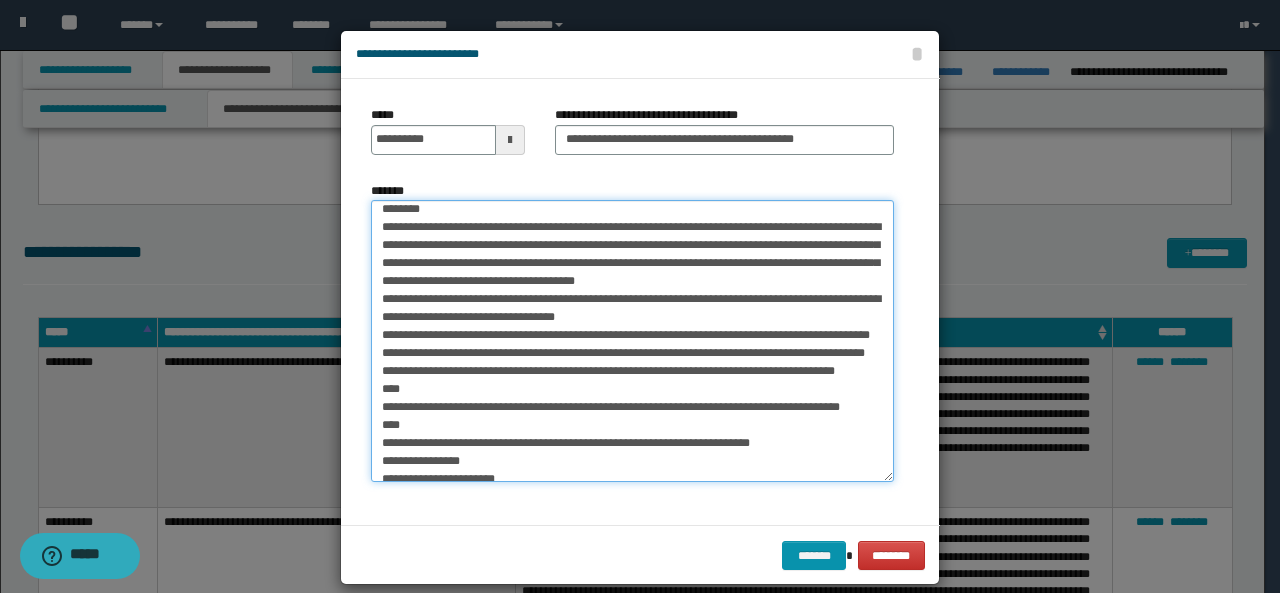 click on "*******" at bounding box center (632, 341) 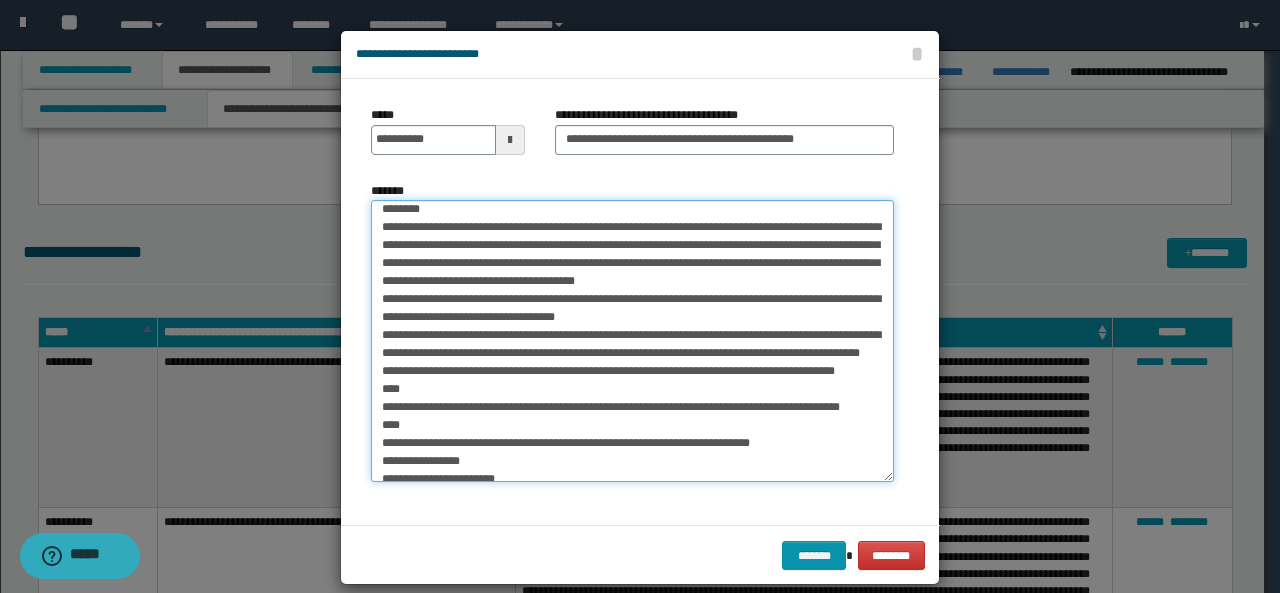 click on "*******" at bounding box center (632, 341) 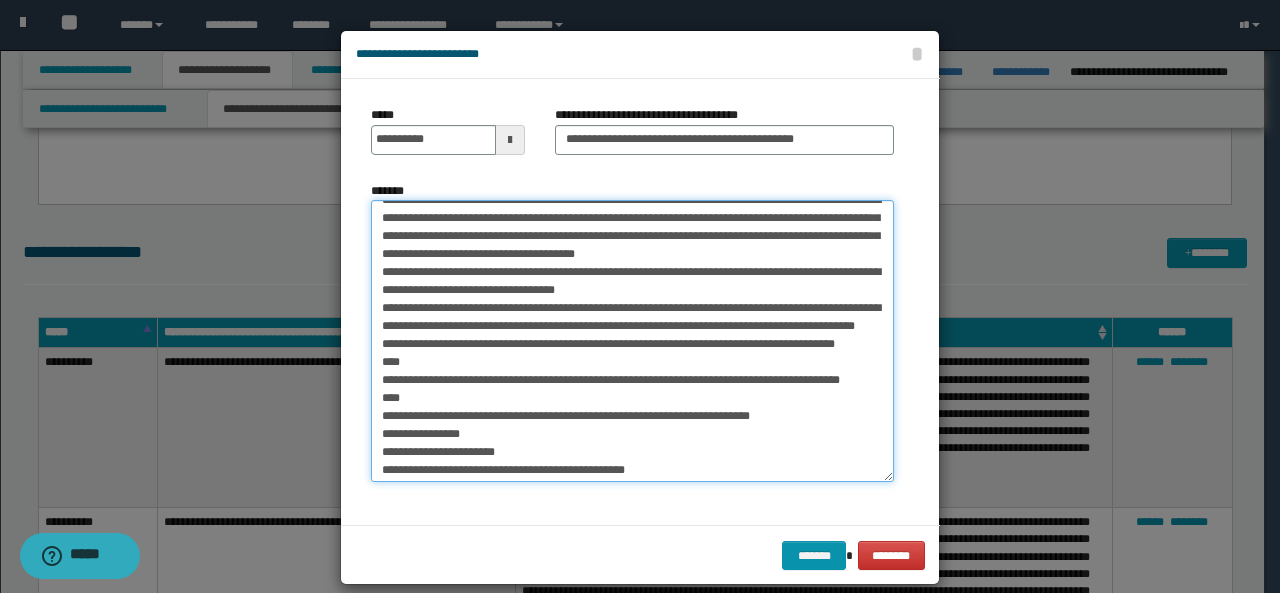 scroll, scrollTop: 205, scrollLeft: 0, axis: vertical 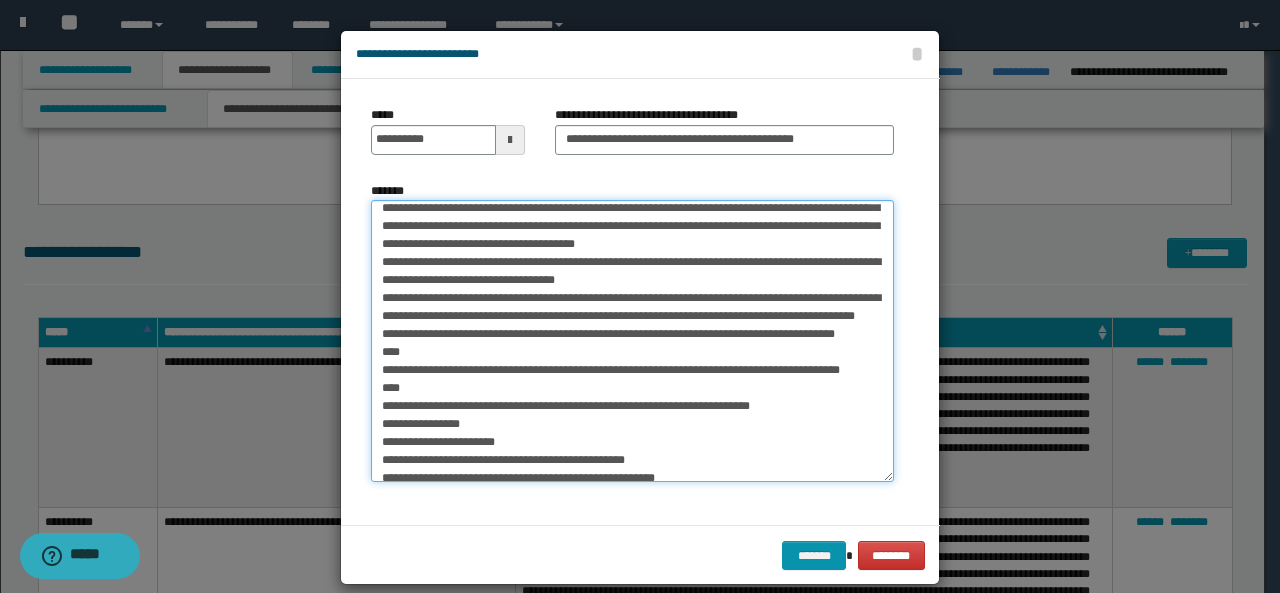 click on "*******" at bounding box center (632, 341) 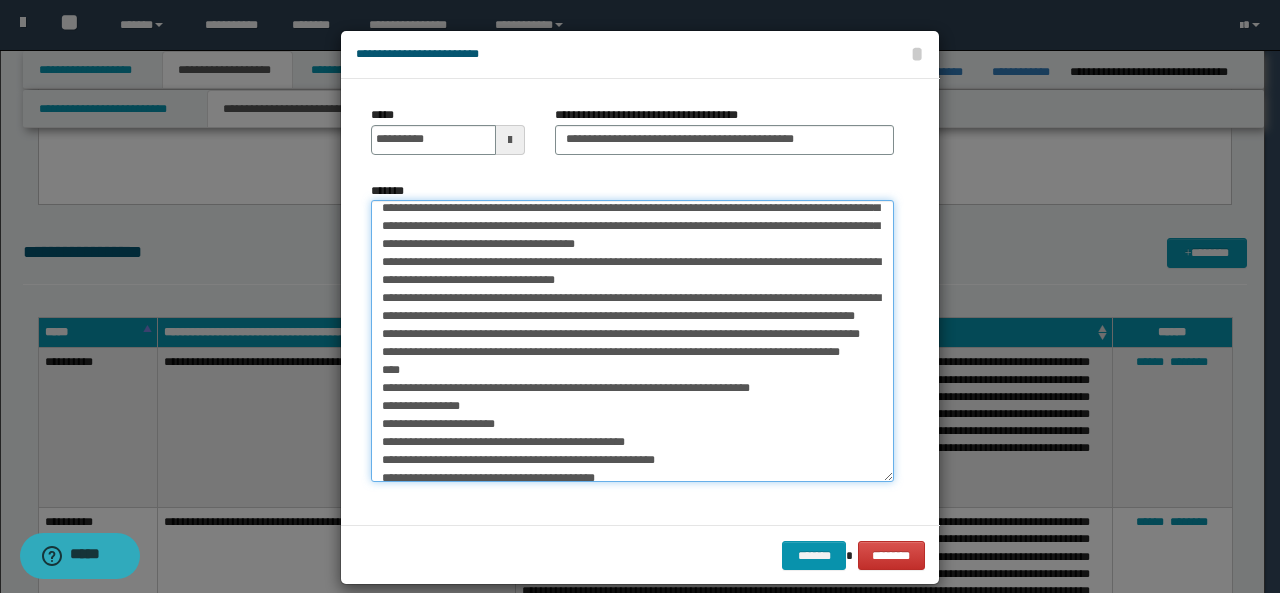 click on "*******" at bounding box center (632, 341) 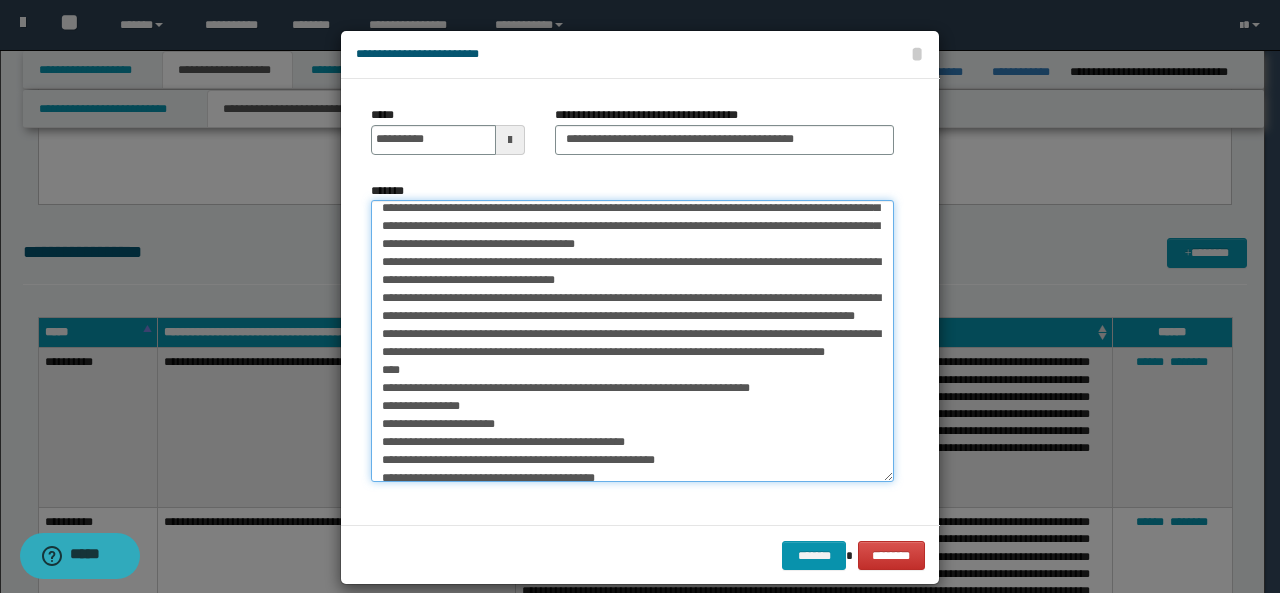 click on "*******" at bounding box center (632, 341) 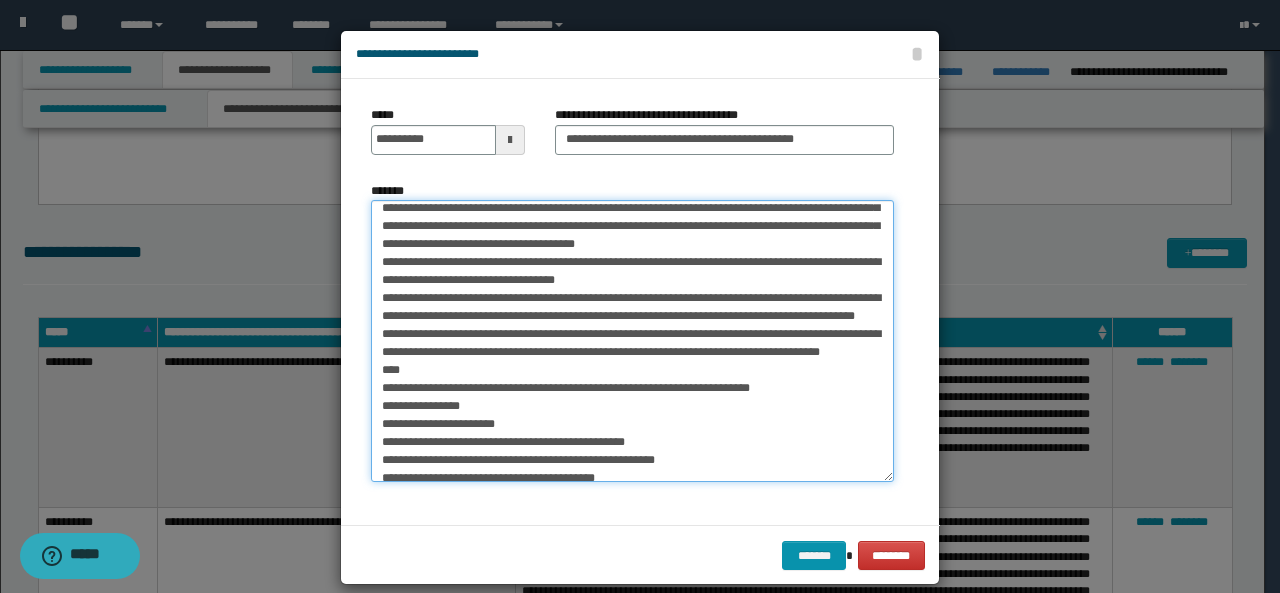 click on "*******" at bounding box center [632, 341] 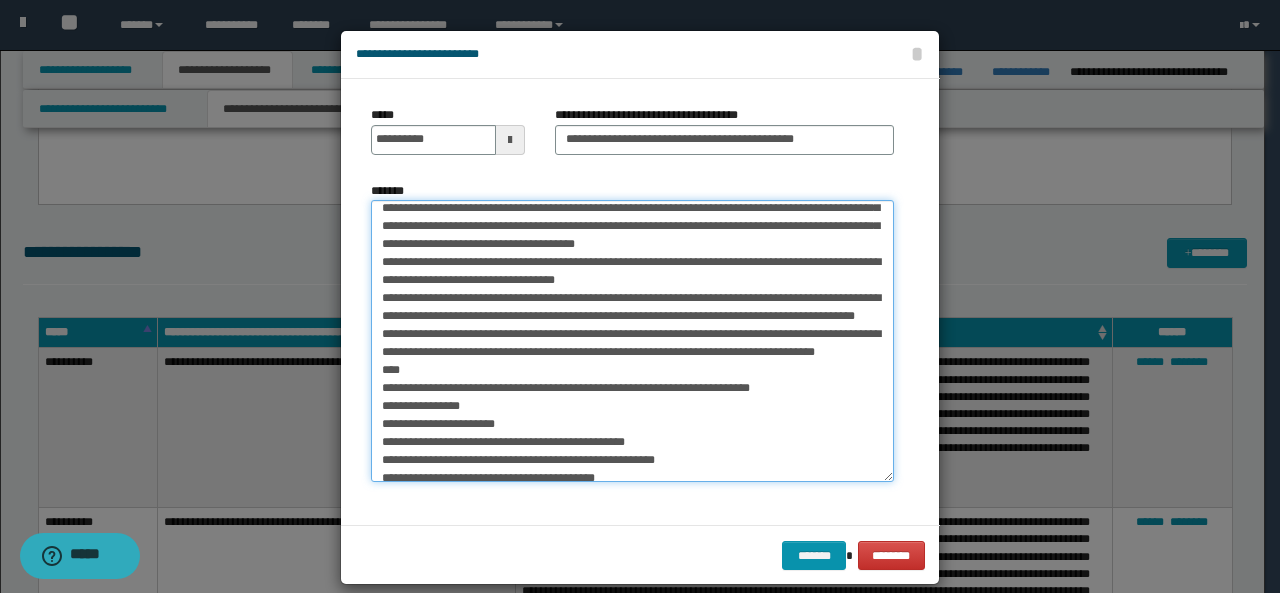 click on "*******" at bounding box center [632, 341] 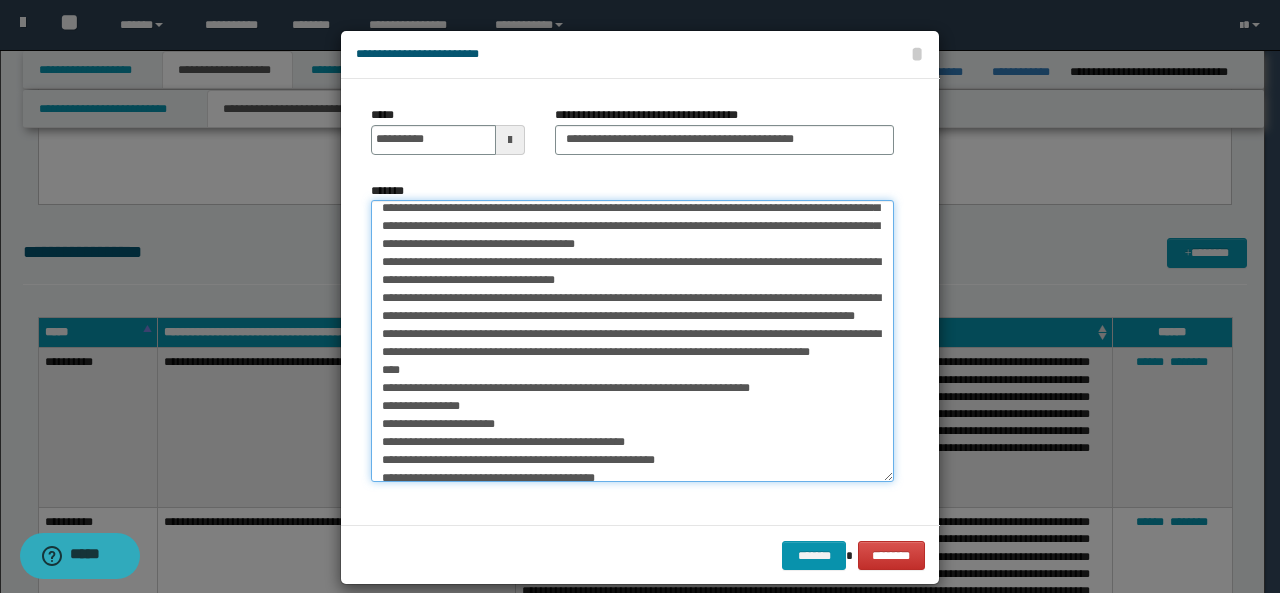 scroll, scrollTop: 250, scrollLeft: 0, axis: vertical 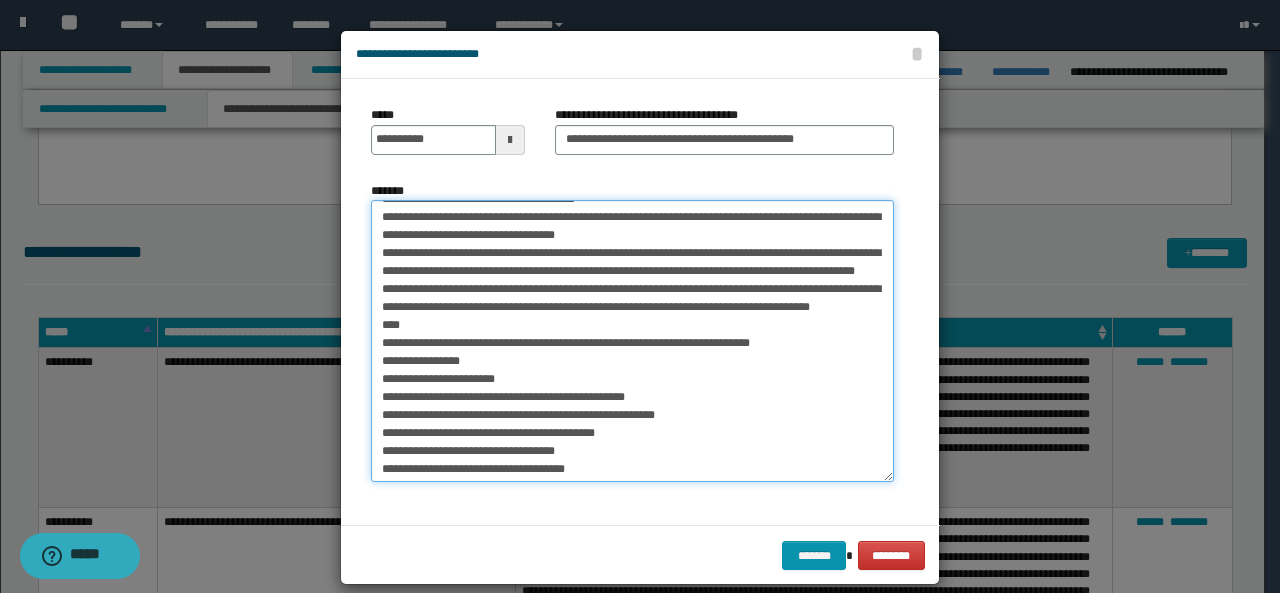 click on "*******" at bounding box center [632, 341] 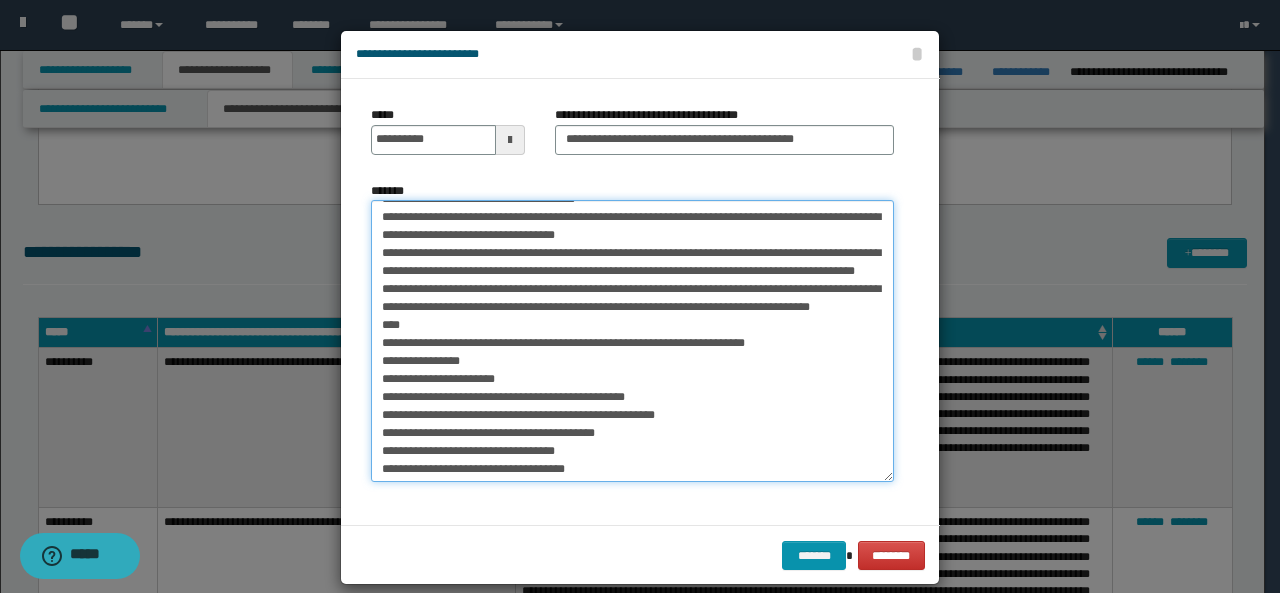 click on "*******" at bounding box center (632, 341) 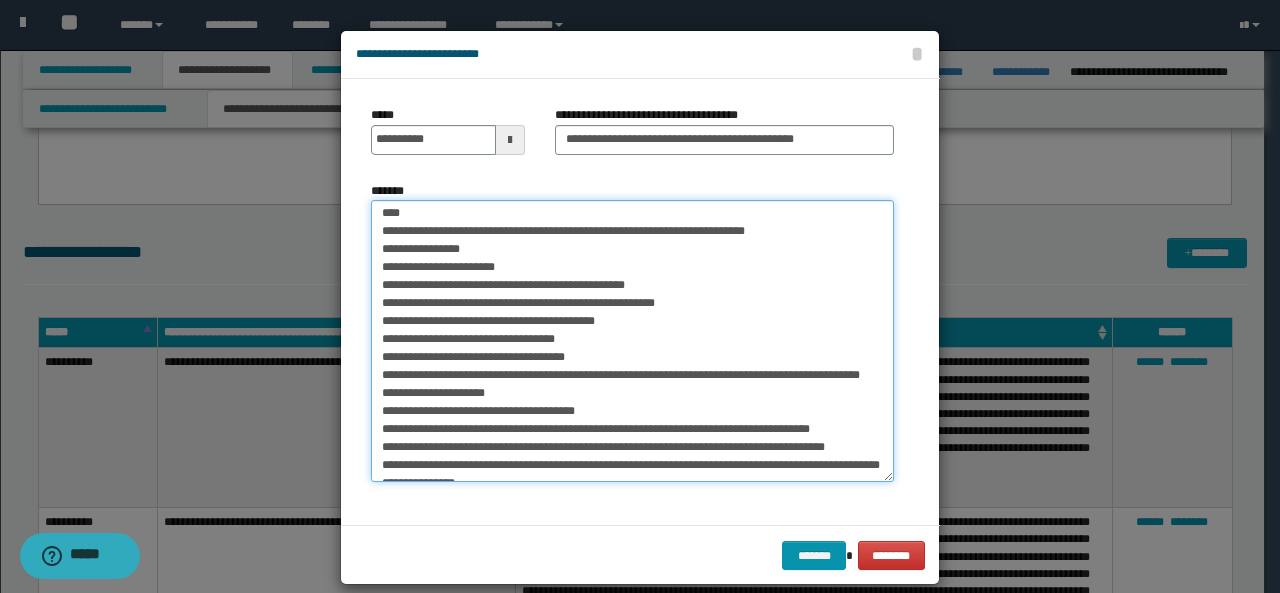 click on "*******" at bounding box center [632, 341] 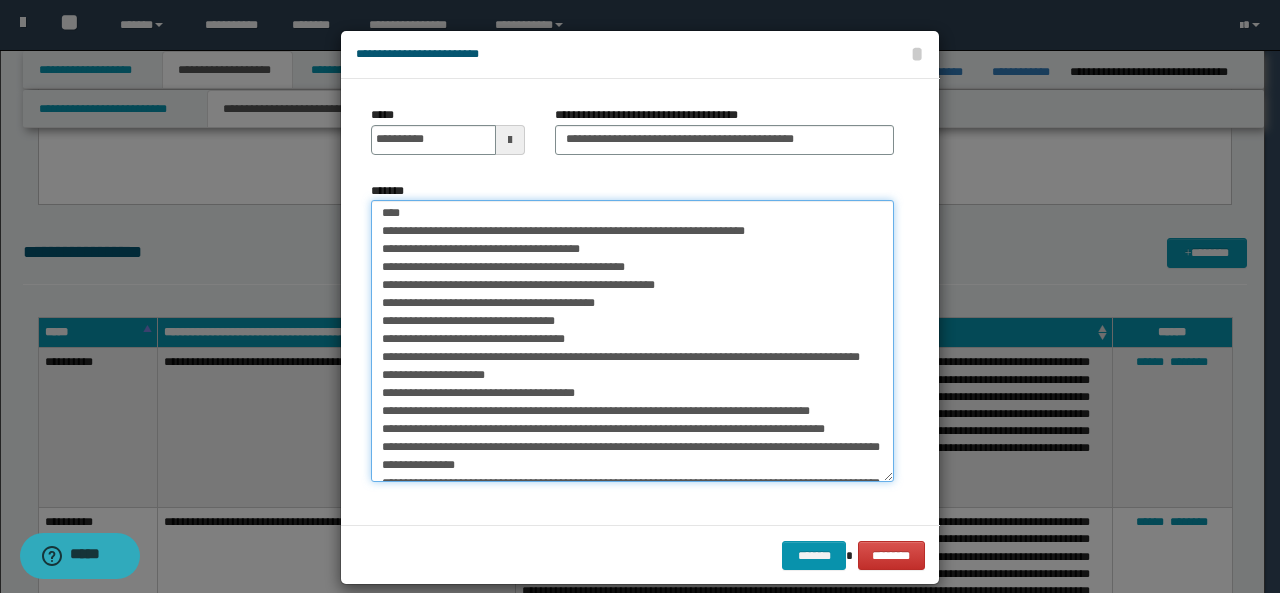 click on "*******" at bounding box center (632, 341) 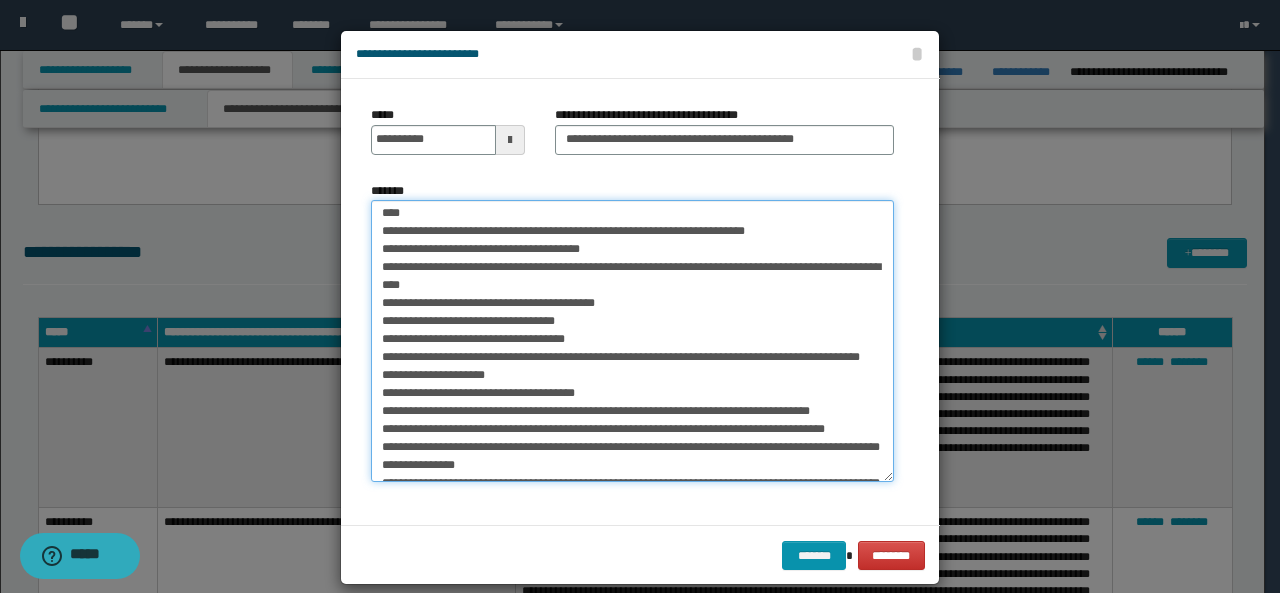 click on "*******" at bounding box center [632, 341] 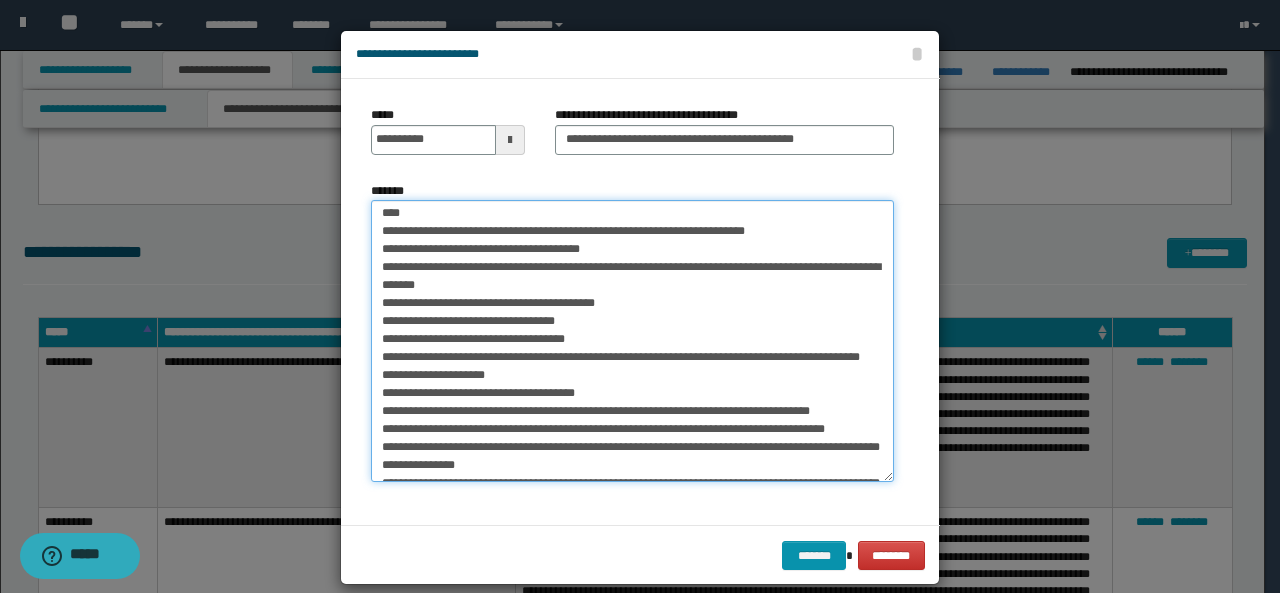 click on "*******" at bounding box center [632, 341] 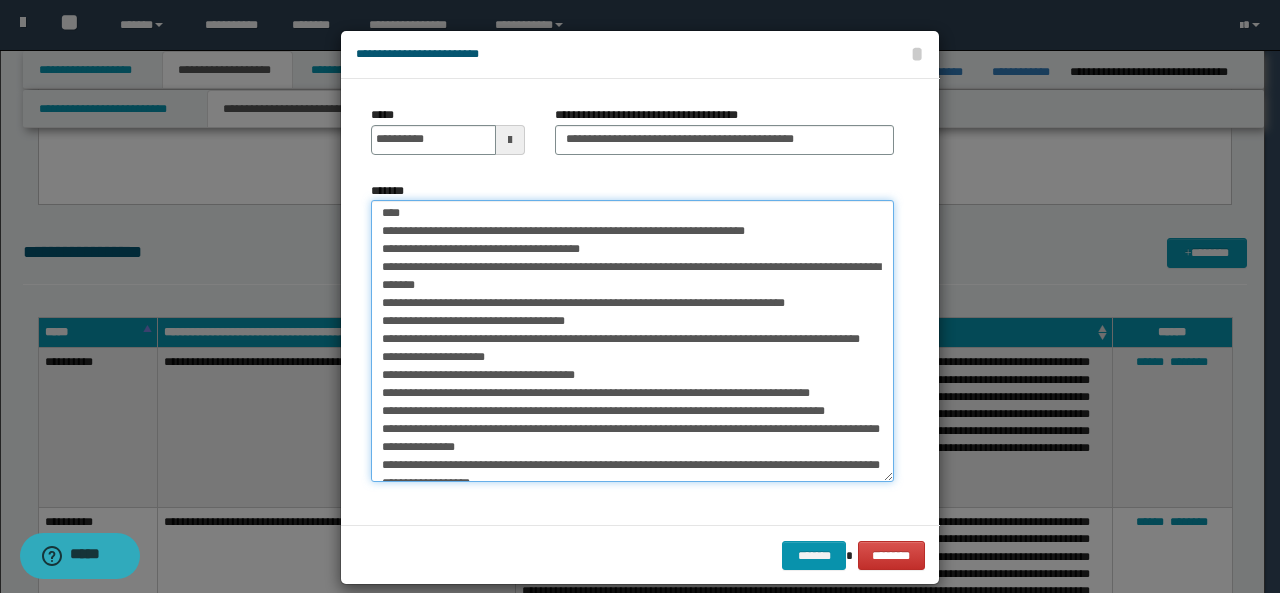 click on "*******" at bounding box center (632, 341) 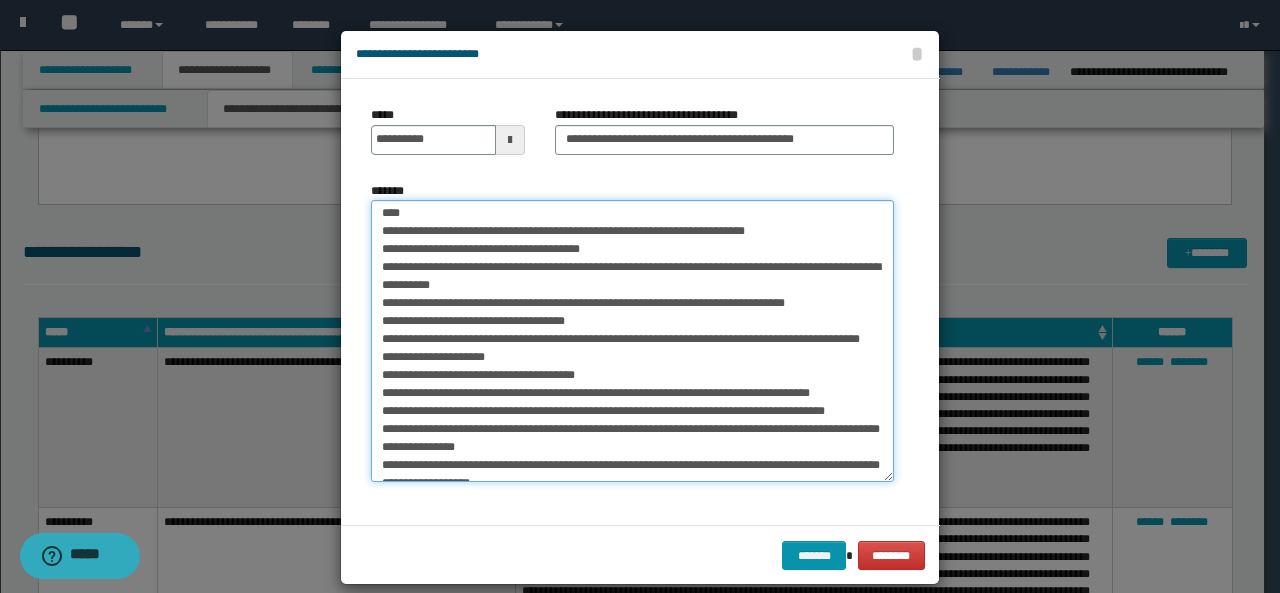 click on "*******" at bounding box center (632, 341) 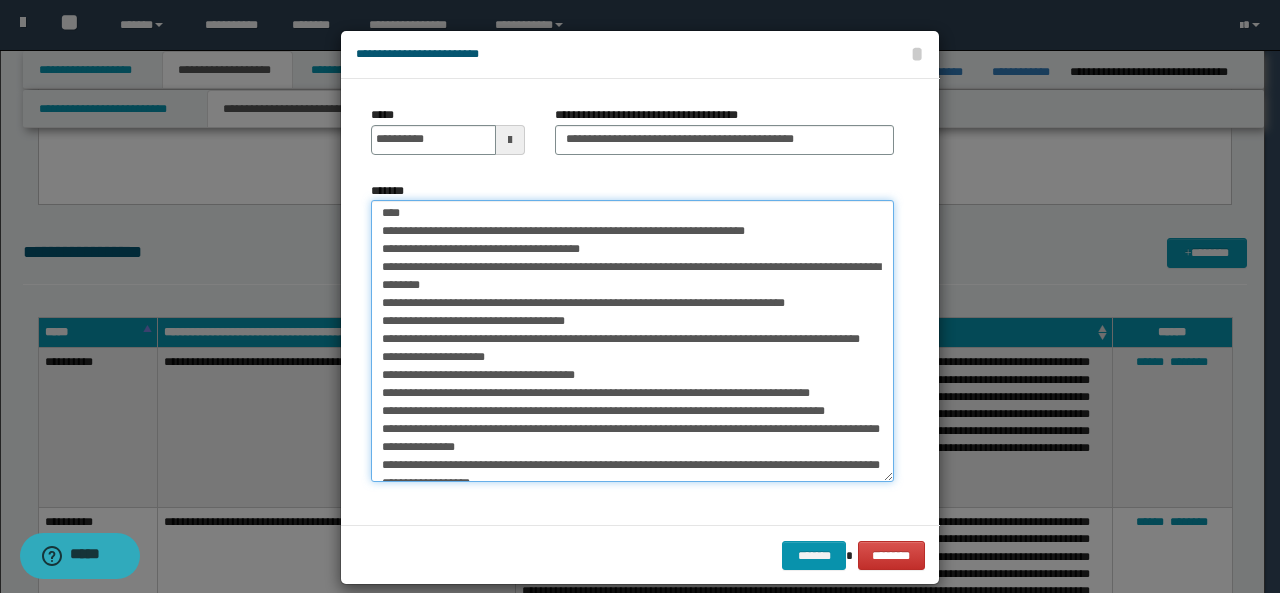 click on "*******" at bounding box center [632, 341] 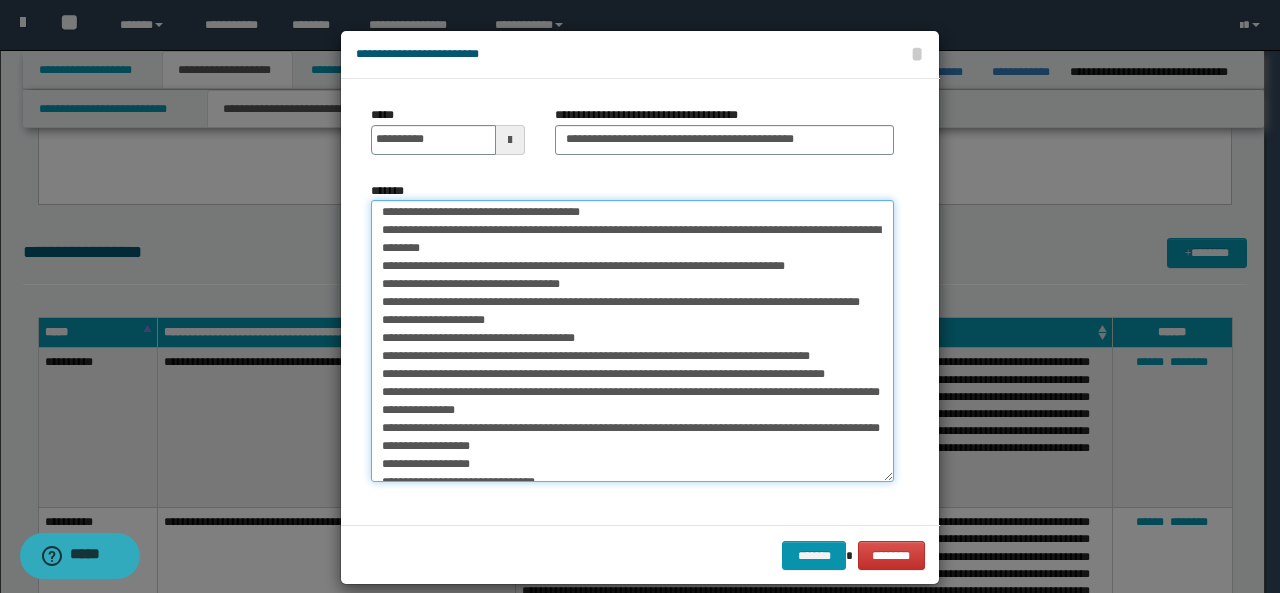 scroll, scrollTop: 400, scrollLeft: 0, axis: vertical 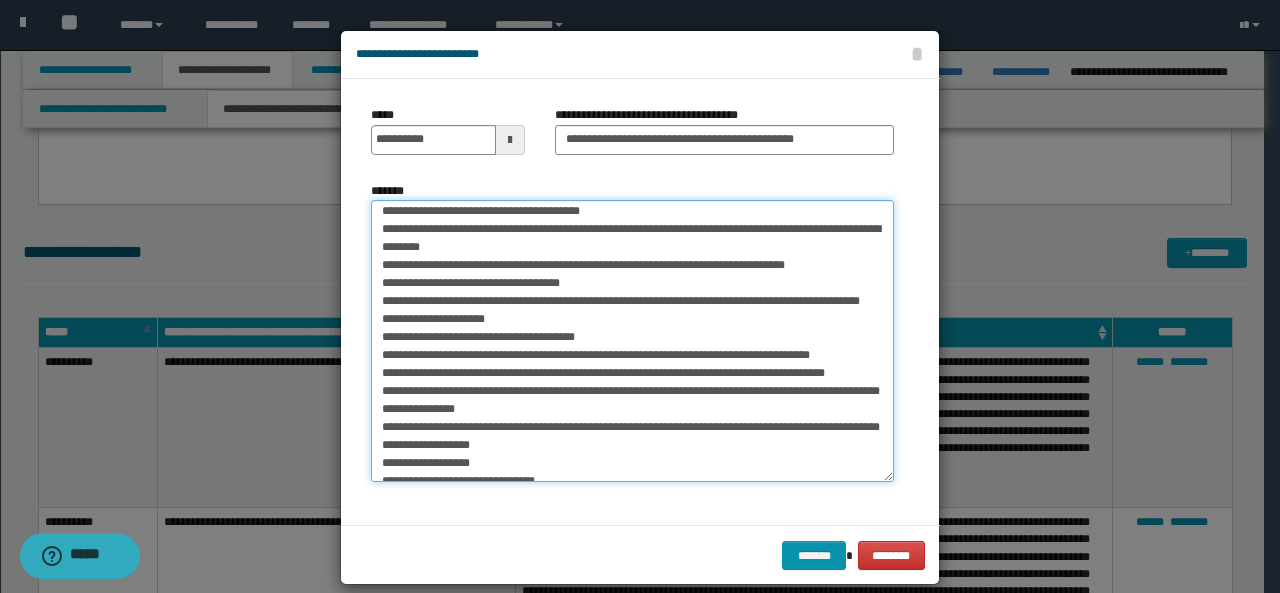 click on "*******" at bounding box center [632, 341] 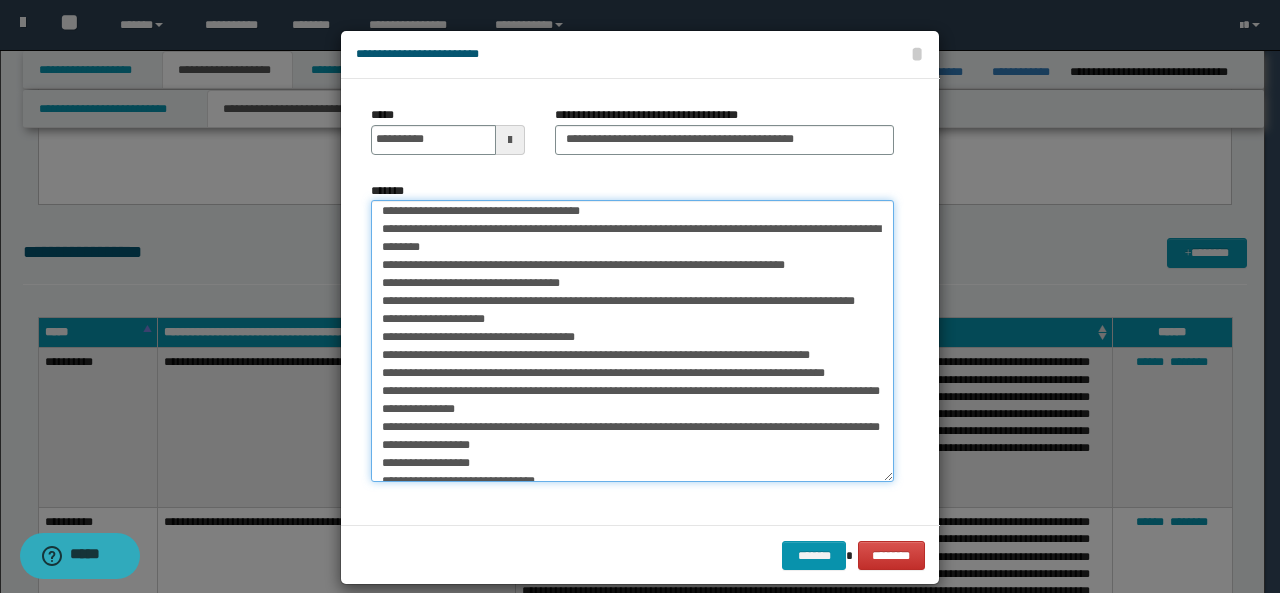 click on "*******" at bounding box center (632, 341) 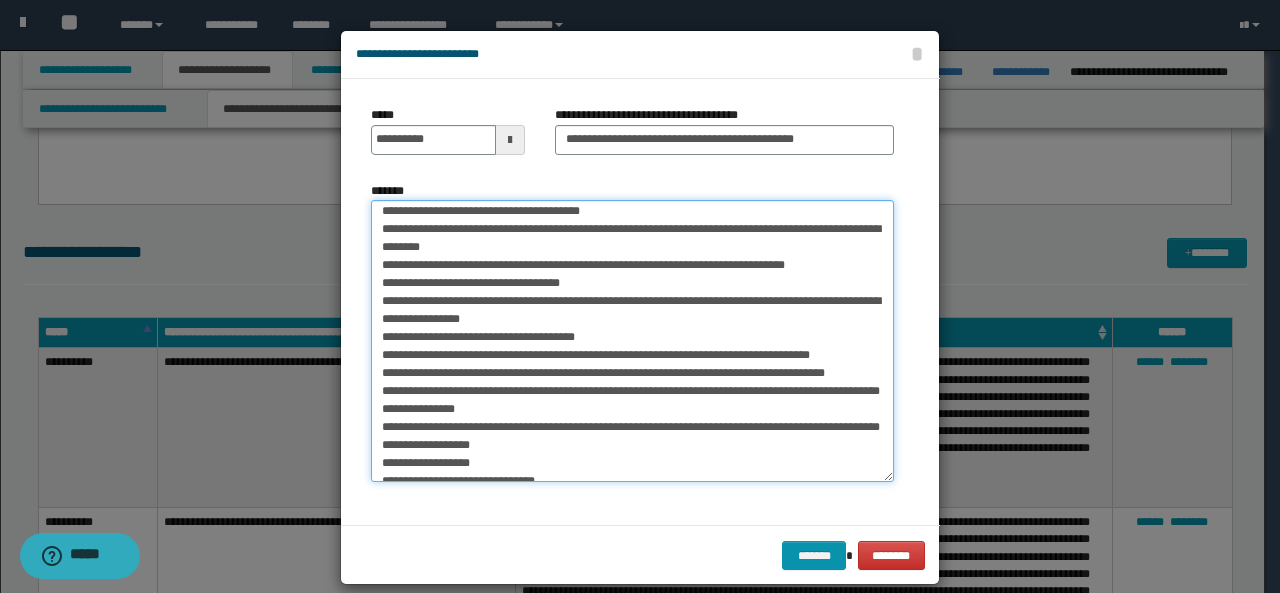 click on "*******" at bounding box center (632, 341) 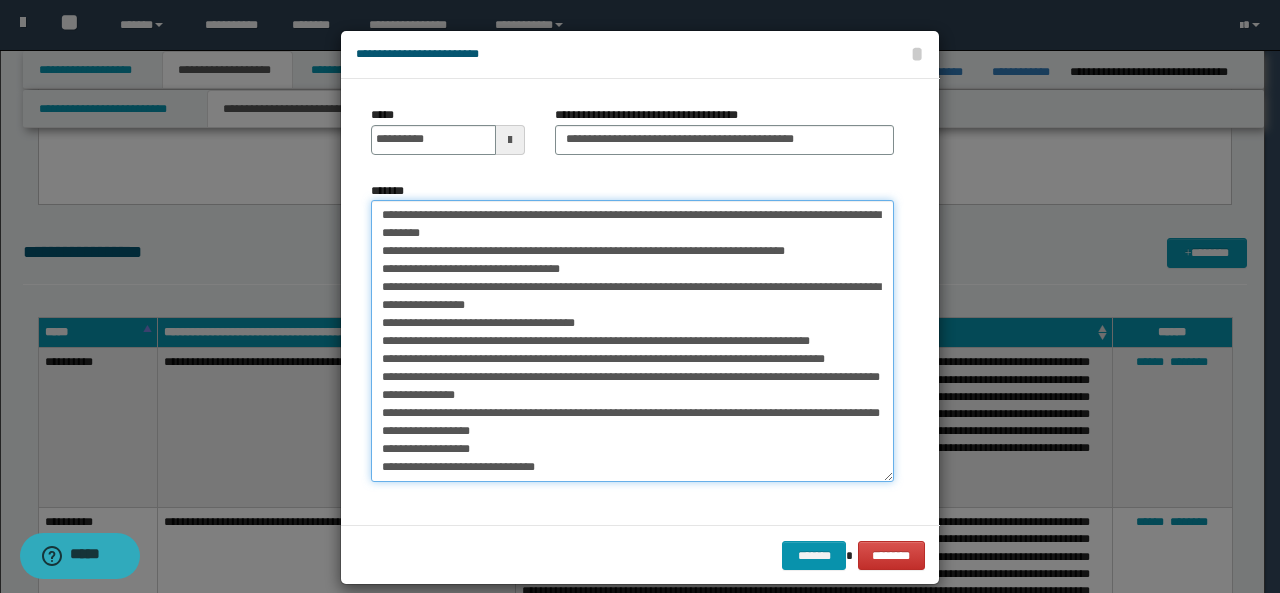 scroll, scrollTop: 448, scrollLeft: 0, axis: vertical 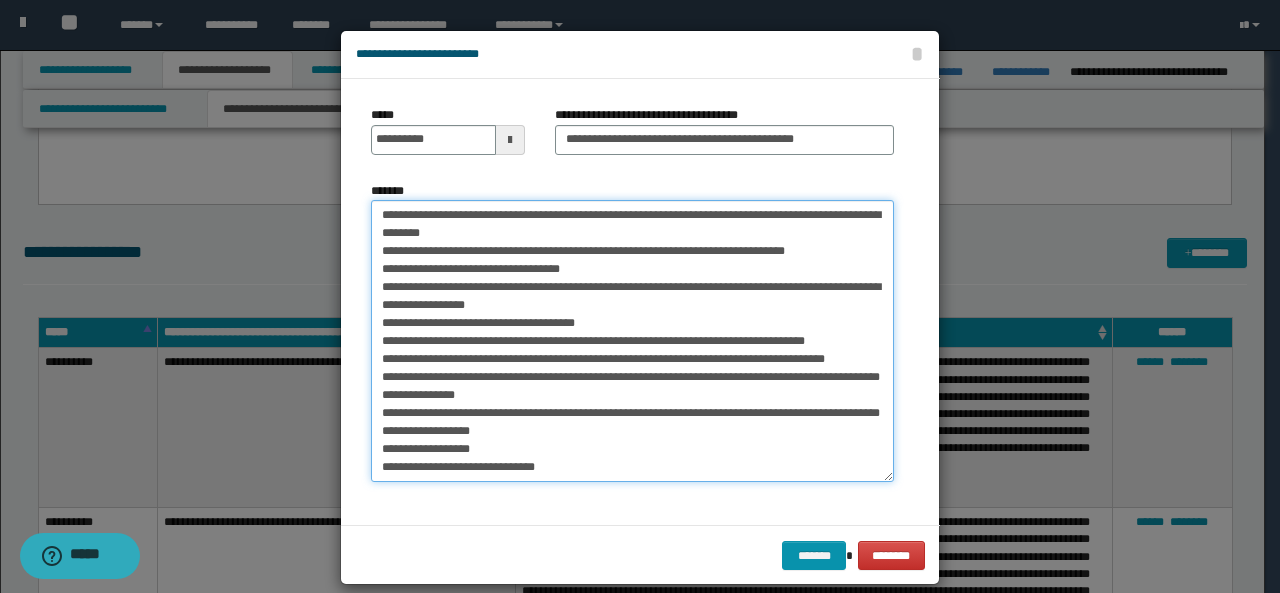 click on "*******" at bounding box center (632, 341) 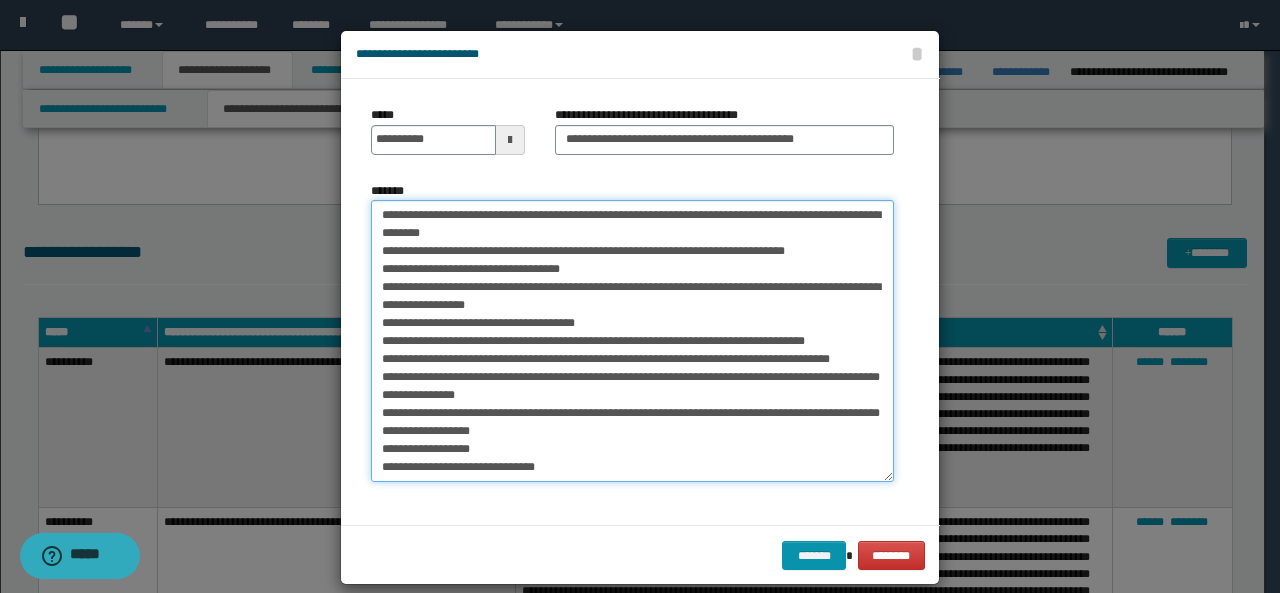 scroll, scrollTop: 558, scrollLeft: 0, axis: vertical 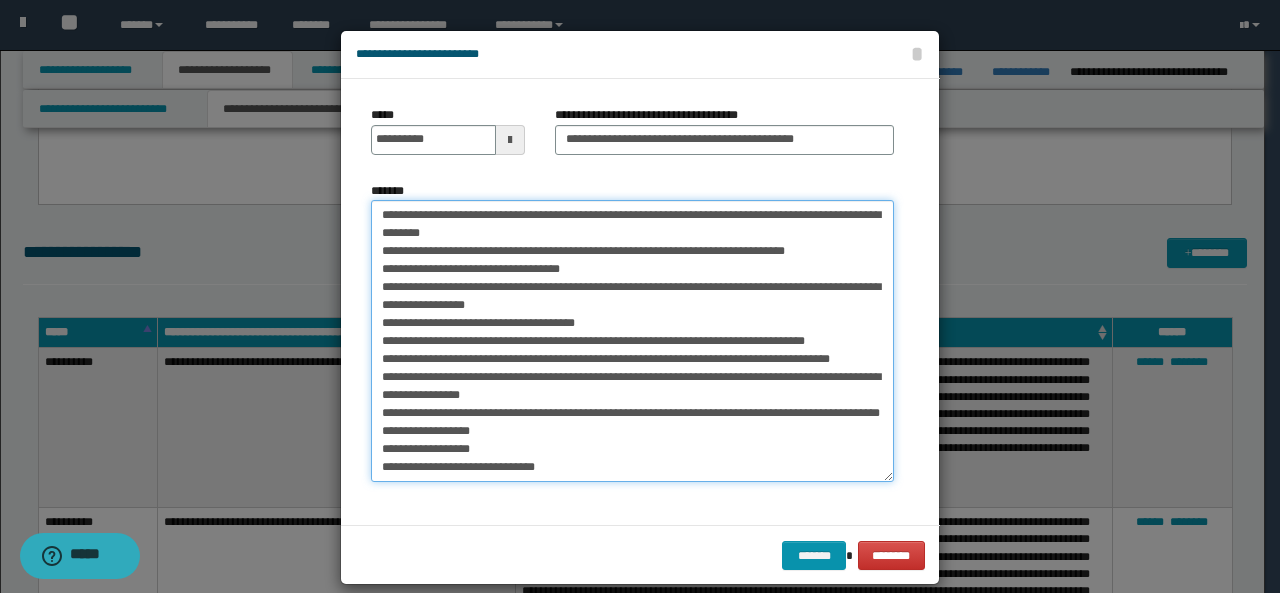 click on "*******" at bounding box center (632, 341) 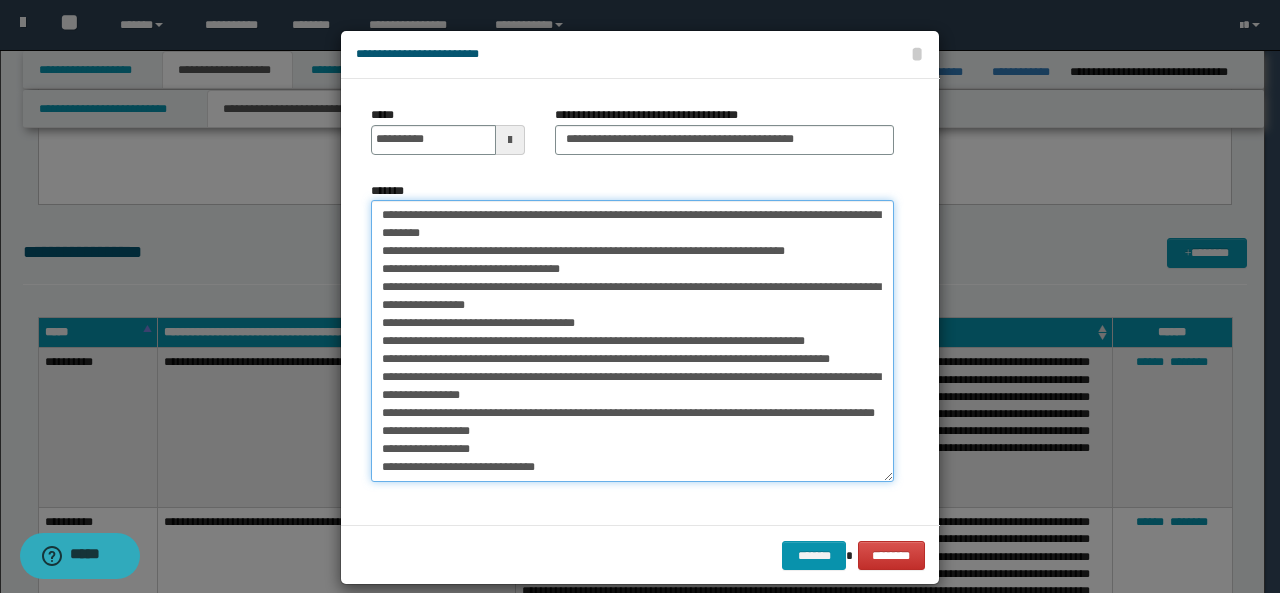 scroll, scrollTop: 575, scrollLeft: 0, axis: vertical 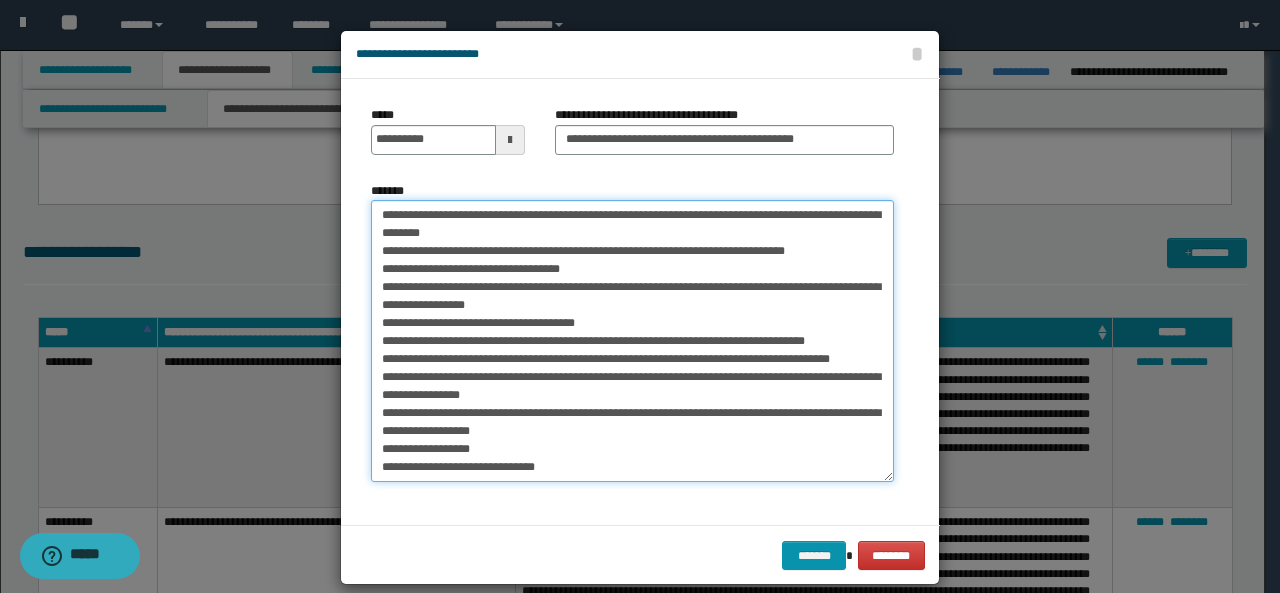 click on "*******" at bounding box center (632, 341) 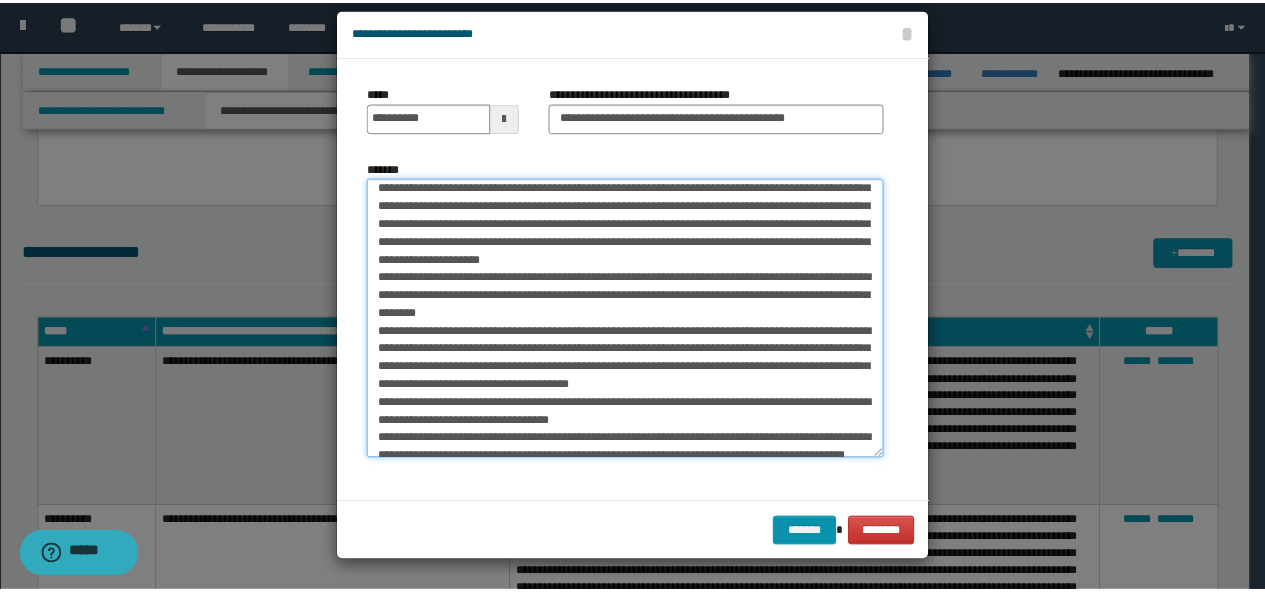 scroll, scrollTop: 40, scrollLeft: 0, axis: vertical 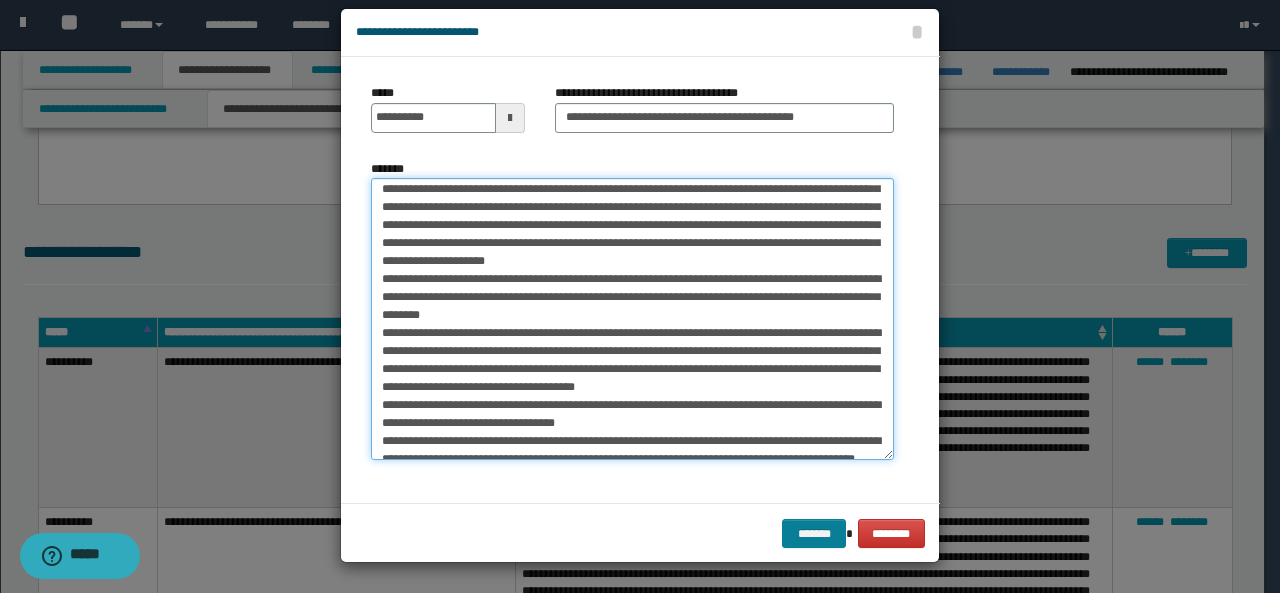 type on "**********" 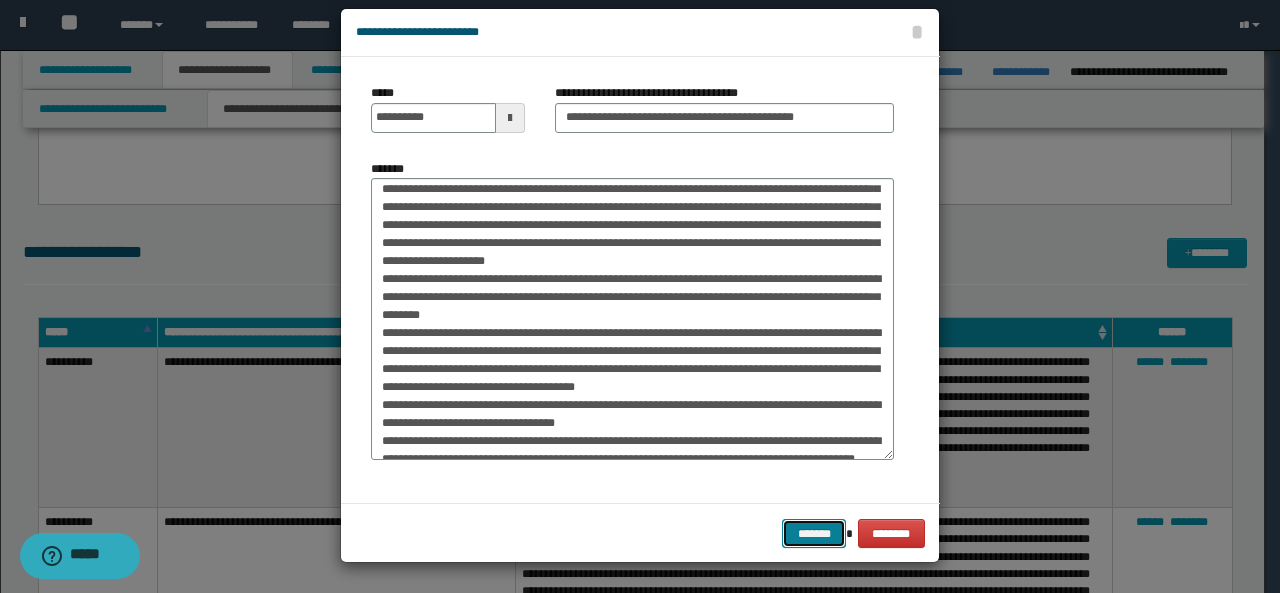 click on "*******" at bounding box center (814, 533) 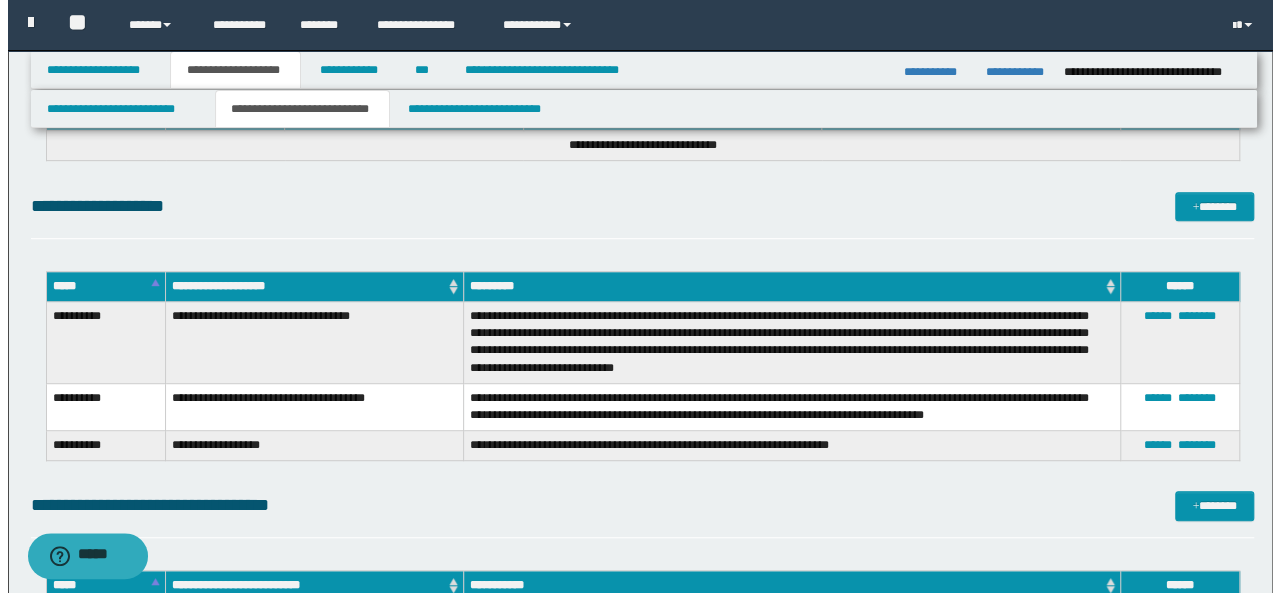scroll, scrollTop: 4222, scrollLeft: 0, axis: vertical 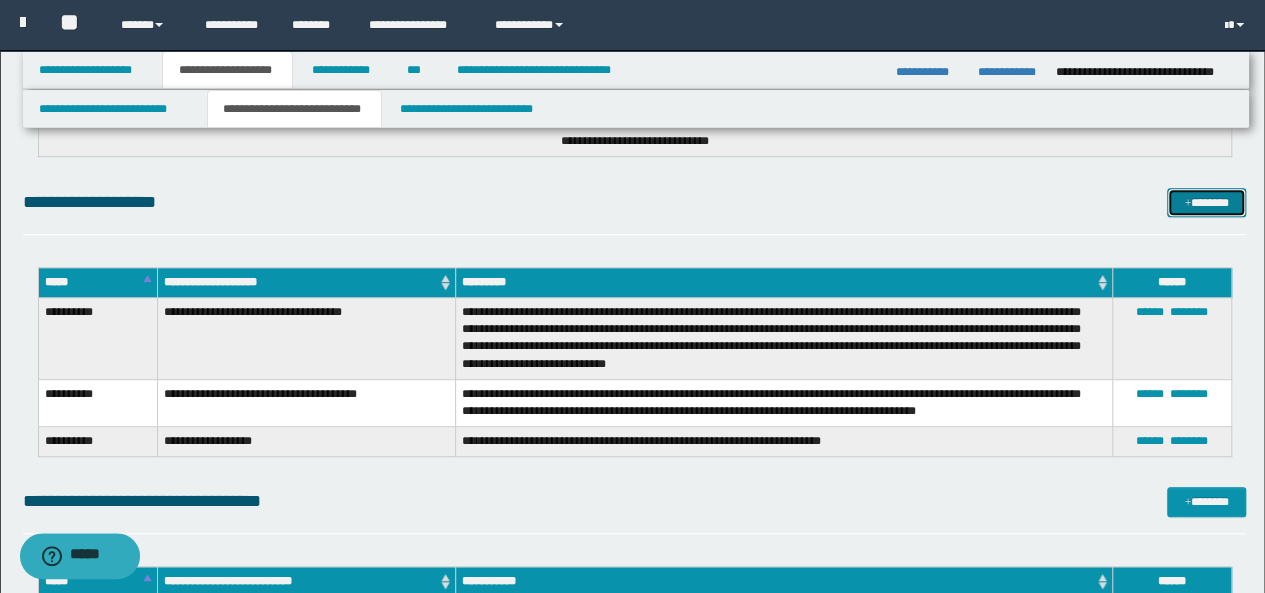 click on "*******" at bounding box center (1206, 202) 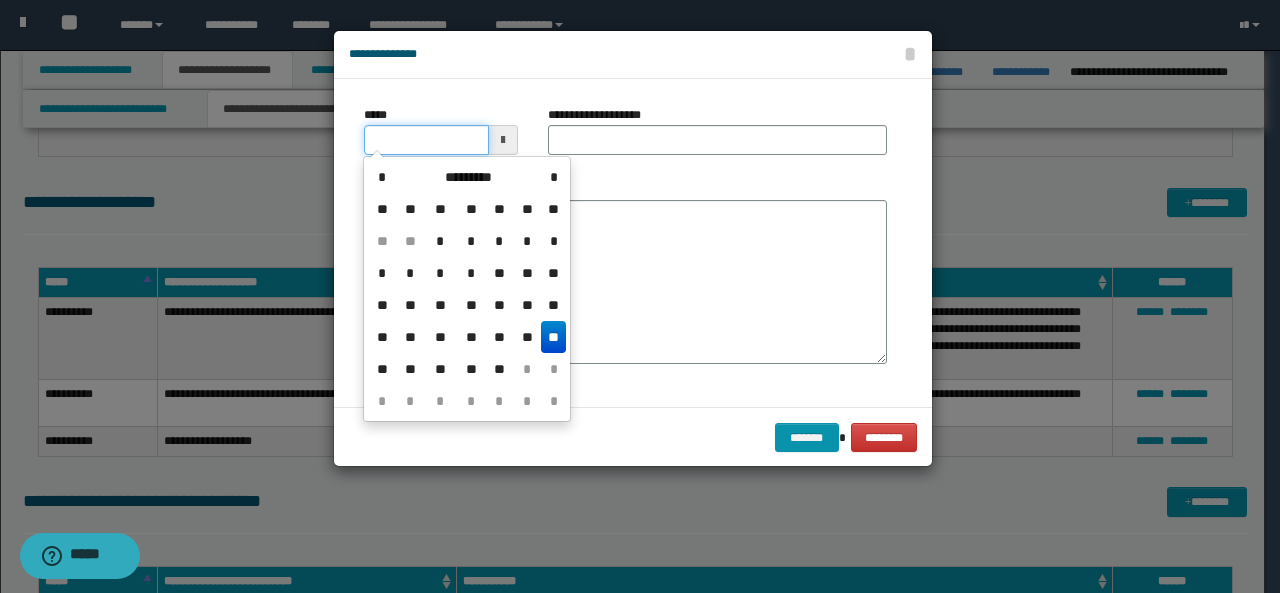 click on "*****" at bounding box center (426, 140) 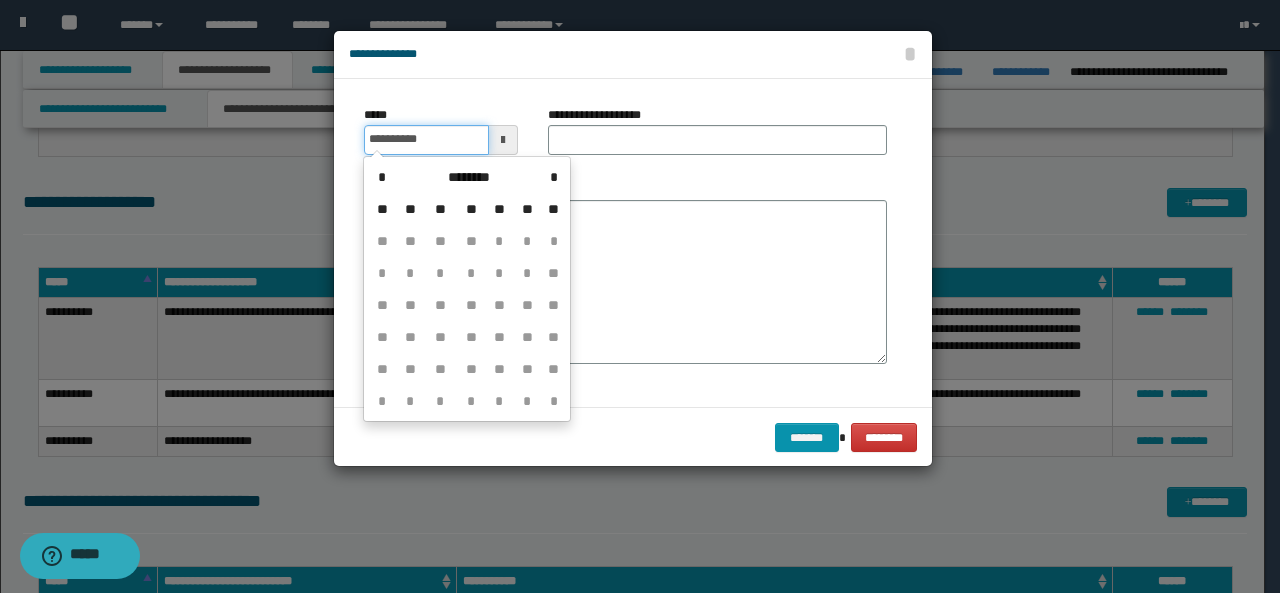 type on "**********" 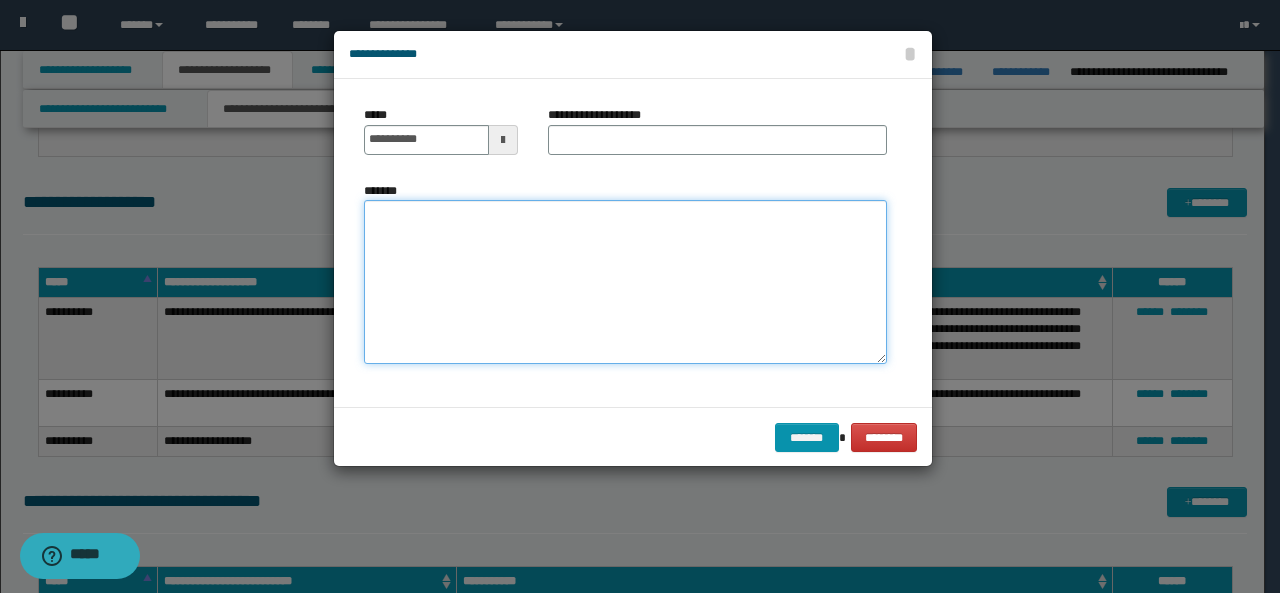 click on "*******" at bounding box center (625, 282) 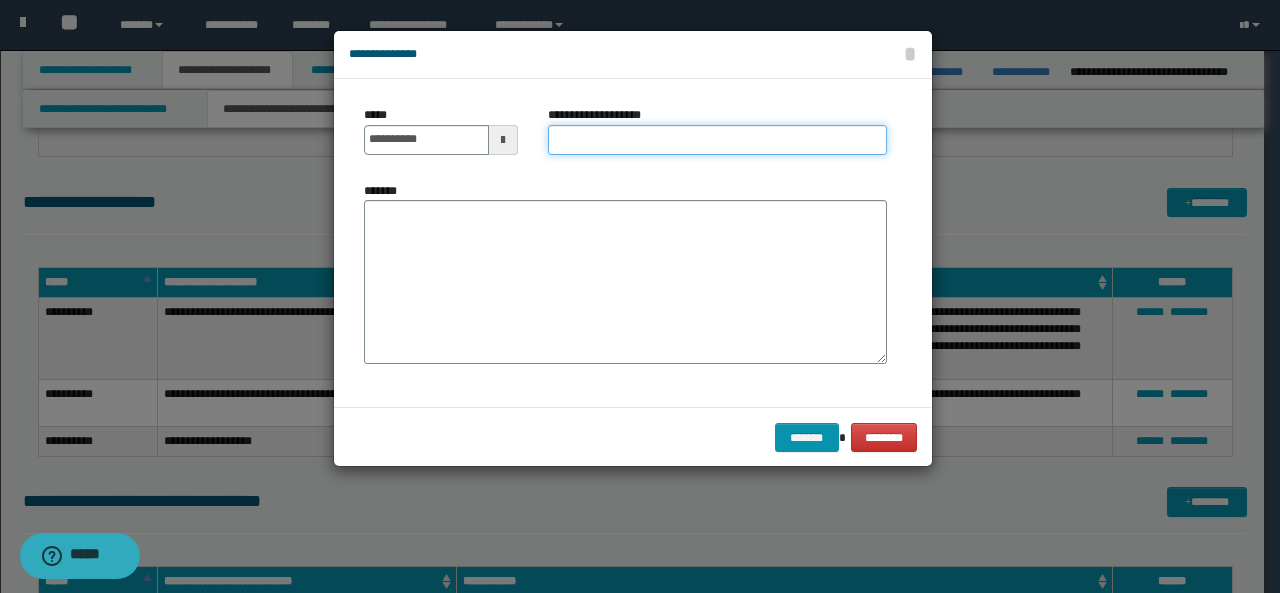click on "**********" at bounding box center (717, 140) 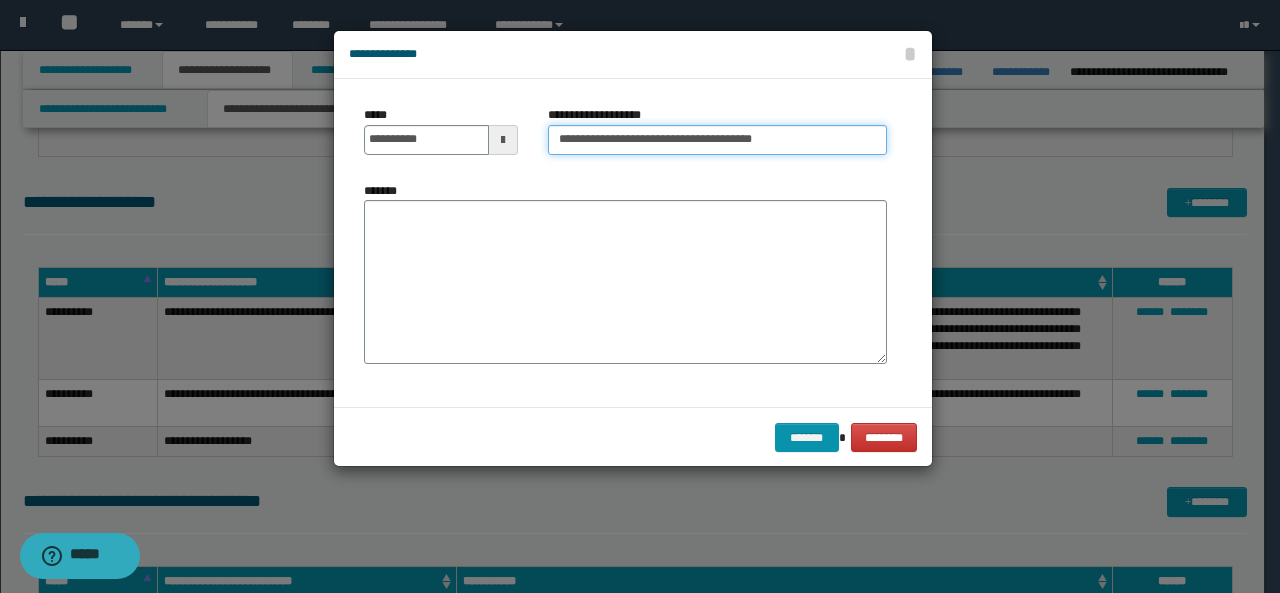 type on "**********" 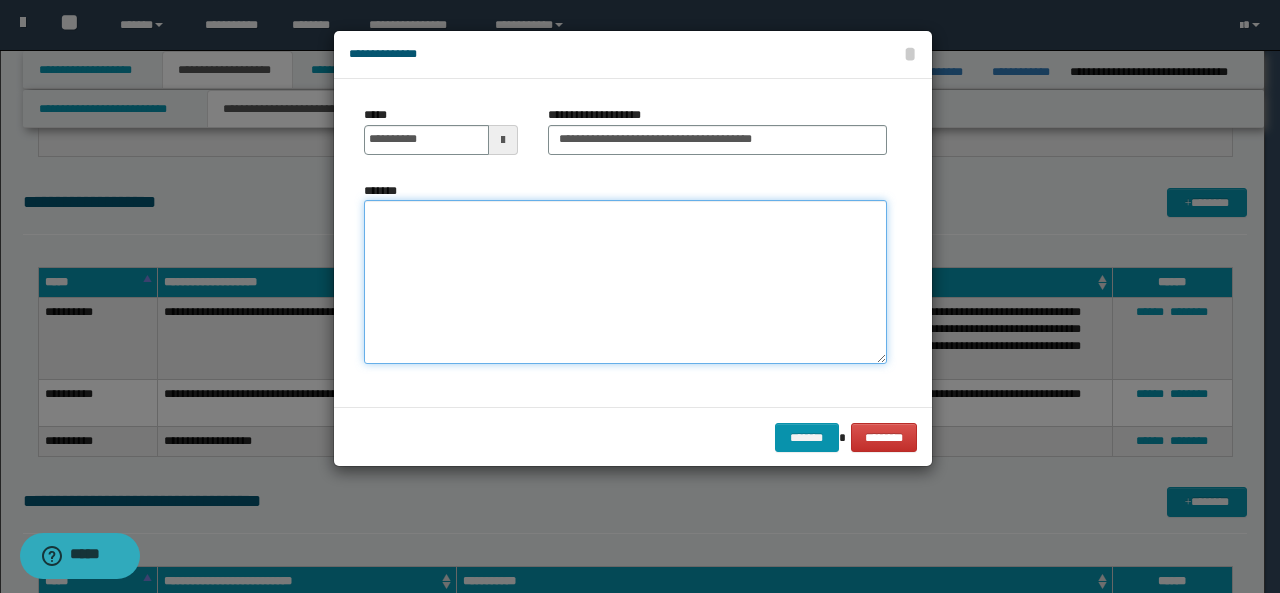 click on "*******" at bounding box center (625, 282) 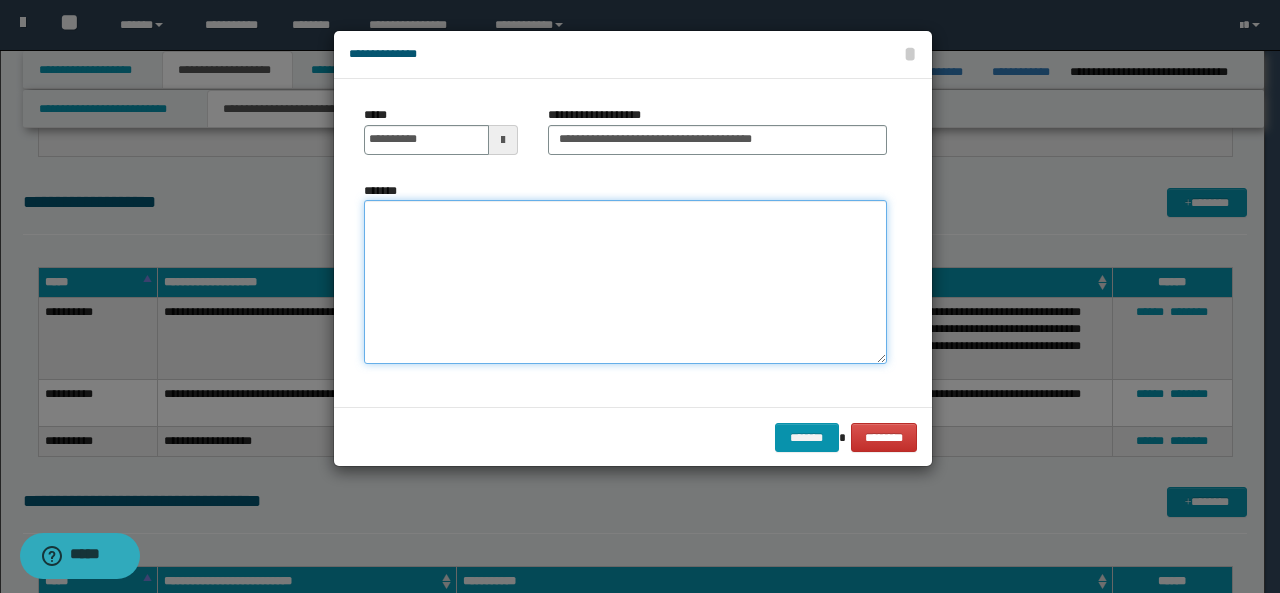 click on "*******" at bounding box center [625, 282] 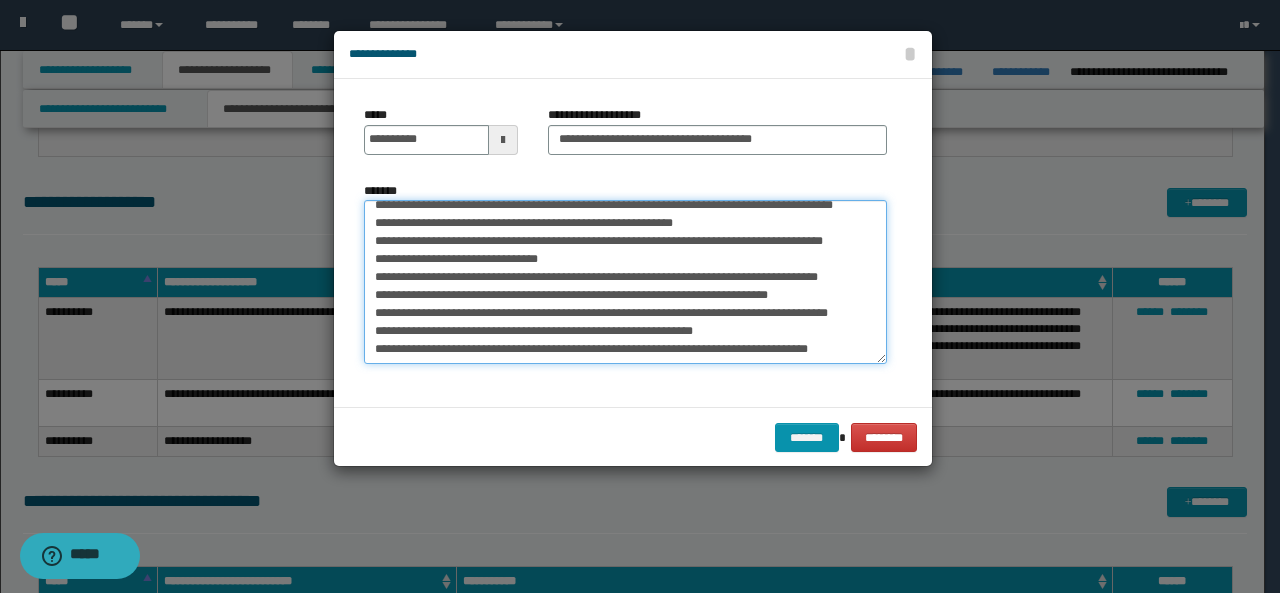 scroll, scrollTop: 0, scrollLeft: 0, axis: both 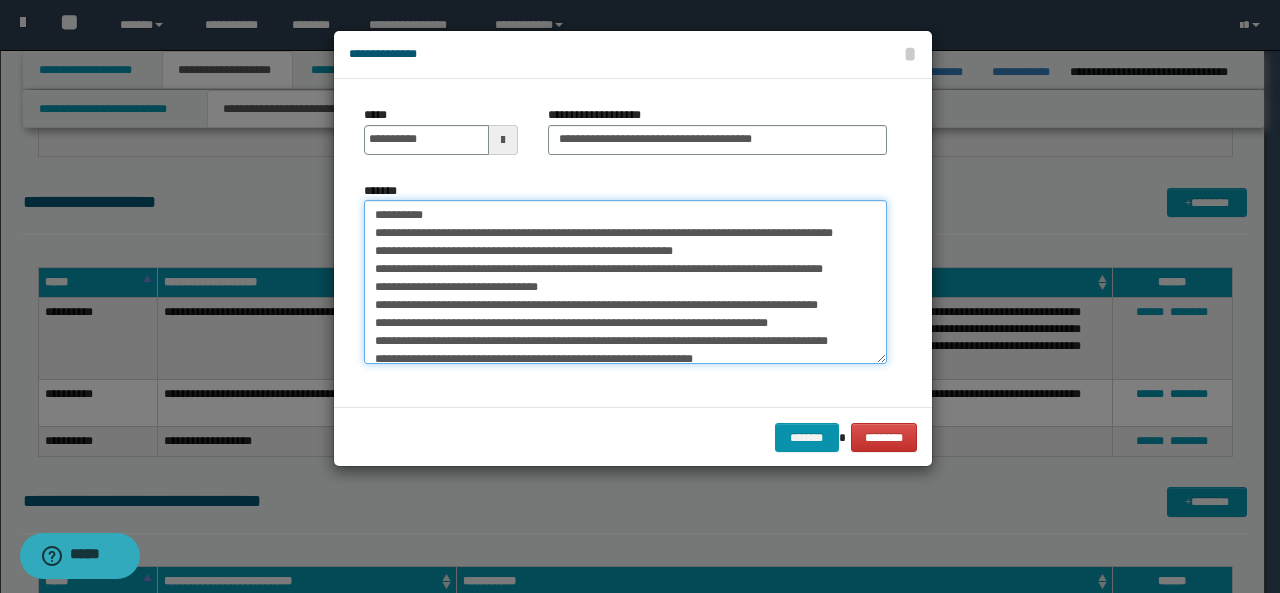 click on "**********" at bounding box center [625, 282] 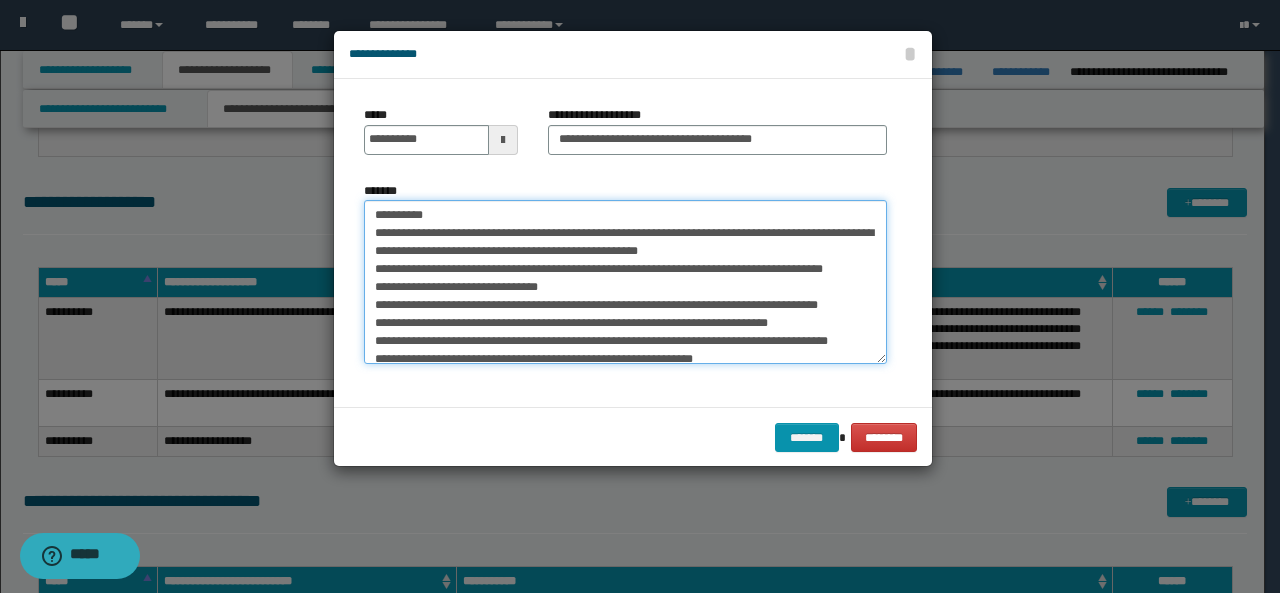 click on "**********" at bounding box center [625, 282] 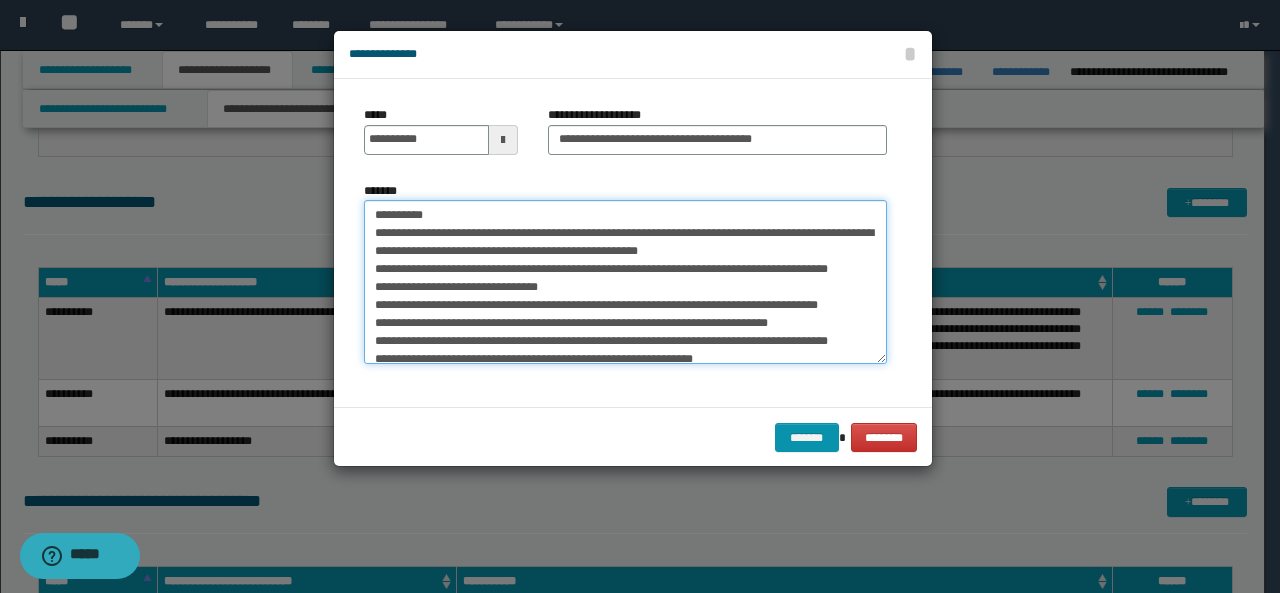 click on "**********" at bounding box center (625, 282) 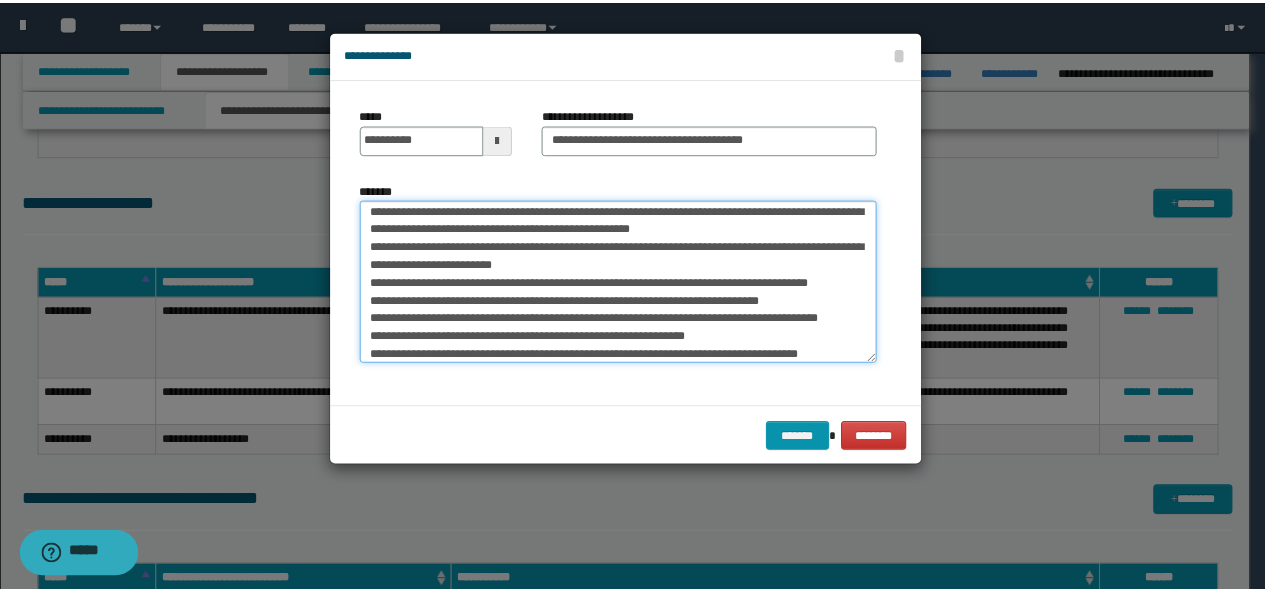 scroll, scrollTop: 27, scrollLeft: 0, axis: vertical 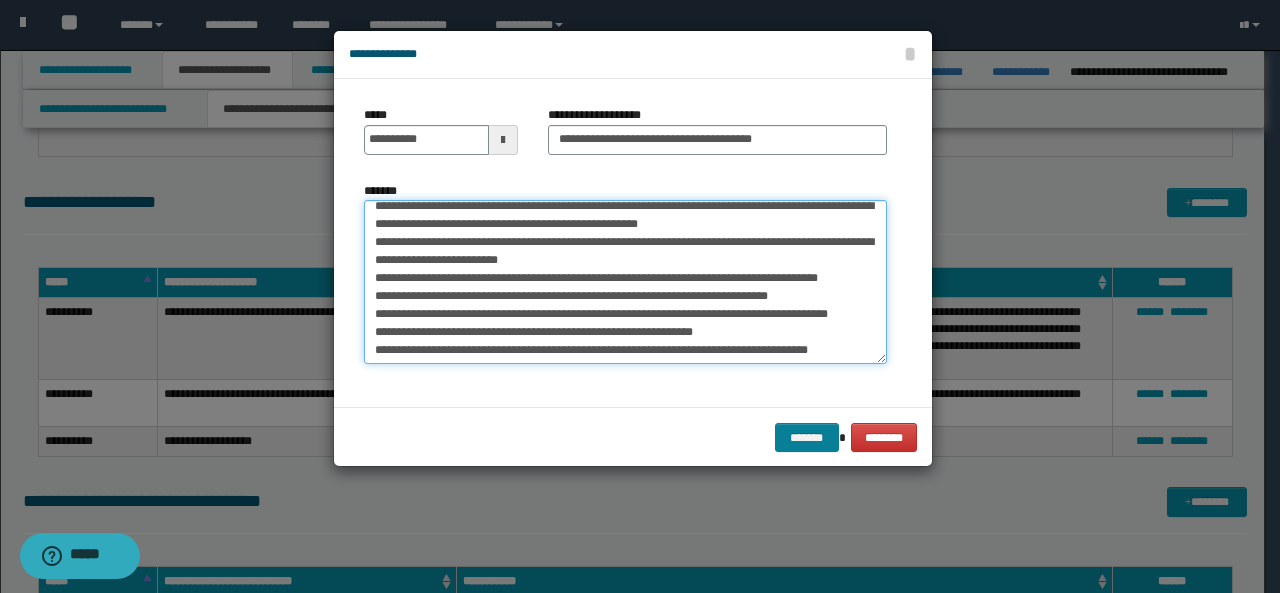 type on "**********" 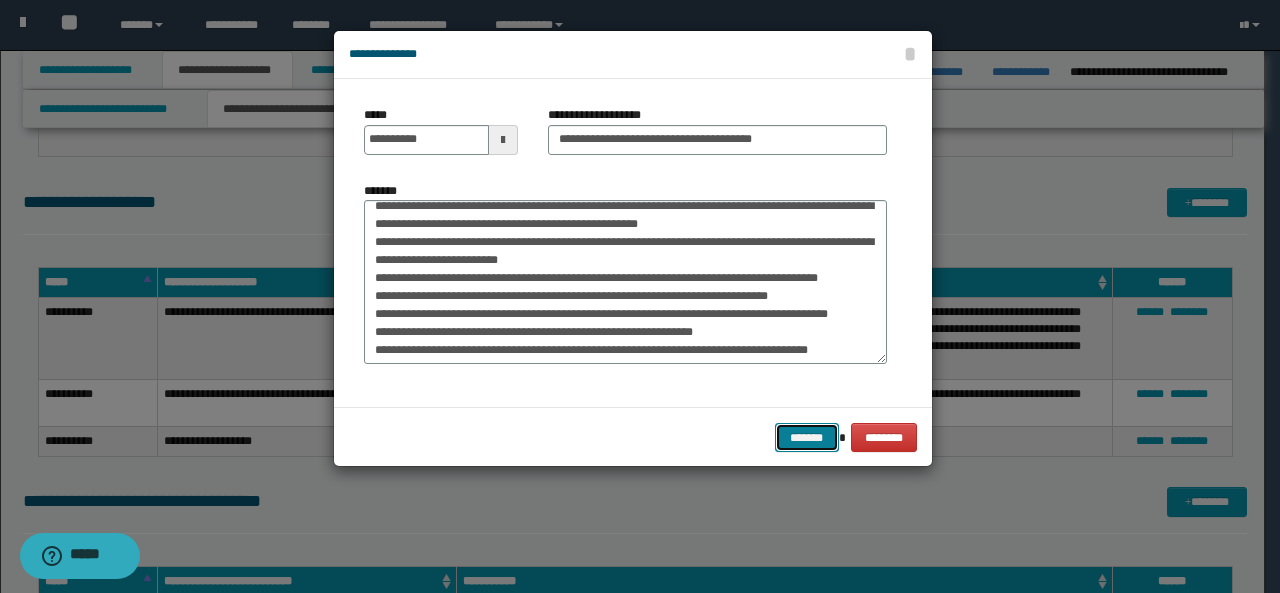click on "*******" at bounding box center (807, 437) 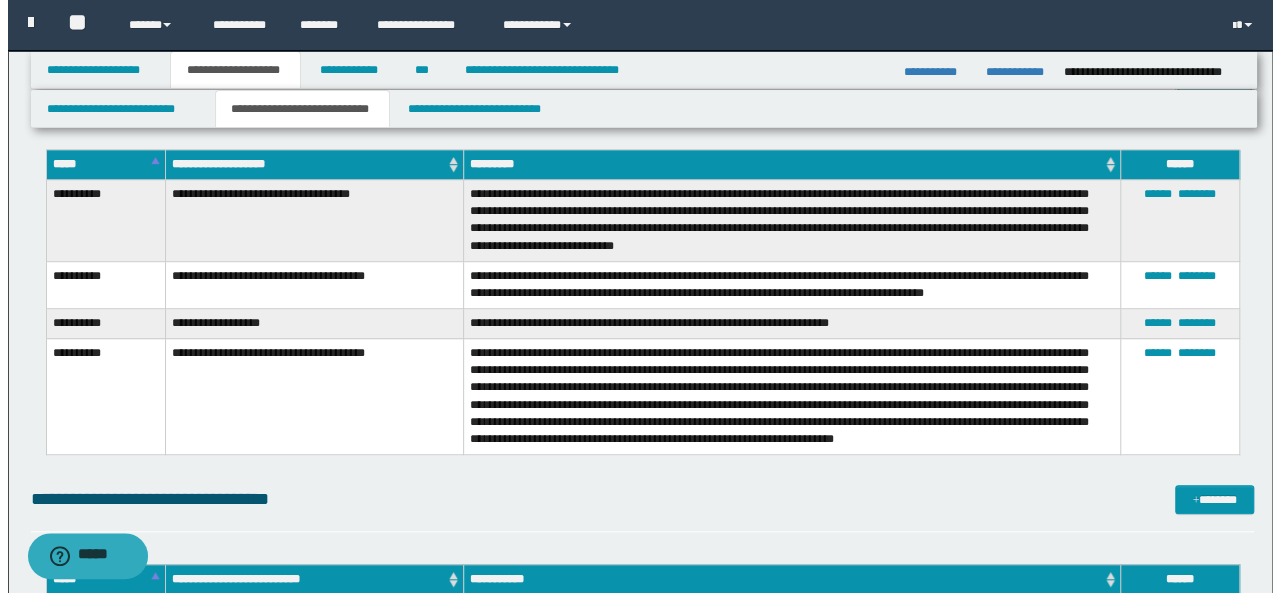 scroll, scrollTop: 4334, scrollLeft: 0, axis: vertical 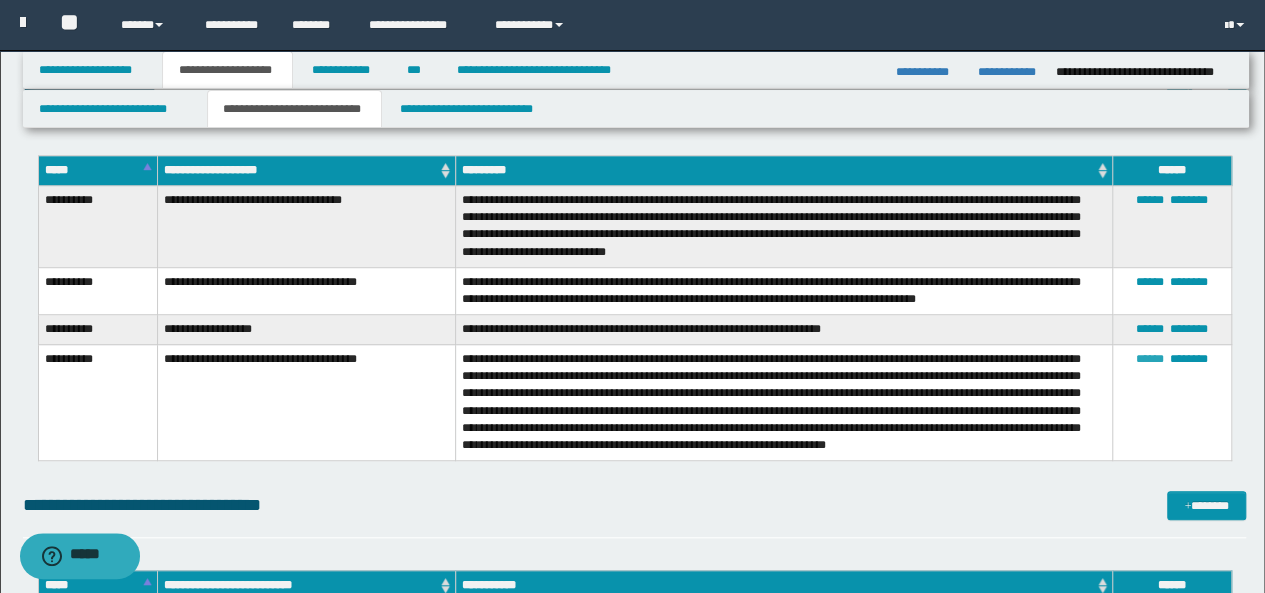 click on "******" at bounding box center [1150, 359] 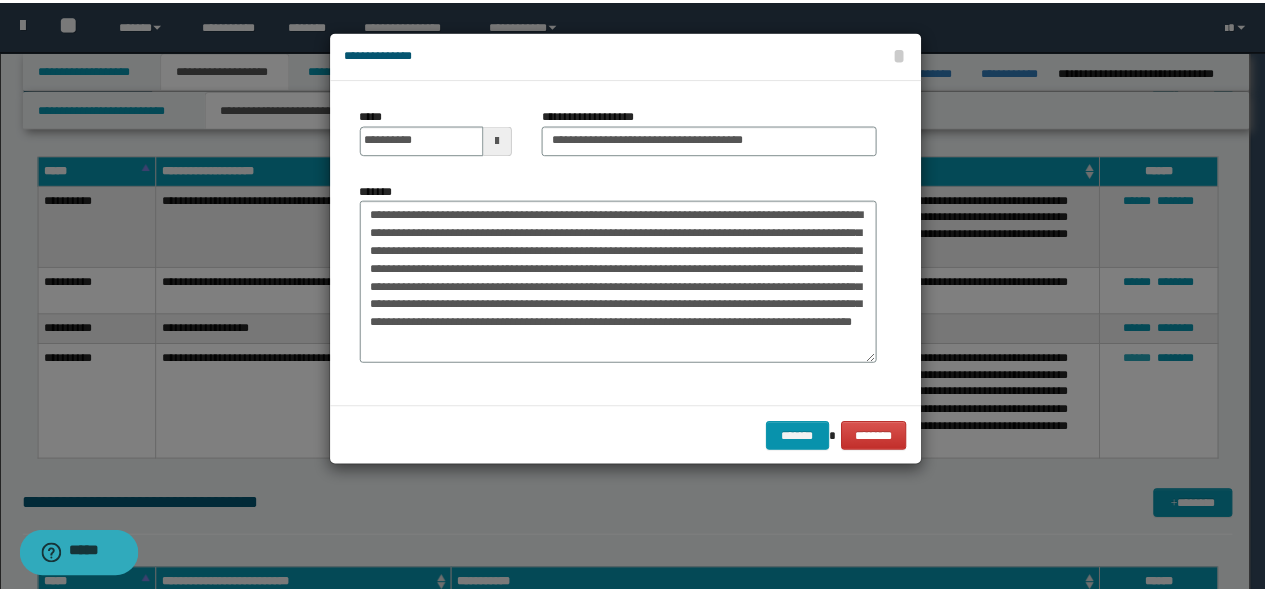 scroll, scrollTop: 0, scrollLeft: 0, axis: both 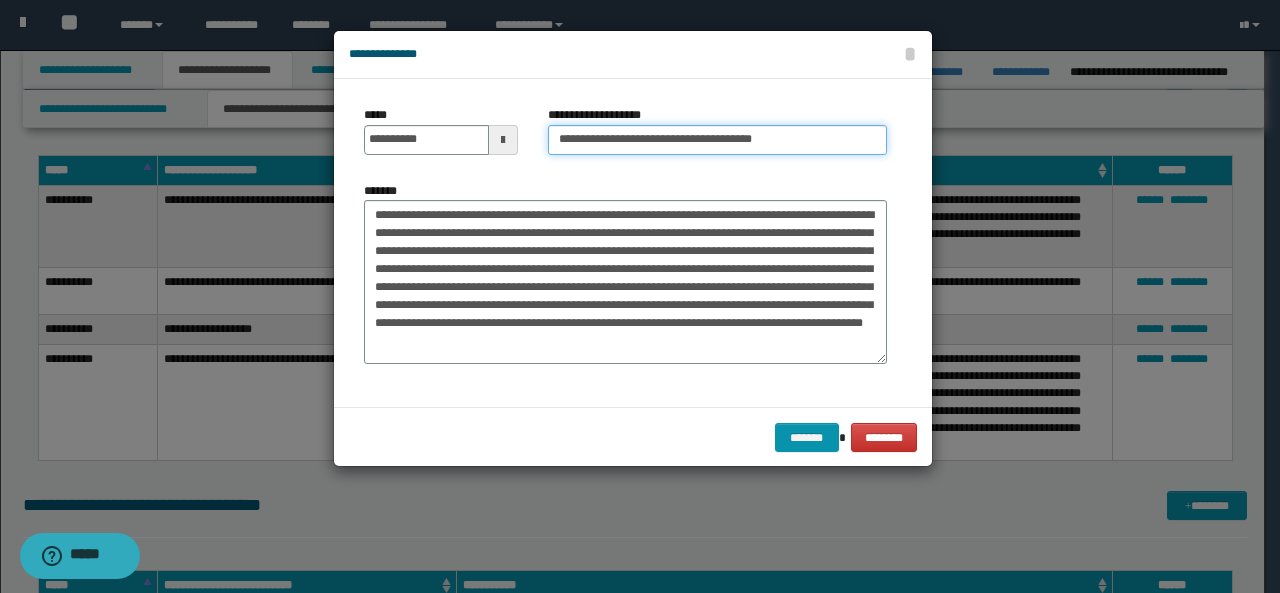 click on "**********" at bounding box center [717, 140] 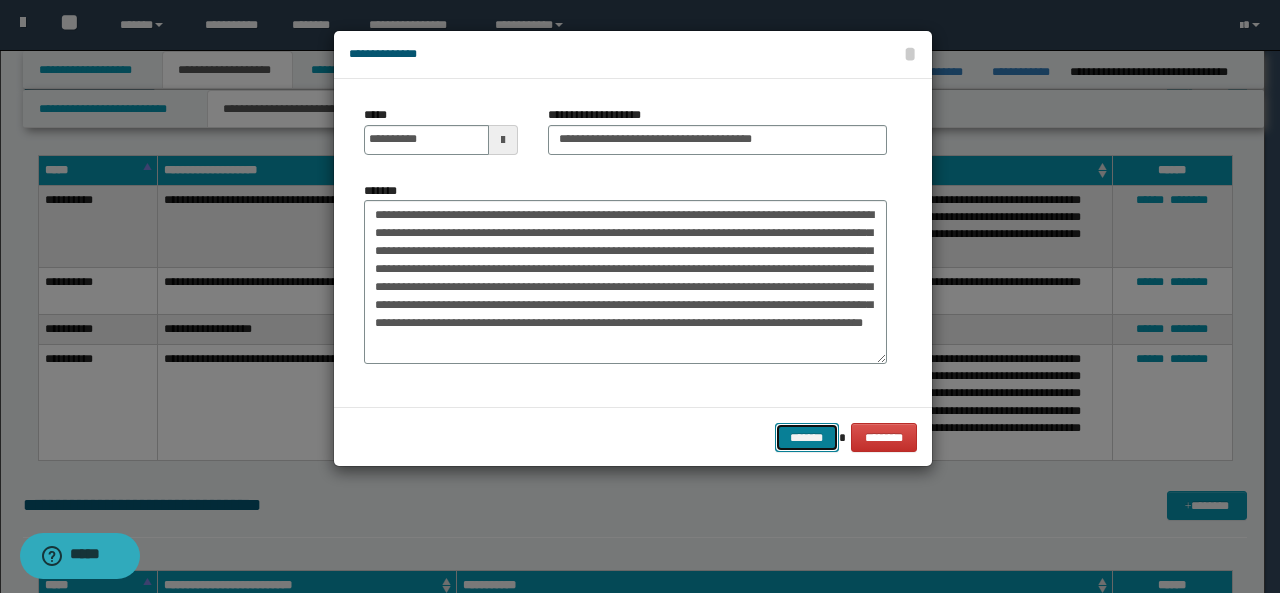 click on "*******" at bounding box center (807, 437) 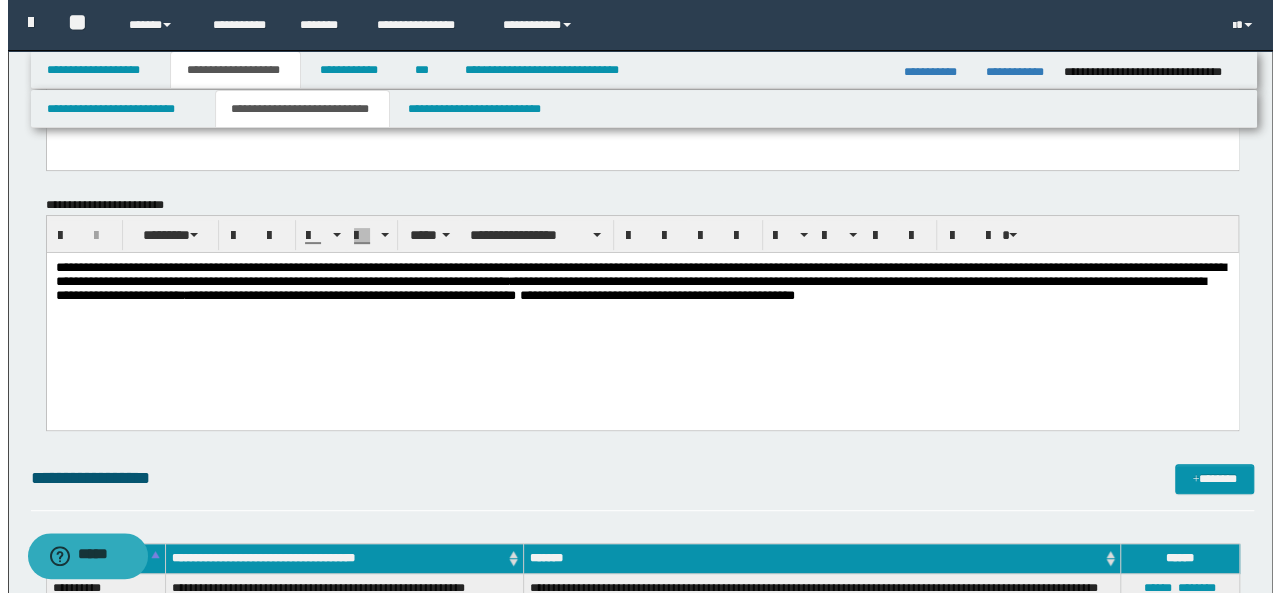 scroll, scrollTop: 294, scrollLeft: 0, axis: vertical 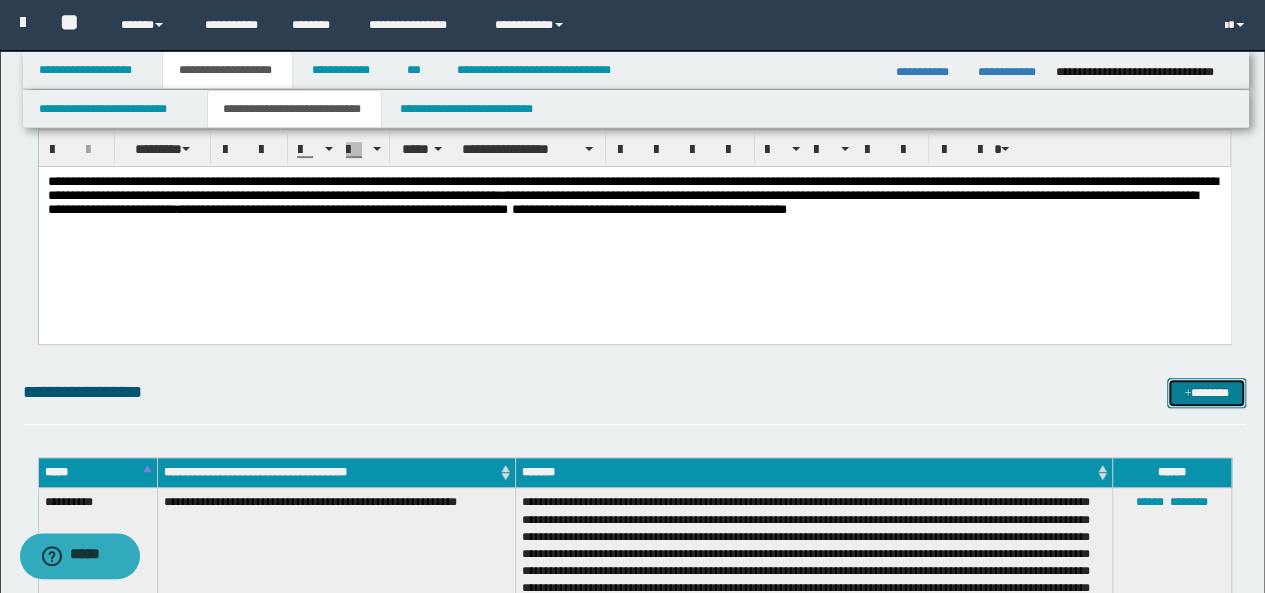 click on "*******" at bounding box center [1206, 392] 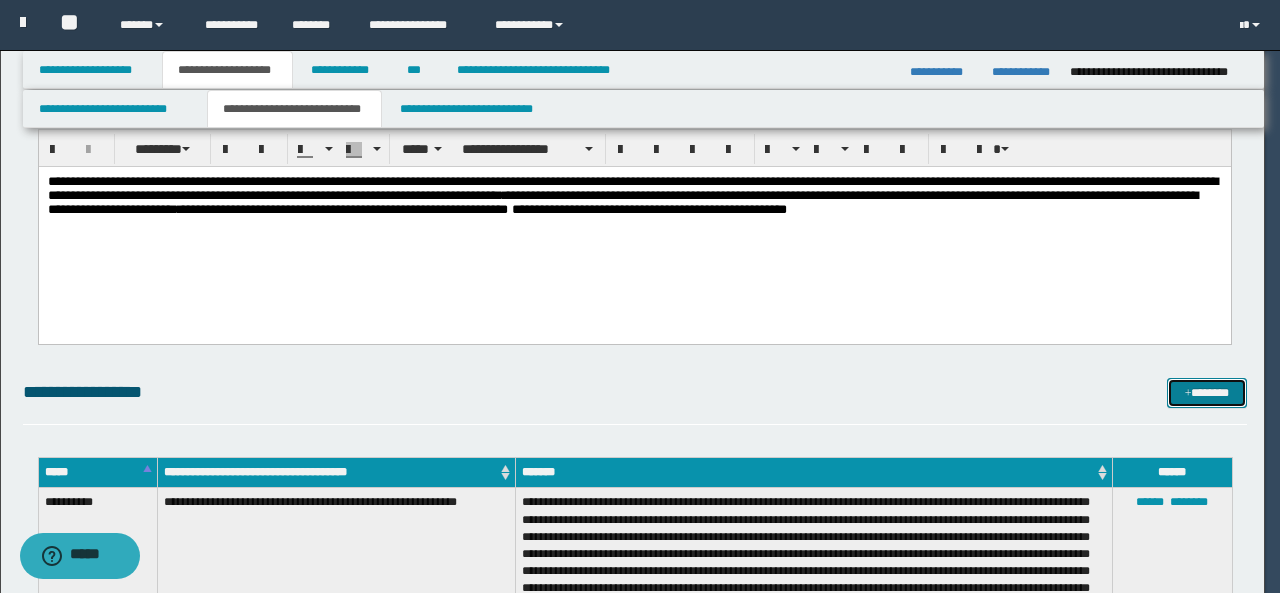 scroll, scrollTop: 0, scrollLeft: 0, axis: both 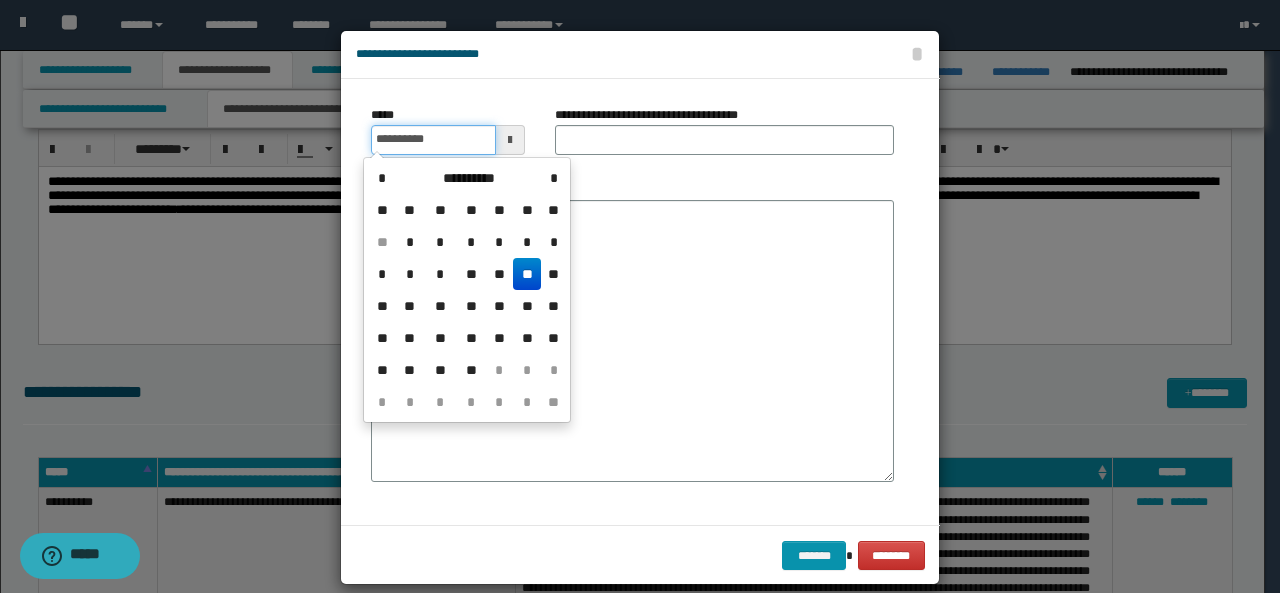click on "**********" at bounding box center [433, 140] 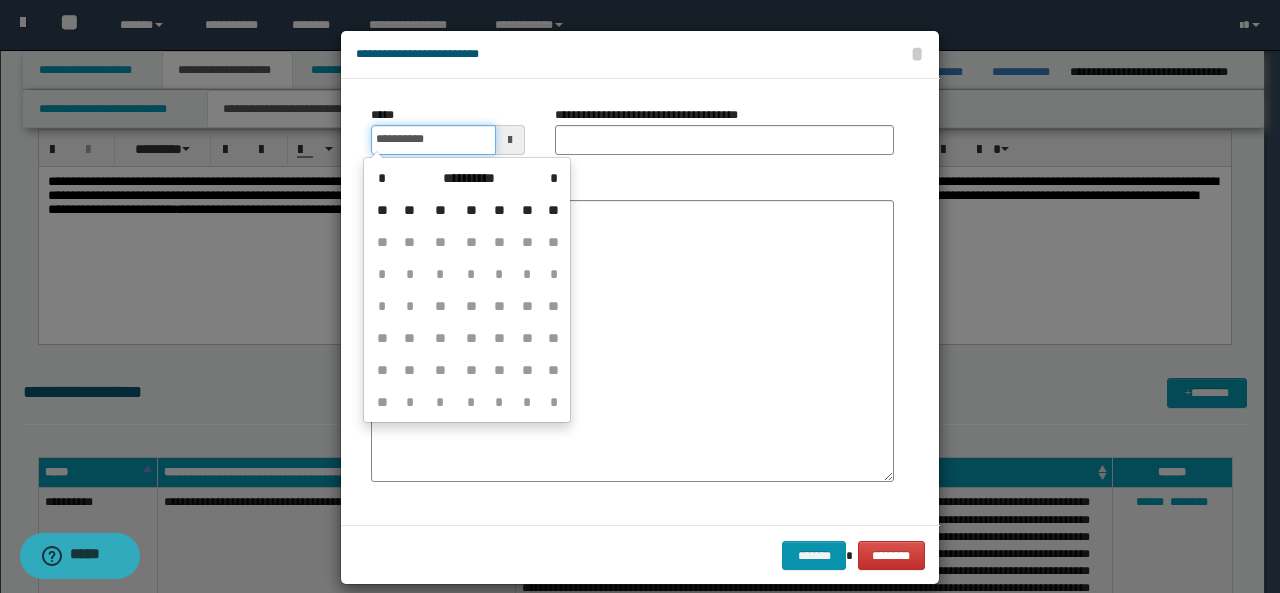 type on "**********" 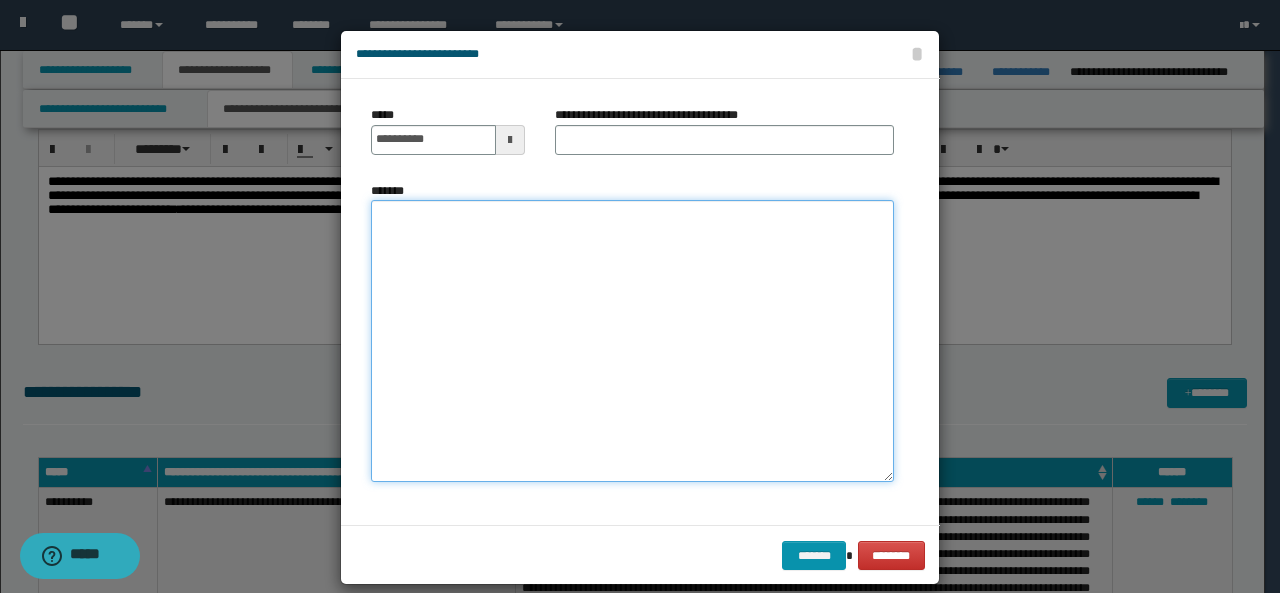 click on "*******" at bounding box center (632, 341) 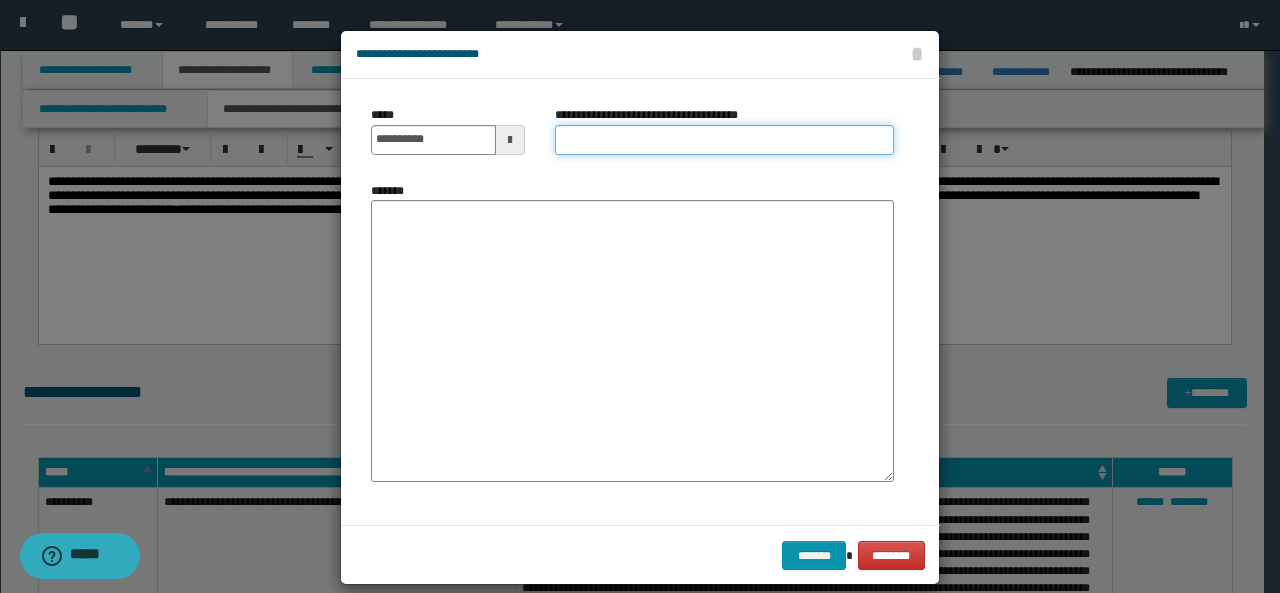 click on "**********" at bounding box center (724, 140) 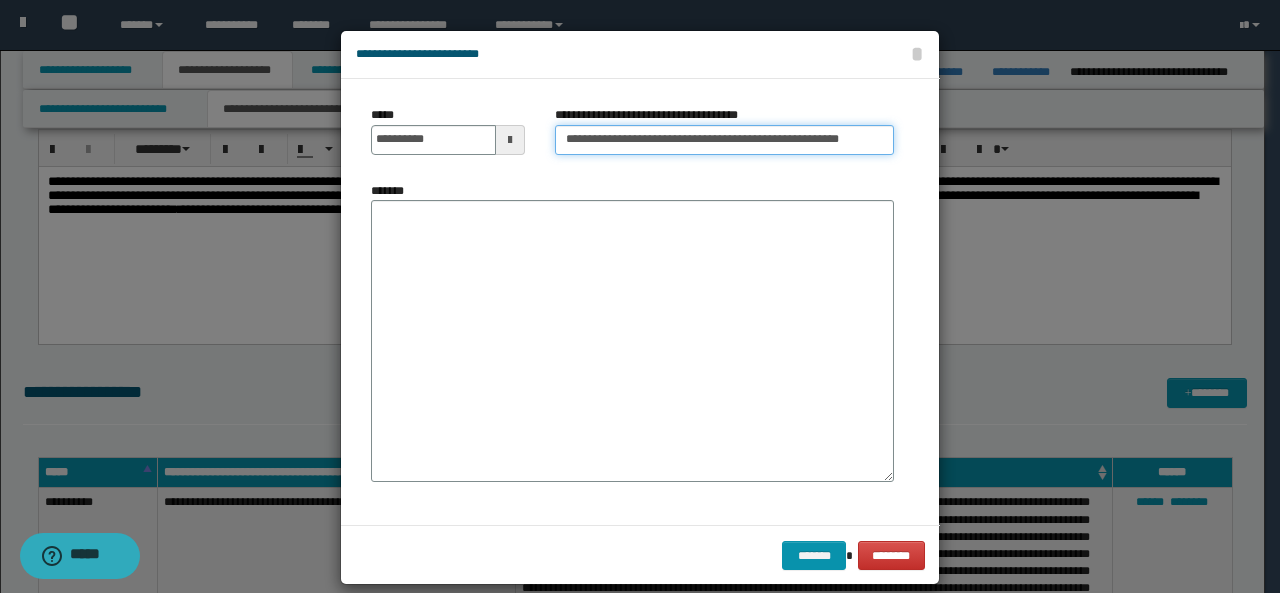 scroll, scrollTop: 0, scrollLeft: 20, axis: horizontal 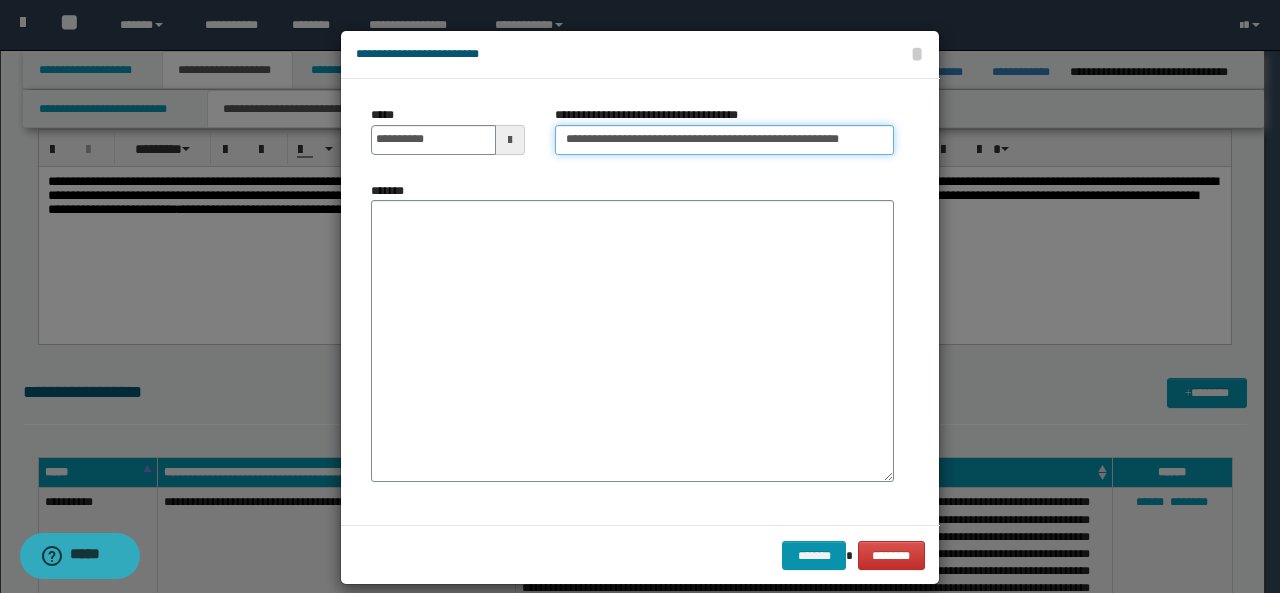 type on "**********" 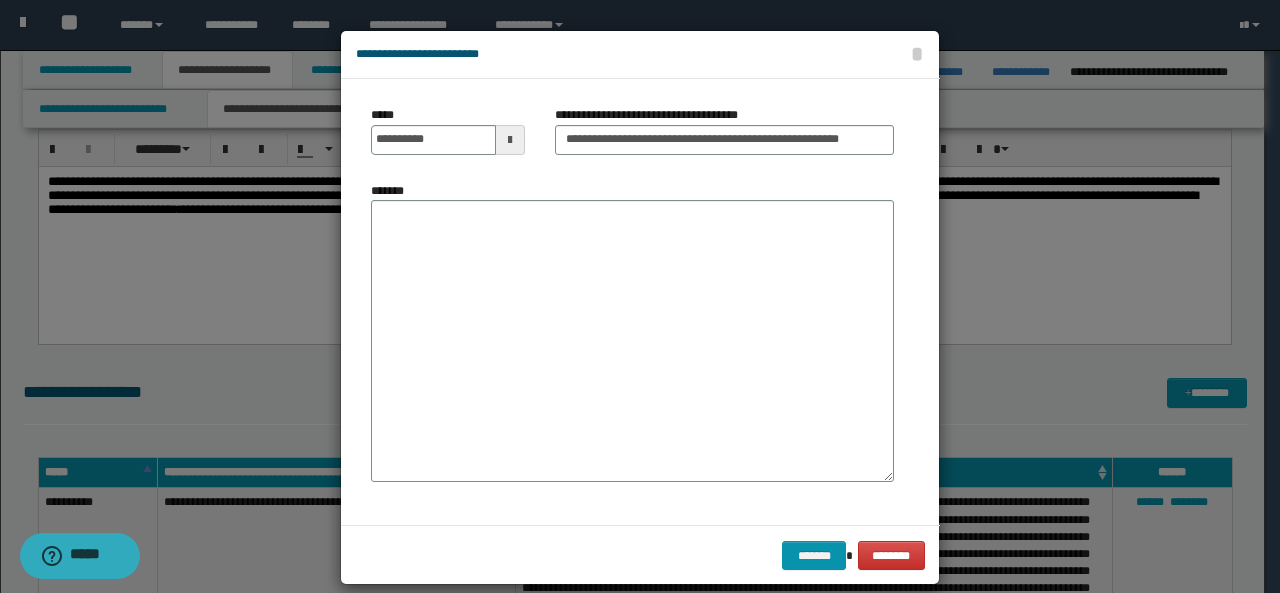 scroll, scrollTop: 0, scrollLeft: 0, axis: both 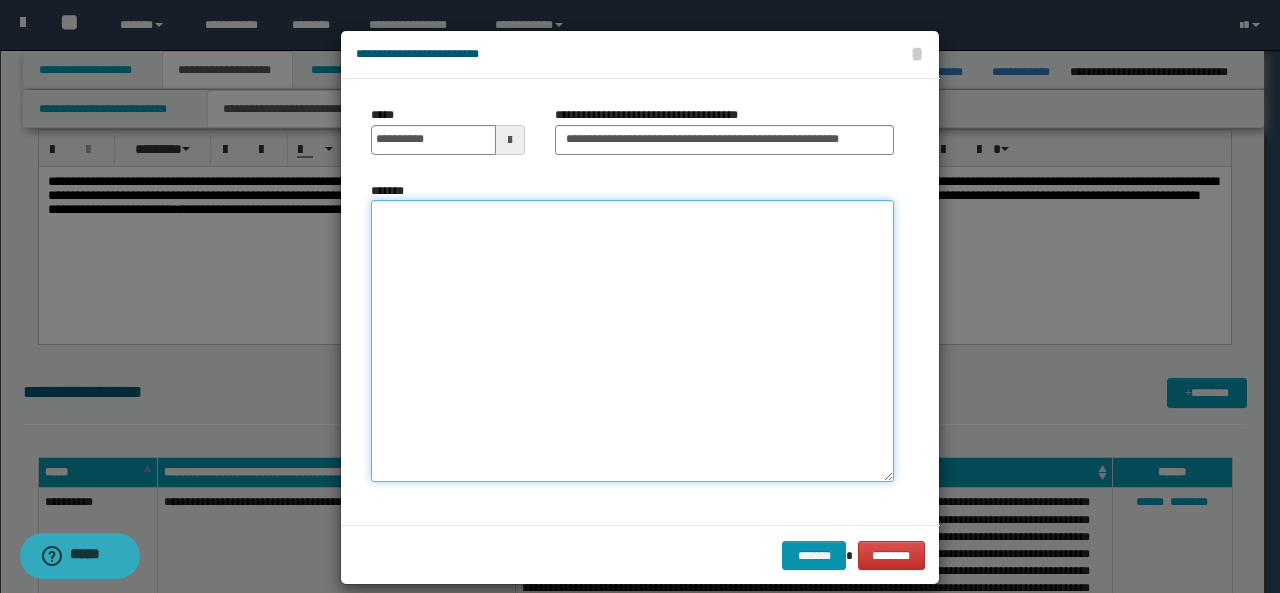 click on "*******" at bounding box center (632, 341) 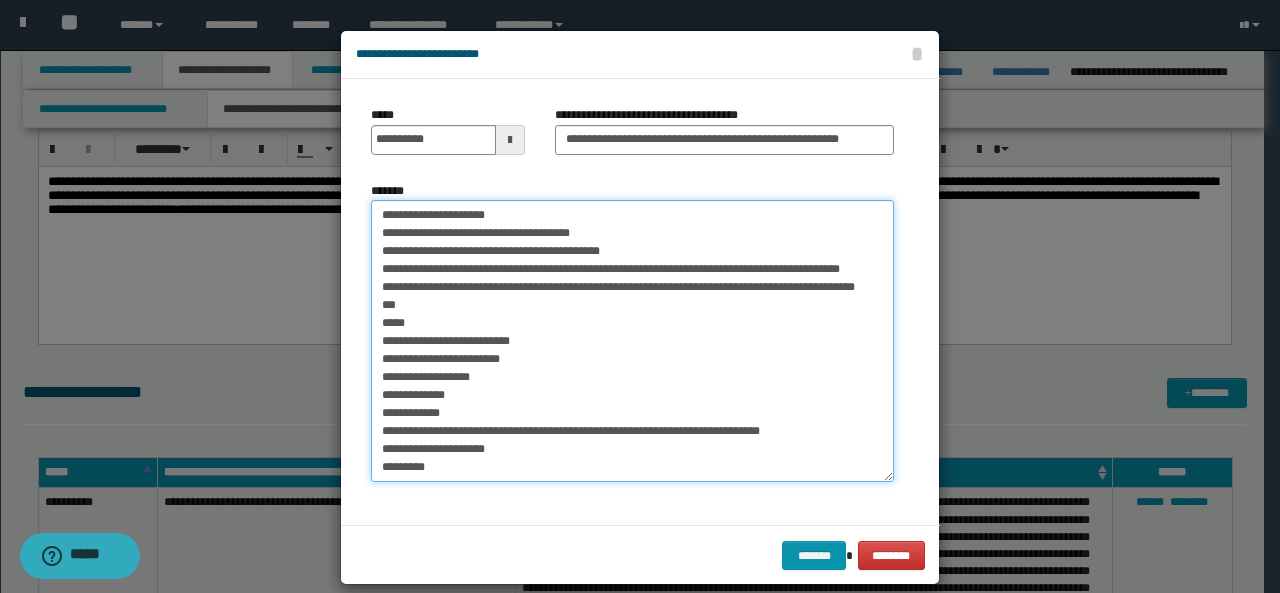 scroll, scrollTop: 1, scrollLeft: 0, axis: vertical 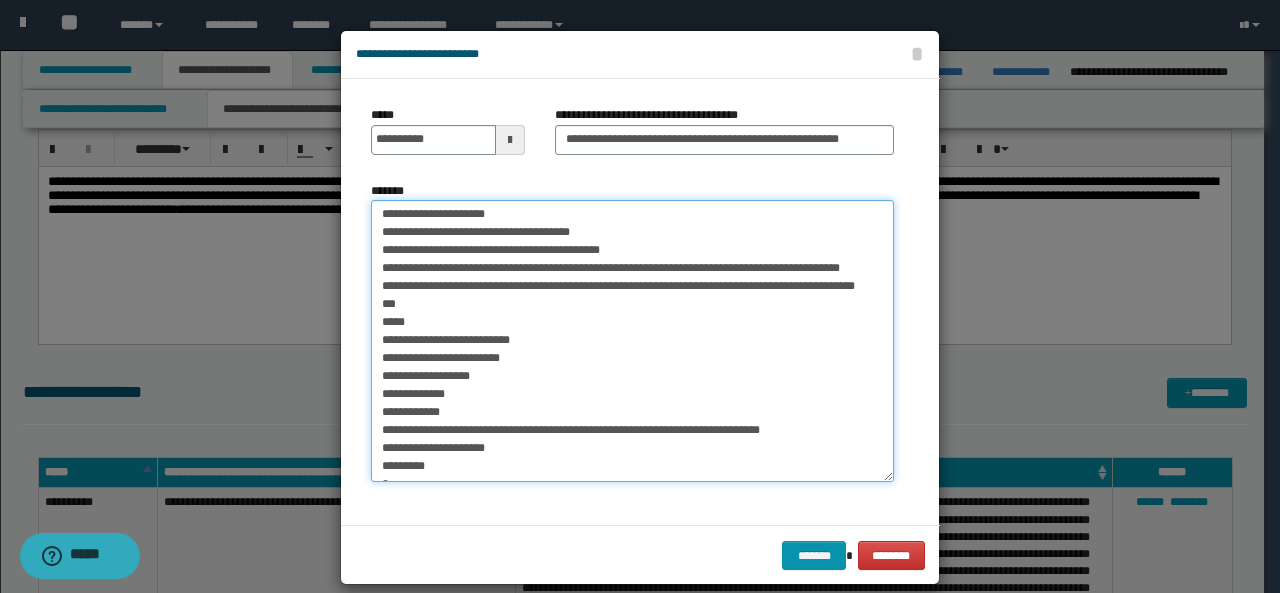 click on "*******" at bounding box center (632, 341) 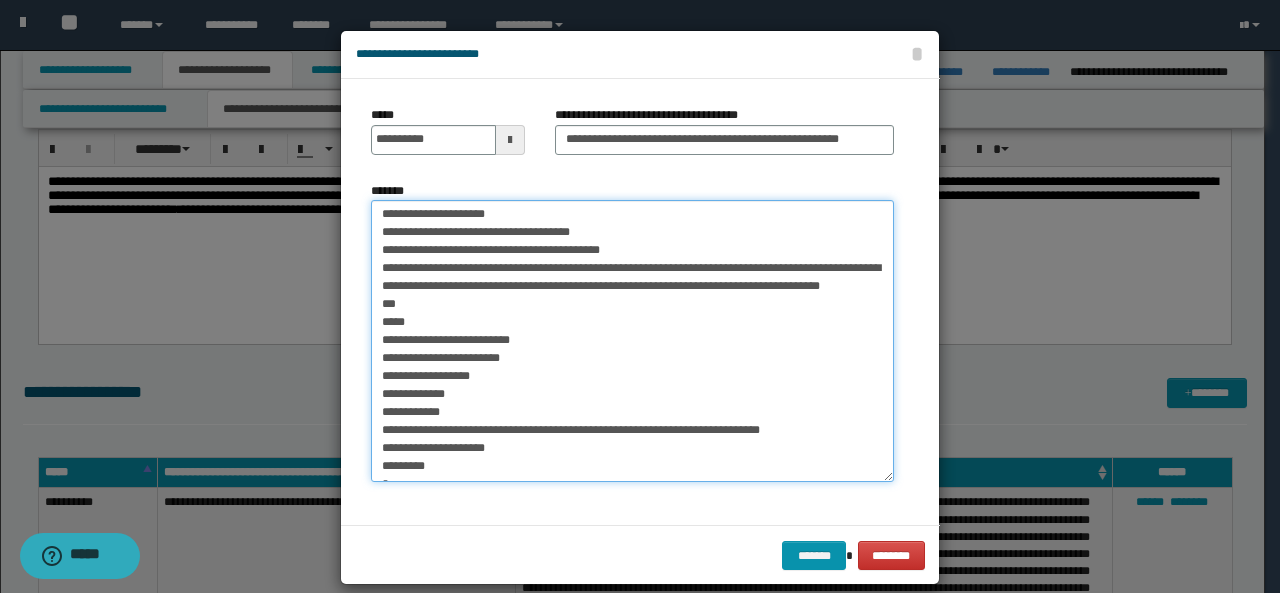 click on "*******" at bounding box center (632, 341) 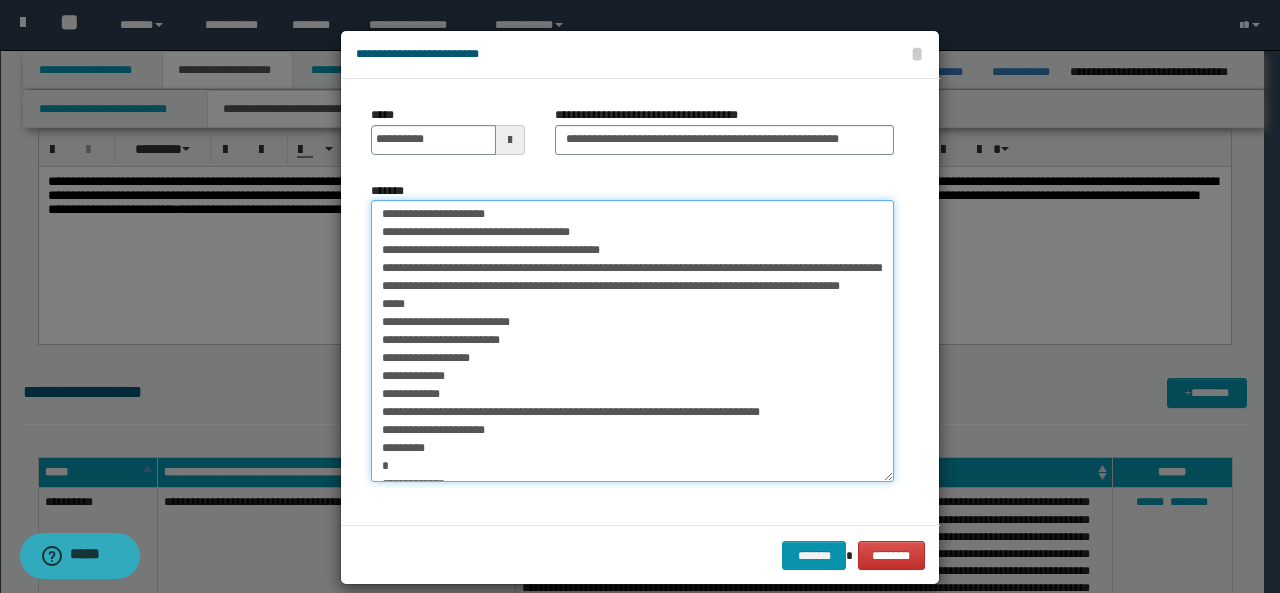 click on "*******" at bounding box center (632, 341) 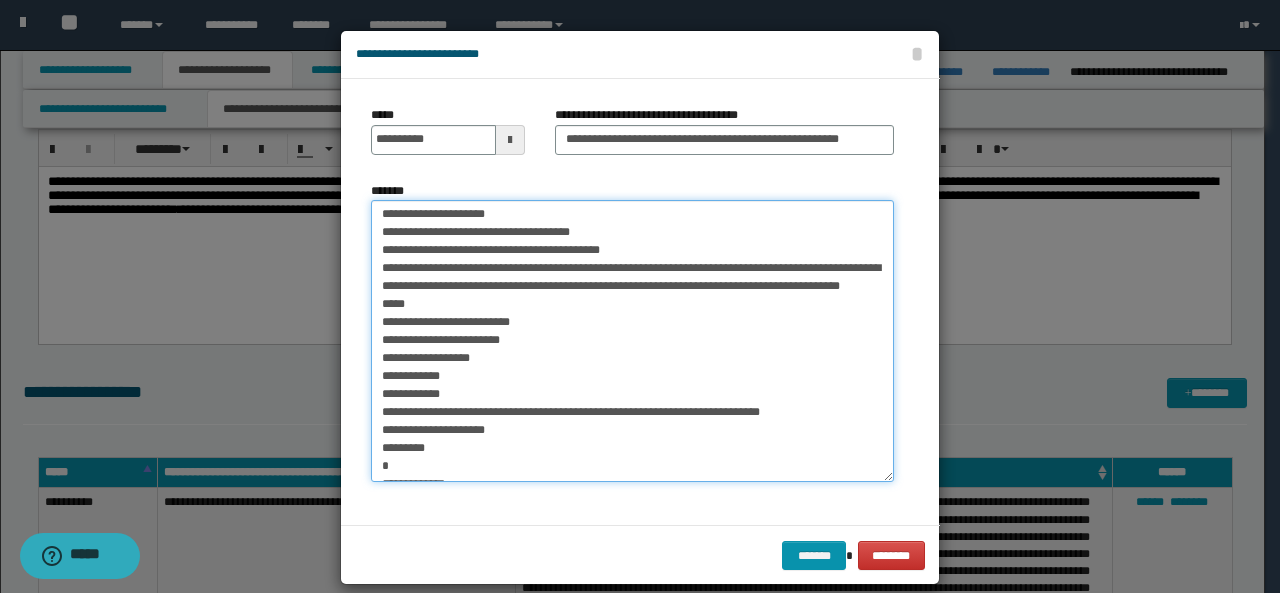 drag, startPoint x: 467, startPoint y: 414, endPoint x: 363, endPoint y: 410, distance: 104.0769 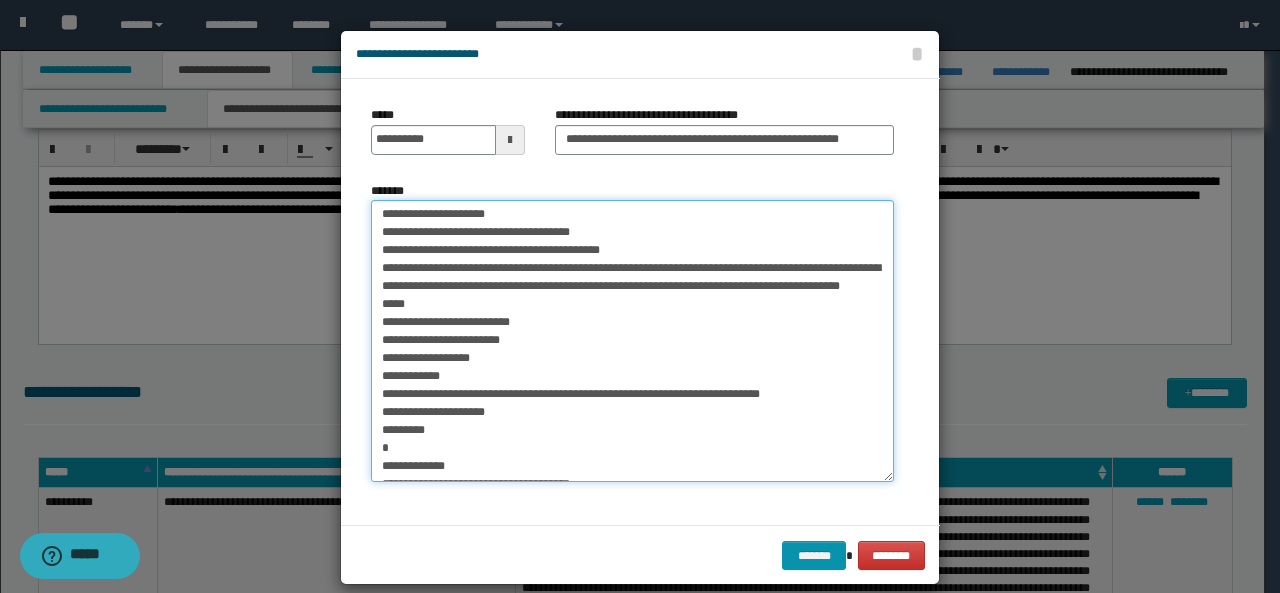 click on "*******" at bounding box center [632, 341] 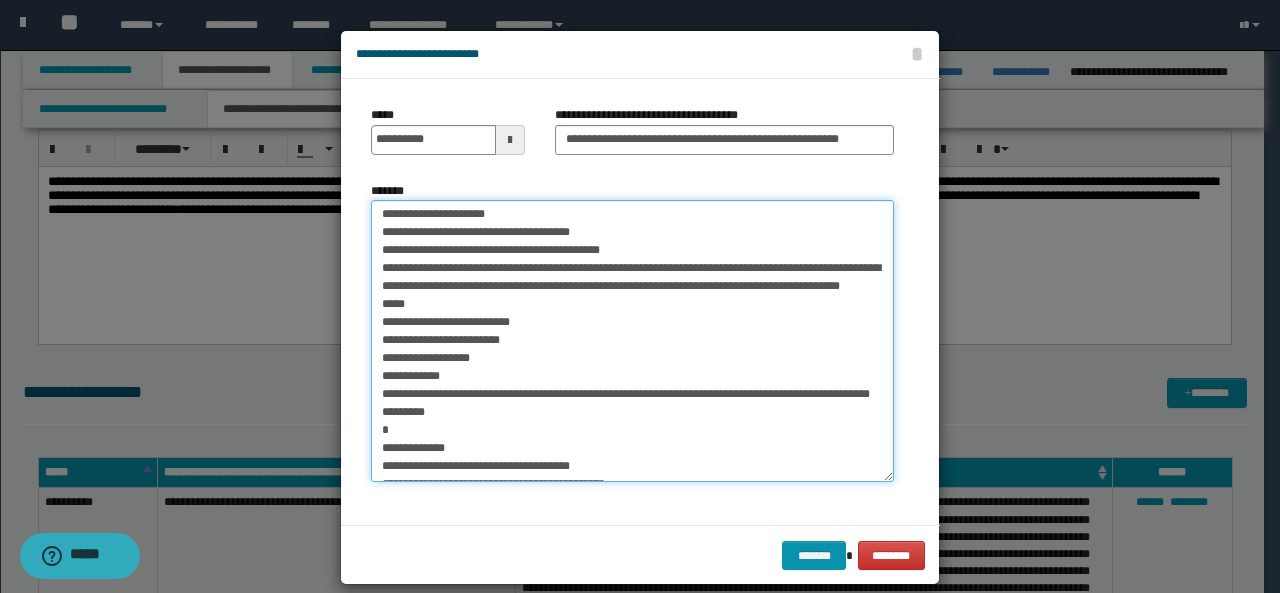 scroll, scrollTop: 29, scrollLeft: 0, axis: vertical 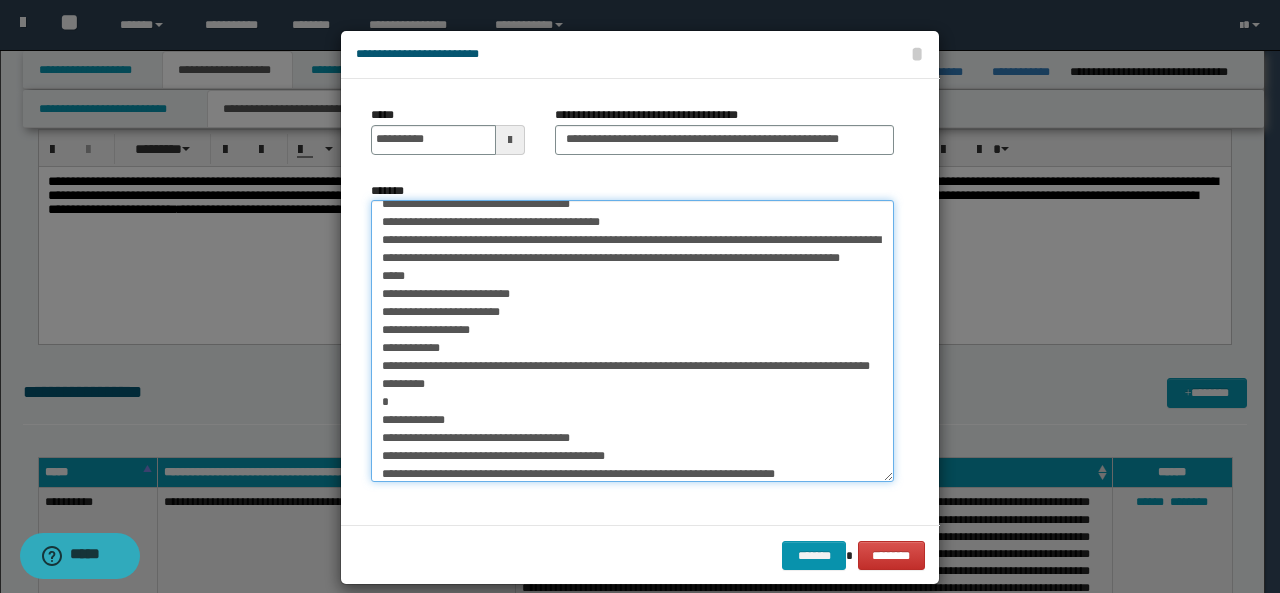 click on "*******" at bounding box center [632, 341] 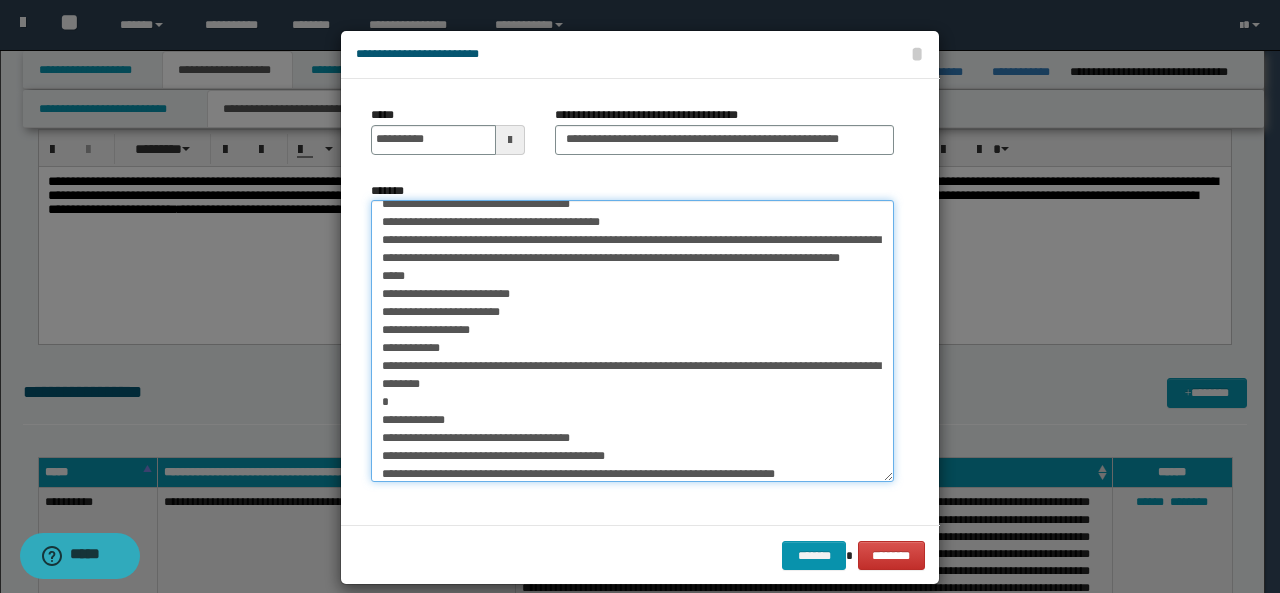 click on "*******" at bounding box center (632, 341) 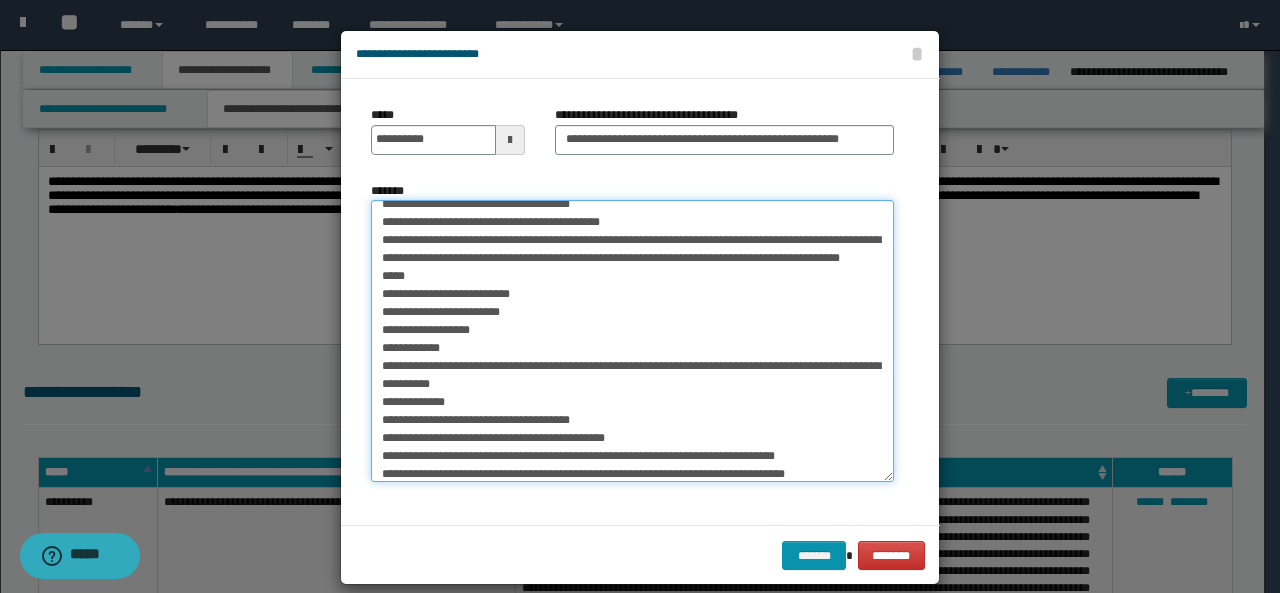 click on "*******" at bounding box center (632, 341) 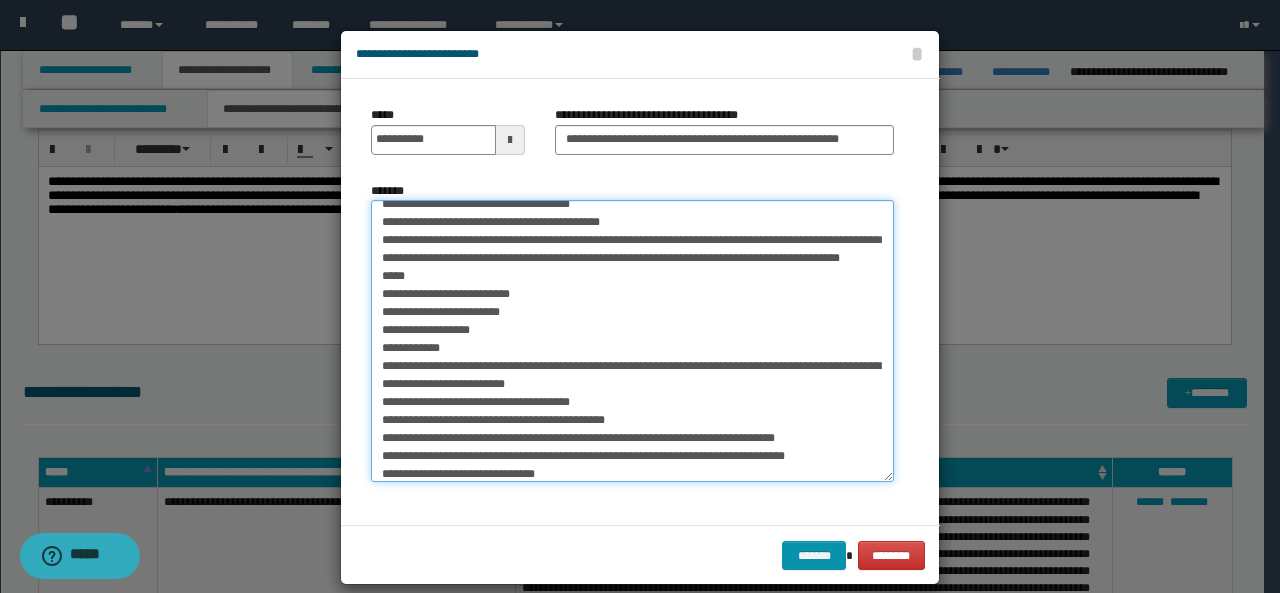 click on "*******" at bounding box center [632, 341] 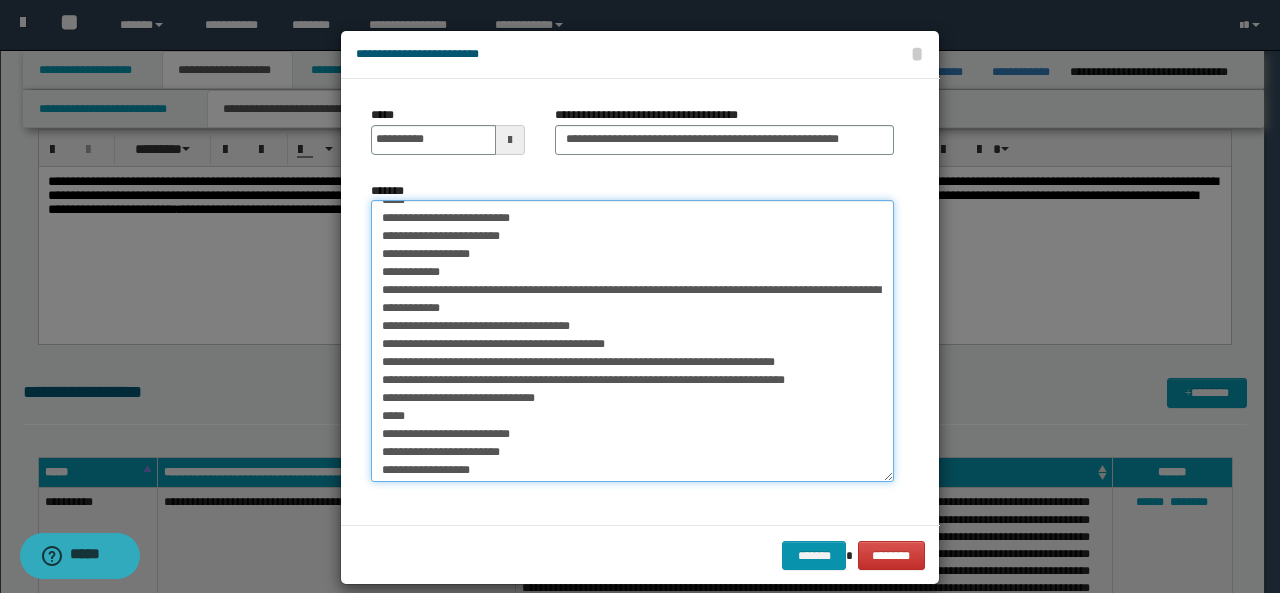 scroll, scrollTop: 111, scrollLeft: 0, axis: vertical 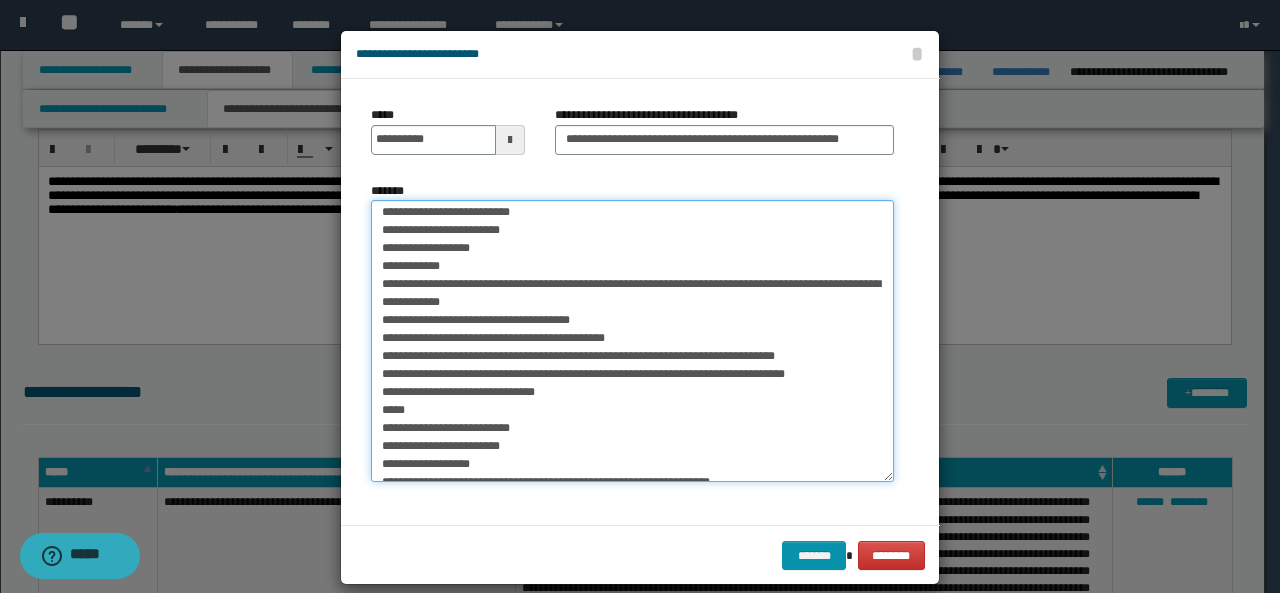 drag, startPoint x: 372, startPoint y: 339, endPoint x: 577, endPoint y: 441, distance: 228.9738 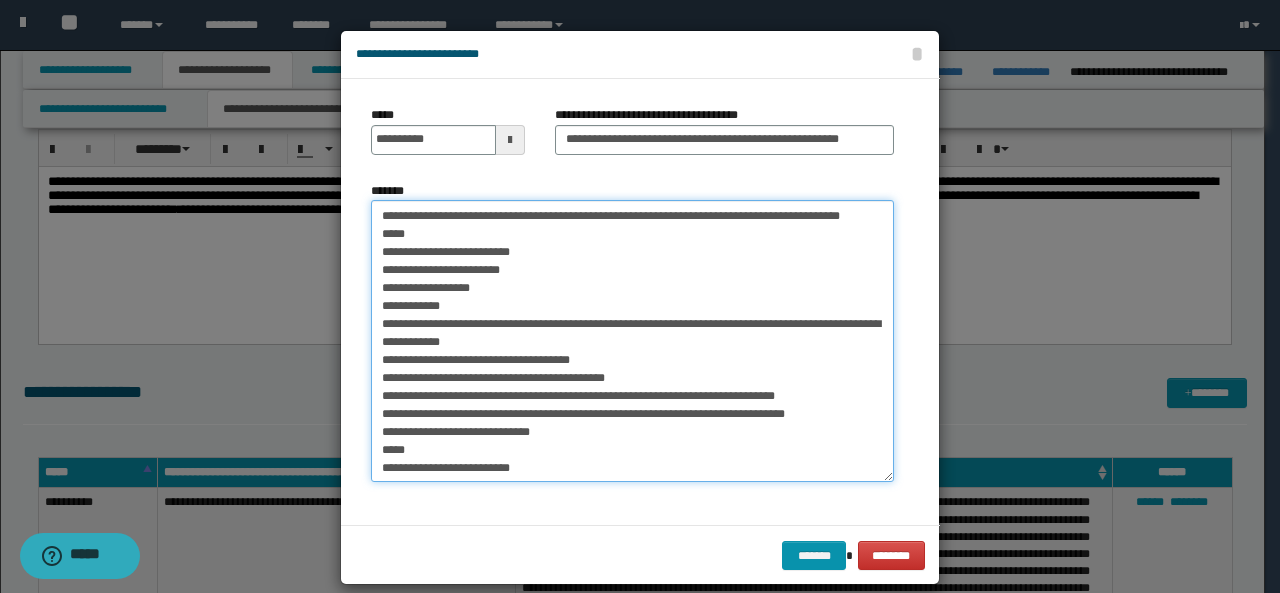 scroll, scrollTop: 107, scrollLeft: 0, axis: vertical 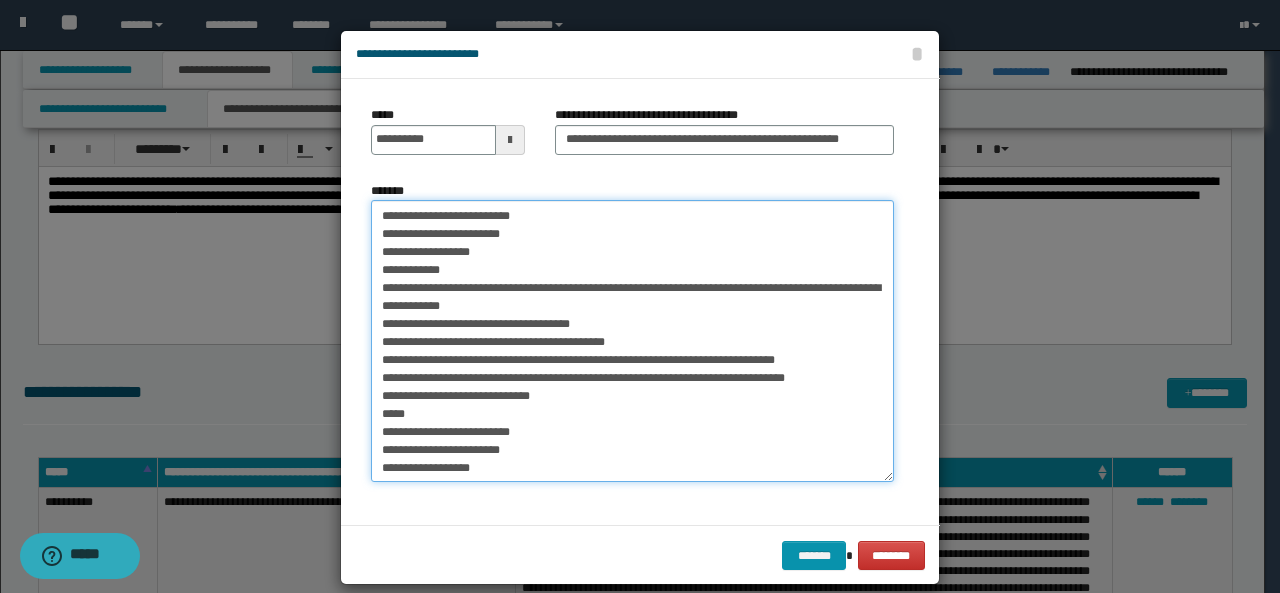 drag, startPoint x: 371, startPoint y: 342, endPoint x: 592, endPoint y: 449, distance: 245.54022 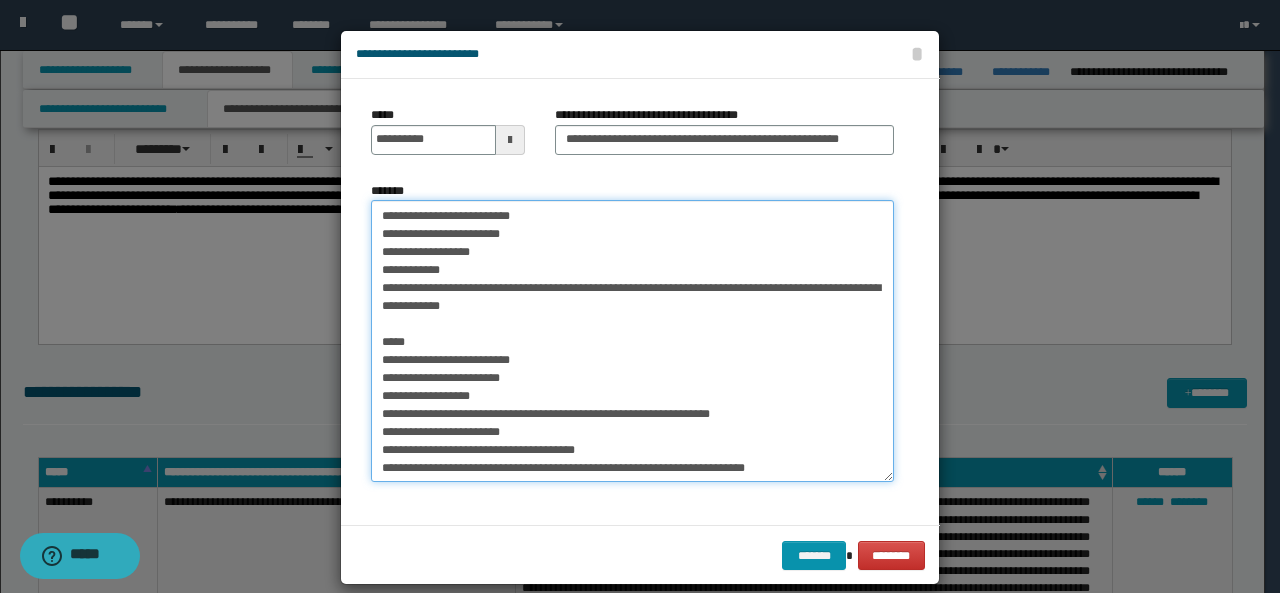 drag, startPoint x: 374, startPoint y: 355, endPoint x: 503, endPoint y: 416, distance: 142.69548 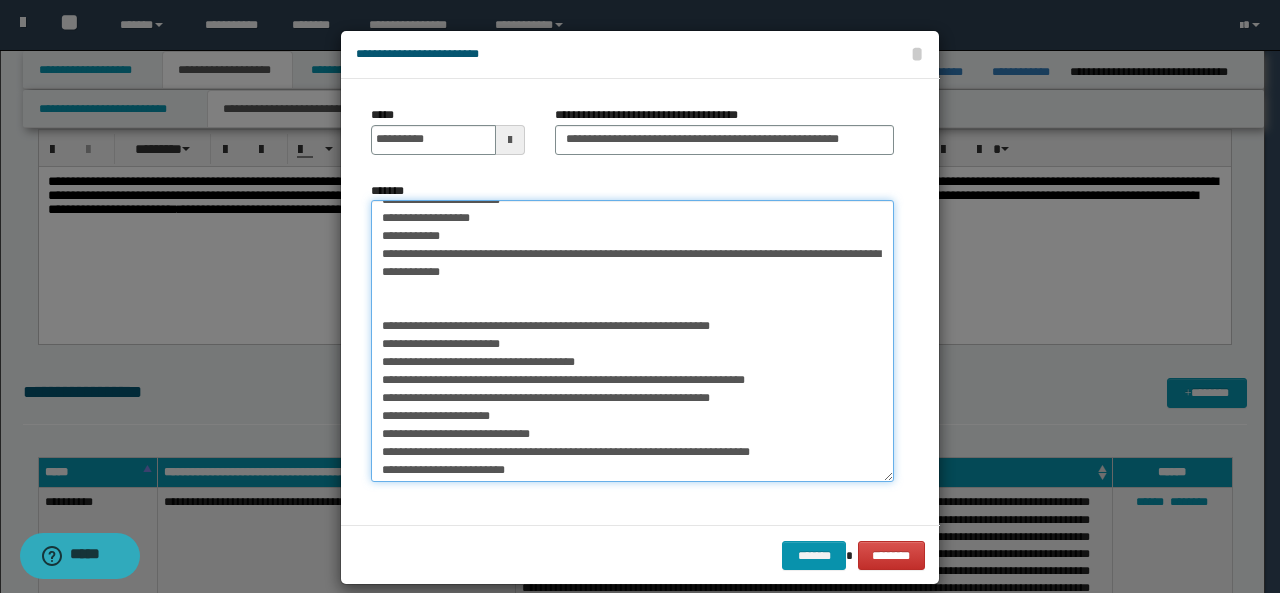 scroll, scrollTop: 142, scrollLeft: 0, axis: vertical 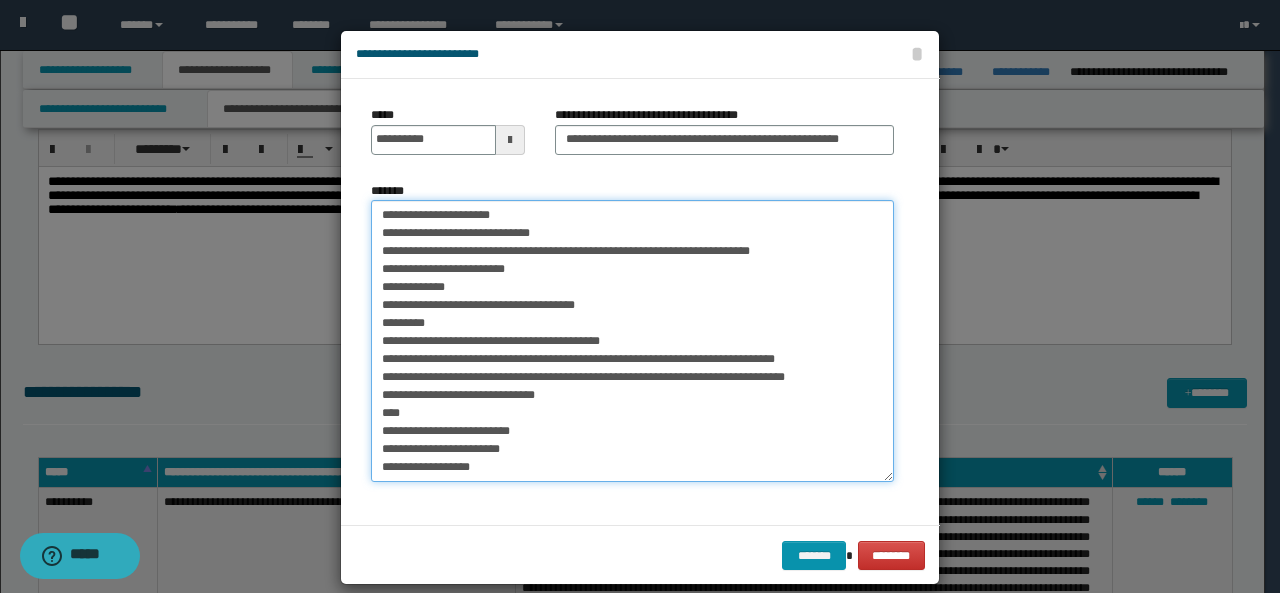 drag, startPoint x: 372, startPoint y: 338, endPoint x: 525, endPoint y: 295, distance: 158.92766 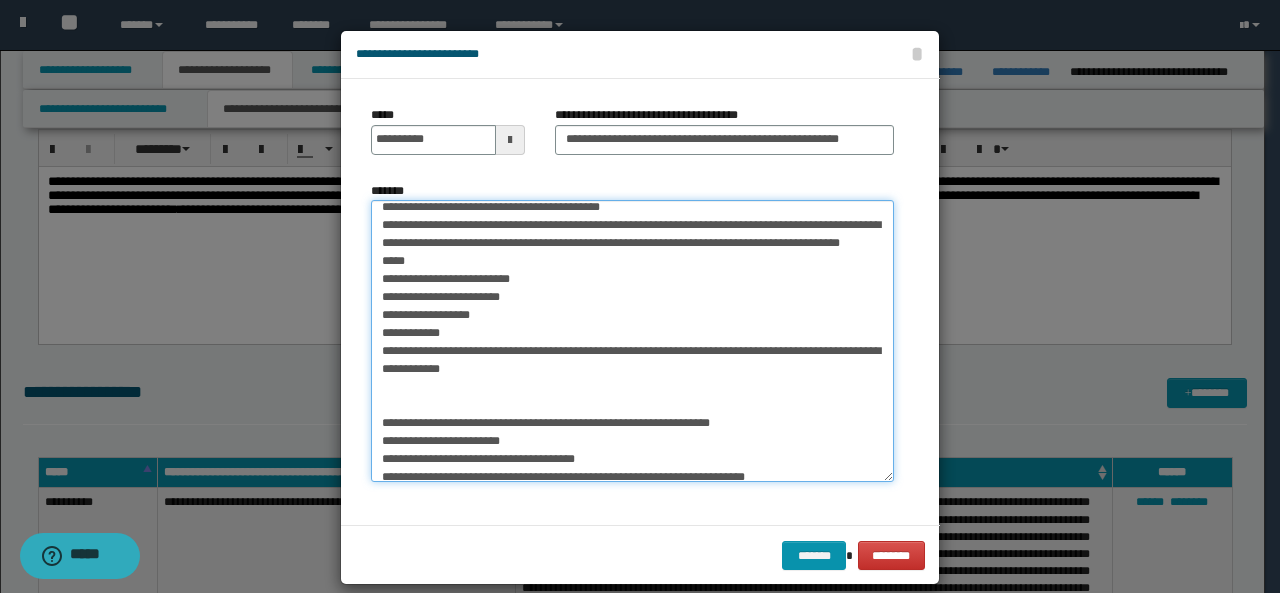 scroll, scrollTop: 48, scrollLeft: 0, axis: vertical 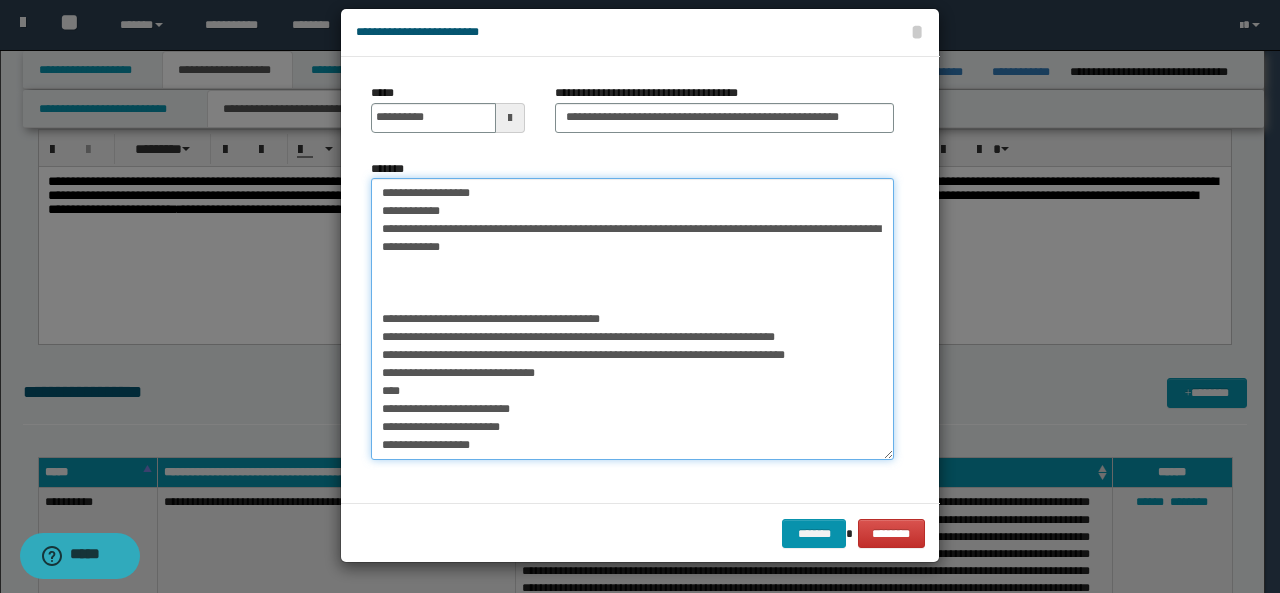 drag, startPoint x: 372, startPoint y: 312, endPoint x: 604, endPoint y: 383, distance: 242.62111 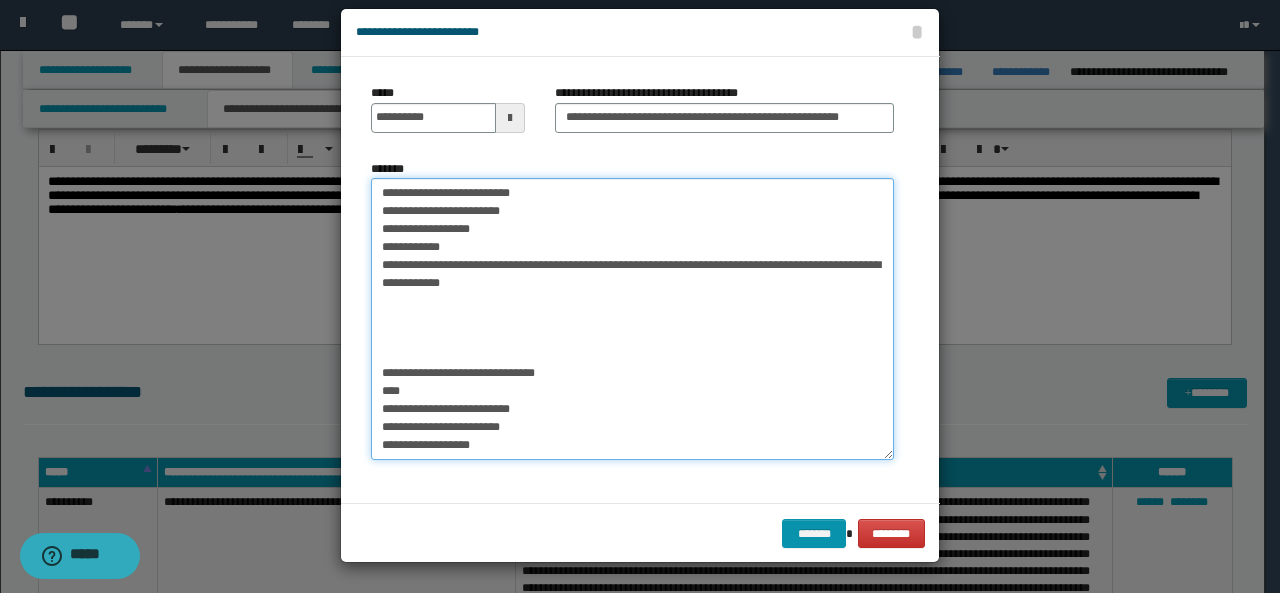 scroll, scrollTop: 125, scrollLeft: 0, axis: vertical 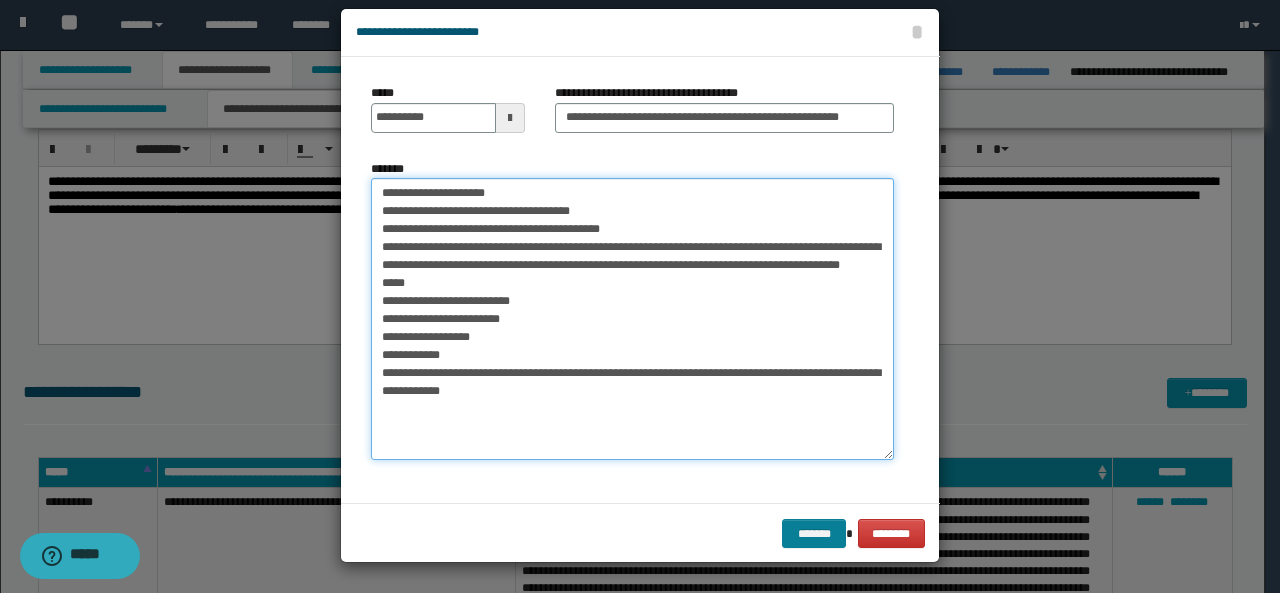 type on "**********" 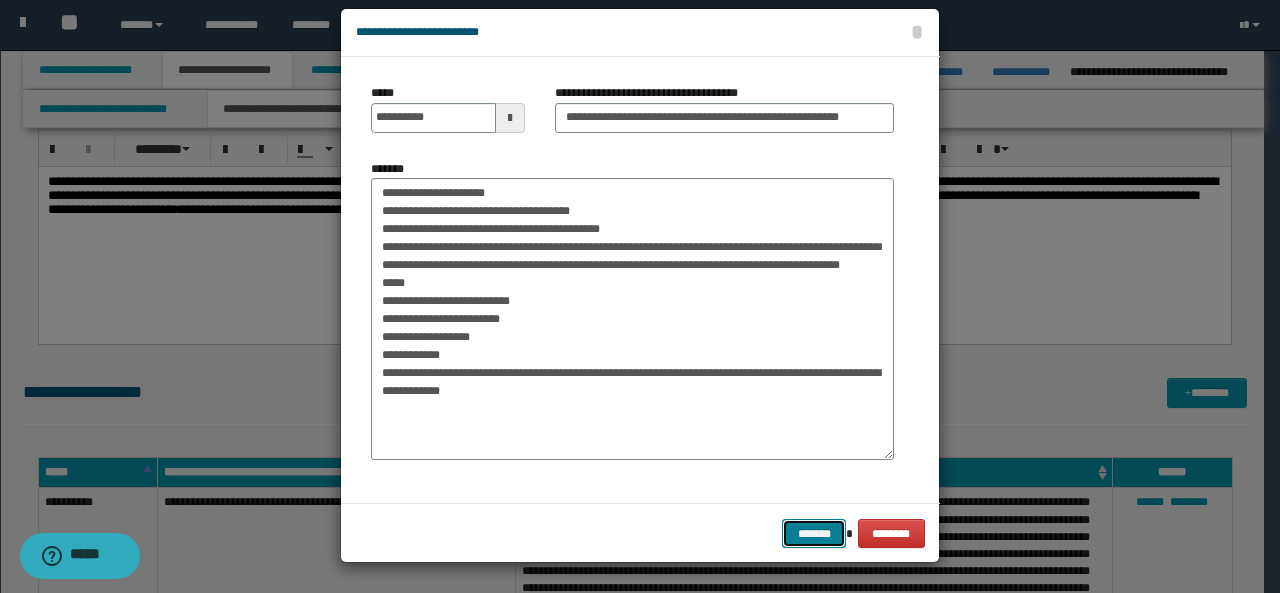 click on "*******" at bounding box center (814, 533) 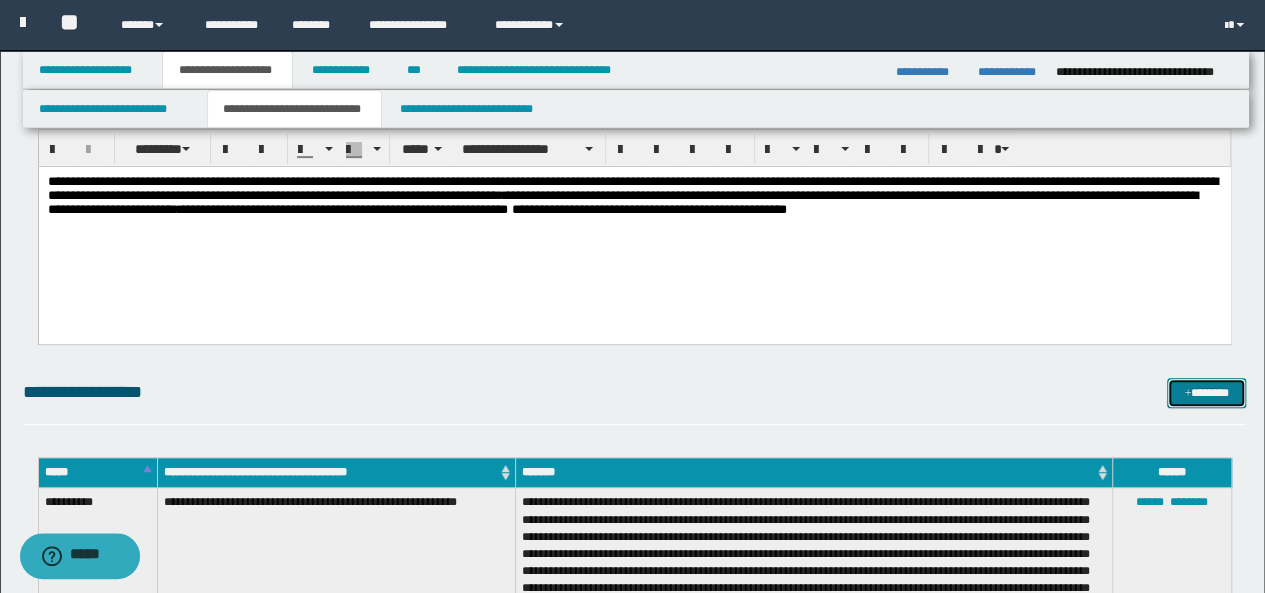 click on "*******" at bounding box center [1206, 392] 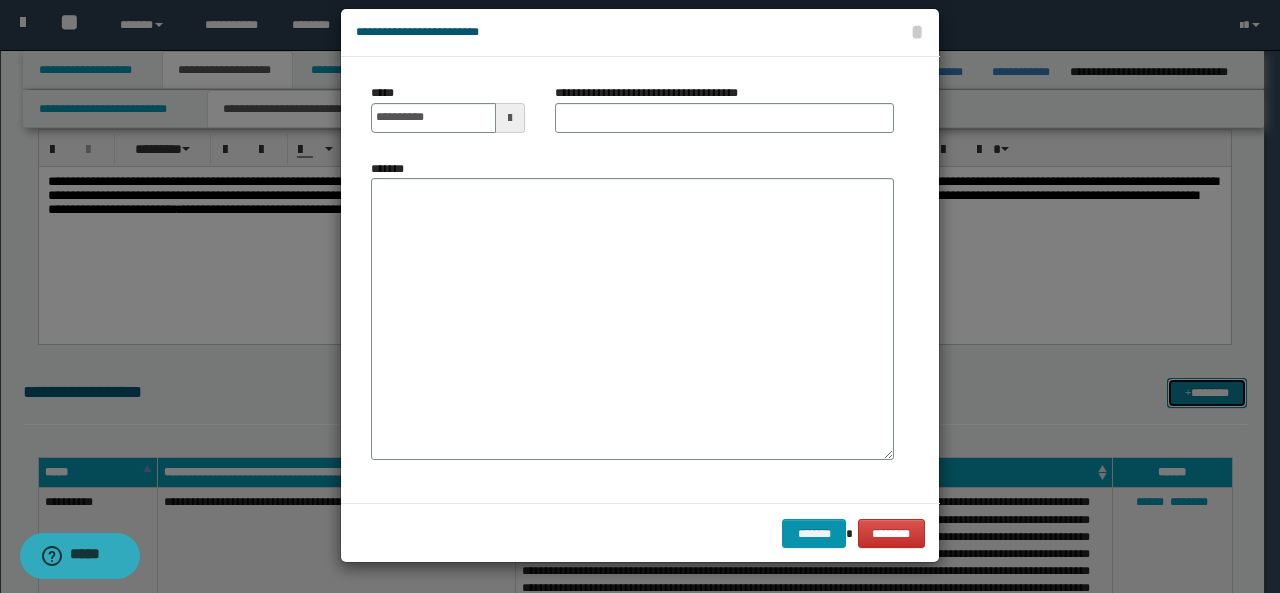 scroll, scrollTop: 0, scrollLeft: 0, axis: both 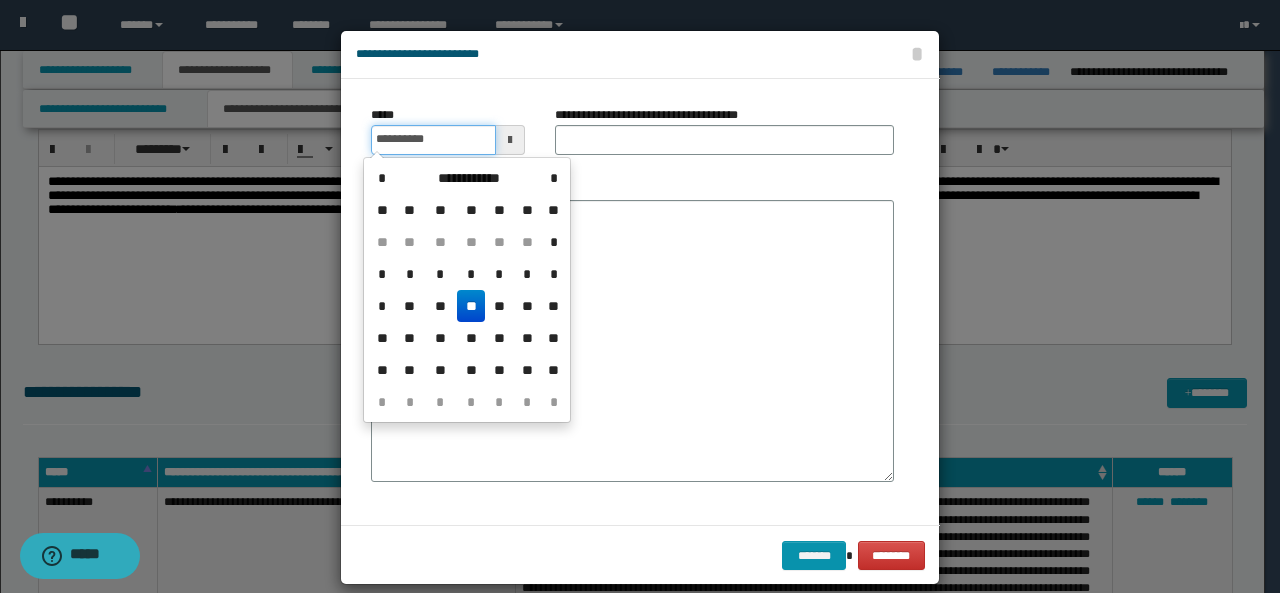 click on "**********" at bounding box center [433, 140] 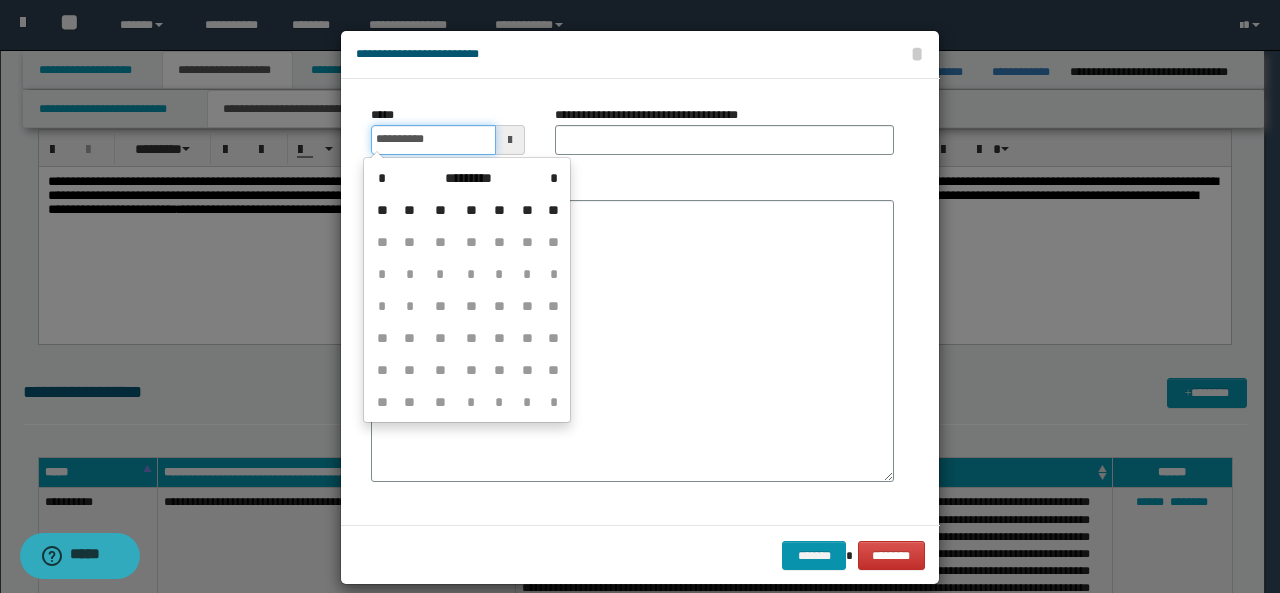 type on "**********" 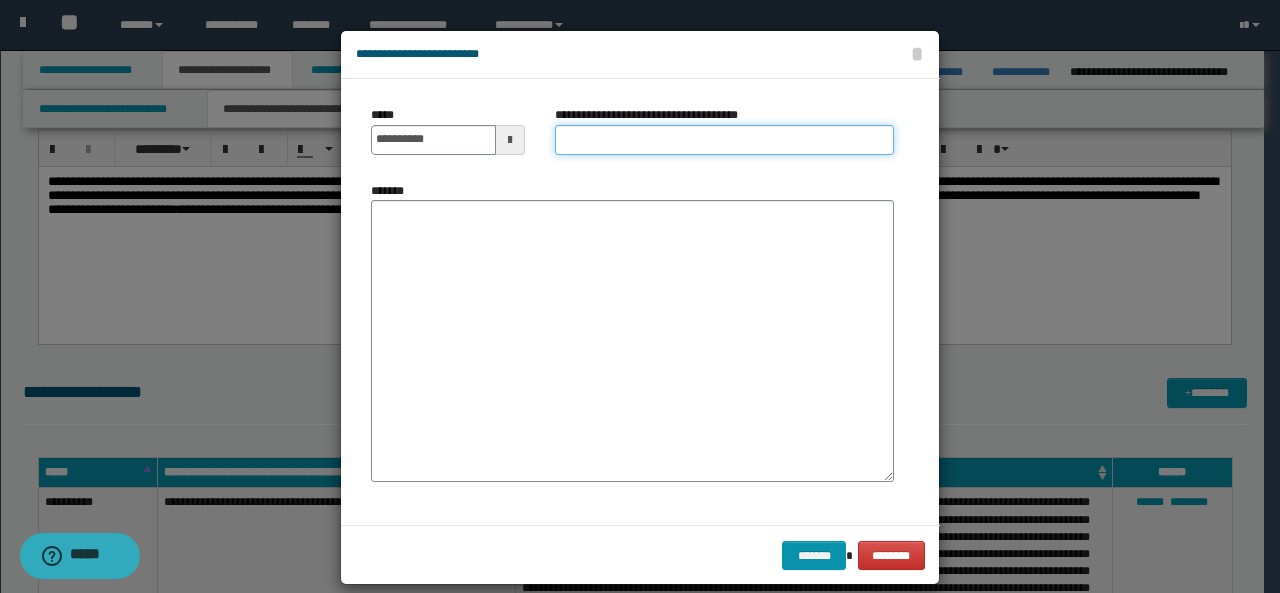 click on "**********" at bounding box center [724, 140] 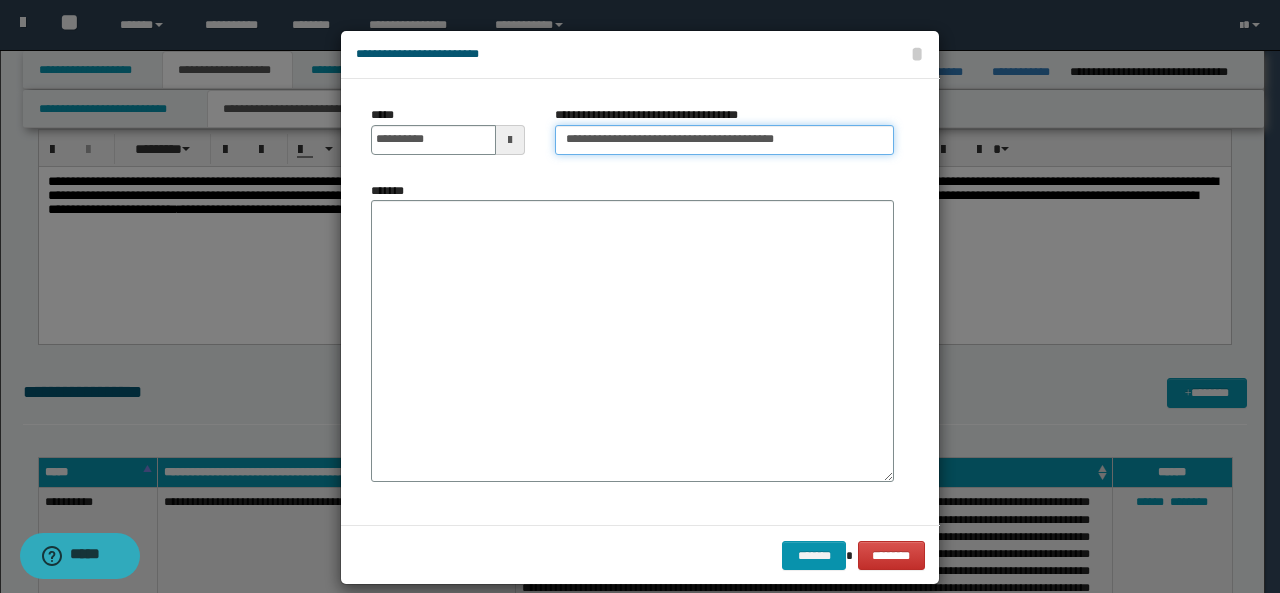type on "**********" 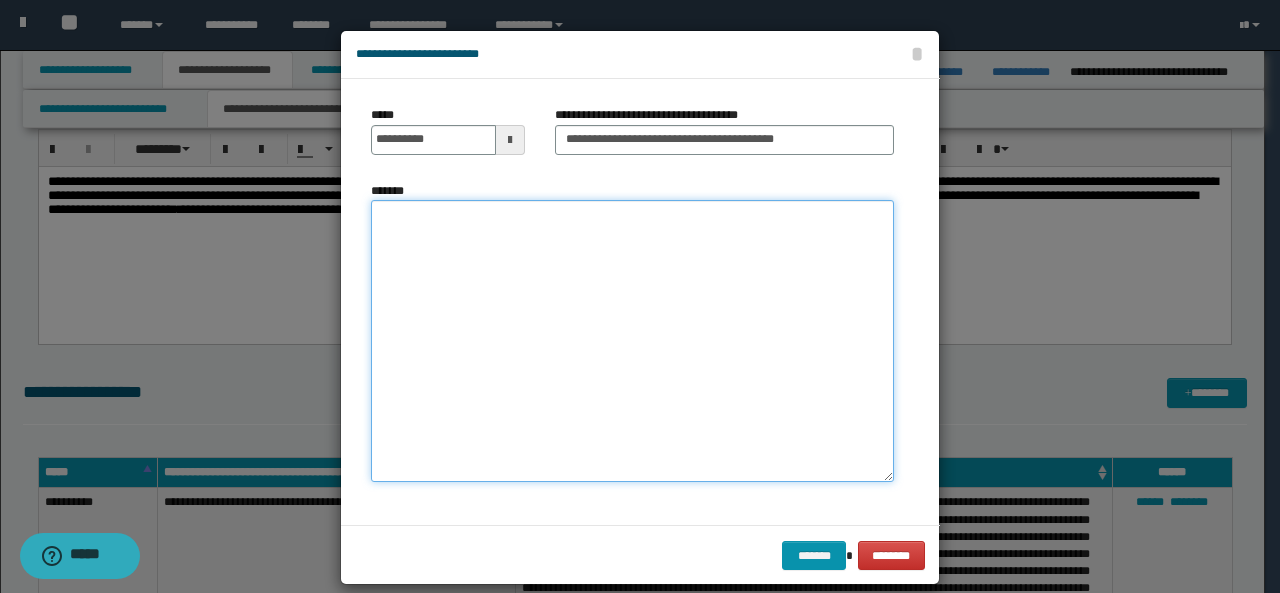 click on "*******" at bounding box center [632, 341] 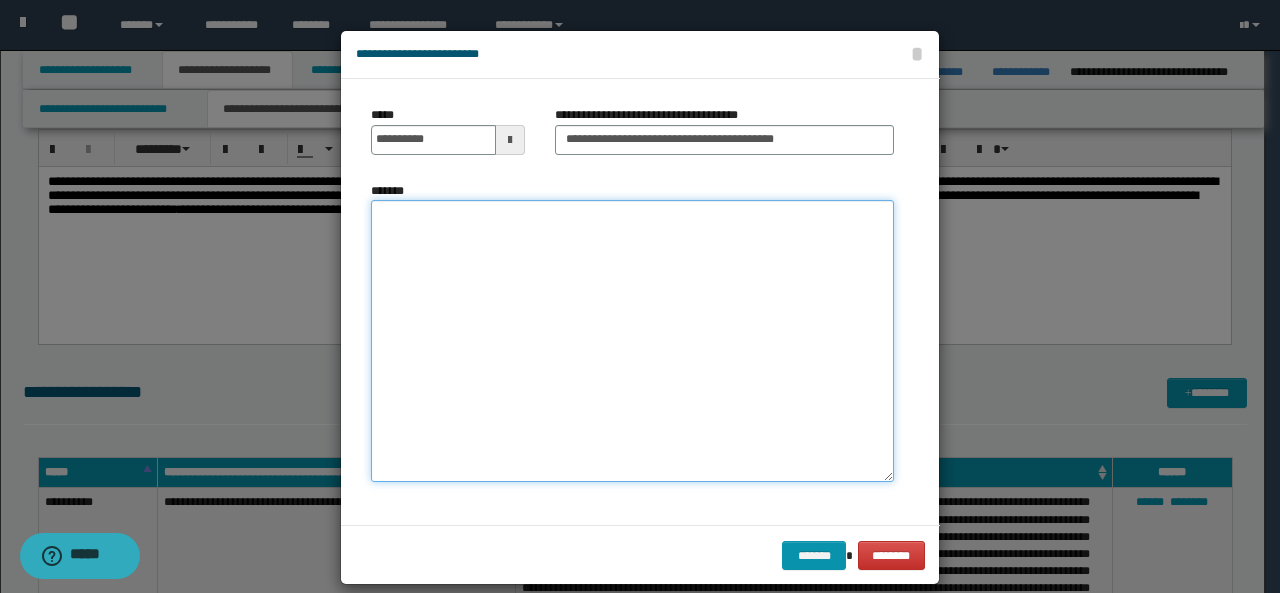 click on "*******" at bounding box center [632, 341] 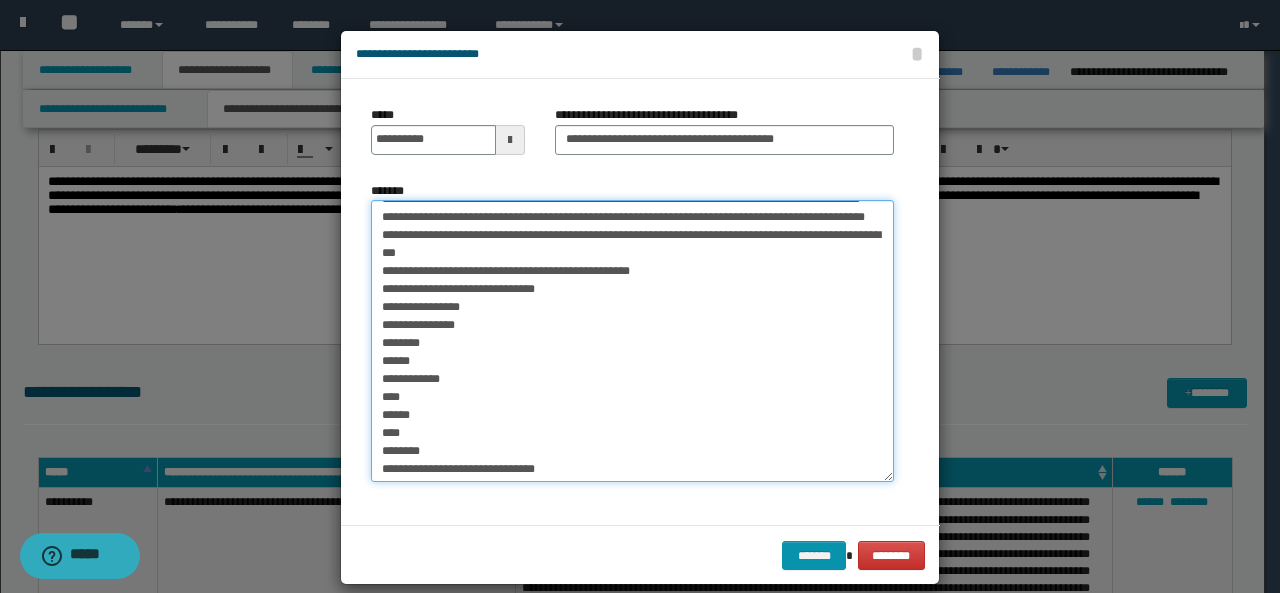 scroll, scrollTop: 0, scrollLeft: 0, axis: both 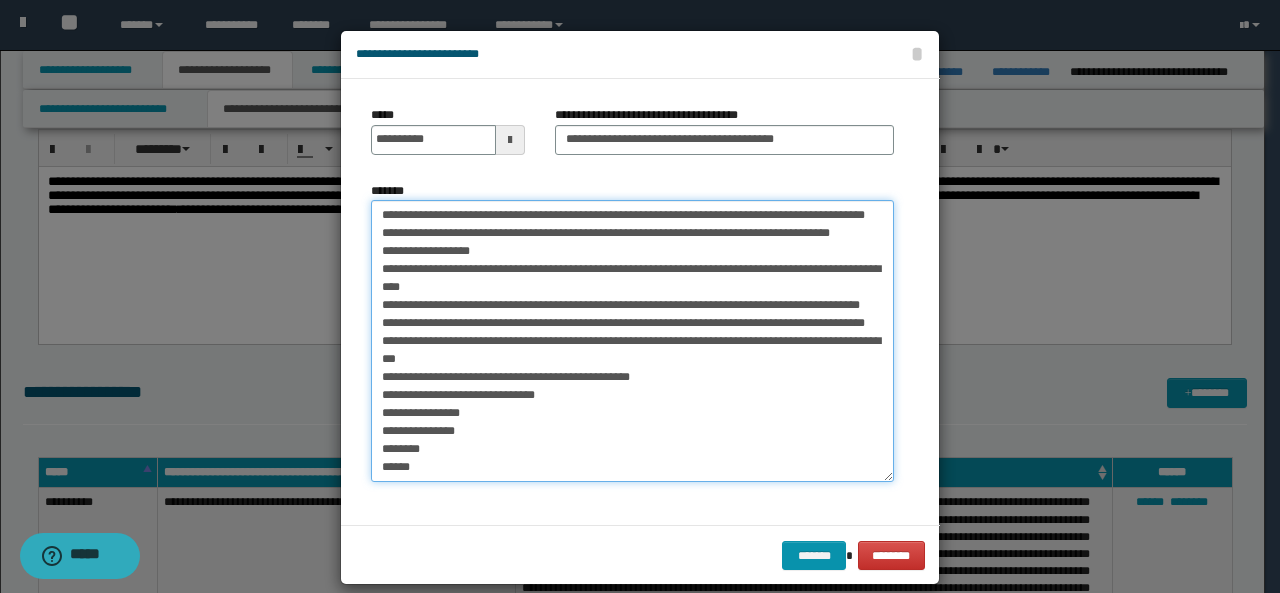 click on "*******" at bounding box center [632, 341] 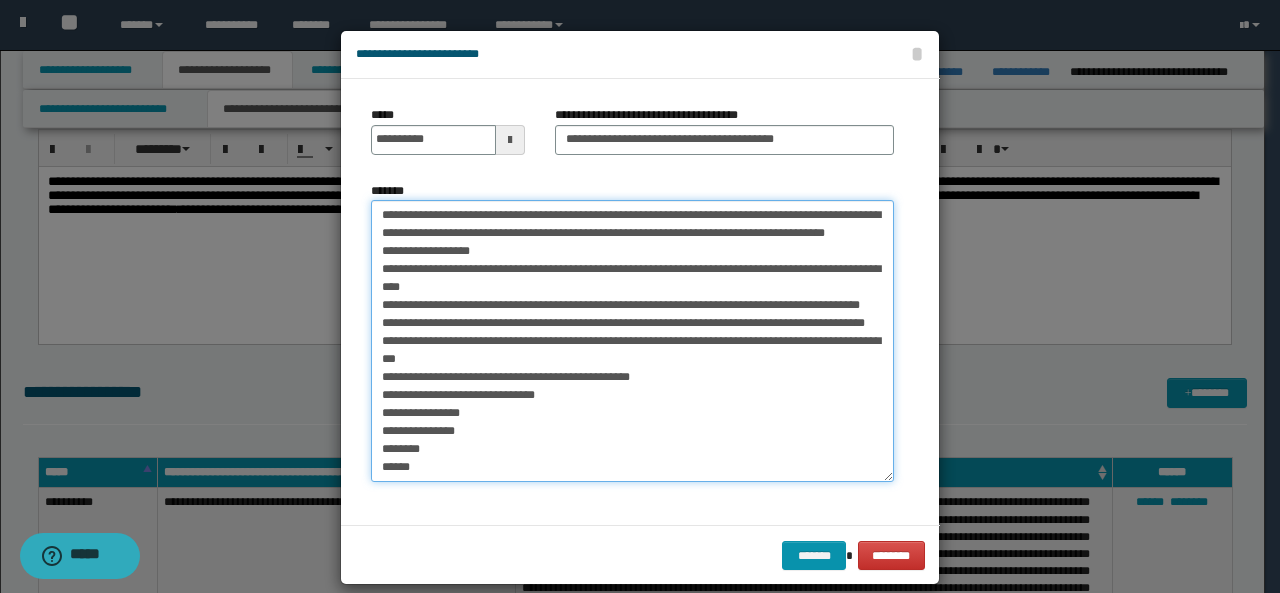 drag, startPoint x: 375, startPoint y: 287, endPoint x: 624, endPoint y: 283, distance: 249.03212 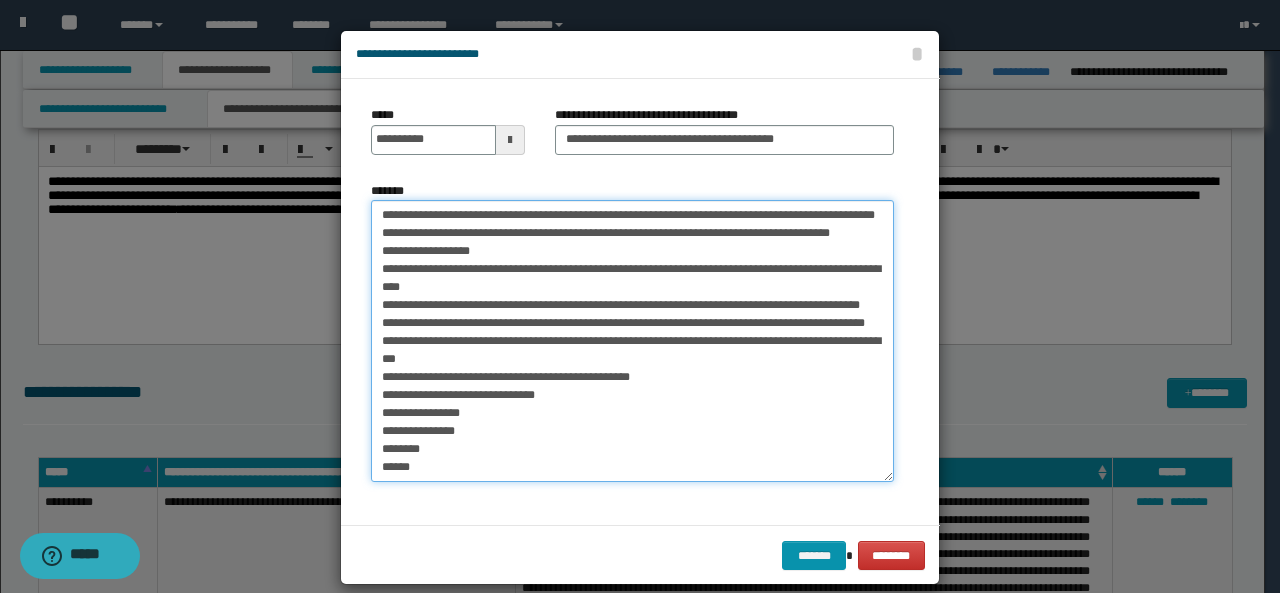 drag, startPoint x: 482, startPoint y: 293, endPoint x: 372, endPoint y: 282, distance: 110.54863 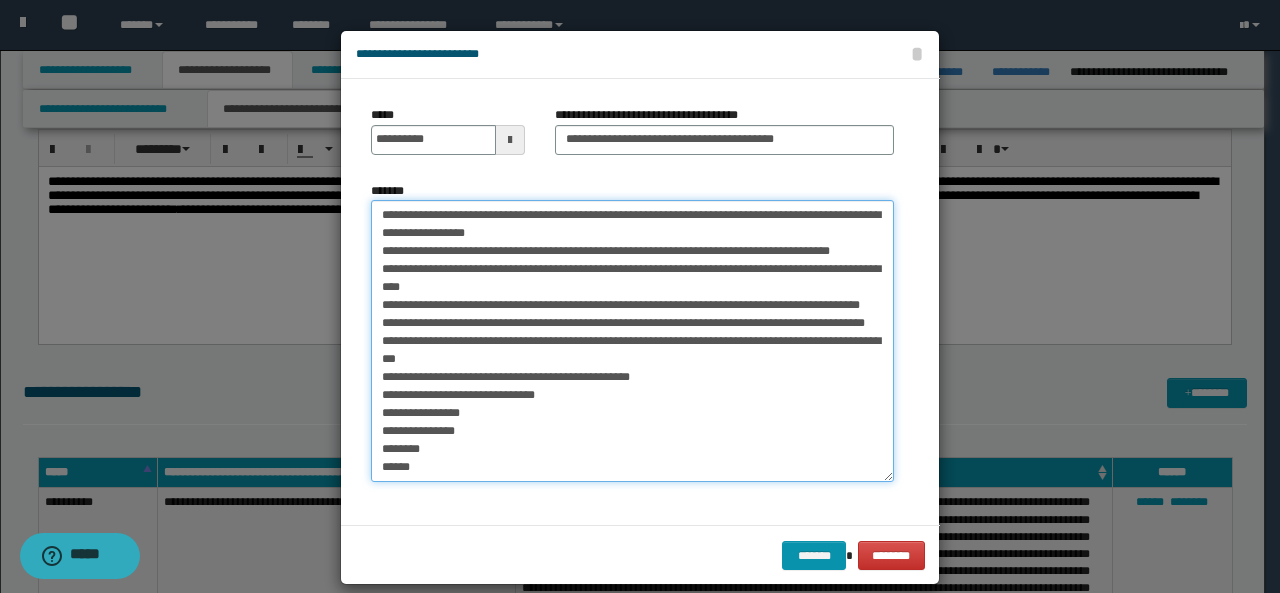 click on "*******" at bounding box center (632, 341) 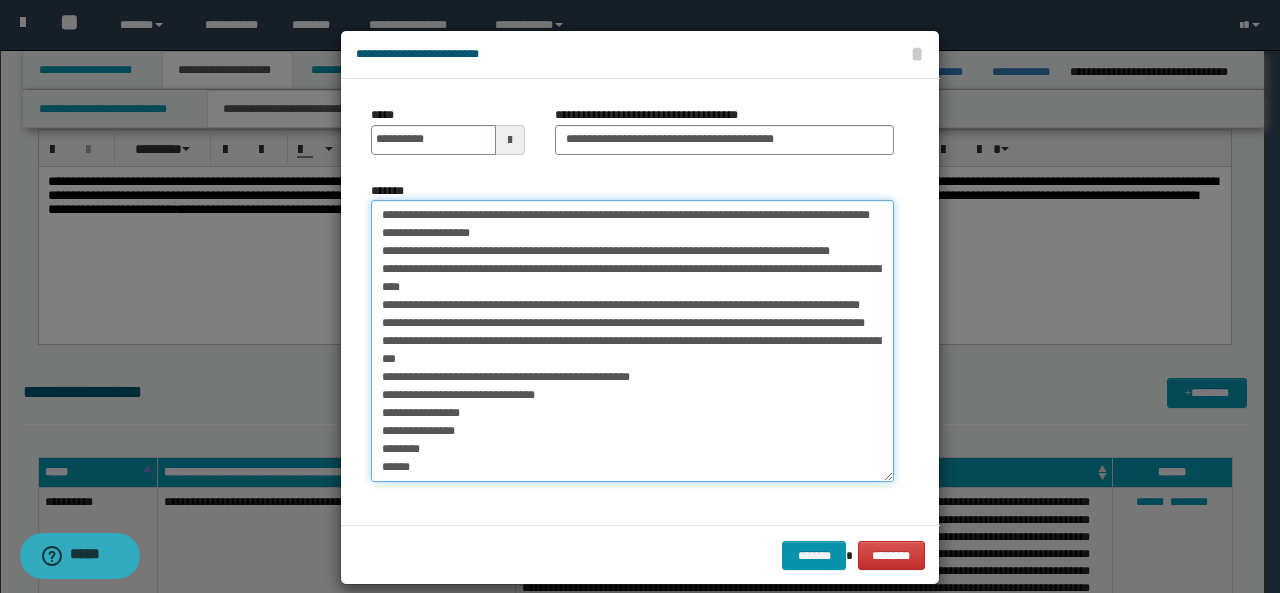 drag, startPoint x: 376, startPoint y: 305, endPoint x: 541, endPoint y: 302, distance: 165.02727 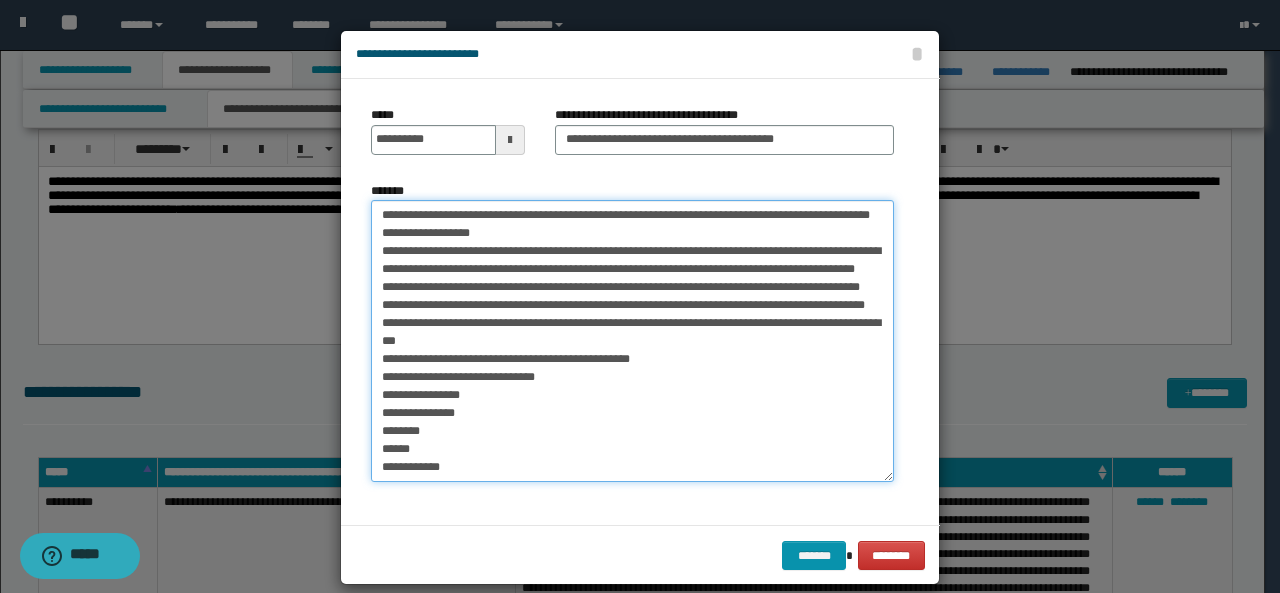 click on "*******" at bounding box center [632, 341] 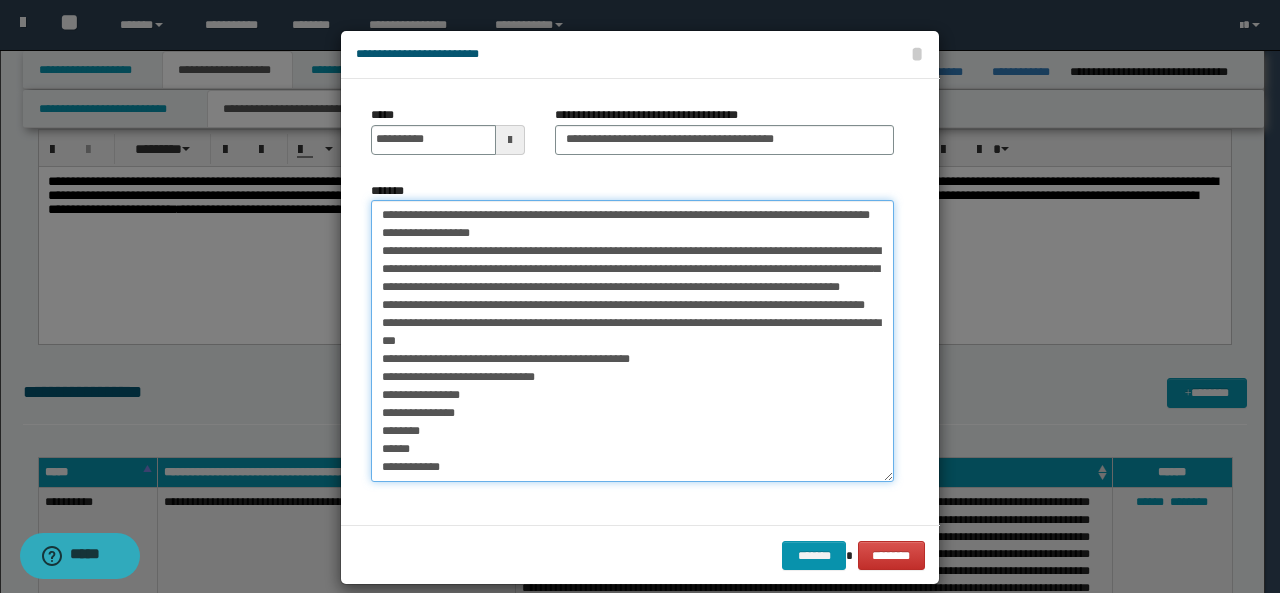click on "*******" at bounding box center [632, 341] 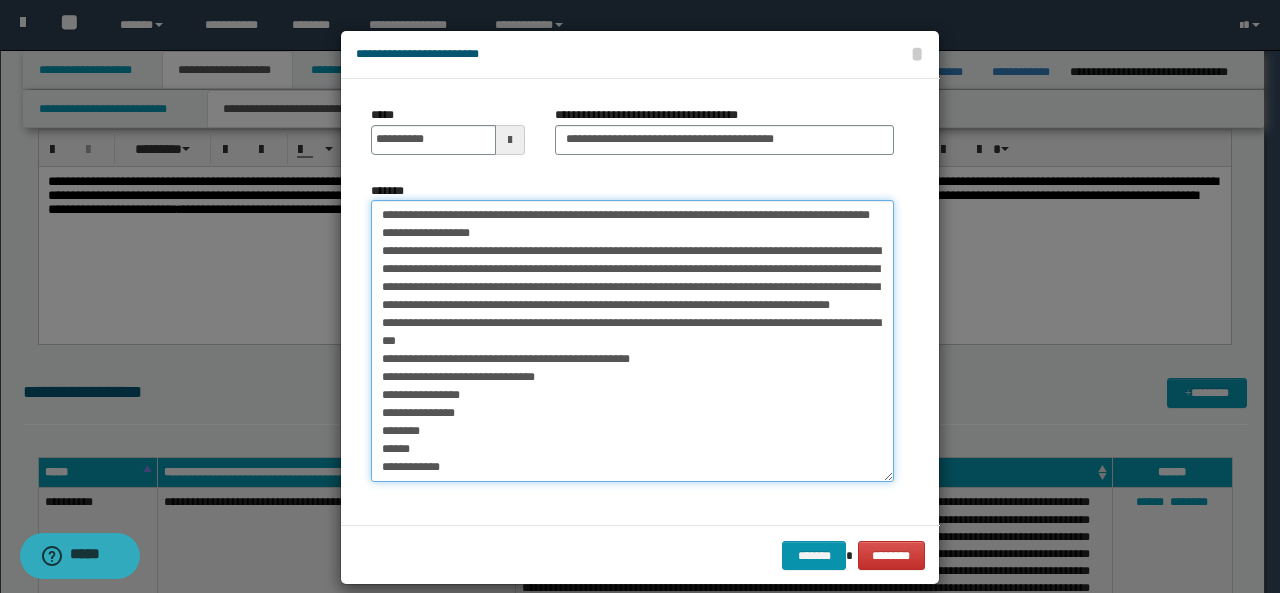 click on "*******" at bounding box center [632, 341] 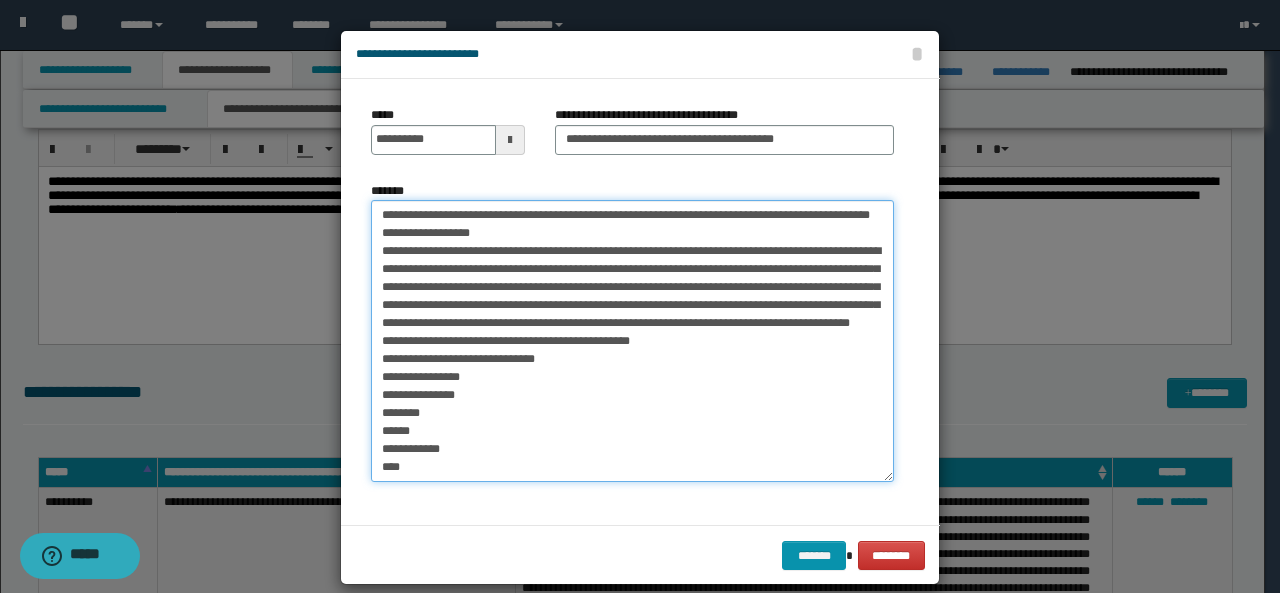 click on "*******" at bounding box center (632, 341) 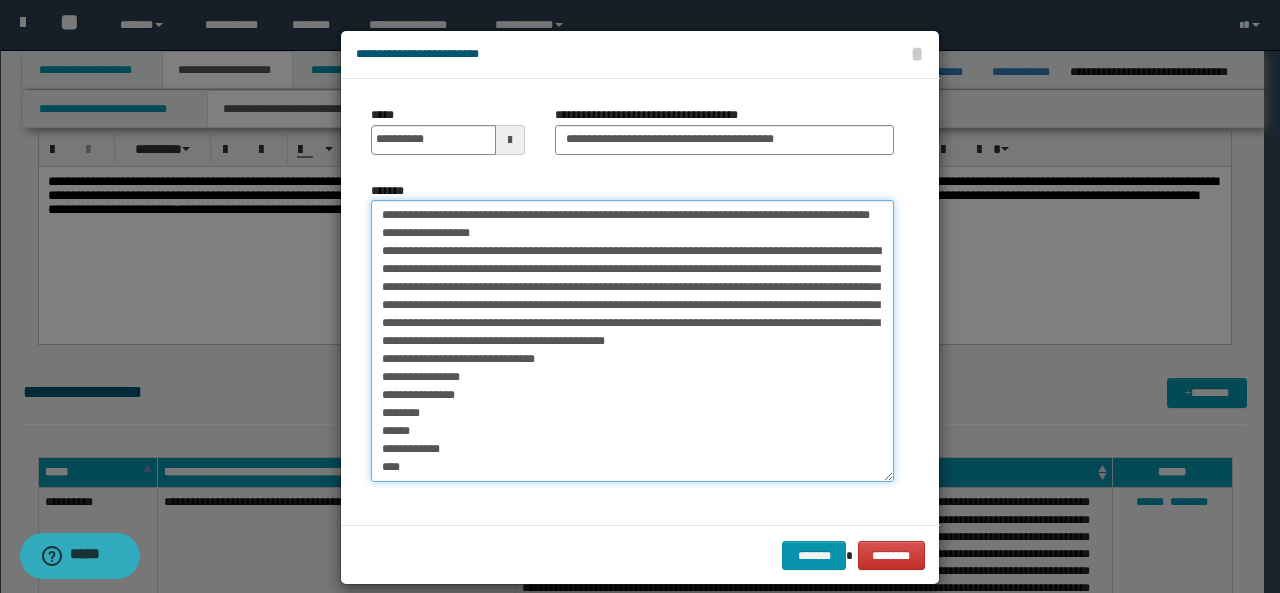click on "*******" at bounding box center (632, 341) 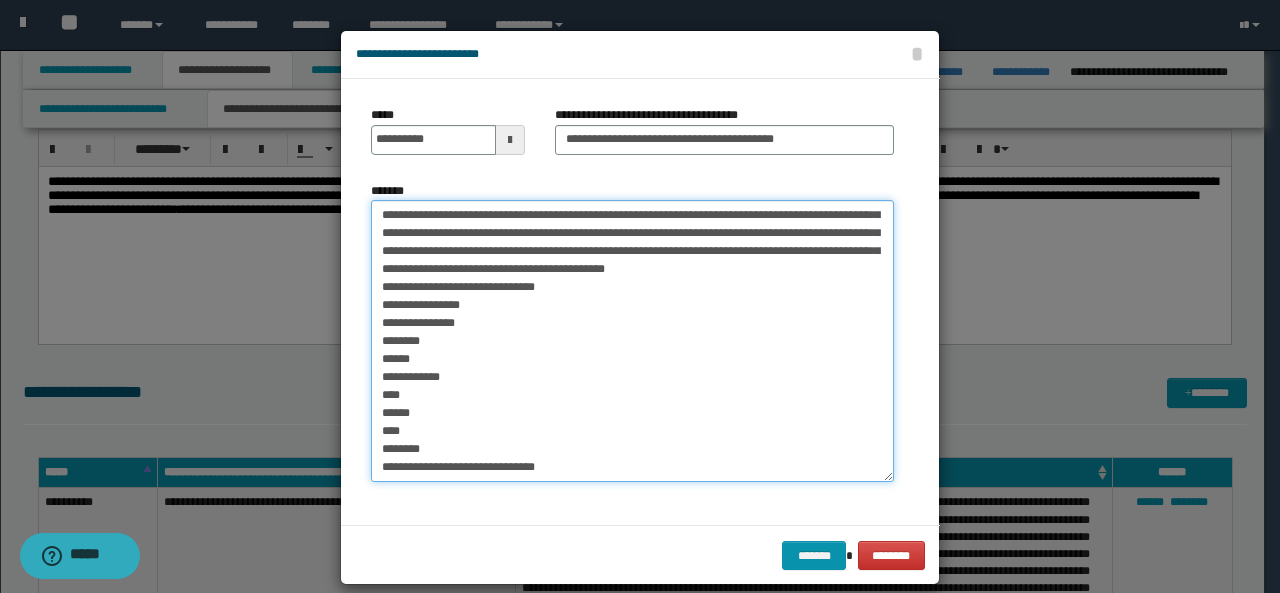 scroll, scrollTop: 134, scrollLeft: 0, axis: vertical 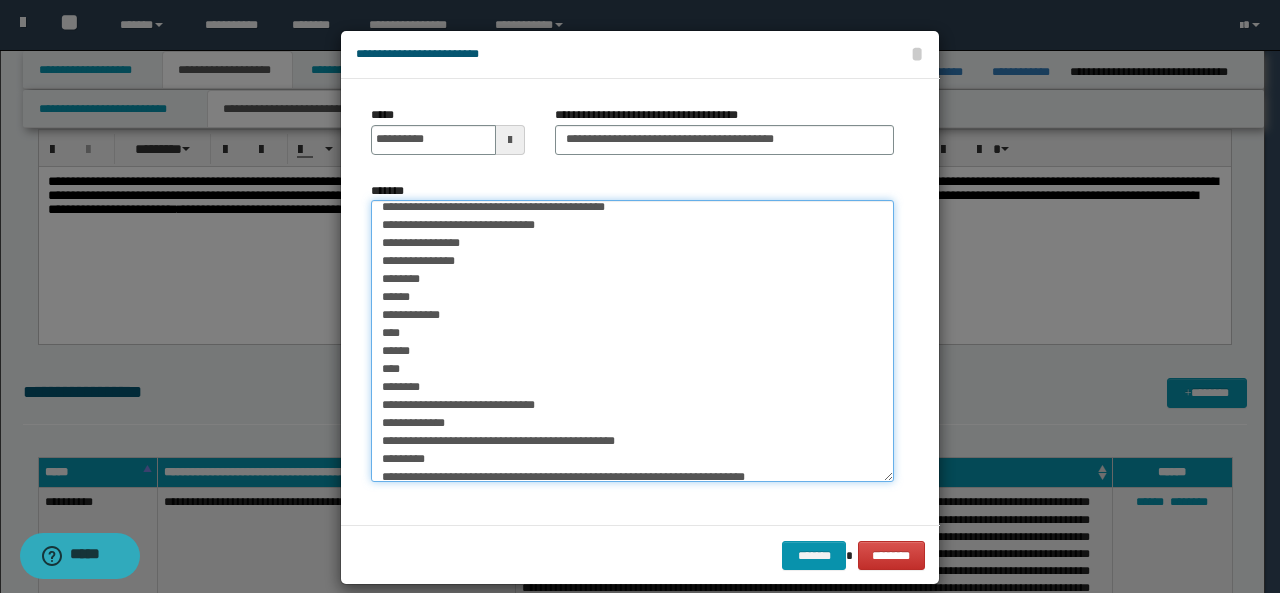 drag, startPoint x: 370, startPoint y: 263, endPoint x: 386, endPoint y: 456, distance: 193.66208 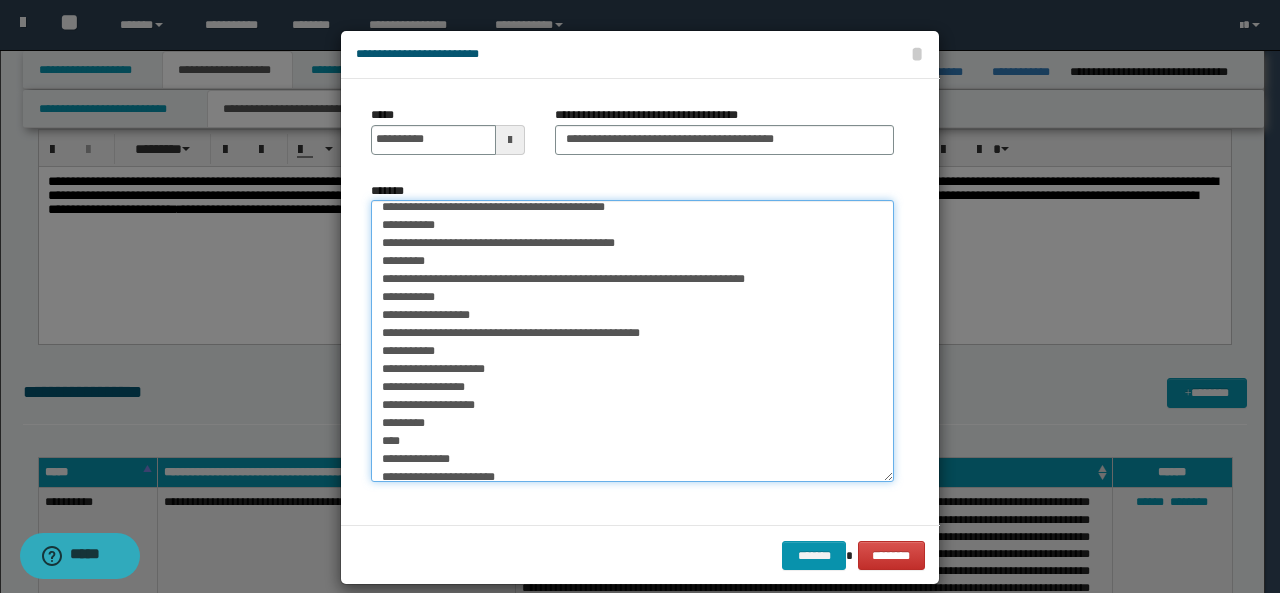 click on "*******" at bounding box center [632, 341] 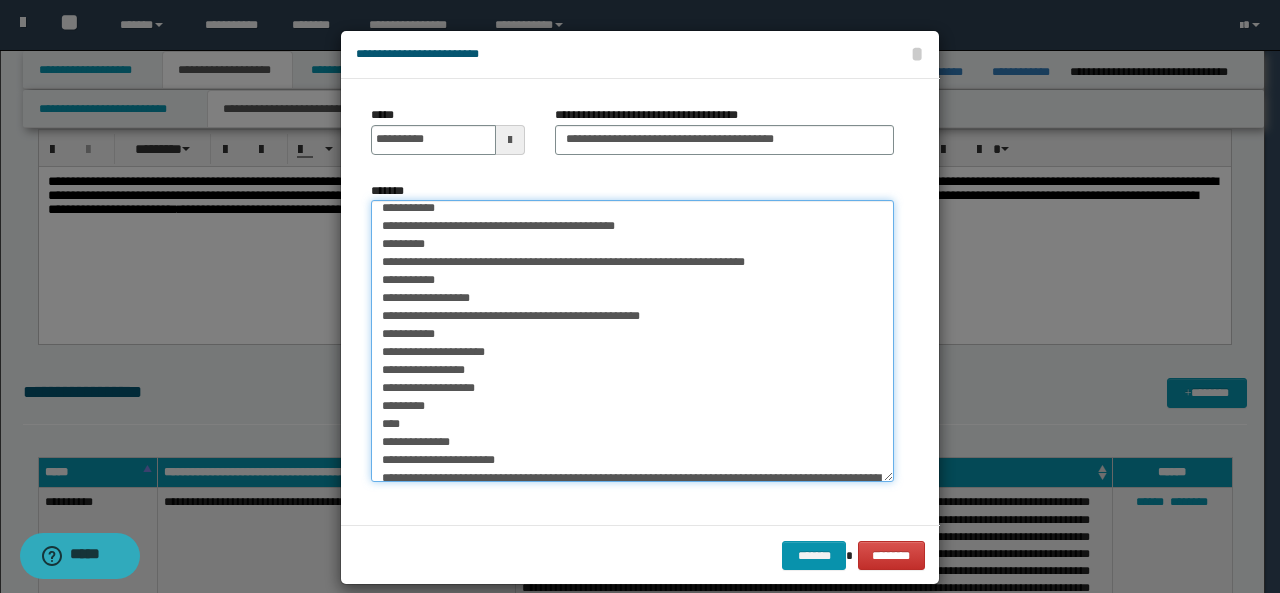 scroll, scrollTop: 147, scrollLeft: 0, axis: vertical 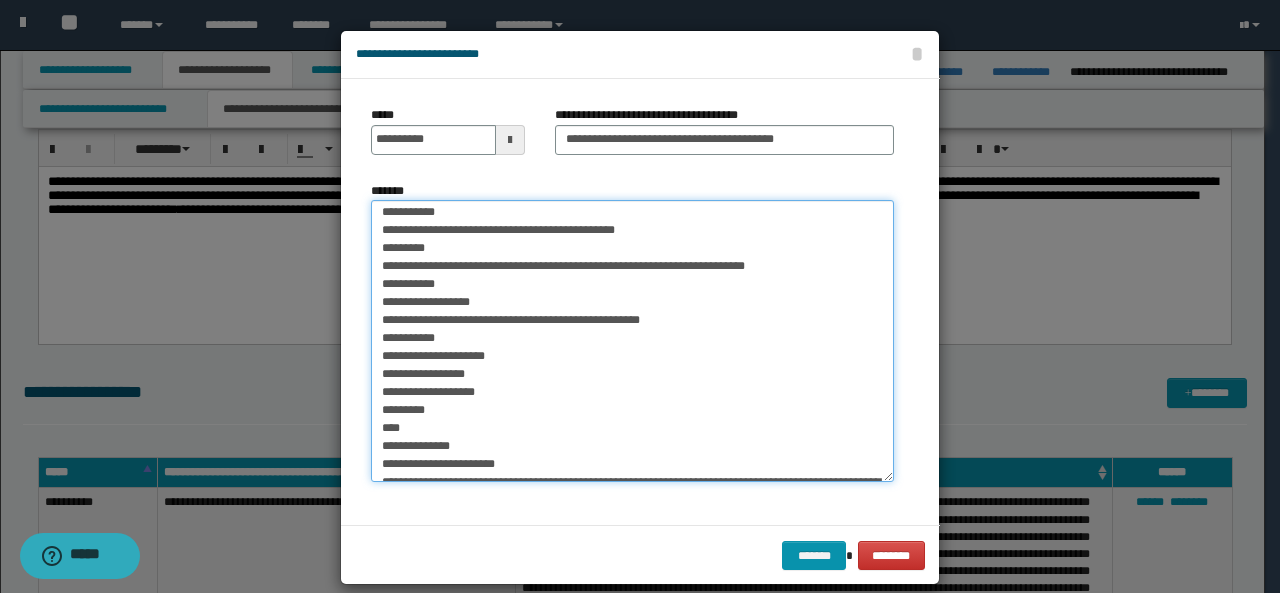 drag, startPoint x: 373, startPoint y: 409, endPoint x: 508, endPoint y: 412, distance: 135.03333 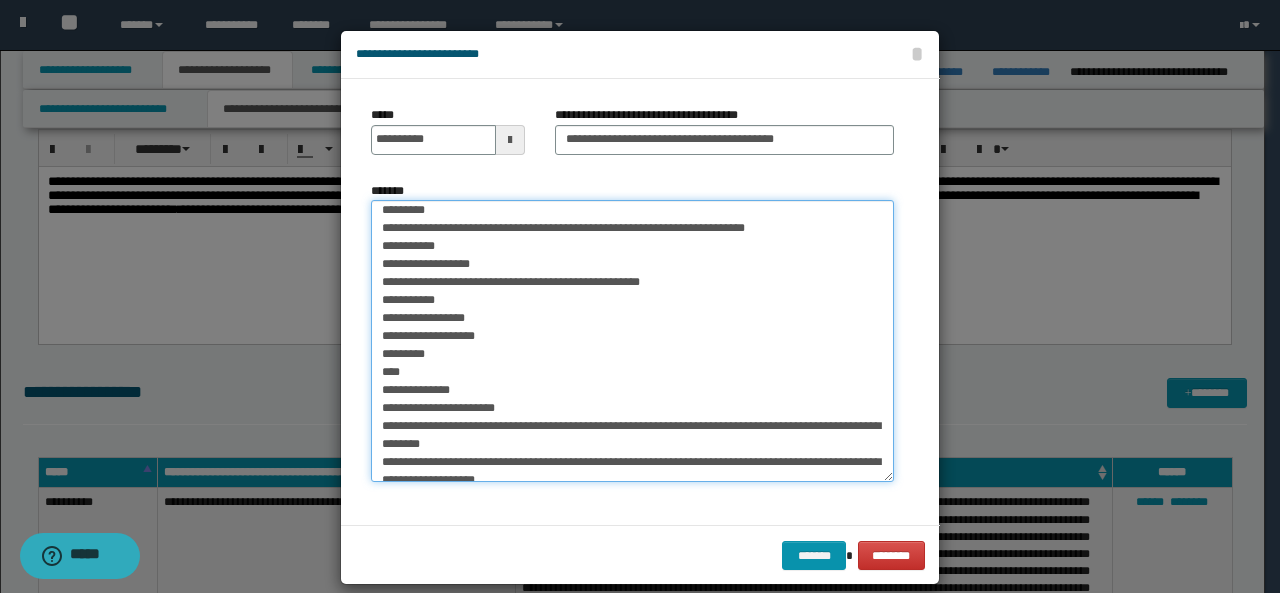 scroll, scrollTop: 186, scrollLeft: 0, axis: vertical 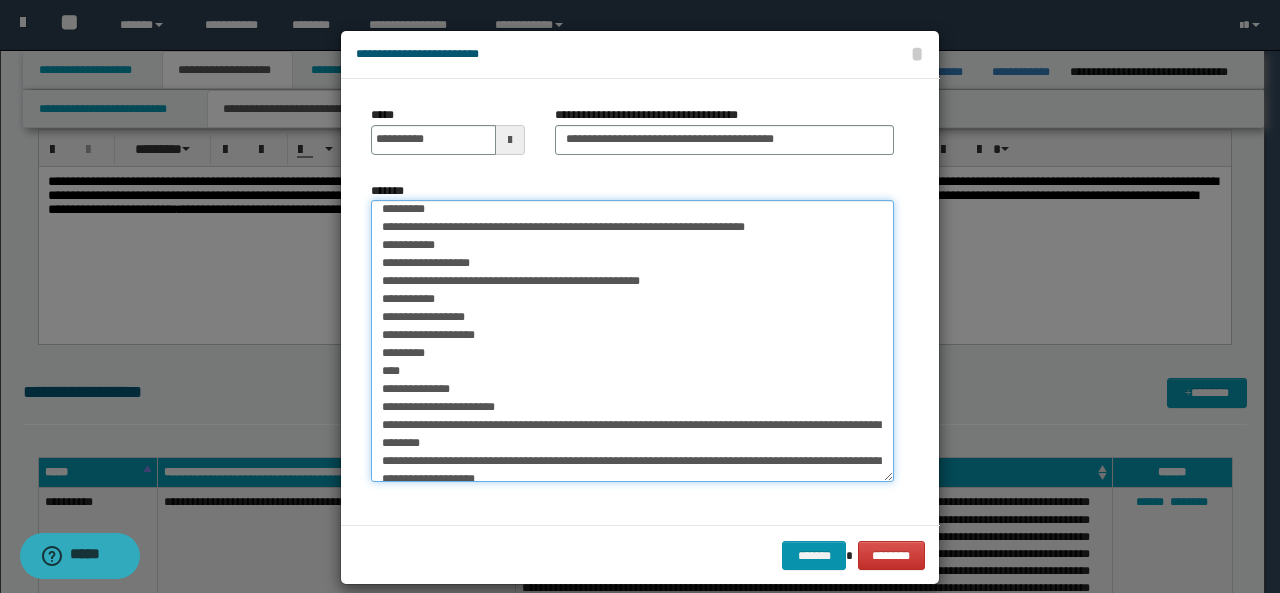 drag, startPoint x: 372, startPoint y: 373, endPoint x: 384, endPoint y: 457, distance: 84.85281 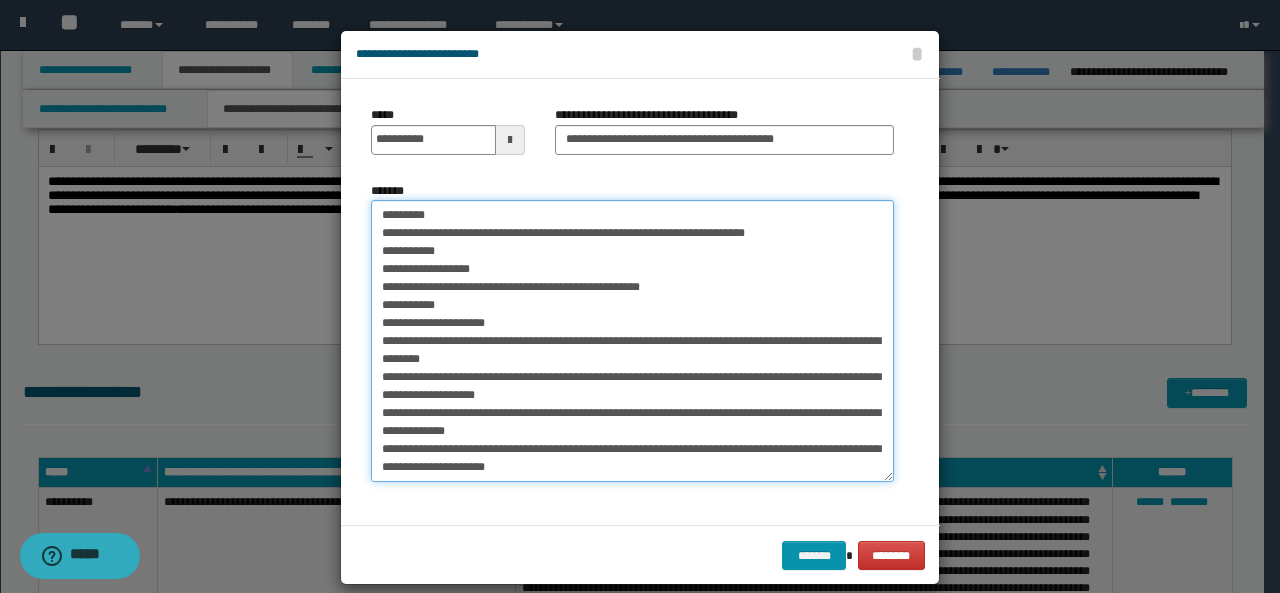 scroll, scrollTop: 251, scrollLeft: 0, axis: vertical 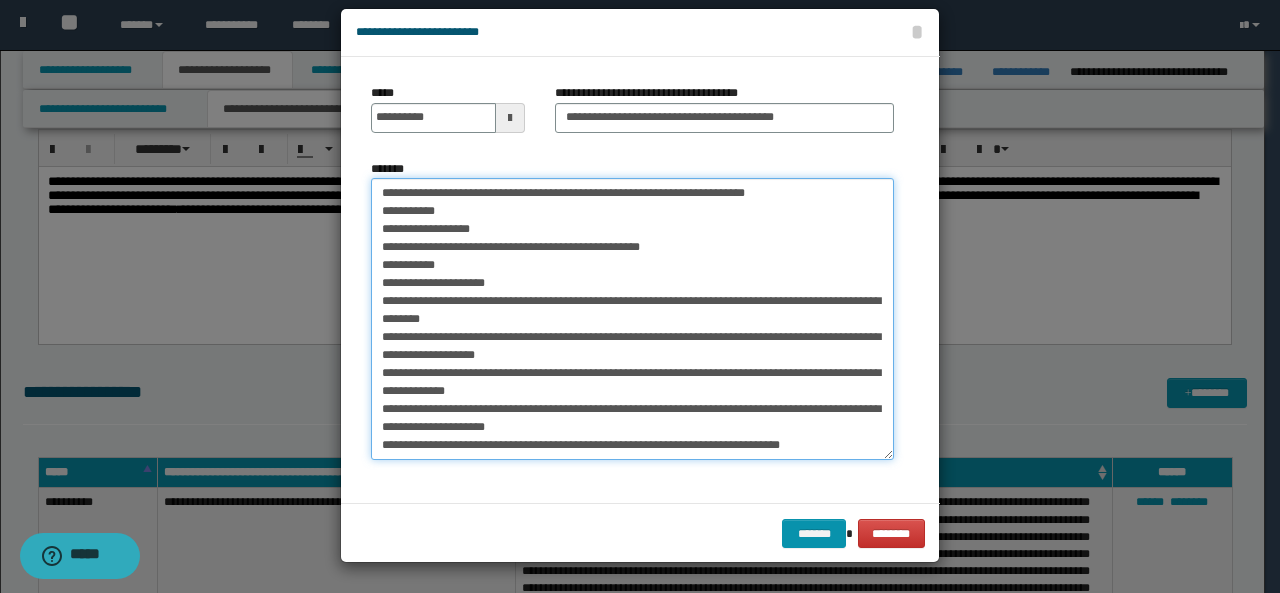 click on "*******" at bounding box center [632, 319] 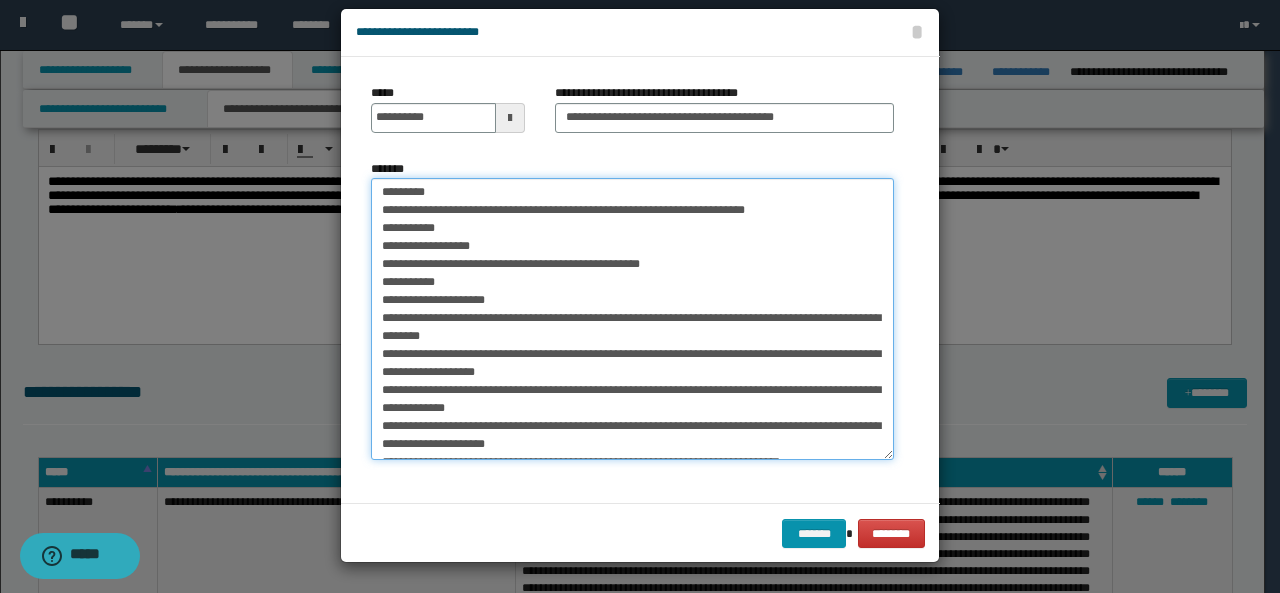 scroll, scrollTop: 230, scrollLeft: 0, axis: vertical 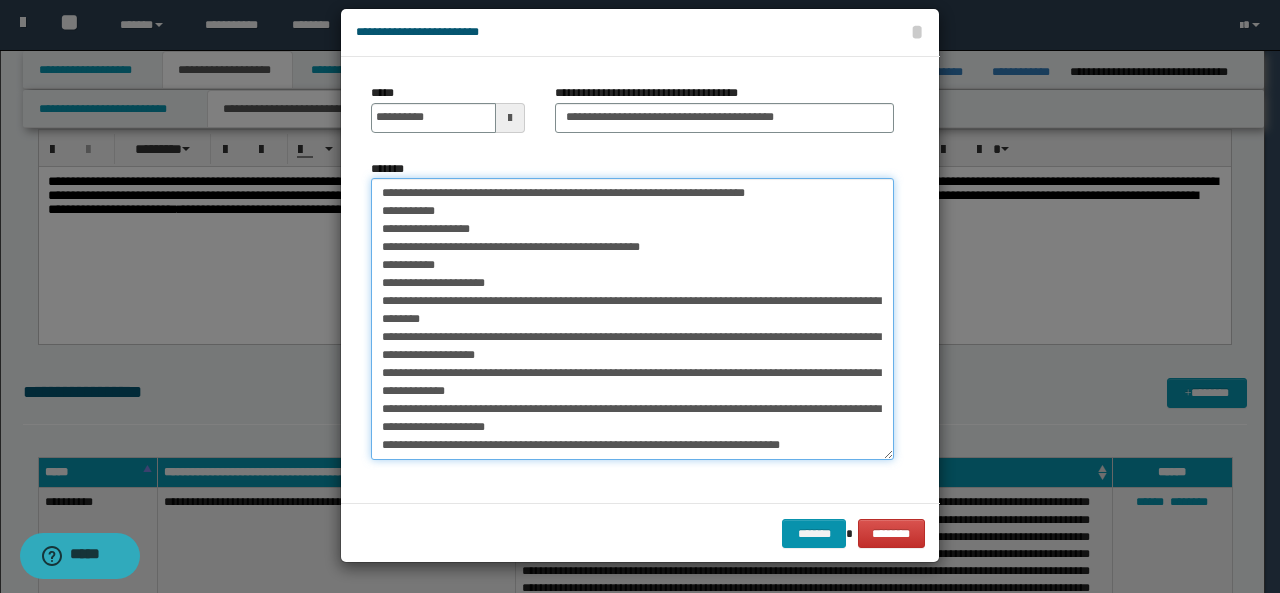drag, startPoint x: 372, startPoint y: 306, endPoint x: 866, endPoint y: 502, distance: 531.46216 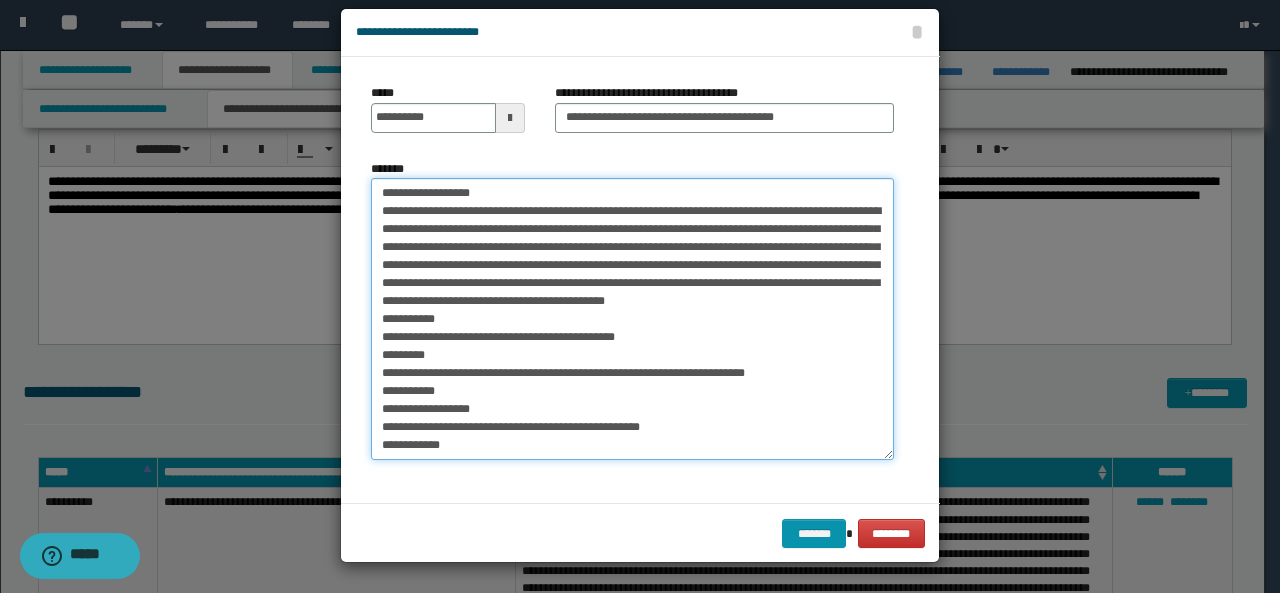 scroll, scrollTop: 89, scrollLeft: 0, axis: vertical 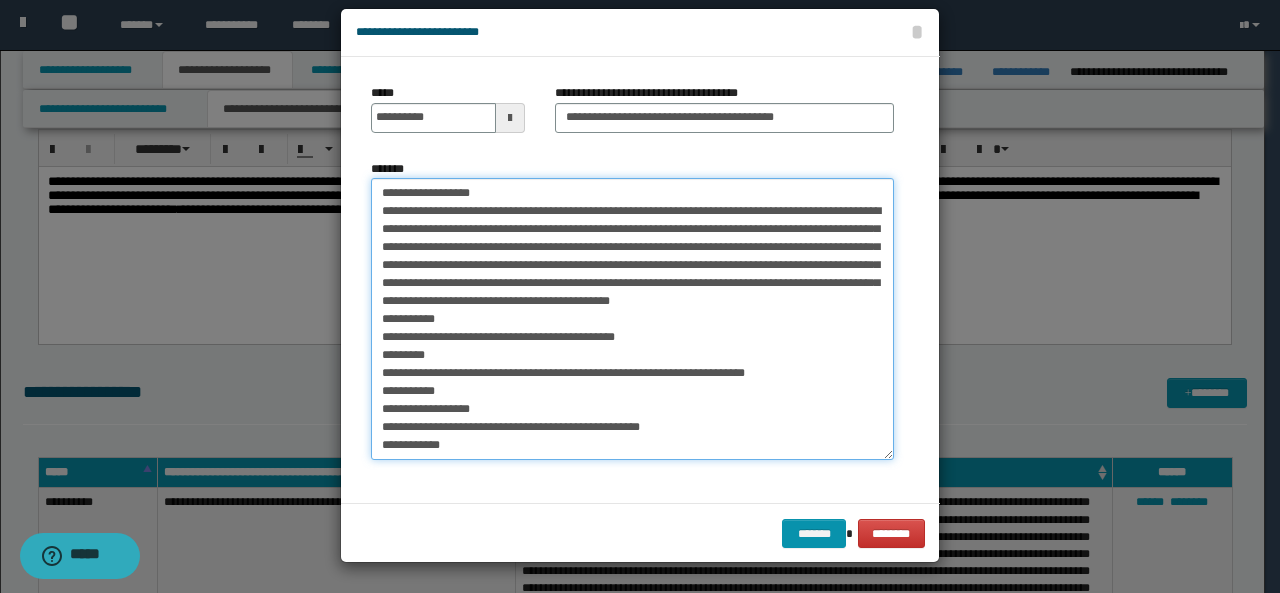 click on "**********" at bounding box center [632, 319] 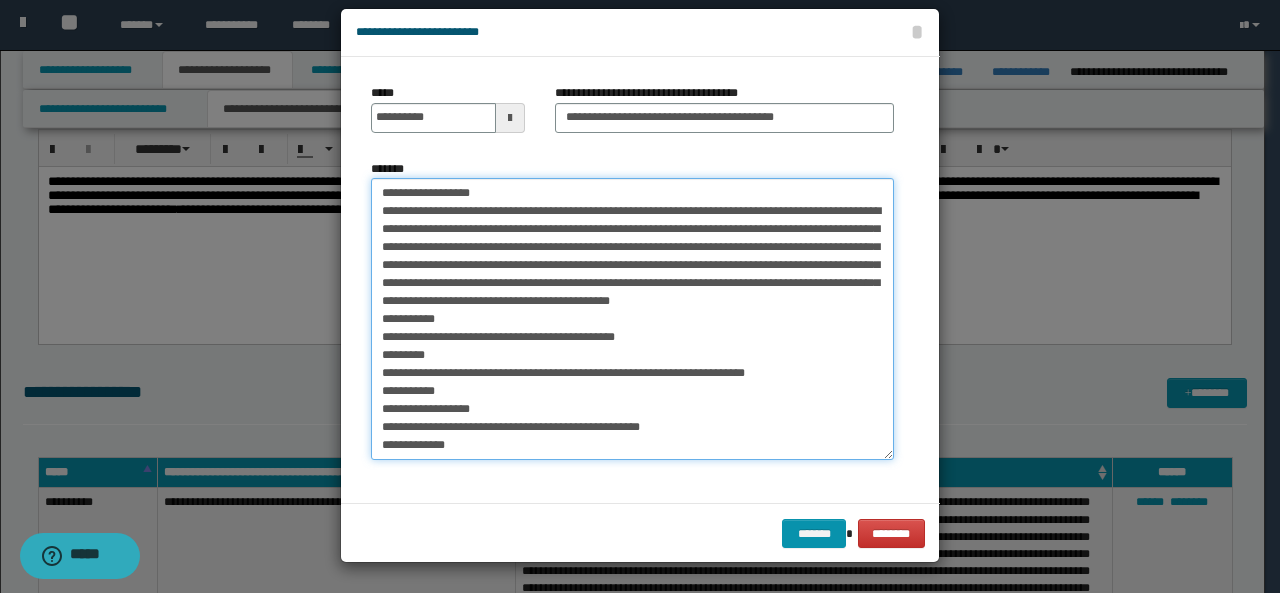 scroll, scrollTop: 107, scrollLeft: 0, axis: vertical 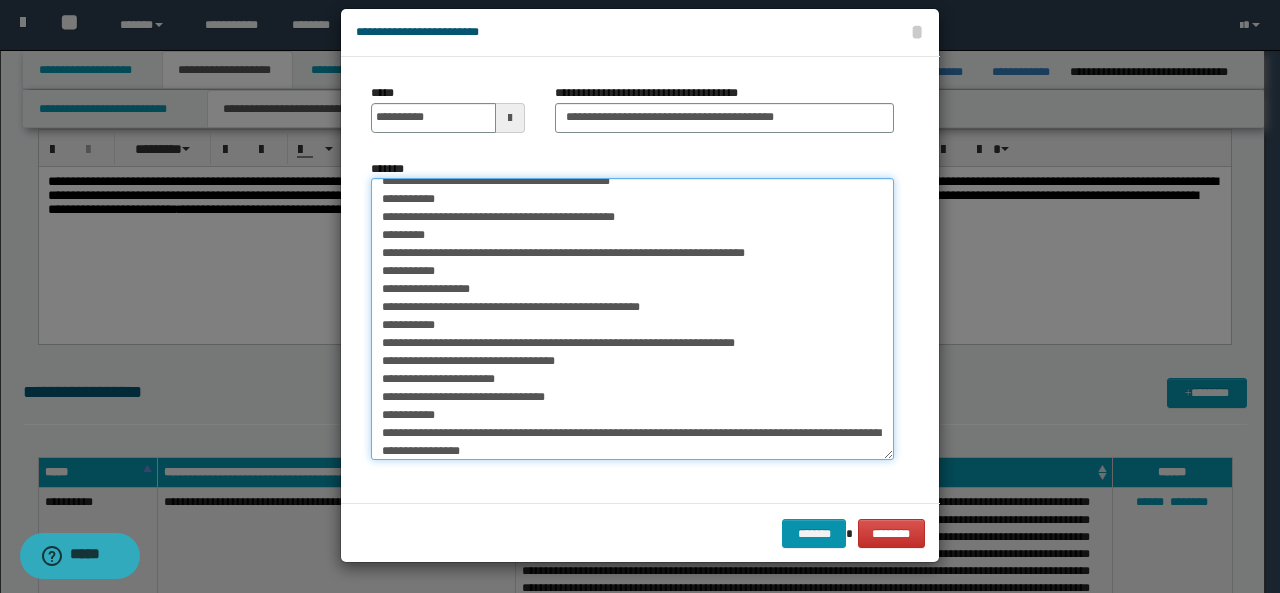 drag, startPoint x: 485, startPoint y: 346, endPoint x: 369, endPoint y: 345, distance: 116.00431 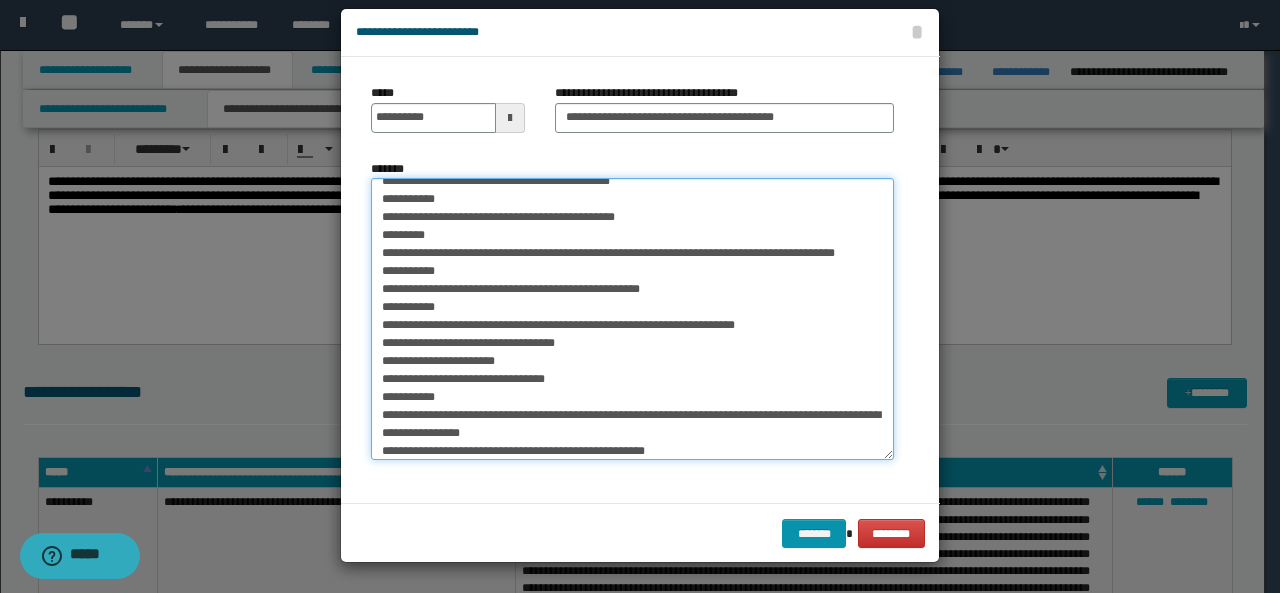 click on "*******" at bounding box center (632, 319) 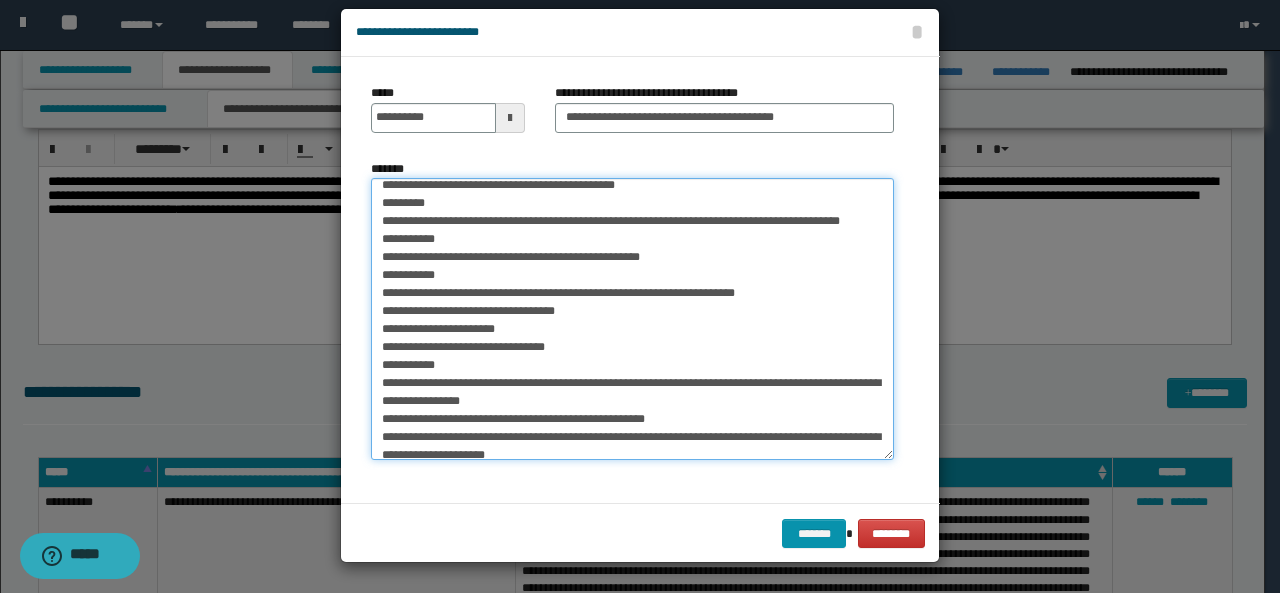 scroll, scrollTop: 193, scrollLeft: 0, axis: vertical 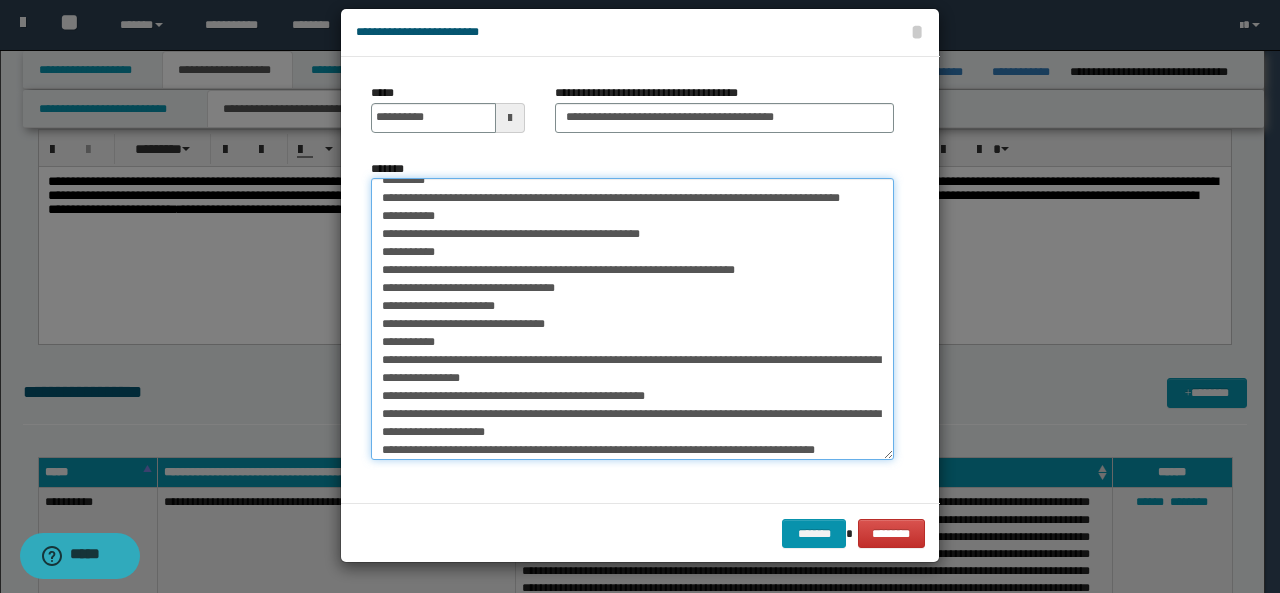 click on "*******" at bounding box center (632, 319) 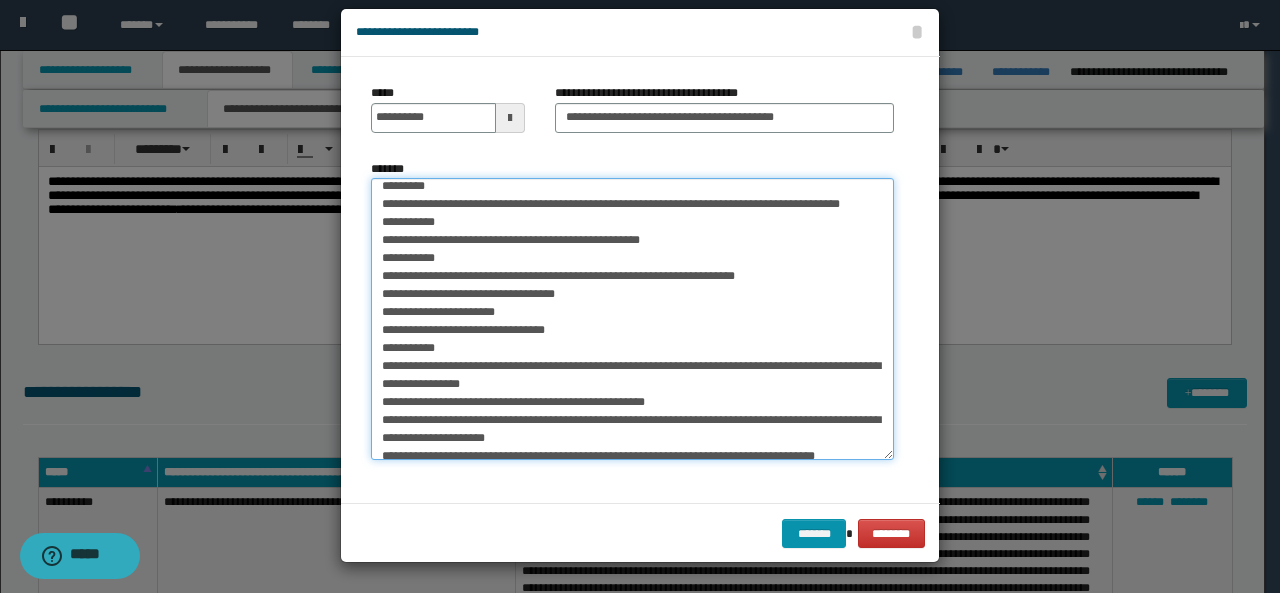 click on "*******" at bounding box center [632, 319] 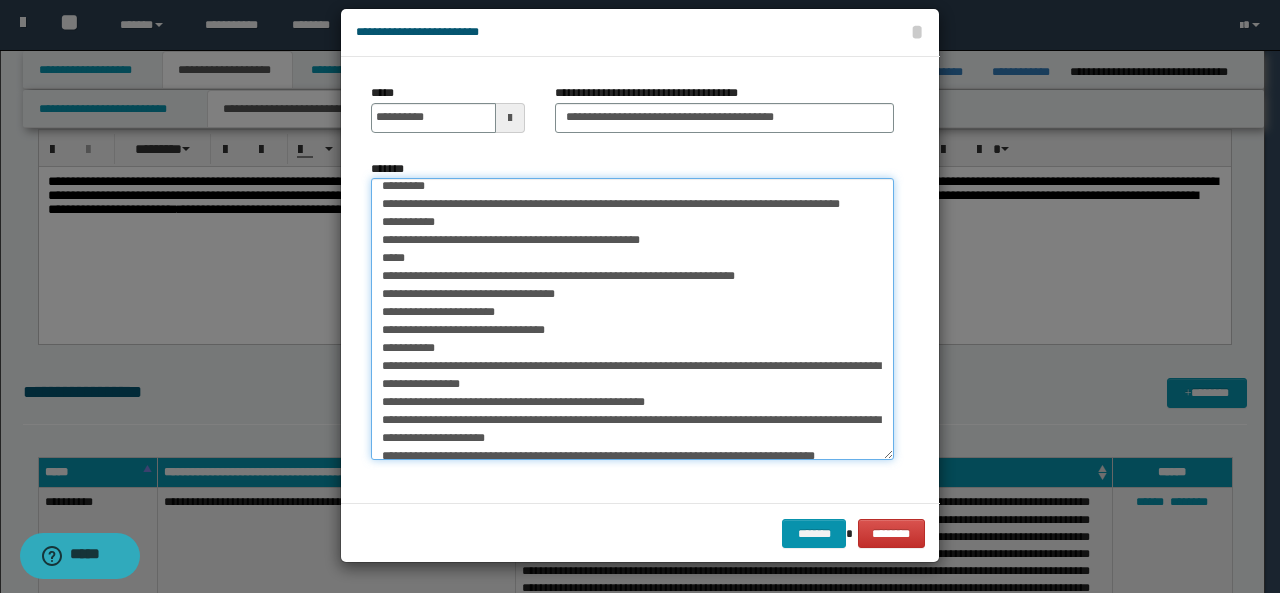 click on "*******" at bounding box center [632, 319] 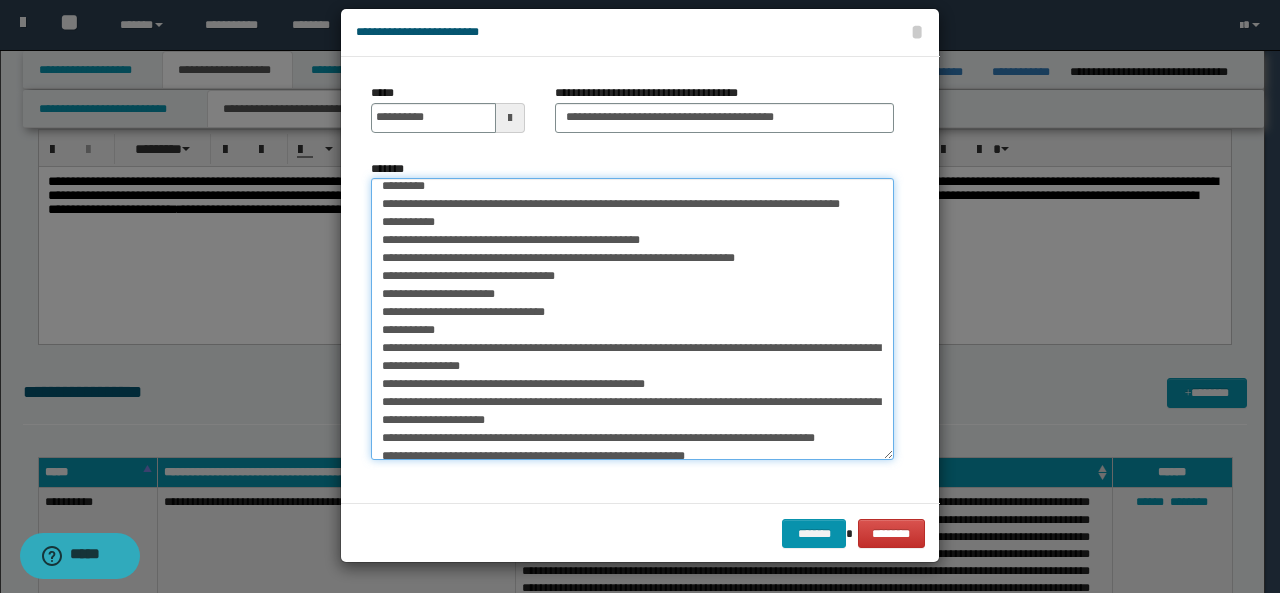 drag, startPoint x: 441, startPoint y: 310, endPoint x: 440, endPoint y: 269, distance: 41.01219 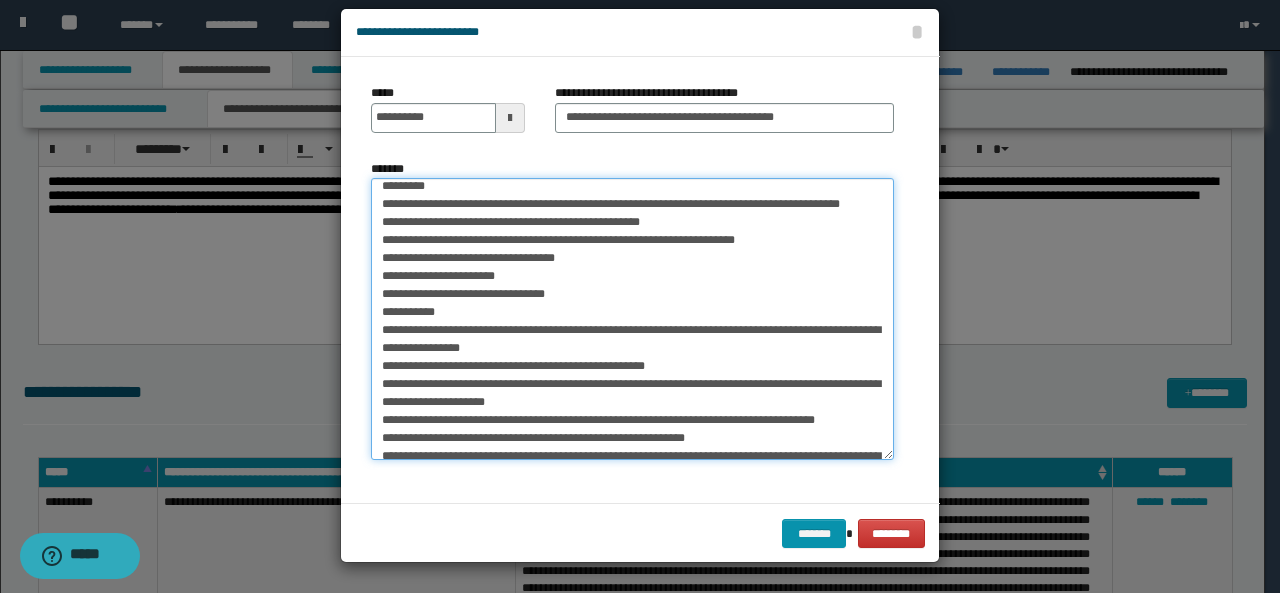click on "*******" at bounding box center [632, 319] 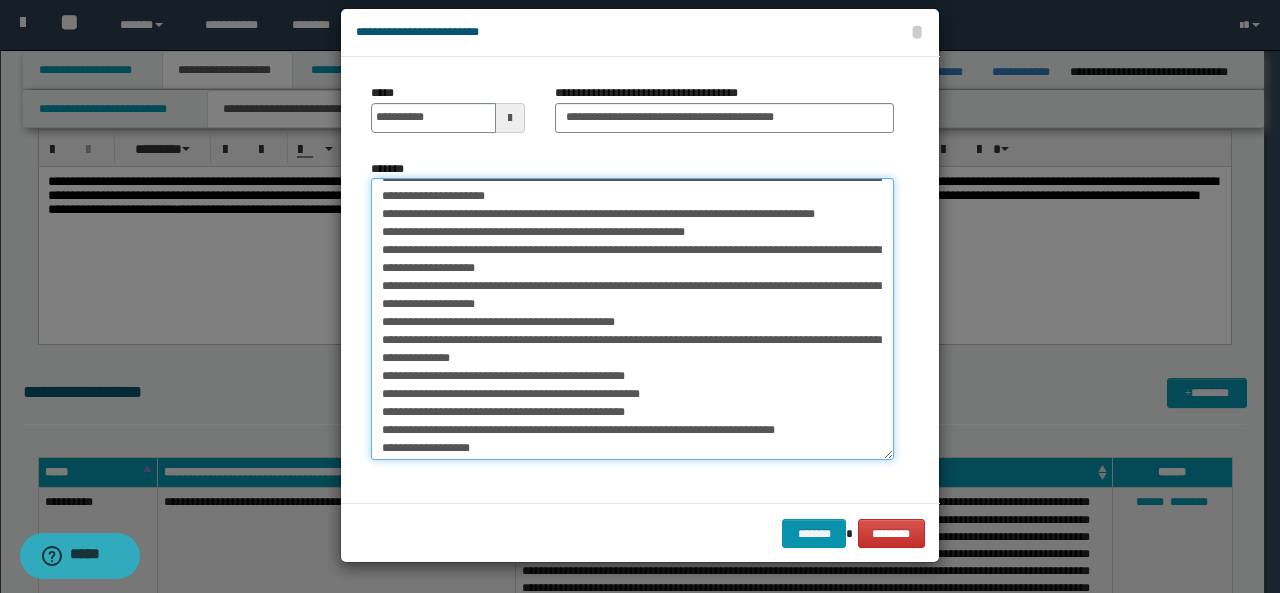 scroll, scrollTop: 398, scrollLeft: 0, axis: vertical 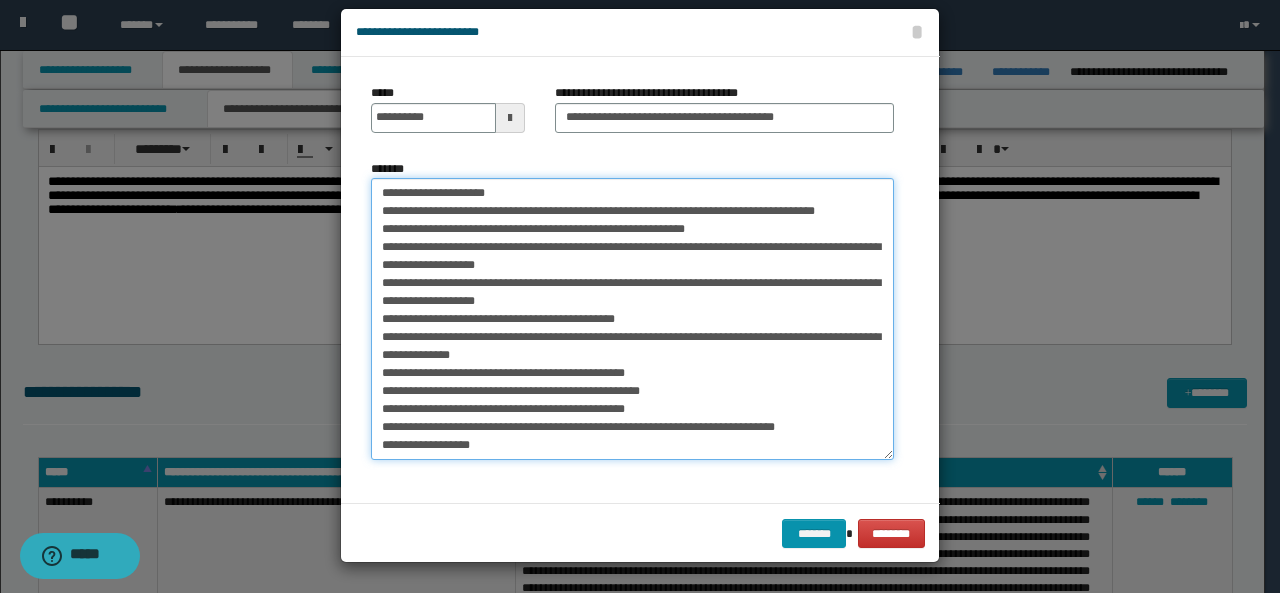 click on "*******" at bounding box center (632, 319) 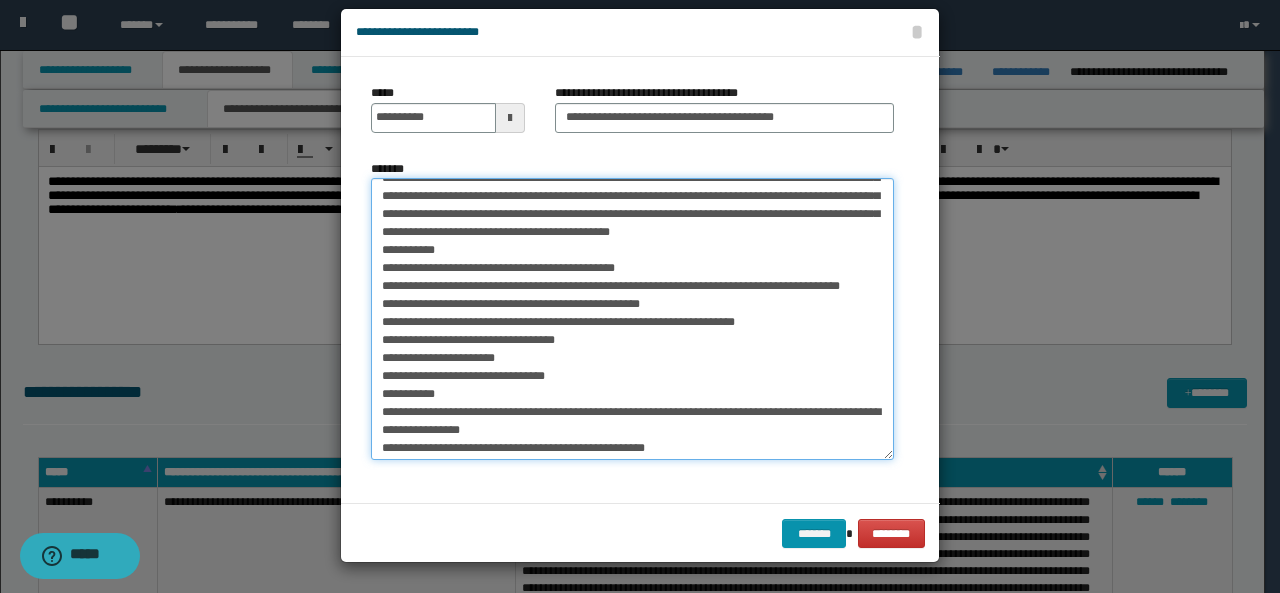 scroll, scrollTop: 86, scrollLeft: 0, axis: vertical 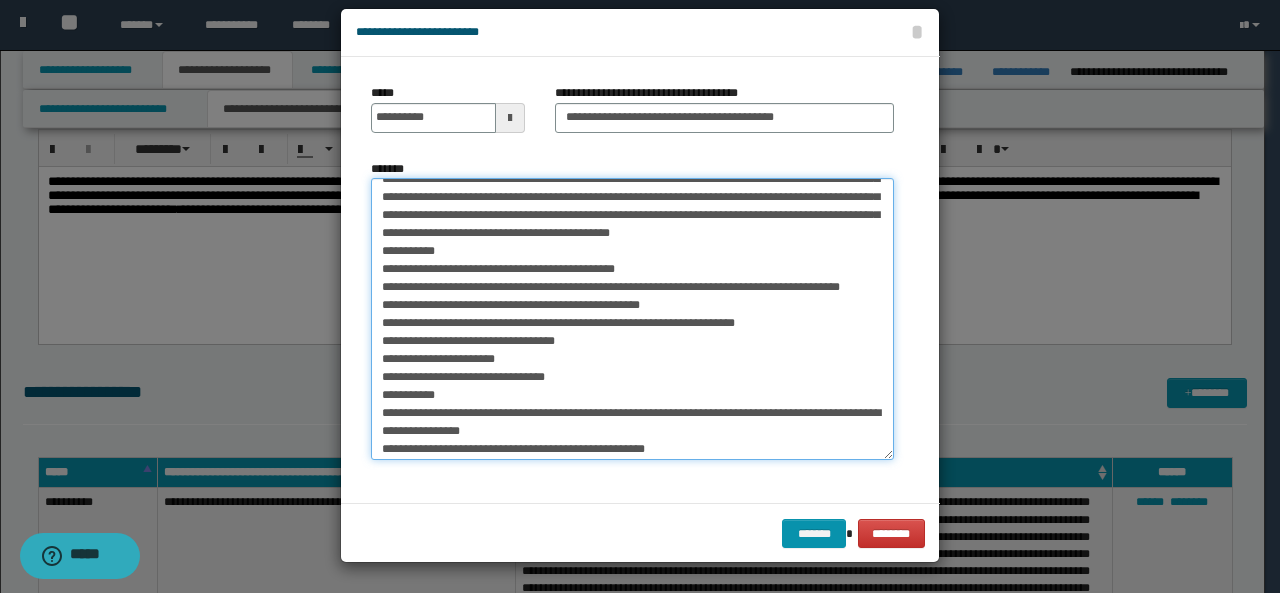 drag, startPoint x: 372, startPoint y: 289, endPoint x: 716, endPoint y: 356, distance: 350.464 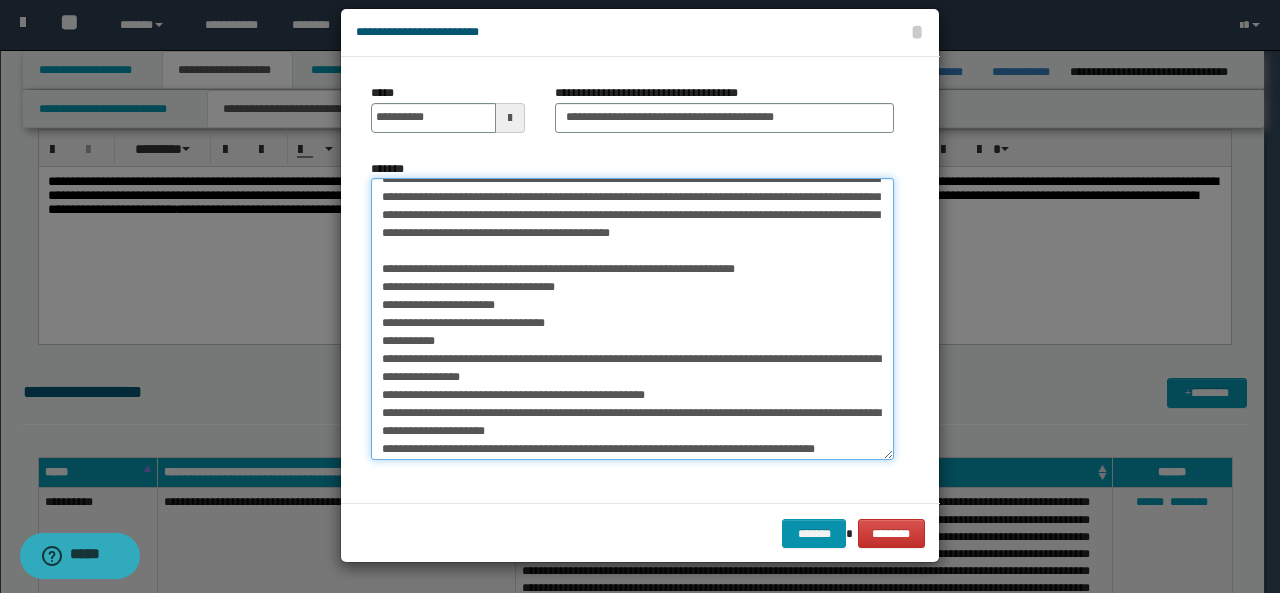click on "*******" at bounding box center [632, 319] 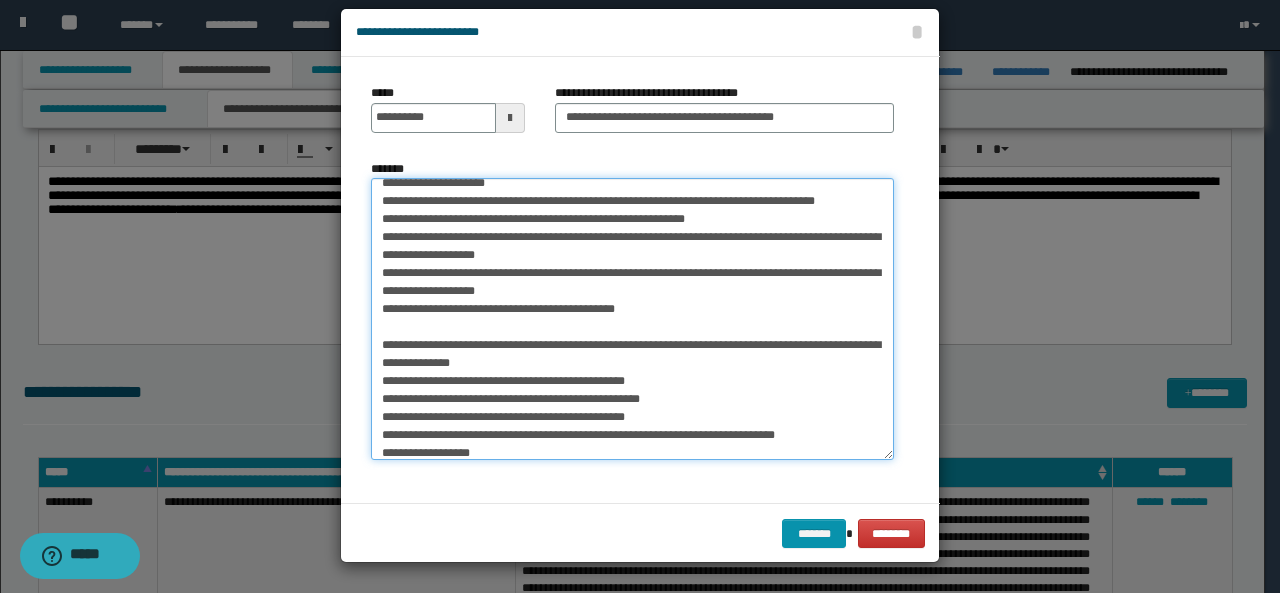 scroll, scrollTop: 317, scrollLeft: 0, axis: vertical 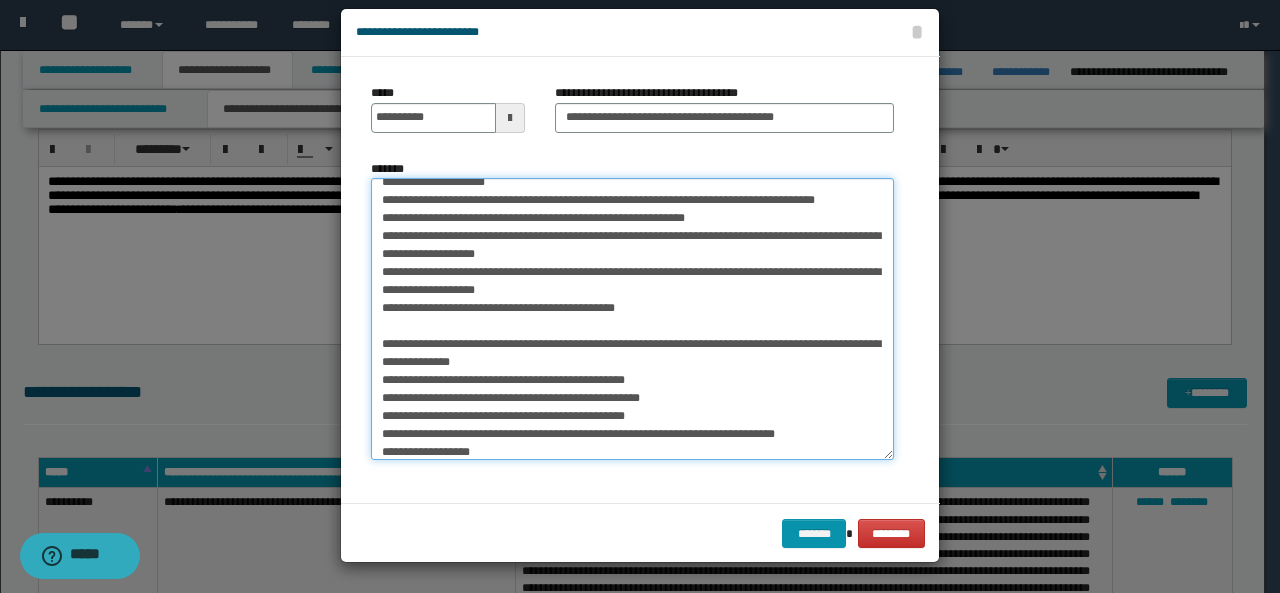 click on "*******" at bounding box center [632, 319] 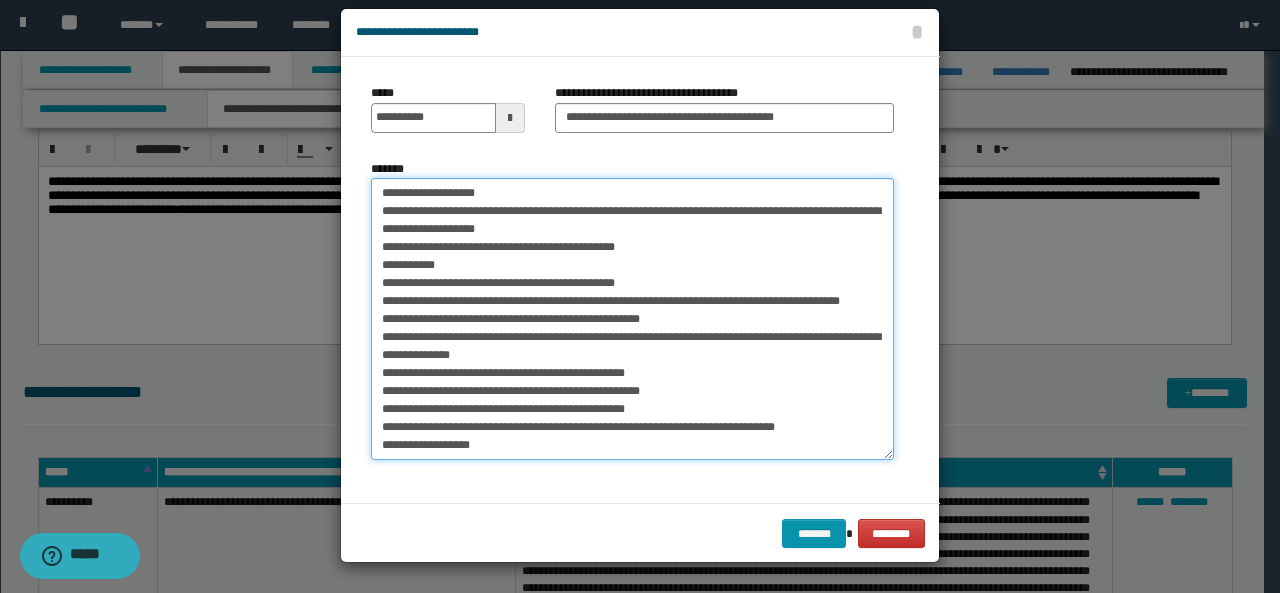 scroll, scrollTop: 449, scrollLeft: 0, axis: vertical 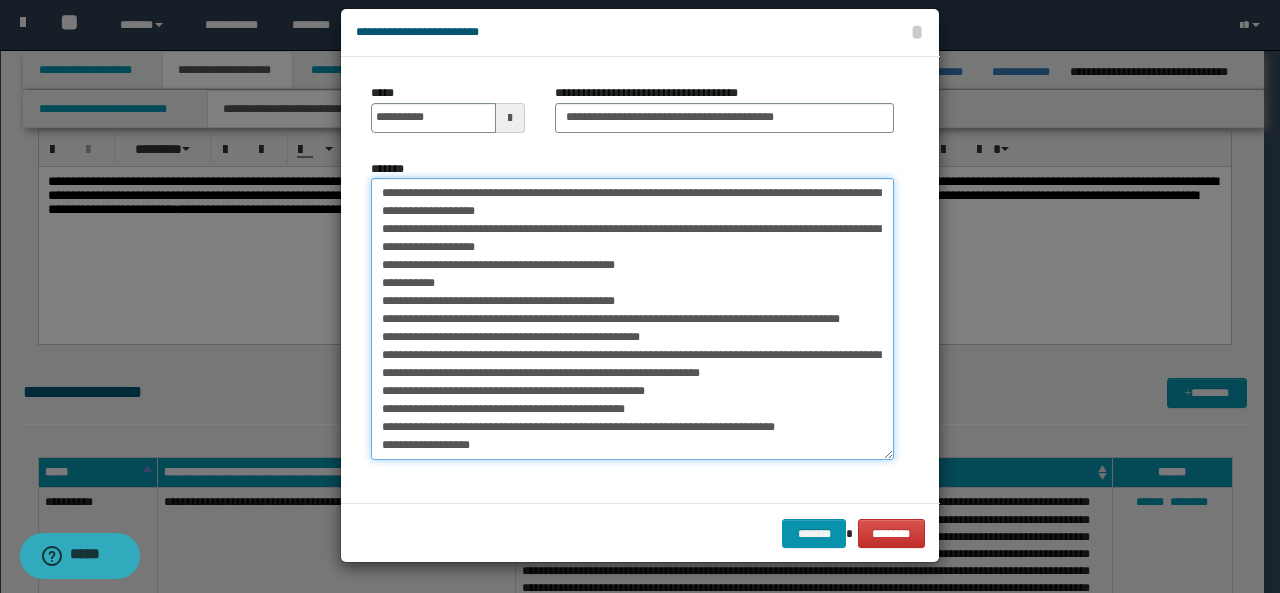 click on "*******" at bounding box center (632, 319) 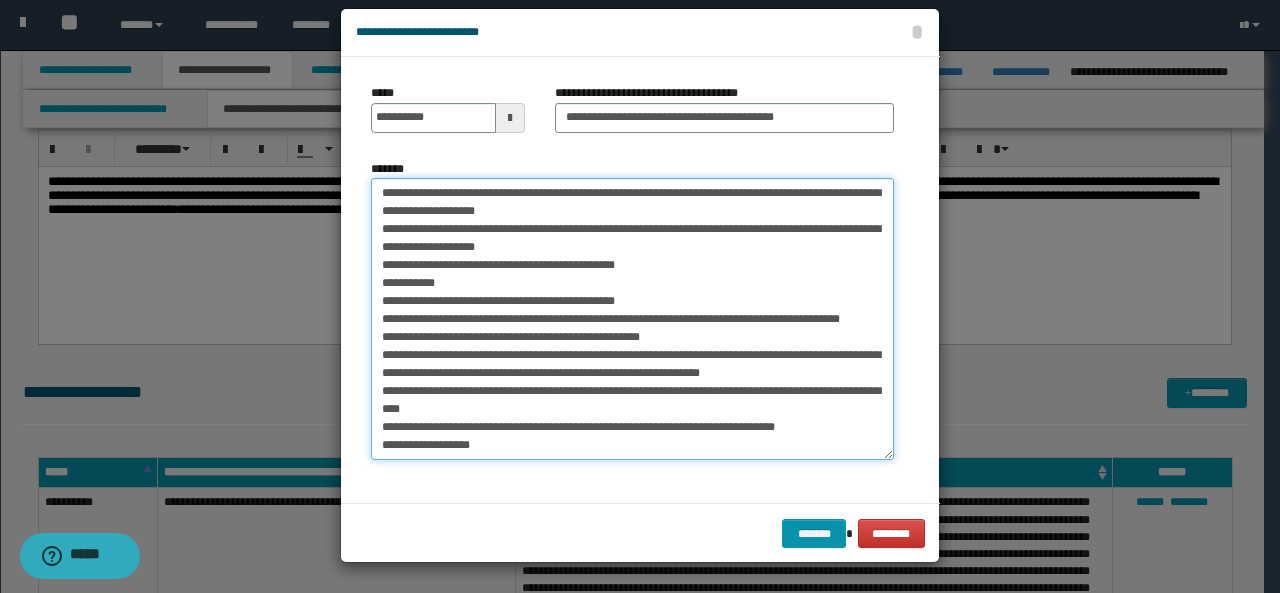 click on "*******" at bounding box center [632, 319] 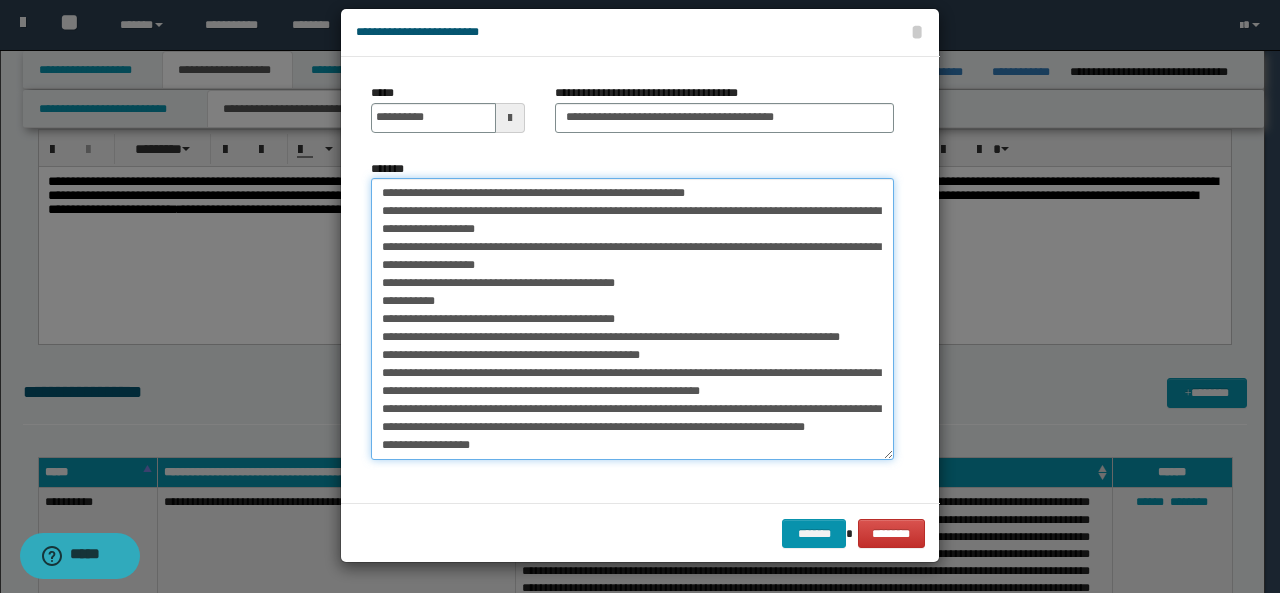 click on "*******" at bounding box center (632, 319) 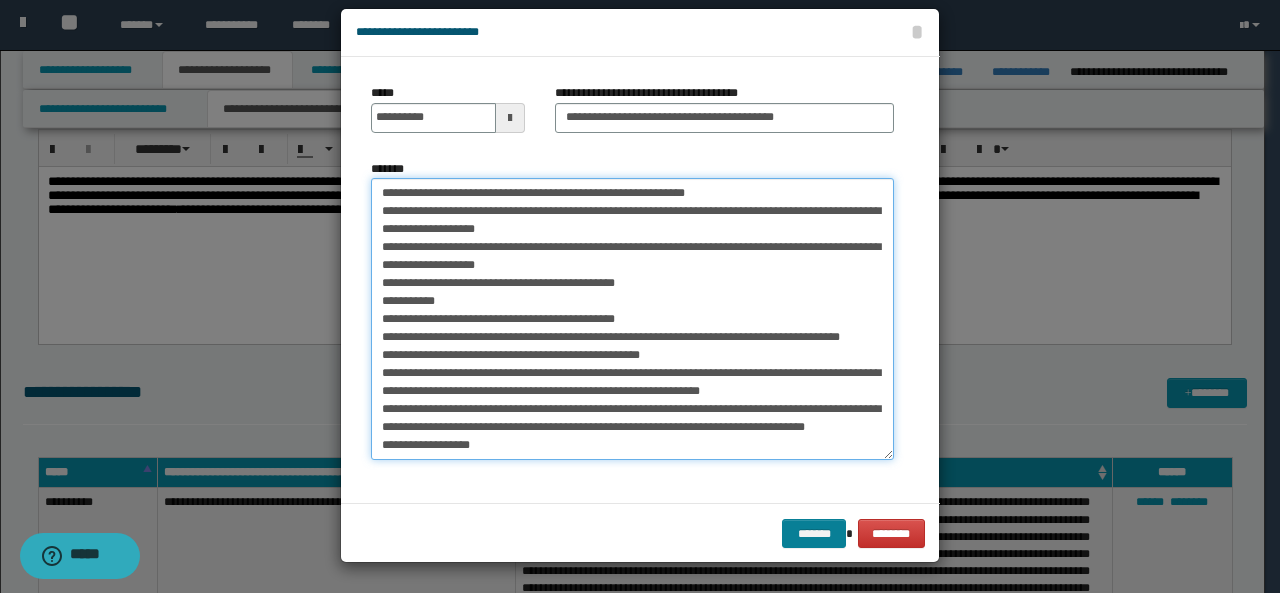 type on "**********" 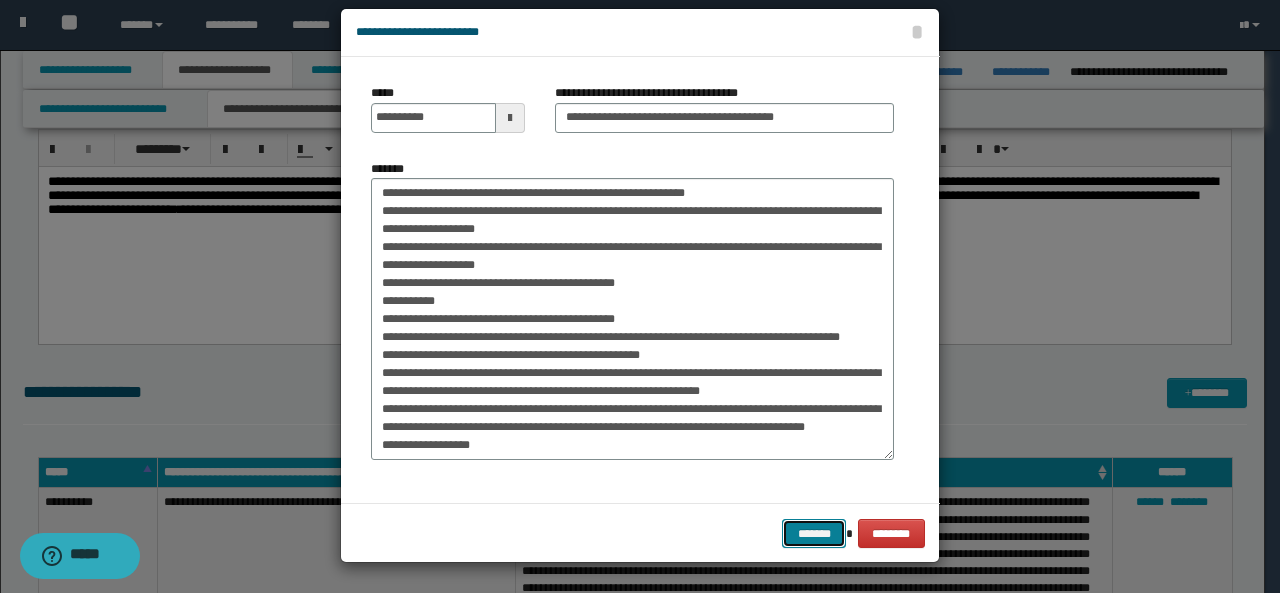 click on "*******" at bounding box center (814, 533) 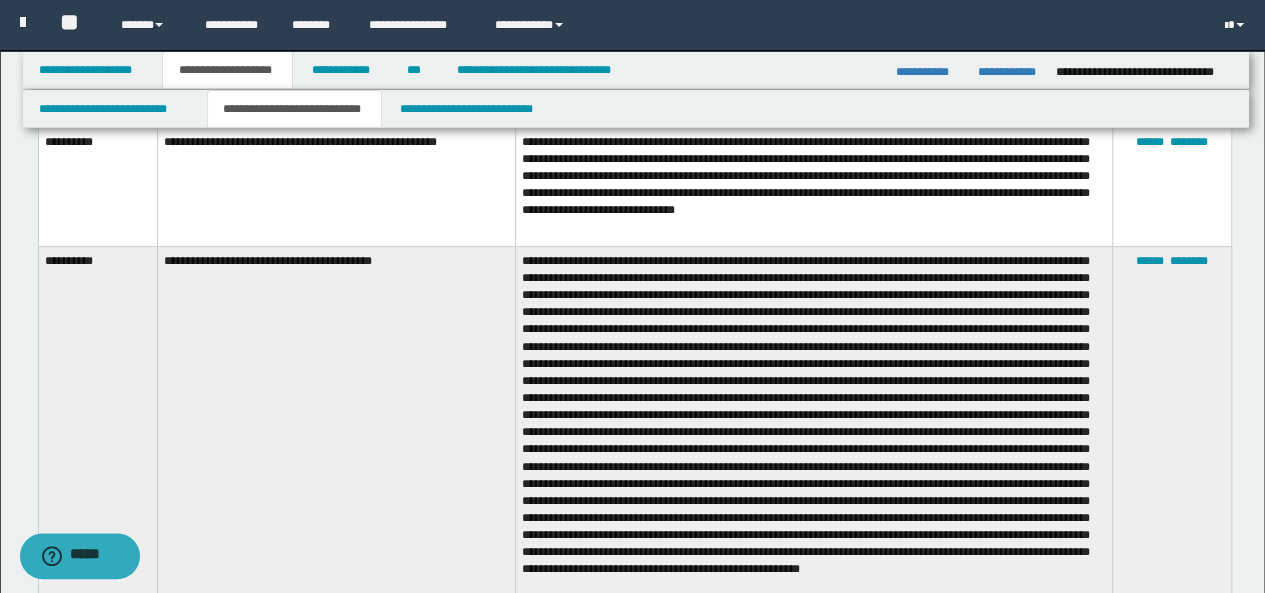 scroll, scrollTop: 3994, scrollLeft: 0, axis: vertical 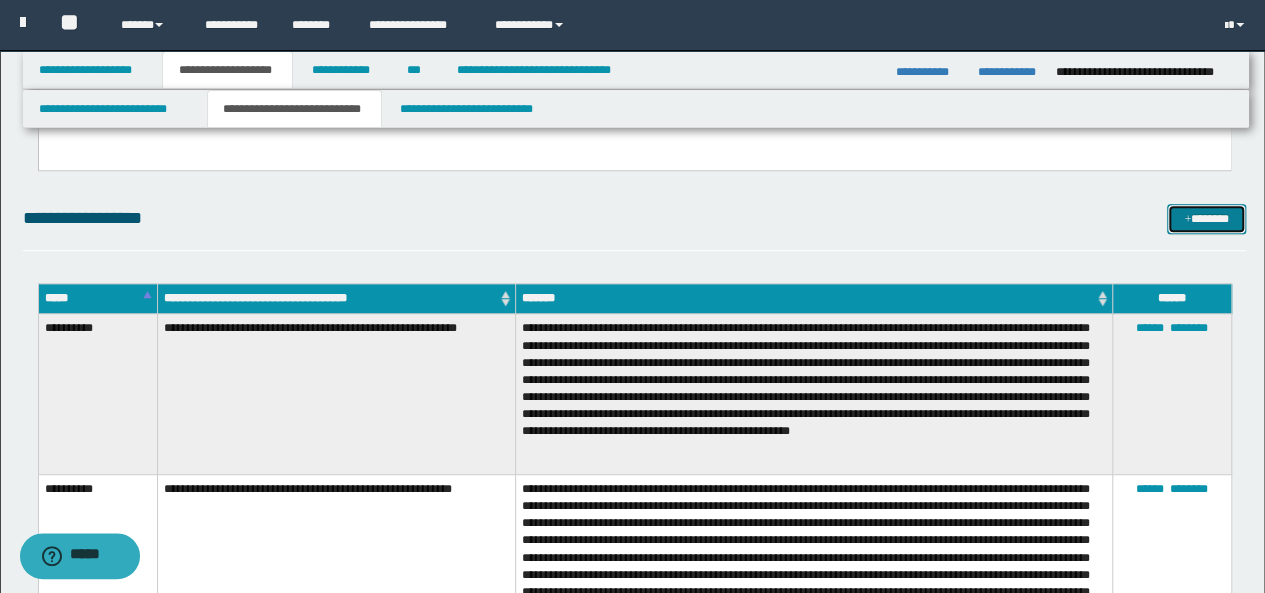 click on "*******" at bounding box center (1206, 218) 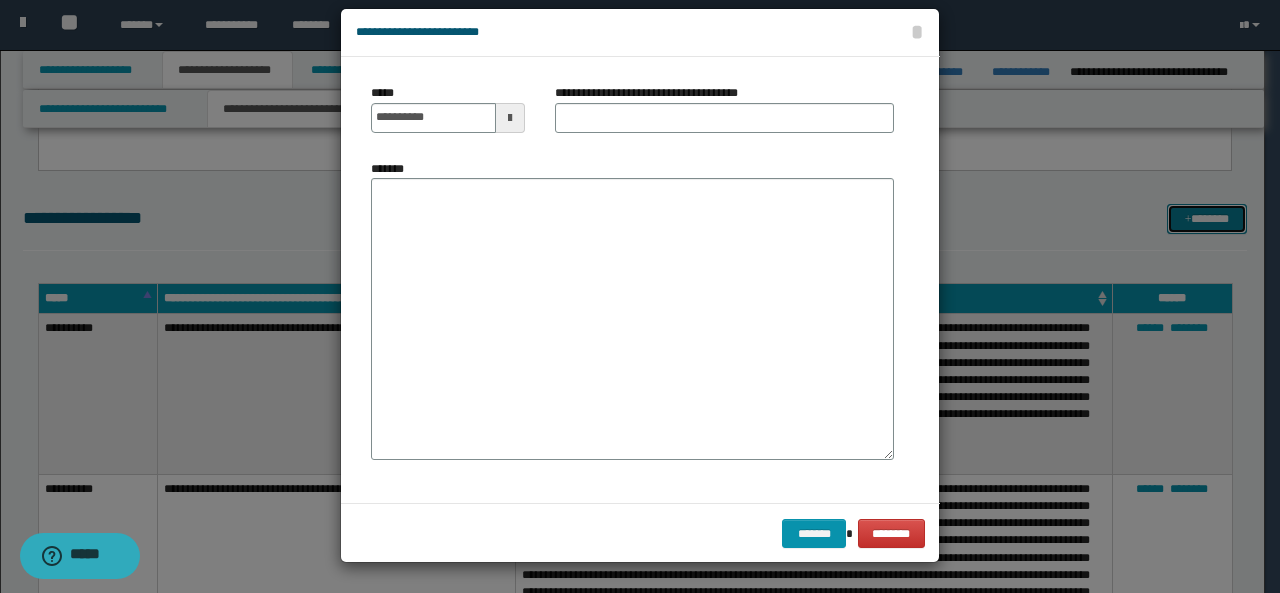 scroll, scrollTop: 0, scrollLeft: 0, axis: both 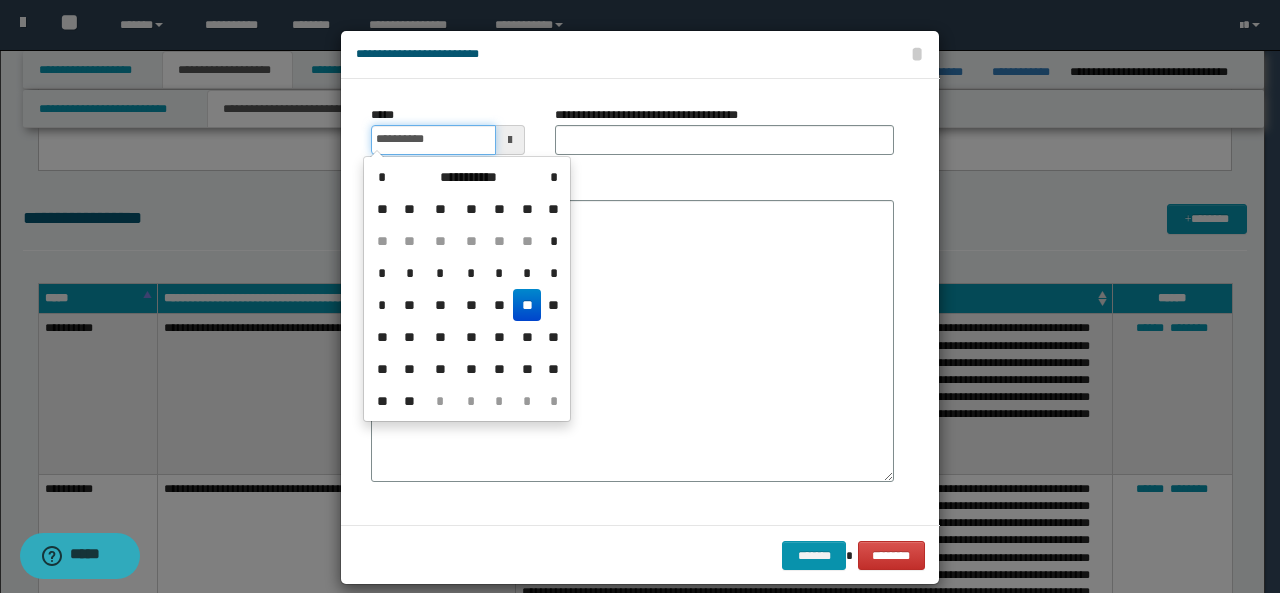 click on "**********" at bounding box center [433, 140] 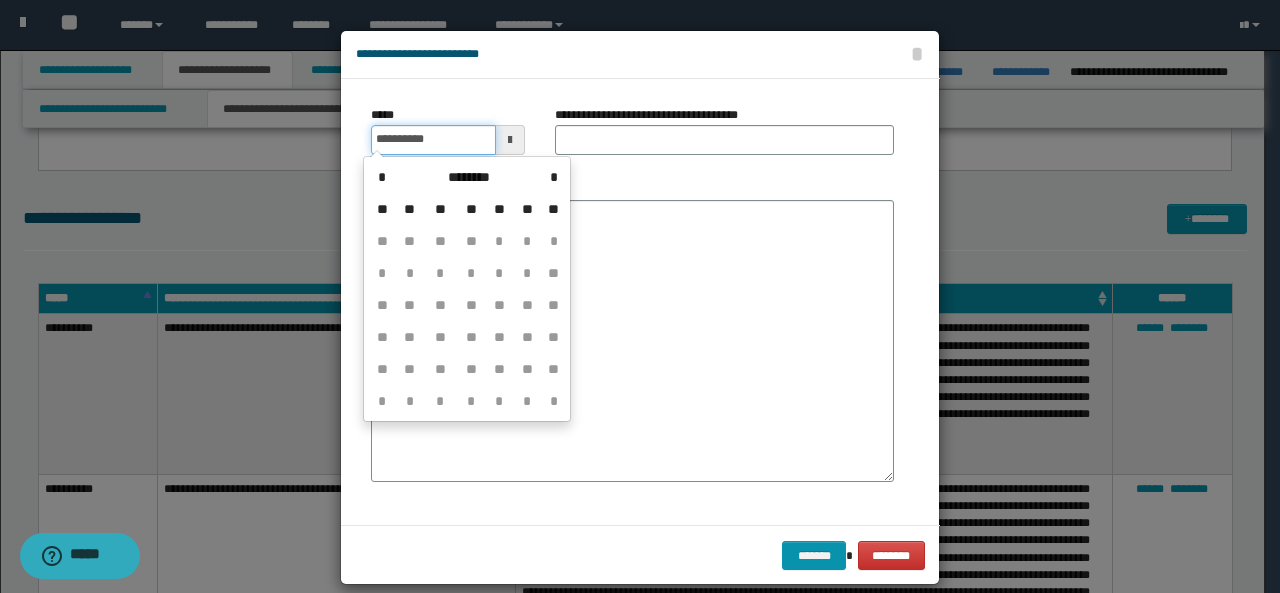 type on "**********" 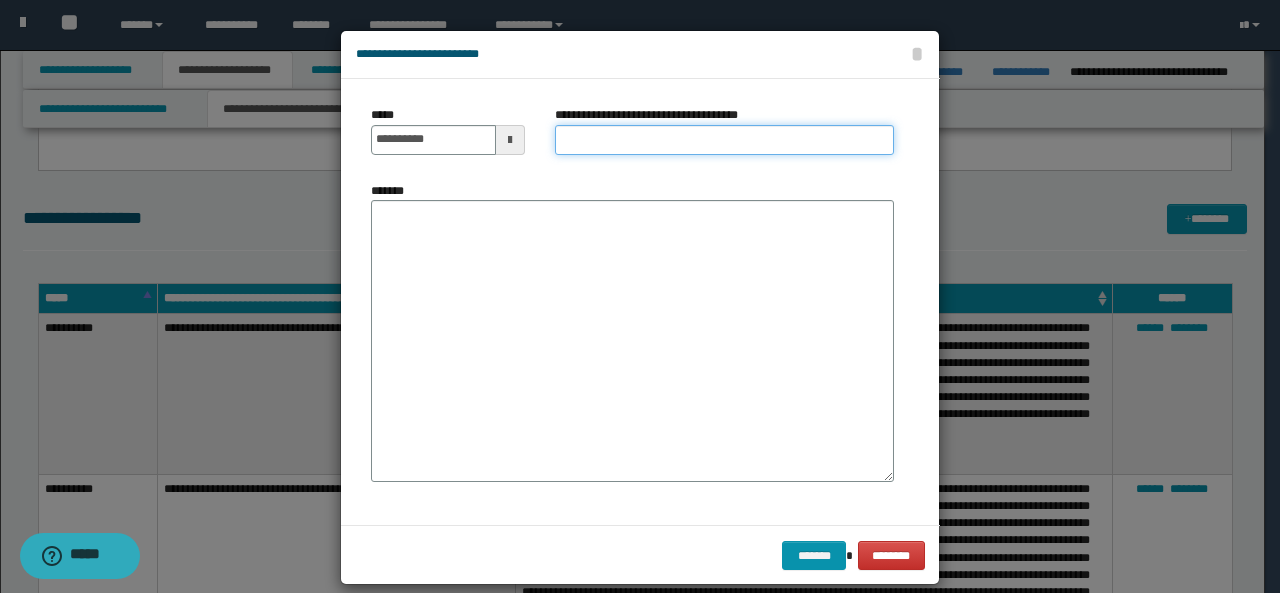 click on "**********" at bounding box center [724, 140] 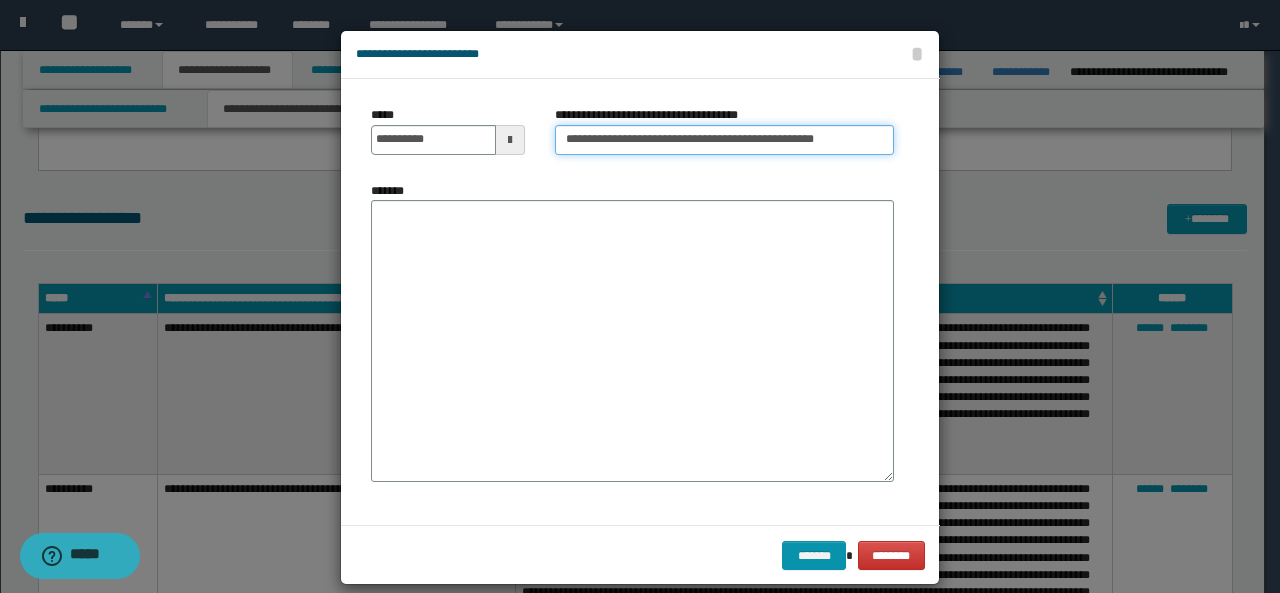 scroll, scrollTop: 0, scrollLeft: 11, axis: horizontal 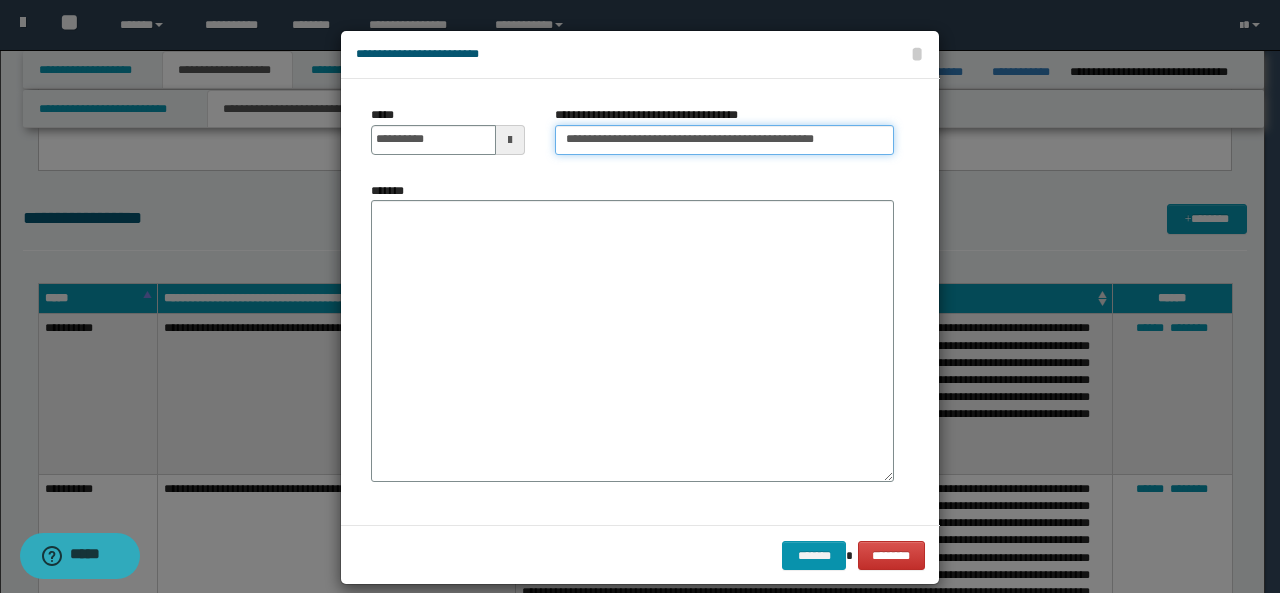 click on "**********" at bounding box center (724, 140) 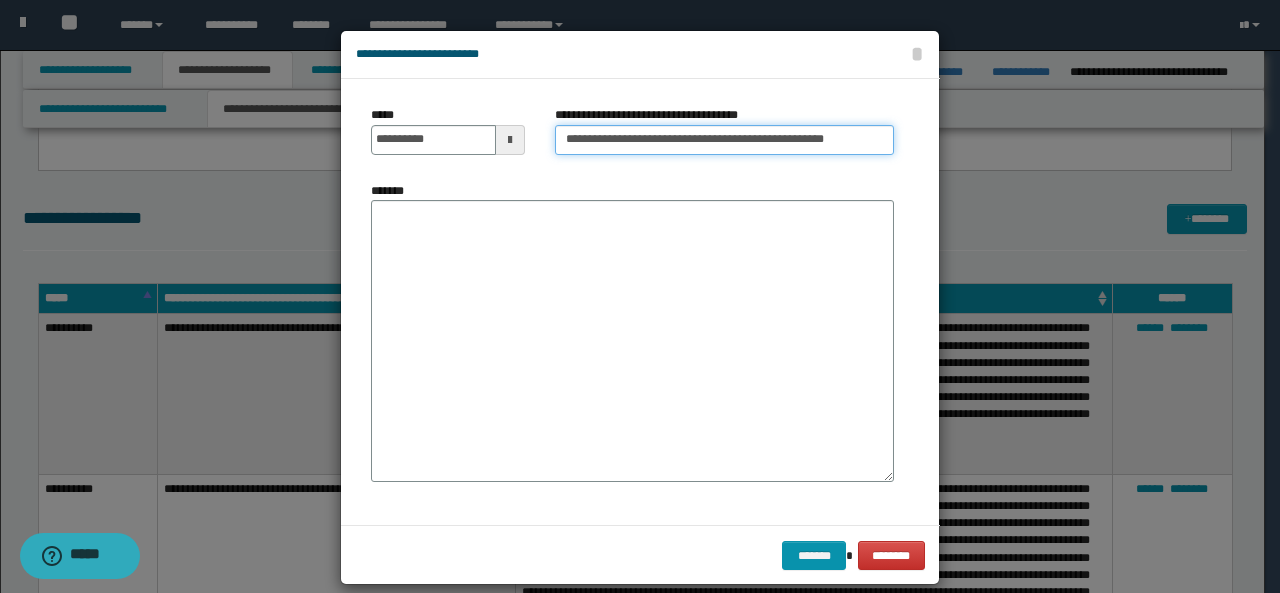 type on "**********" 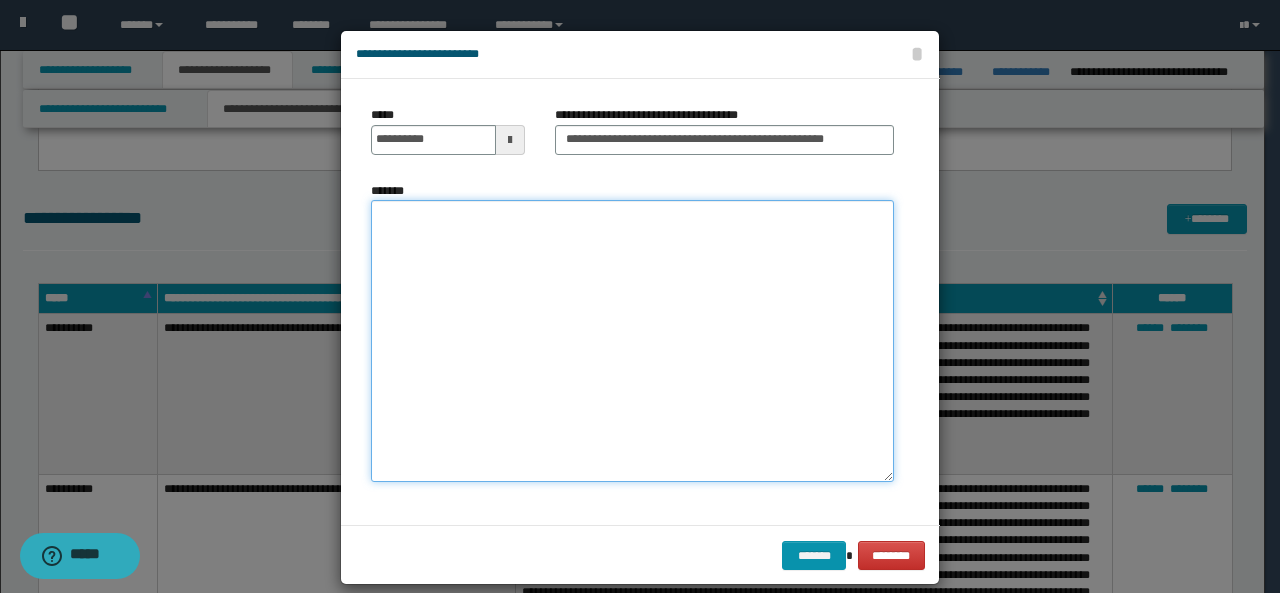 scroll, scrollTop: 0, scrollLeft: 0, axis: both 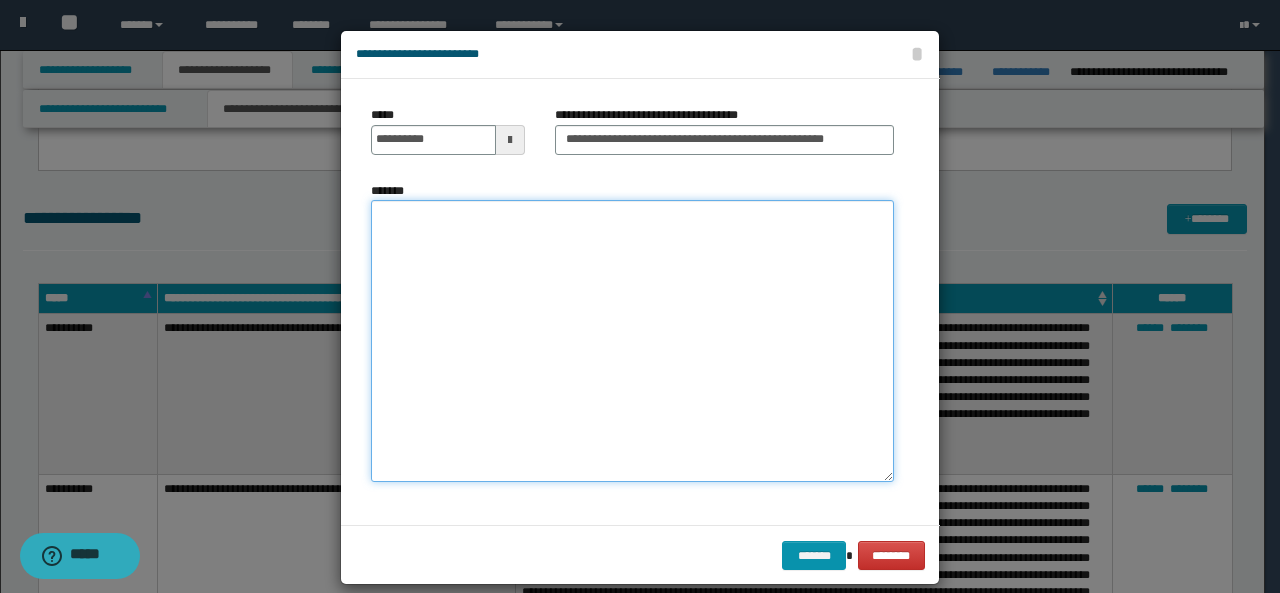 click on "*******" at bounding box center (632, 341) 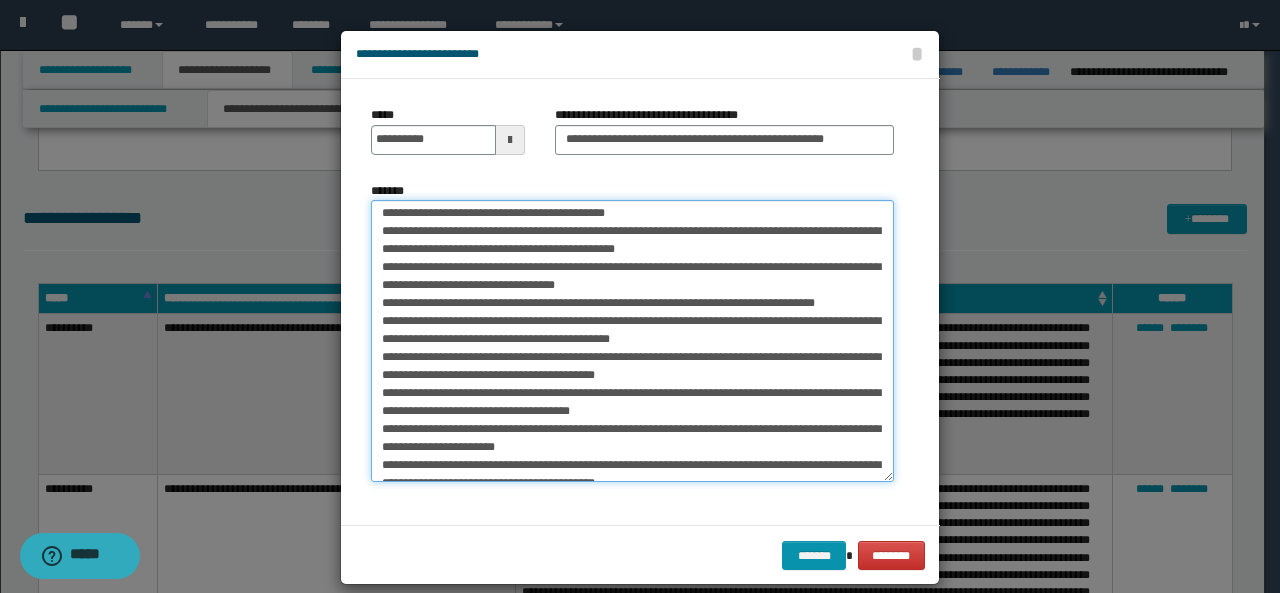 scroll, scrollTop: 0, scrollLeft: 0, axis: both 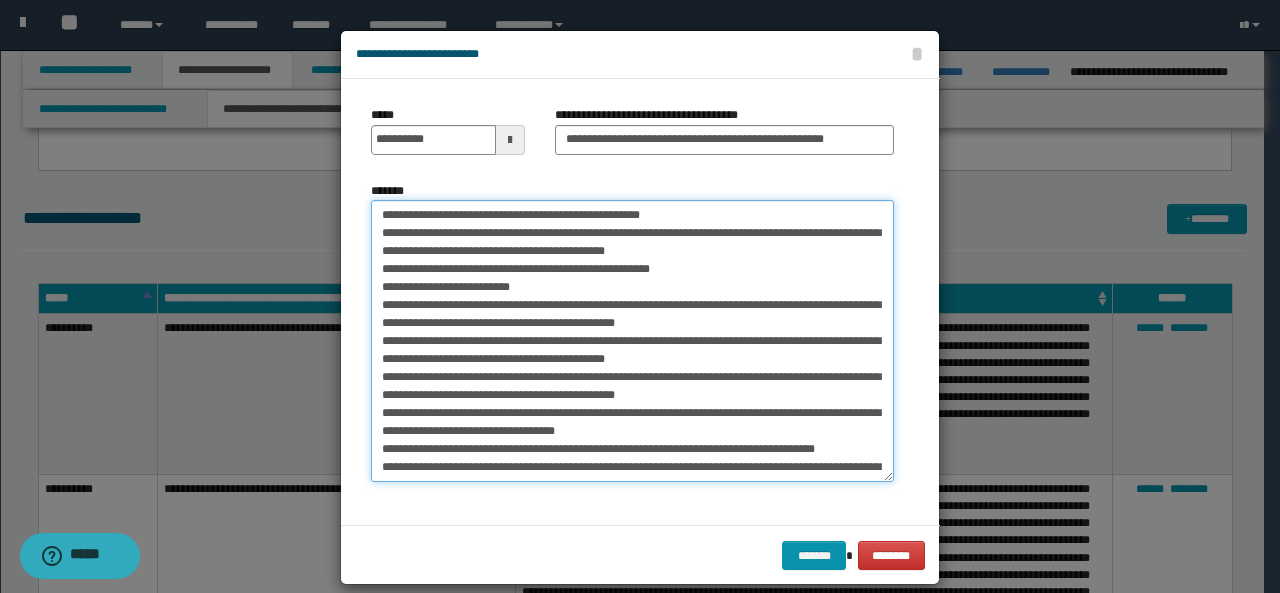 drag, startPoint x: 559, startPoint y: 217, endPoint x: 364, endPoint y: 203, distance: 195.50192 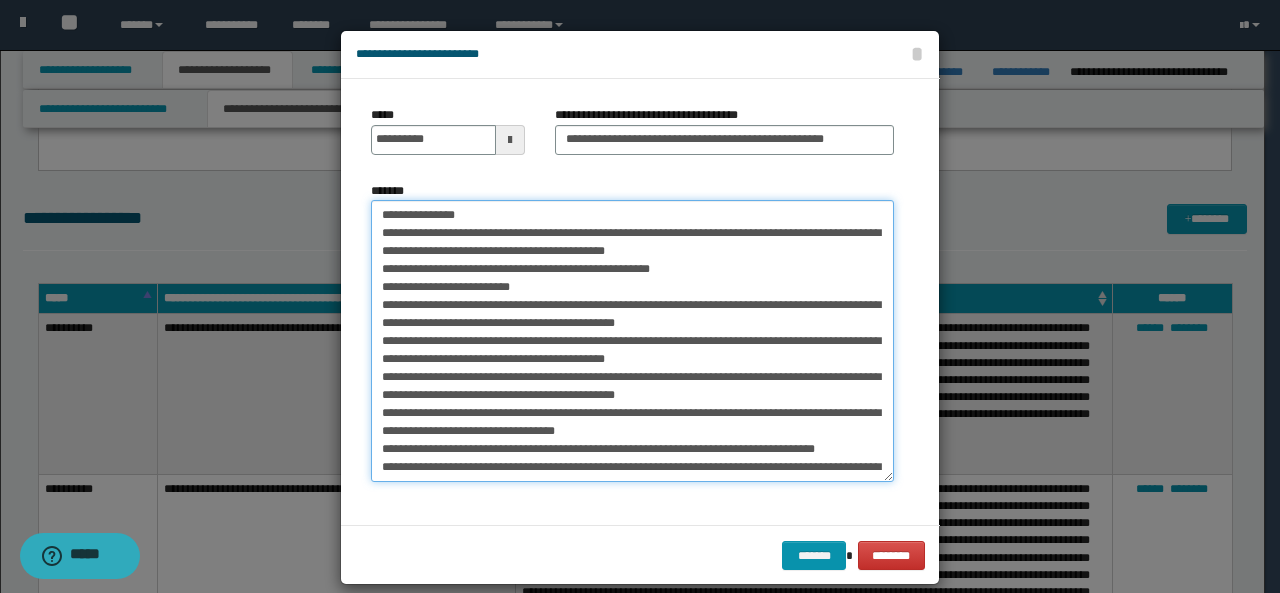 click on "*******" at bounding box center [632, 341] 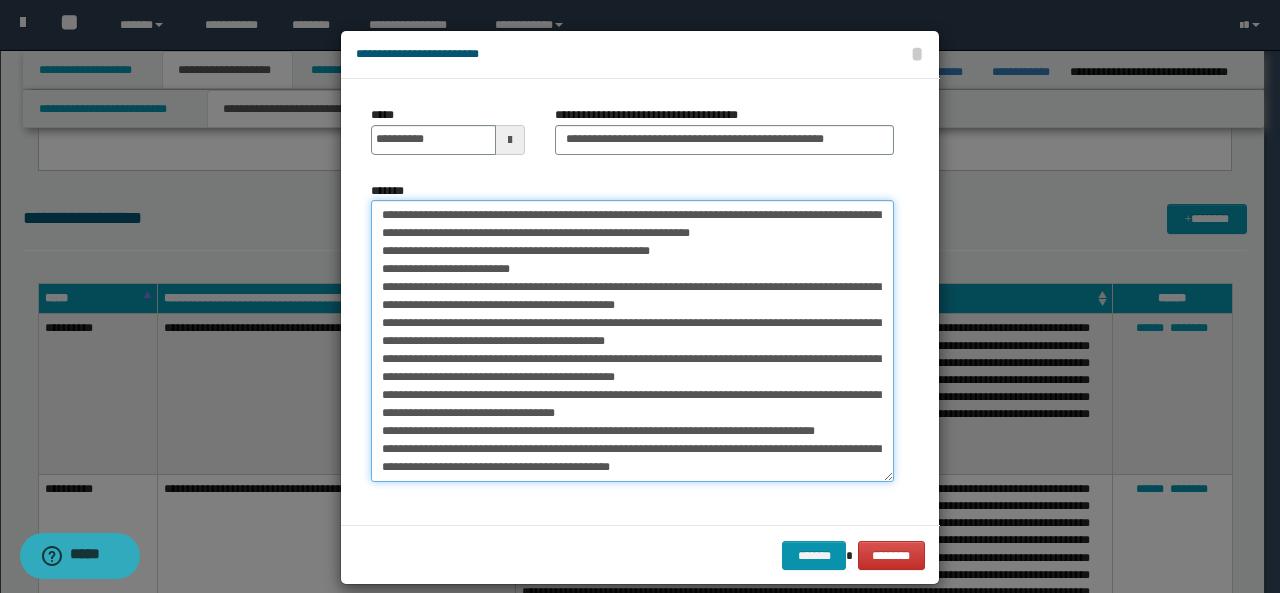 click on "*******" at bounding box center (632, 341) 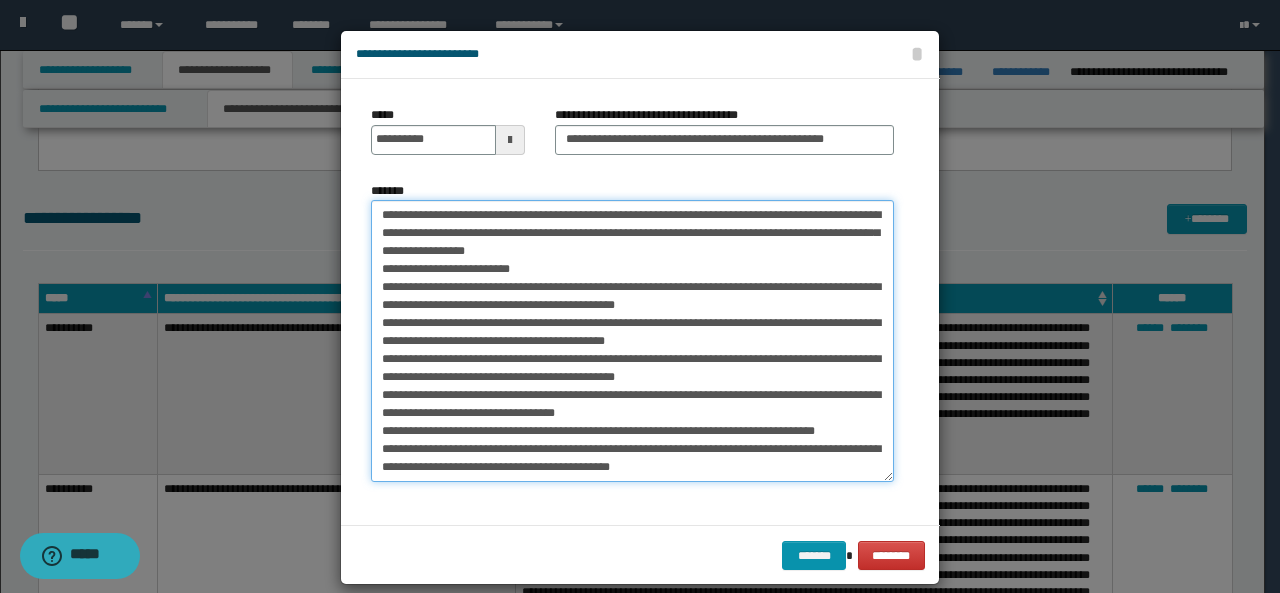 click on "*******" at bounding box center [632, 341] 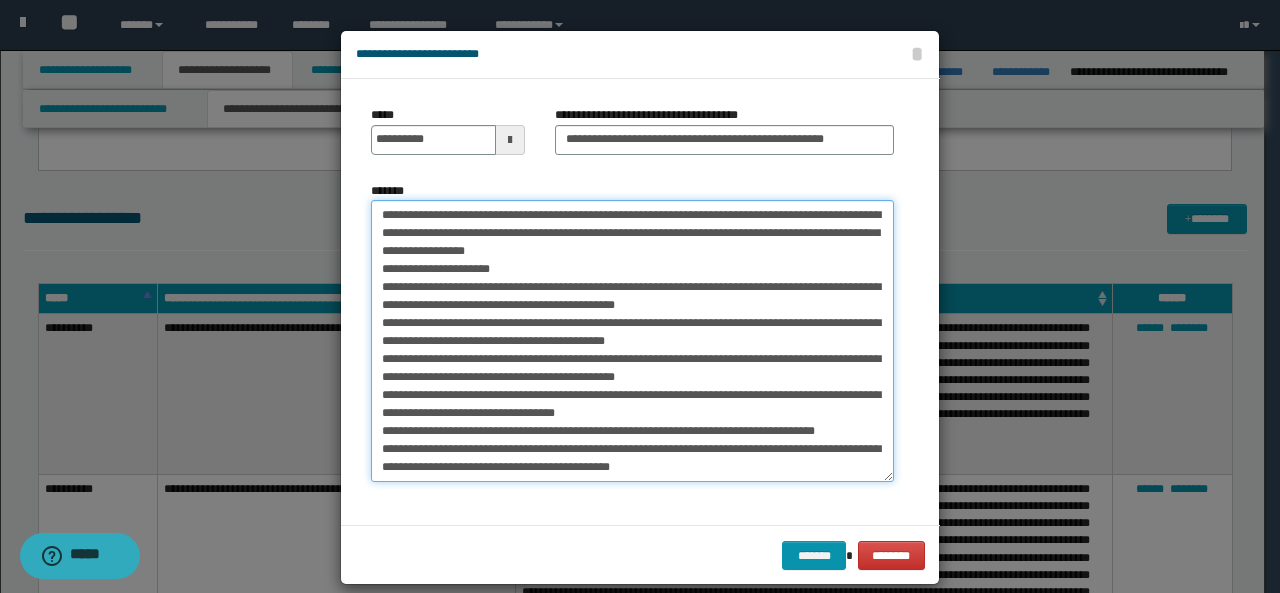 click on "*******" at bounding box center (632, 341) 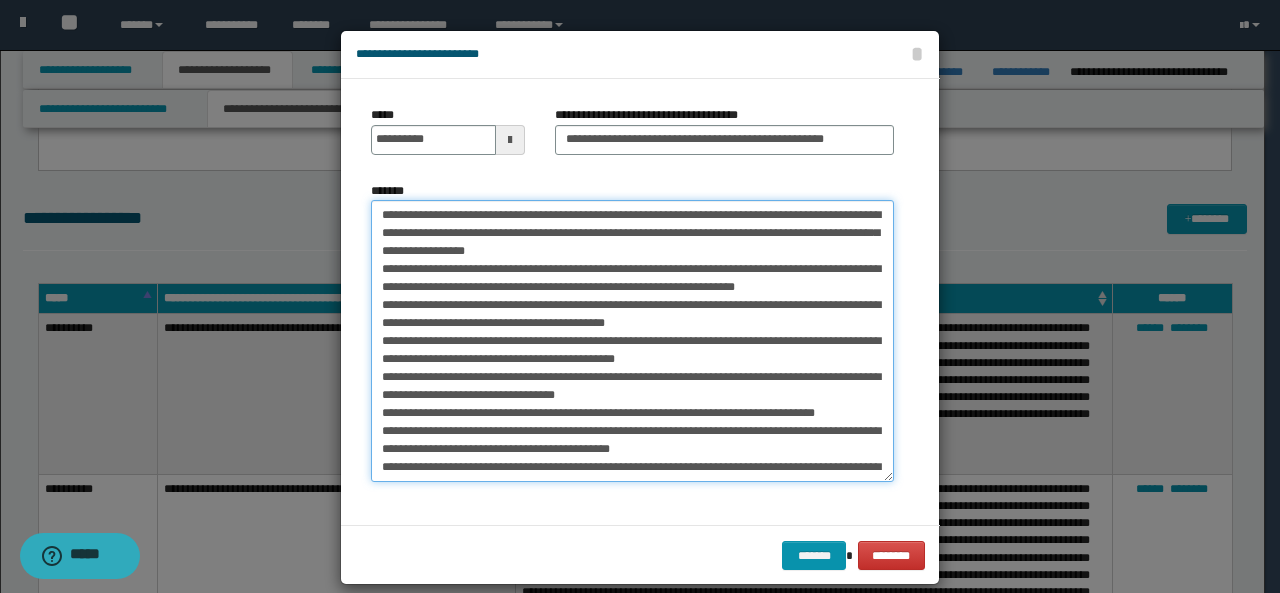 click on "*******" at bounding box center [632, 341] 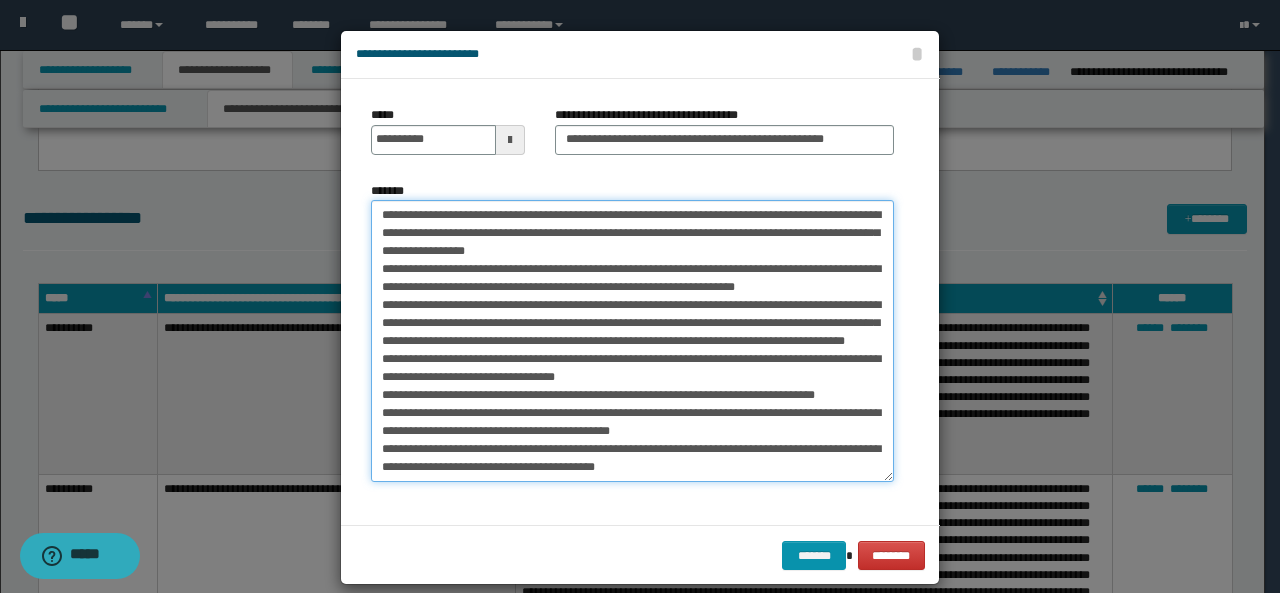 click on "*******" at bounding box center (632, 341) 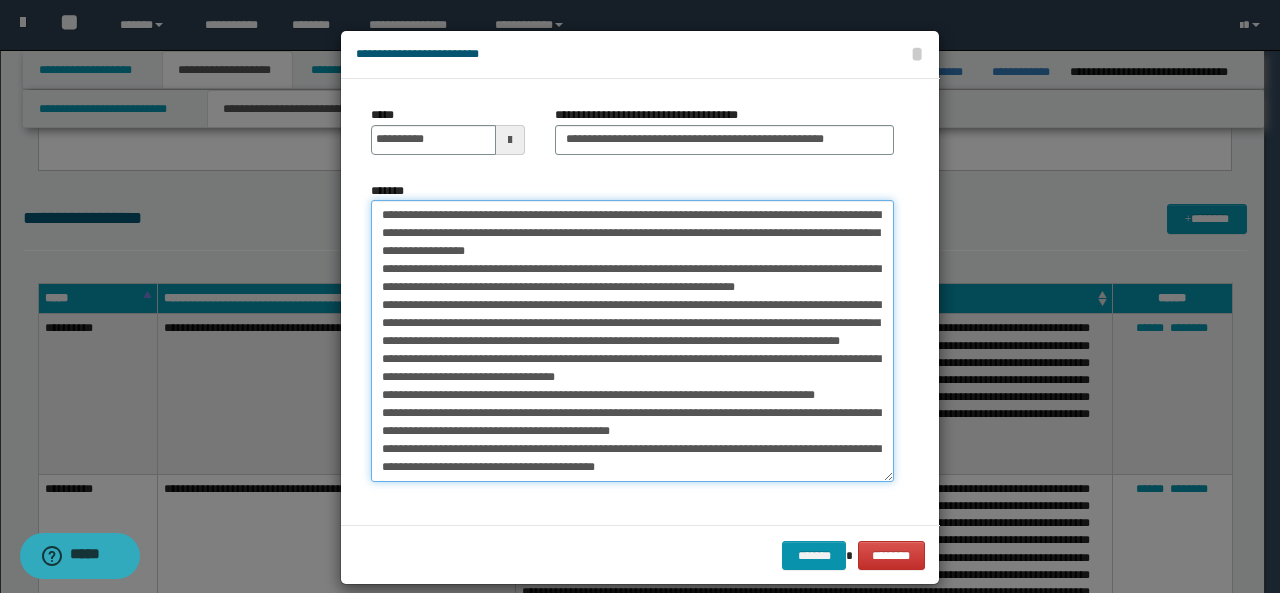 click on "*******" at bounding box center (632, 341) 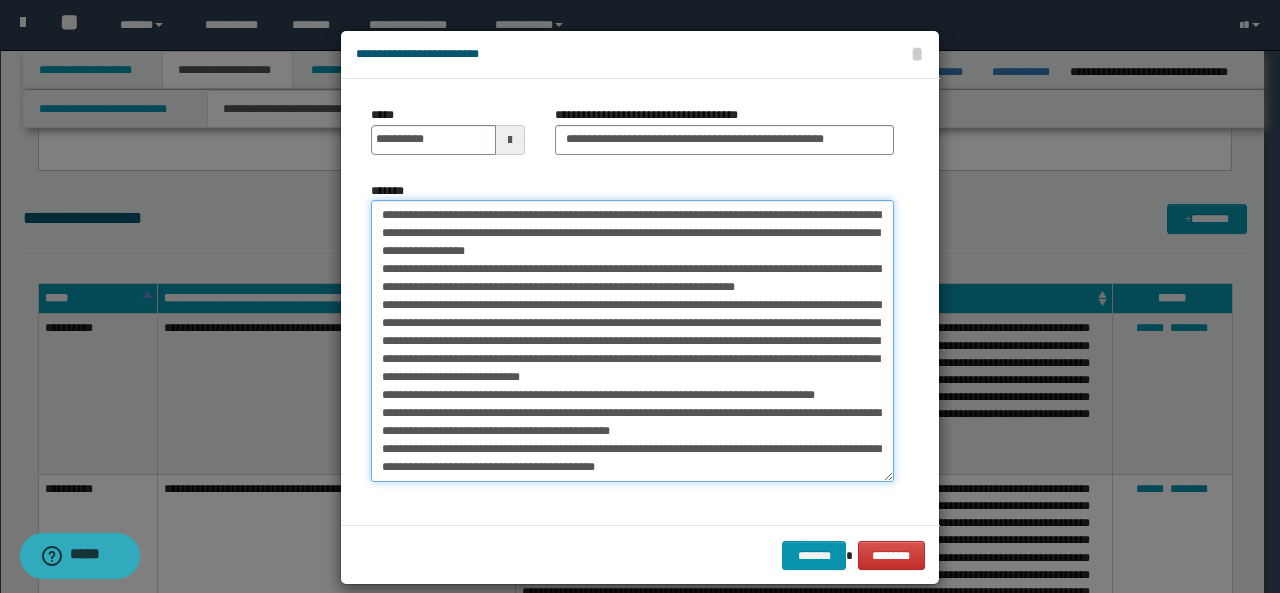click on "*******" at bounding box center (632, 341) 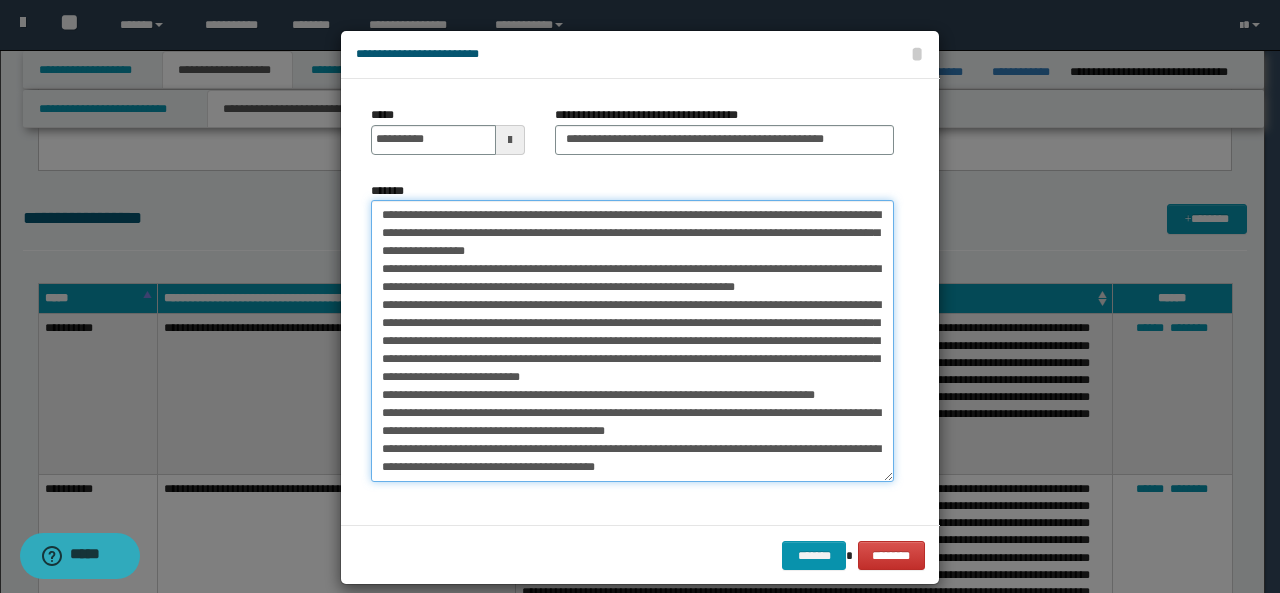 click on "*******" at bounding box center [632, 341] 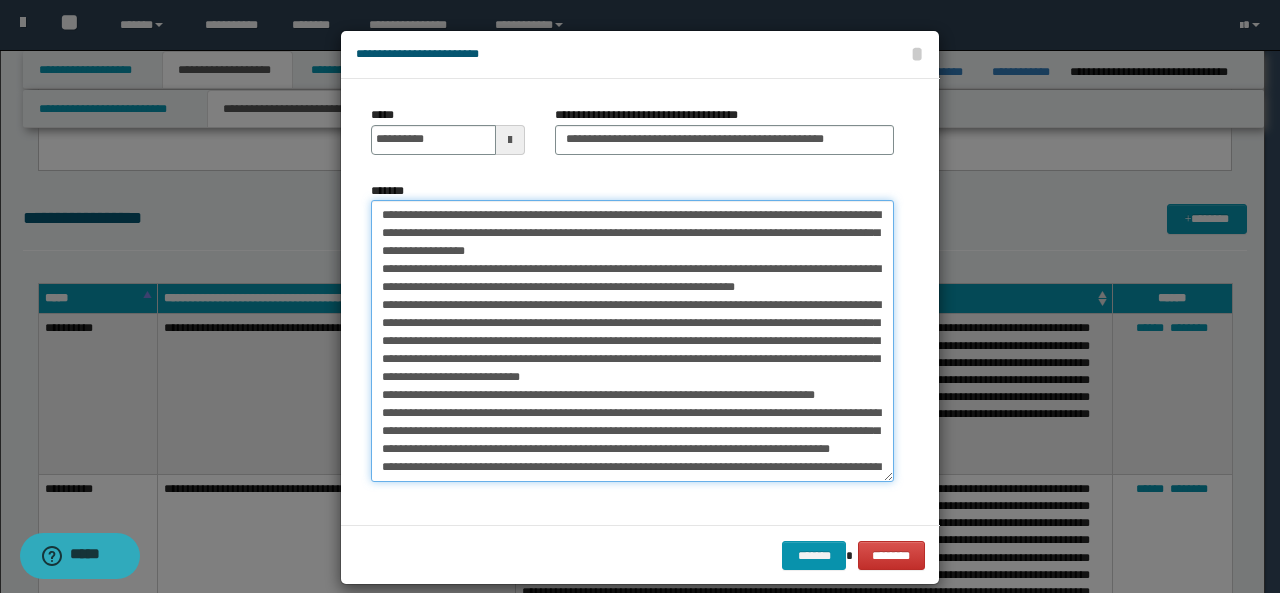 click on "*******" at bounding box center (632, 341) 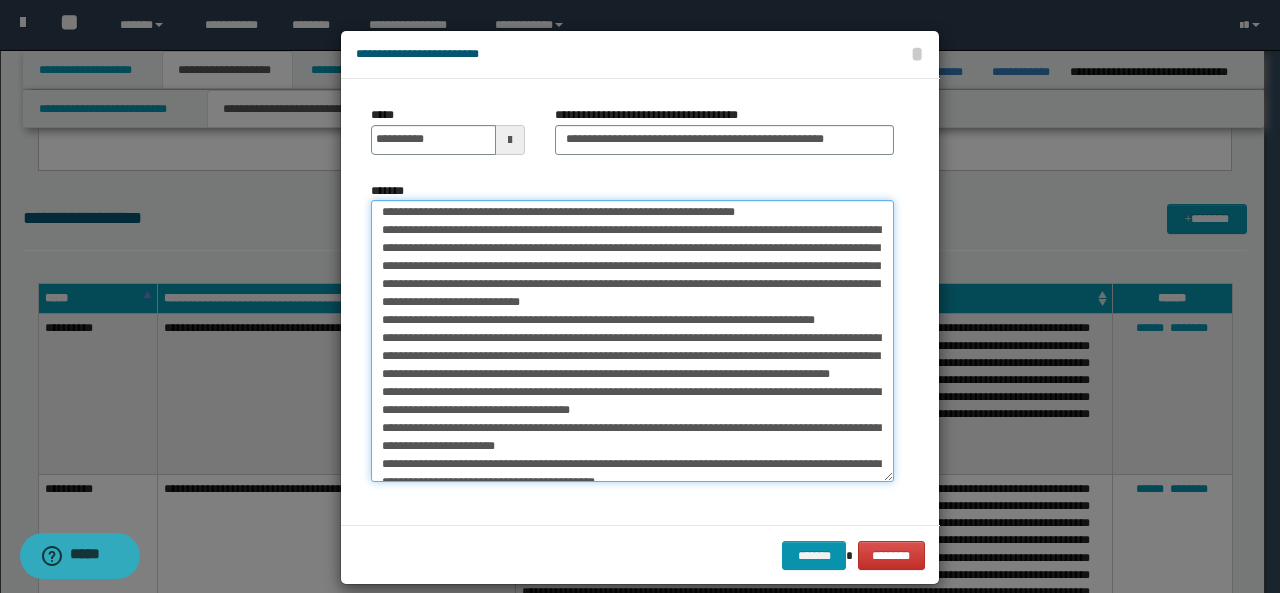 scroll, scrollTop: 77, scrollLeft: 0, axis: vertical 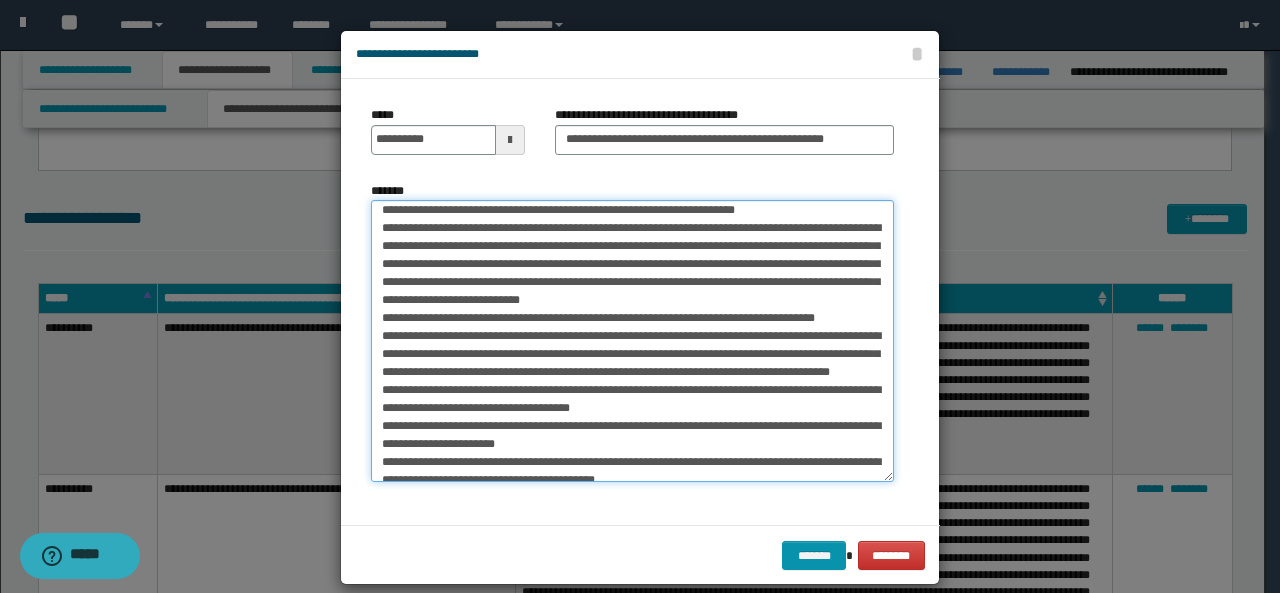click on "*******" at bounding box center (632, 341) 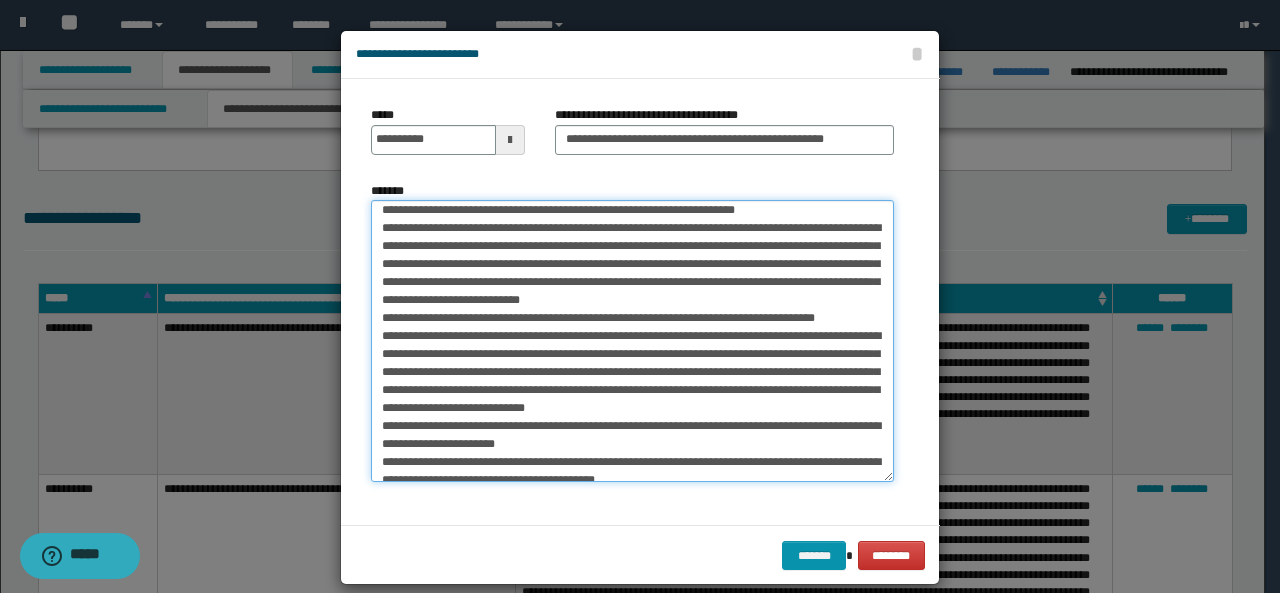 click on "*******" at bounding box center [632, 341] 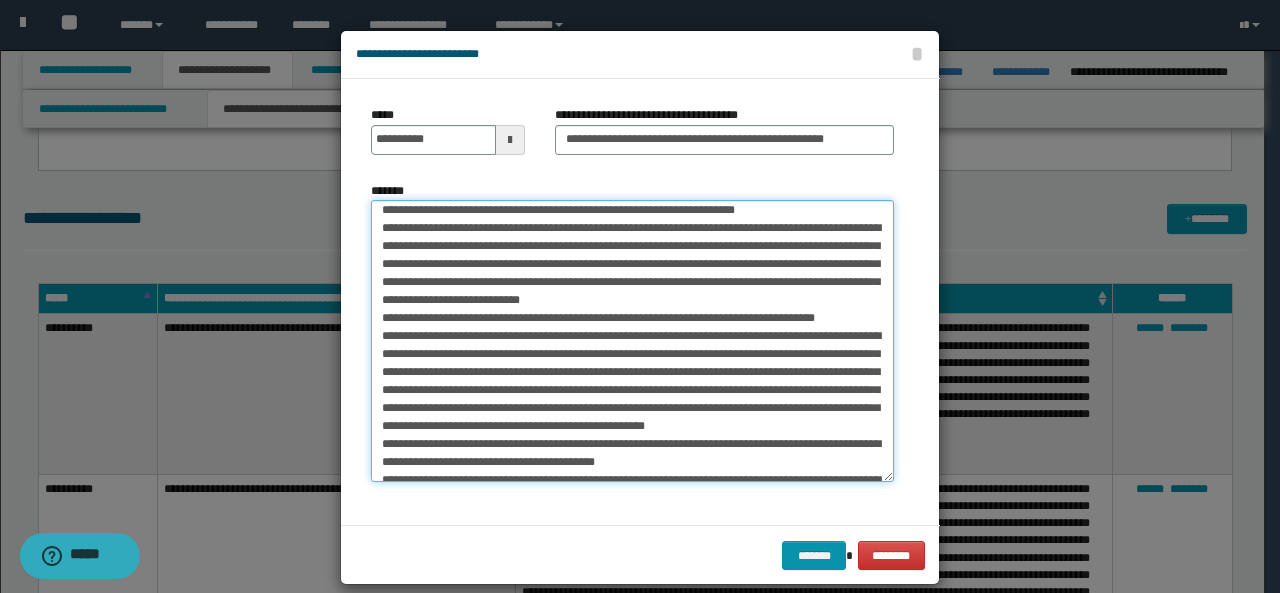 click on "*******" at bounding box center (632, 341) 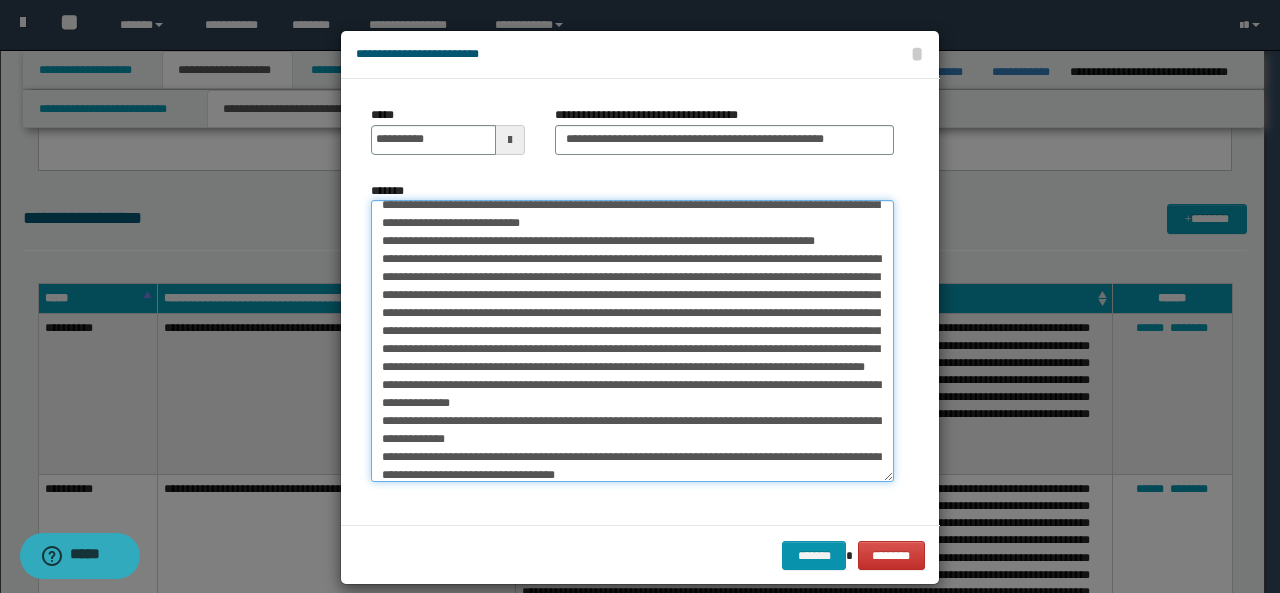 scroll, scrollTop: 155, scrollLeft: 0, axis: vertical 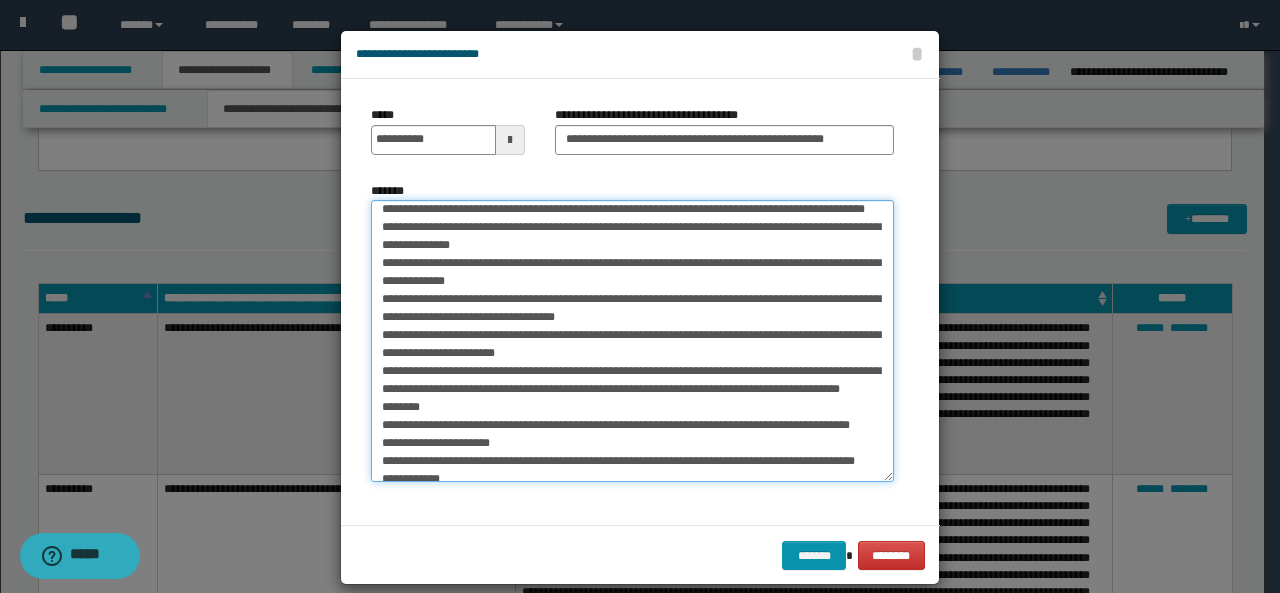 click on "*******" at bounding box center [632, 341] 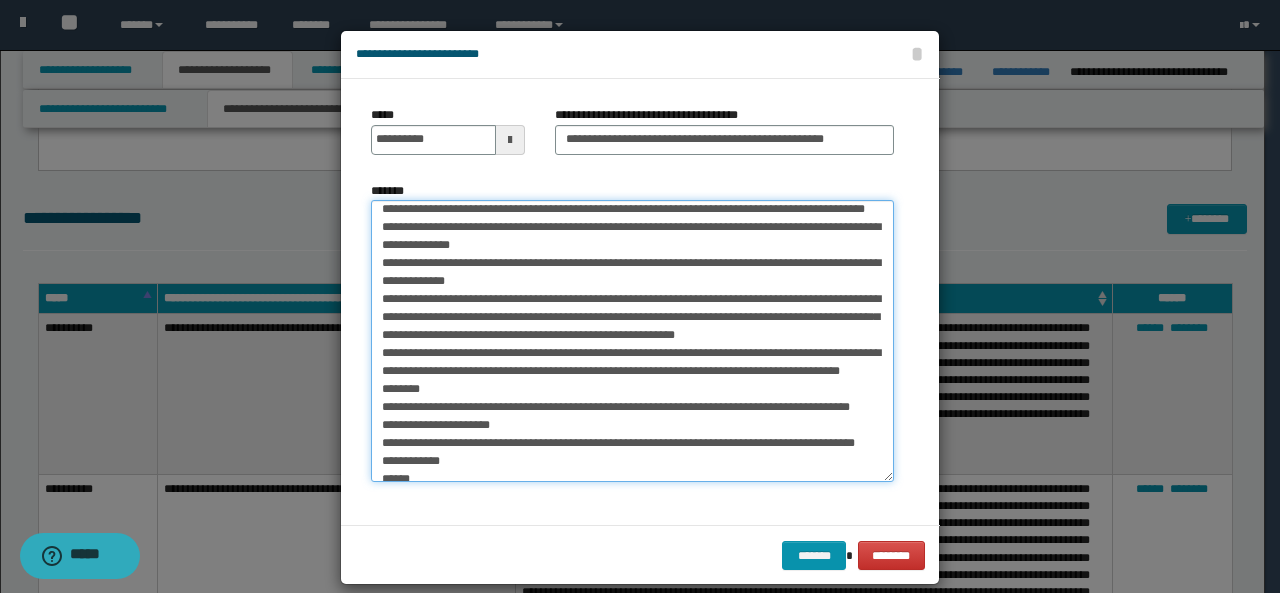 click on "*******" at bounding box center (632, 341) 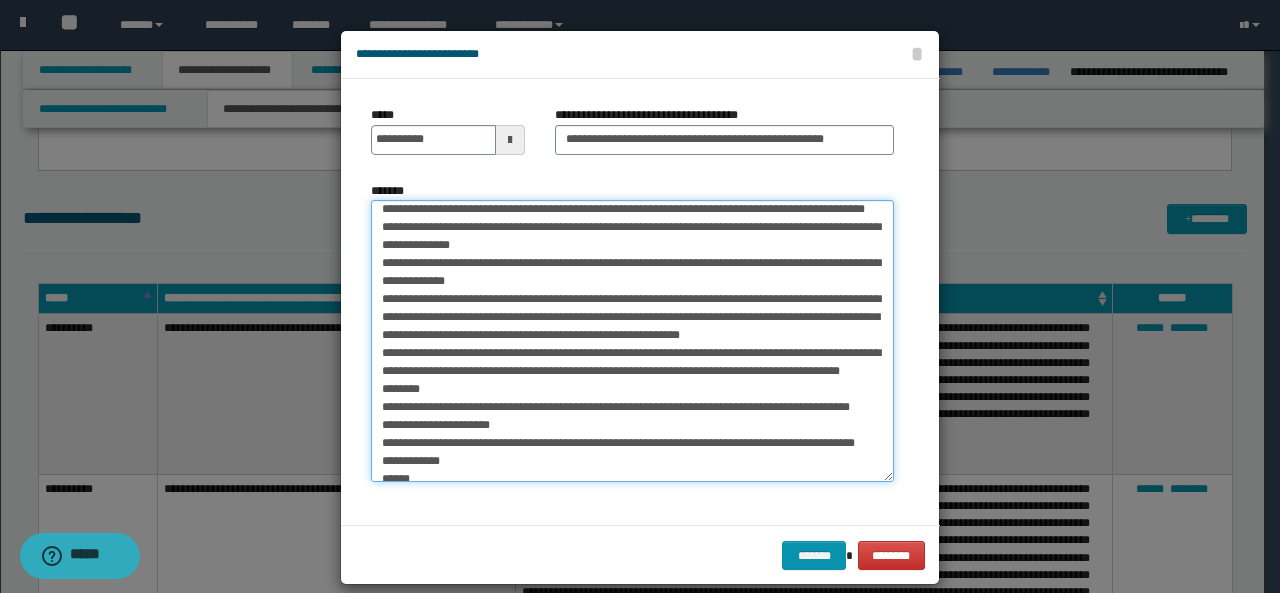 click on "*******" at bounding box center [632, 341] 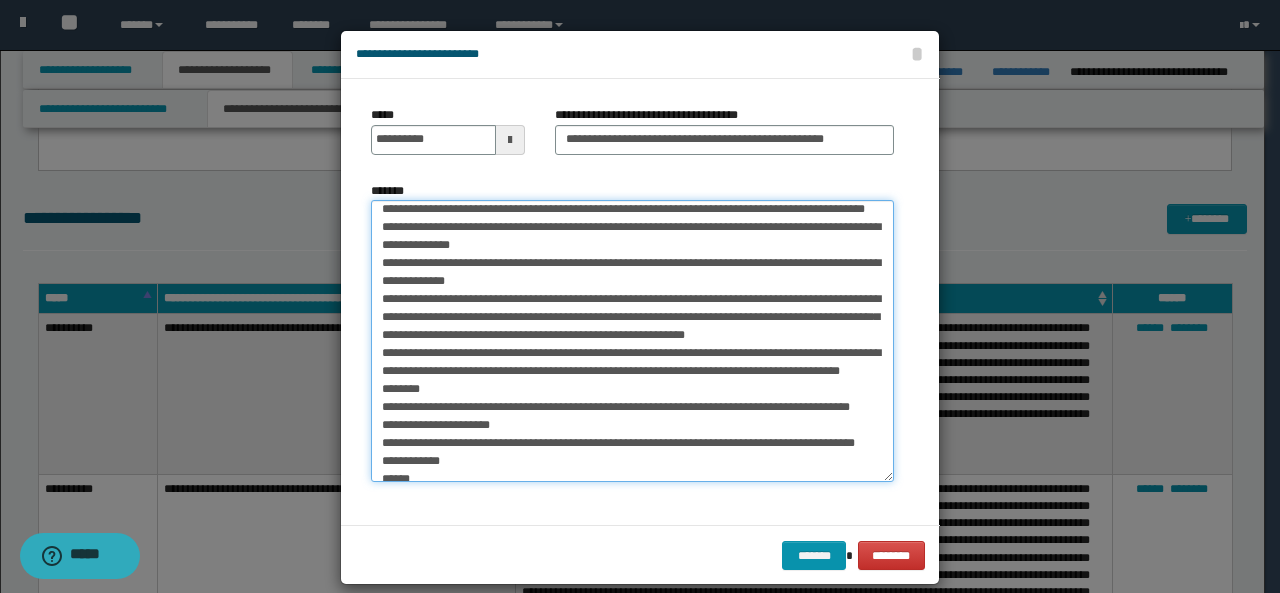 drag, startPoint x: 560, startPoint y: 368, endPoint x: 320, endPoint y: 372, distance: 240.03333 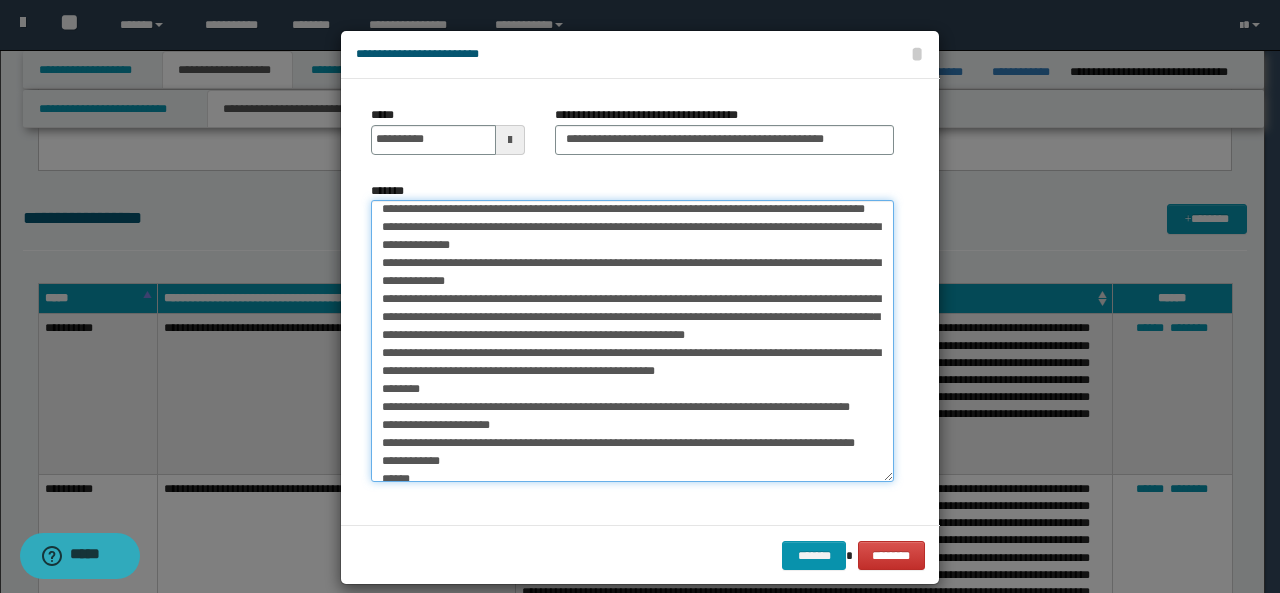 drag, startPoint x: 447, startPoint y: 371, endPoint x: 367, endPoint y: 367, distance: 80.09994 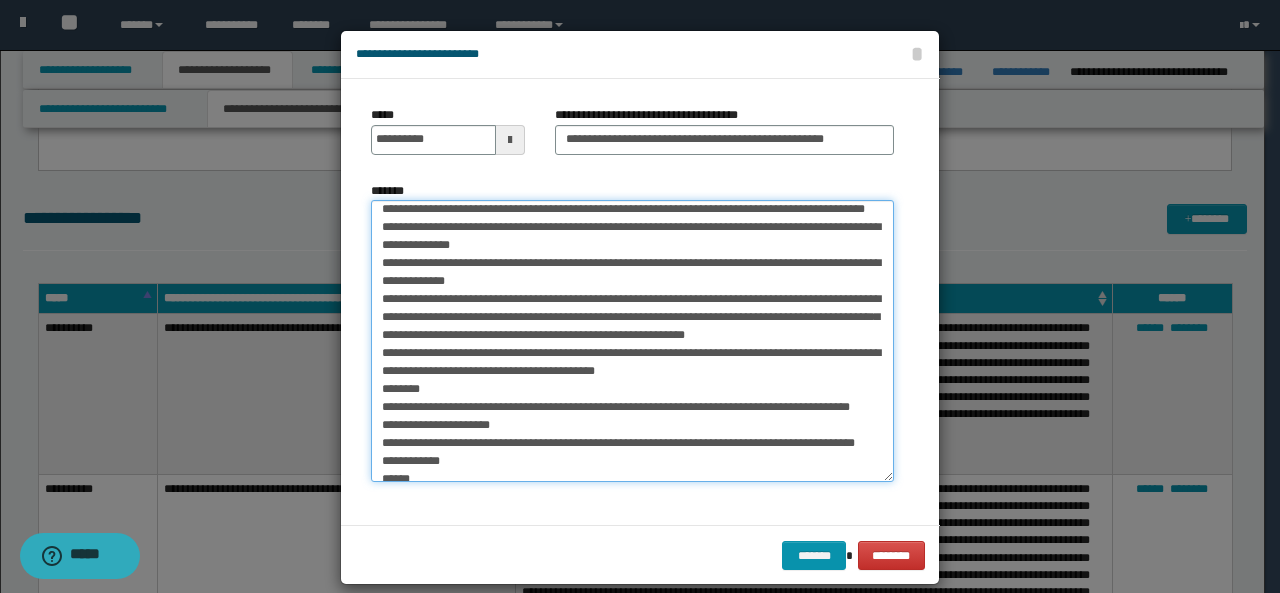 click on "*******" at bounding box center (632, 341) 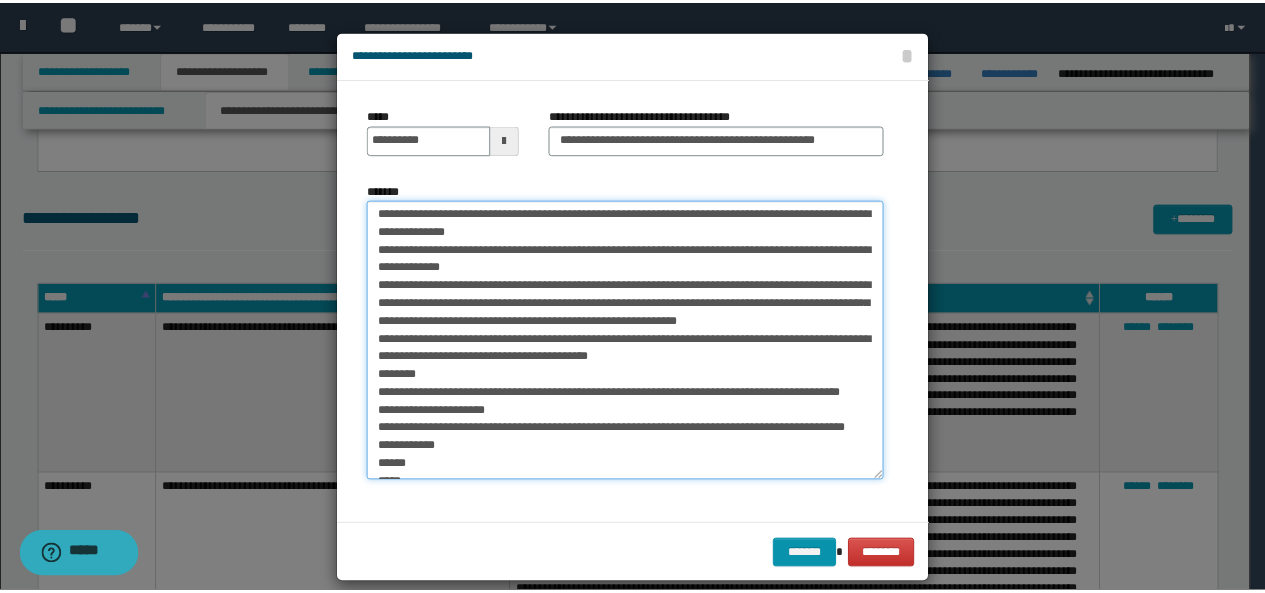 scroll, scrollTop: 335, scrollLeft: 0, axis: vertical 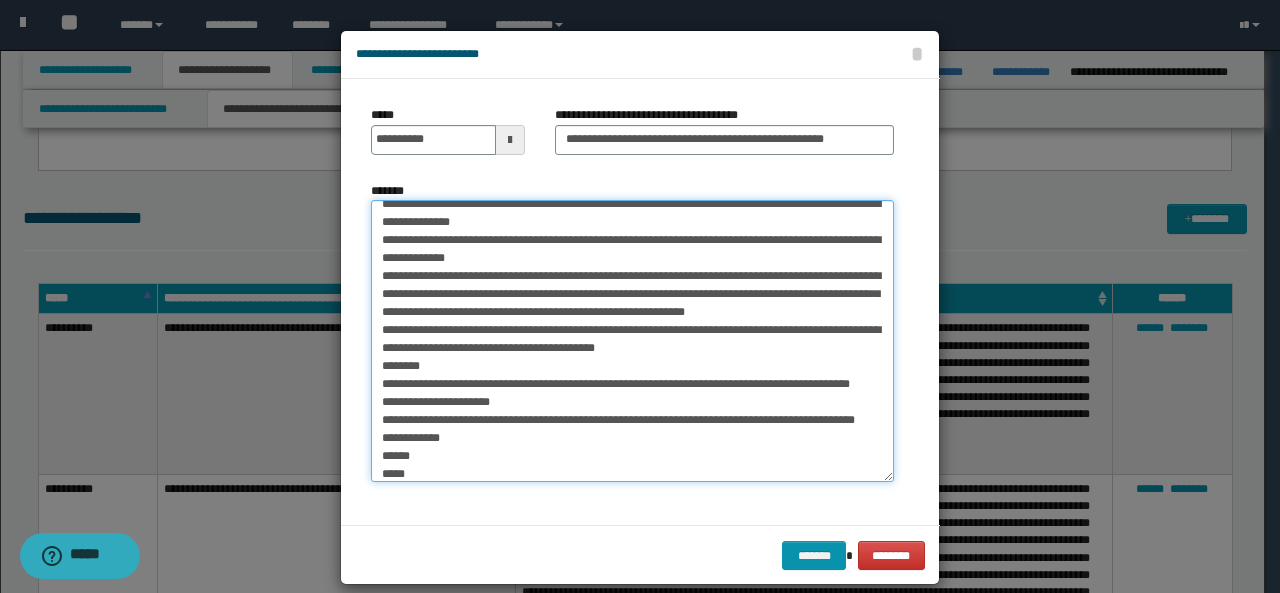 click on "*******" at bounding box center (632, 341) 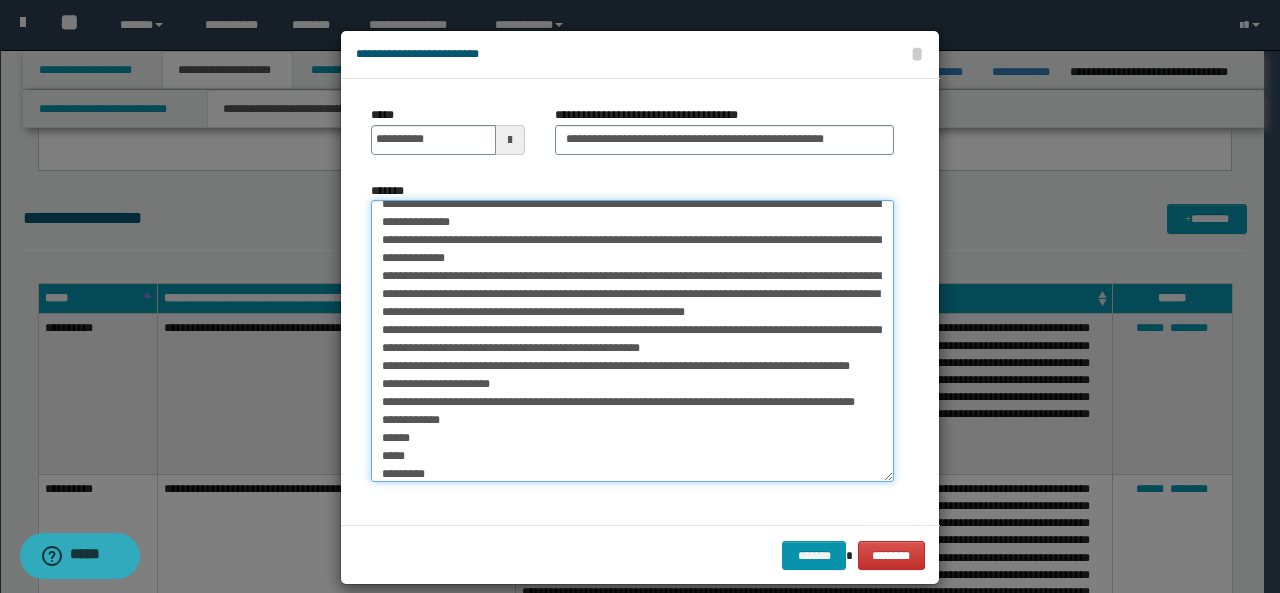 click on "*******" at bounding box center [632, 341] 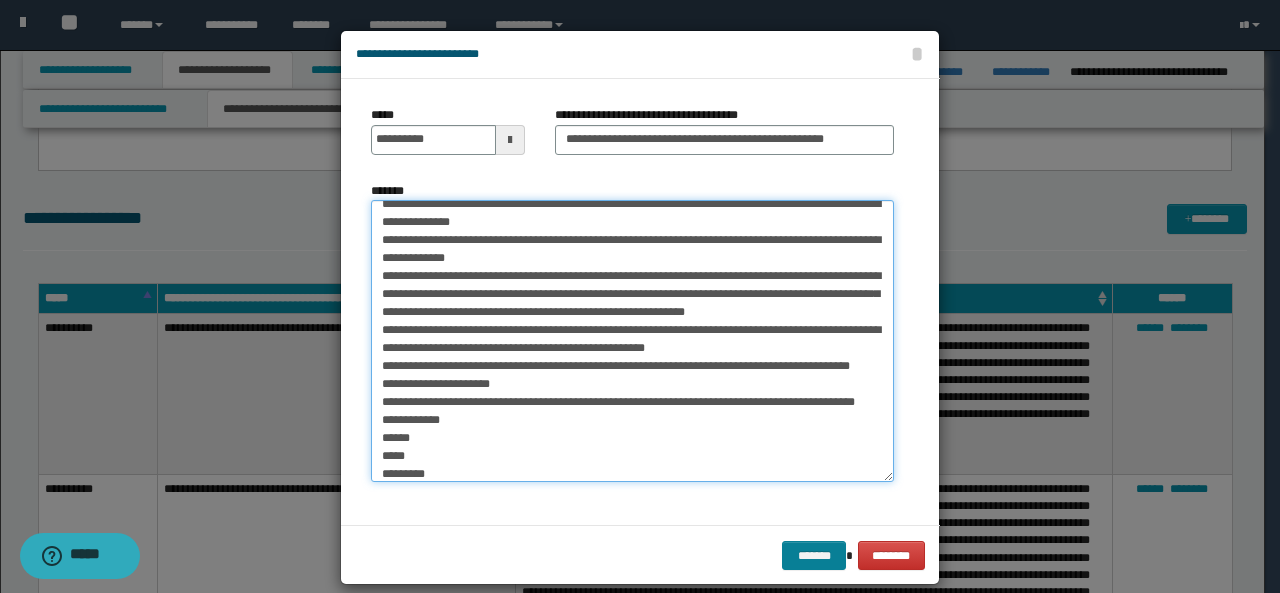 type on "**********" 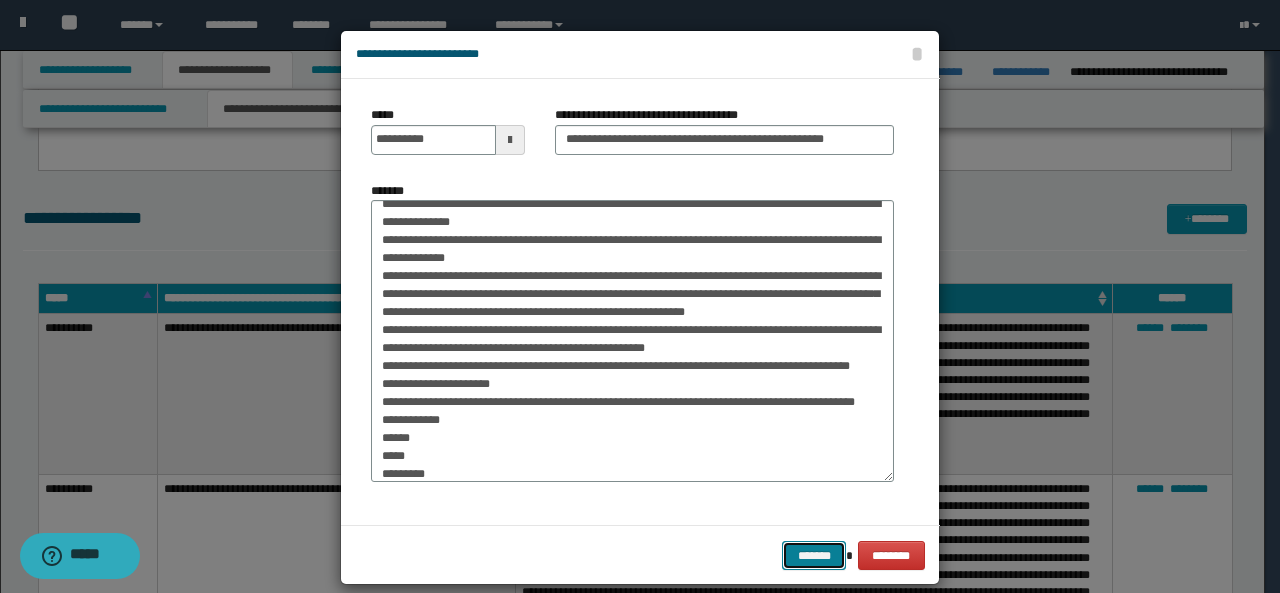 click on "*******" at bounding box center (814, 555) 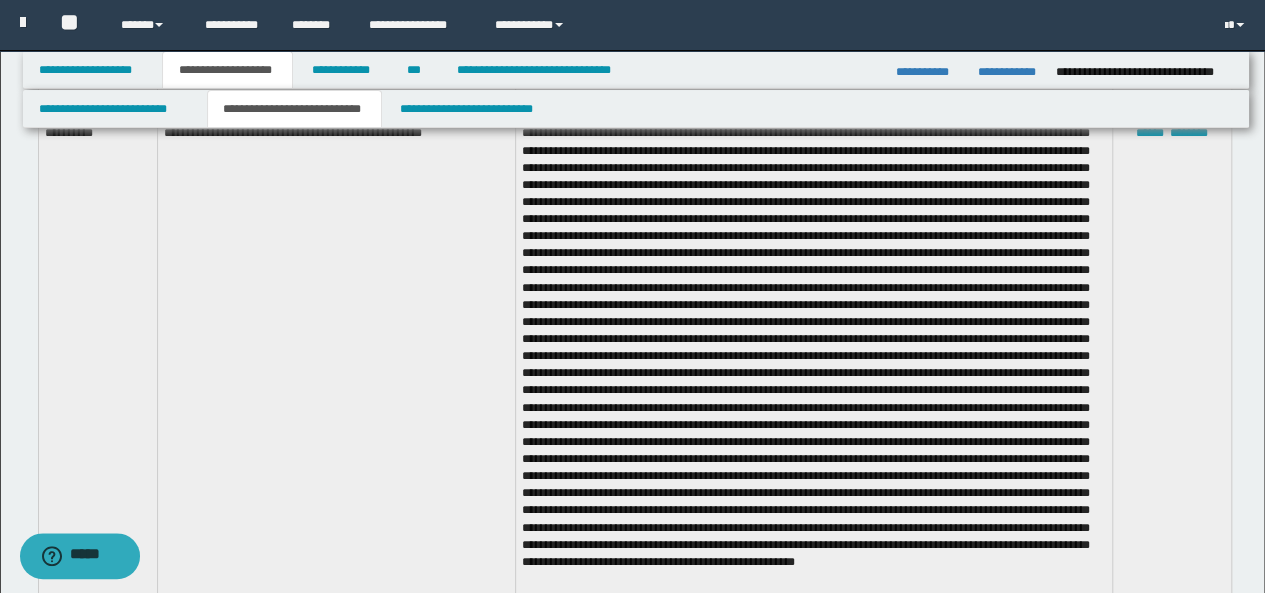 scroll, scrollTop: 4112, scrollLeft: 0, axis: vertical 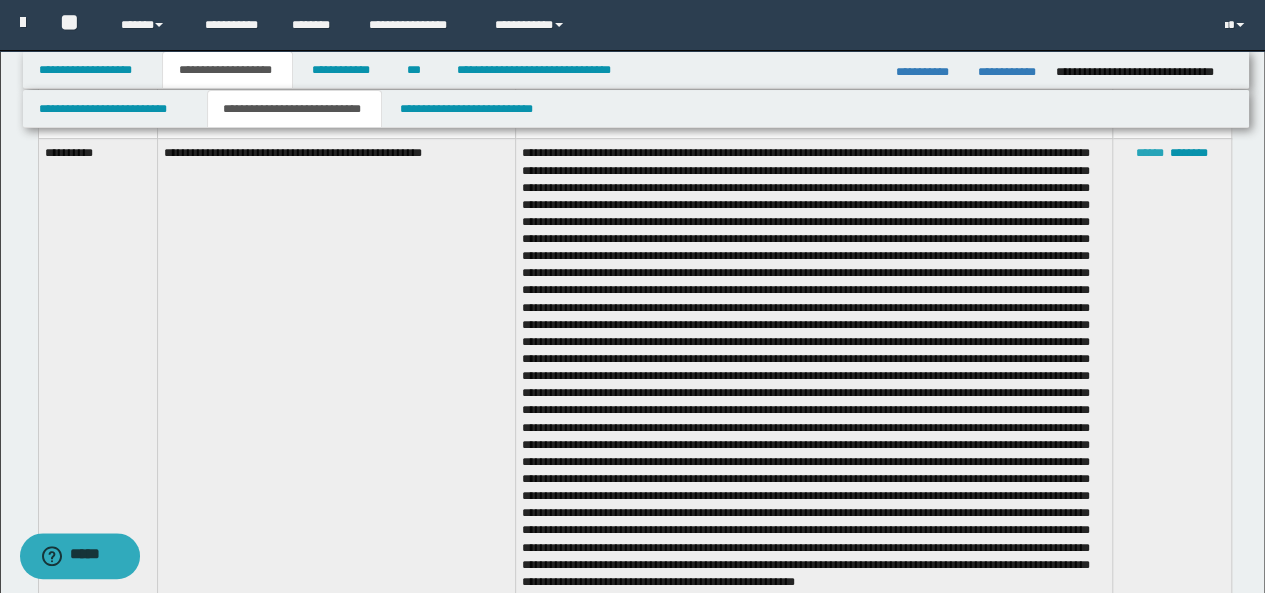click on "******" at bounding box center [1150, 153] 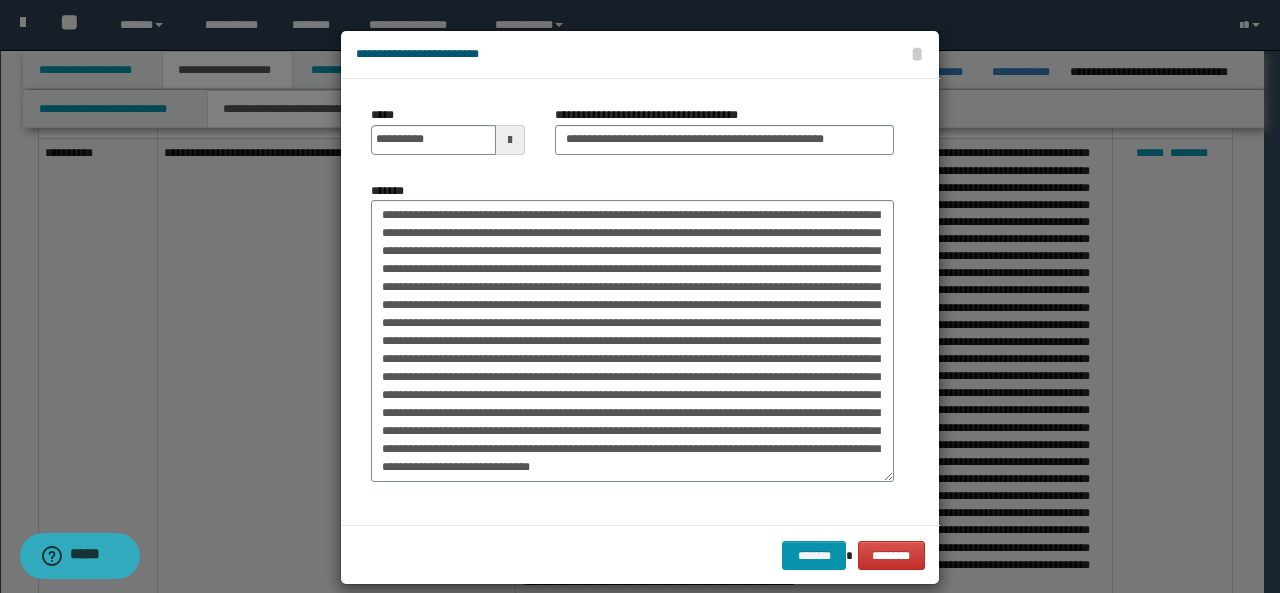scroll, scrollTop: 384, scrollLeft: 0, axis: vertical 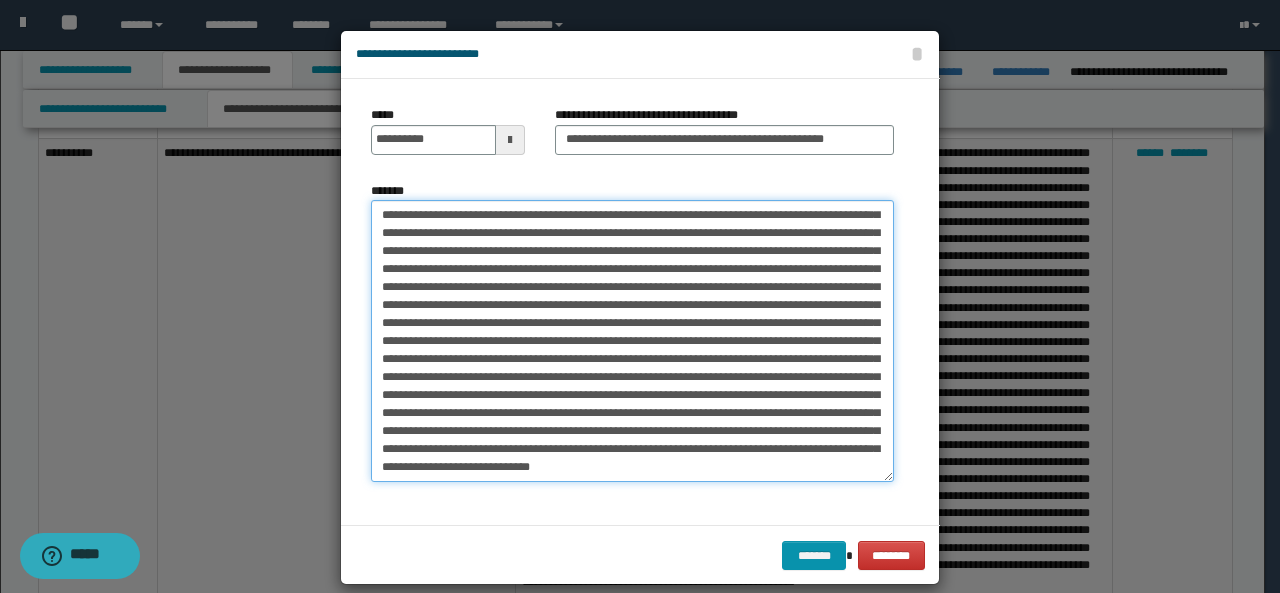 click on "*******" at bounding box center [632, 341] 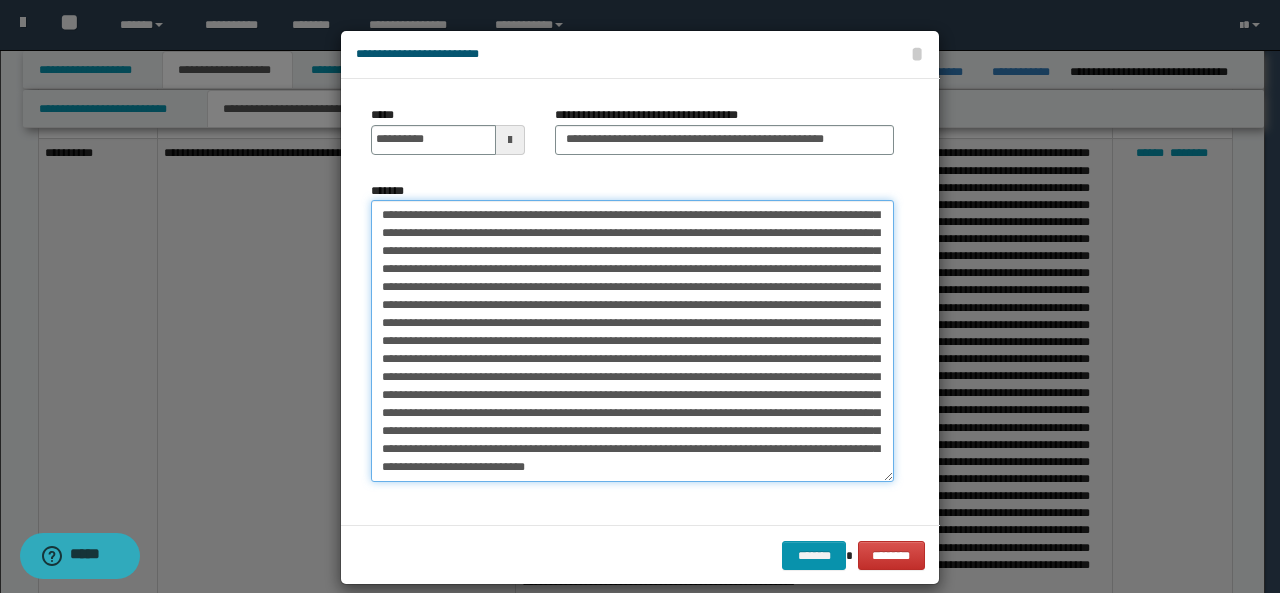 drag, startPoint x: 669, startPoint y: 287, endPoint x: 612, endPoint y: 280, distance: 57.428215 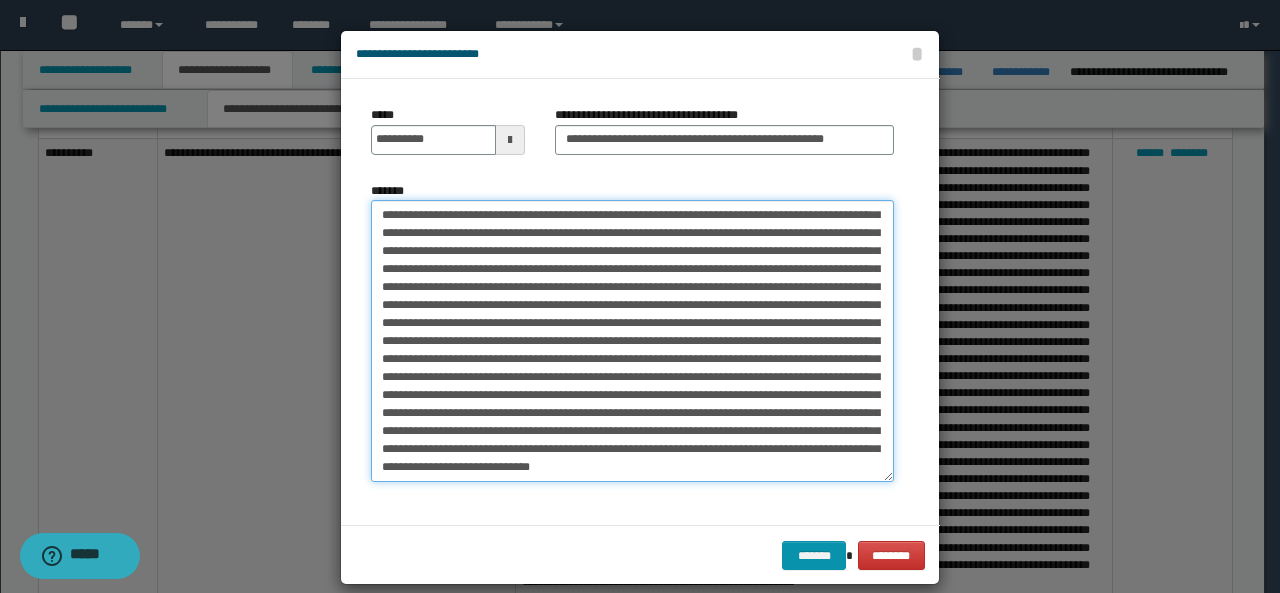 click on "*******" at bounding box center (632, 341) 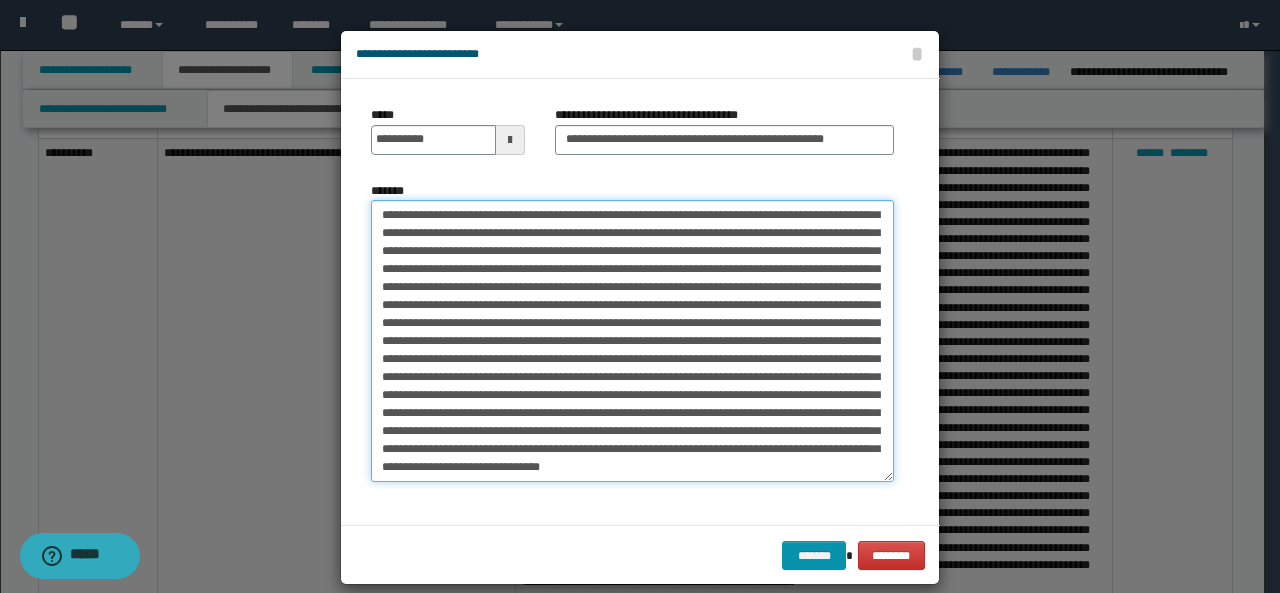click on "*******" at bounding box center [632, 341] 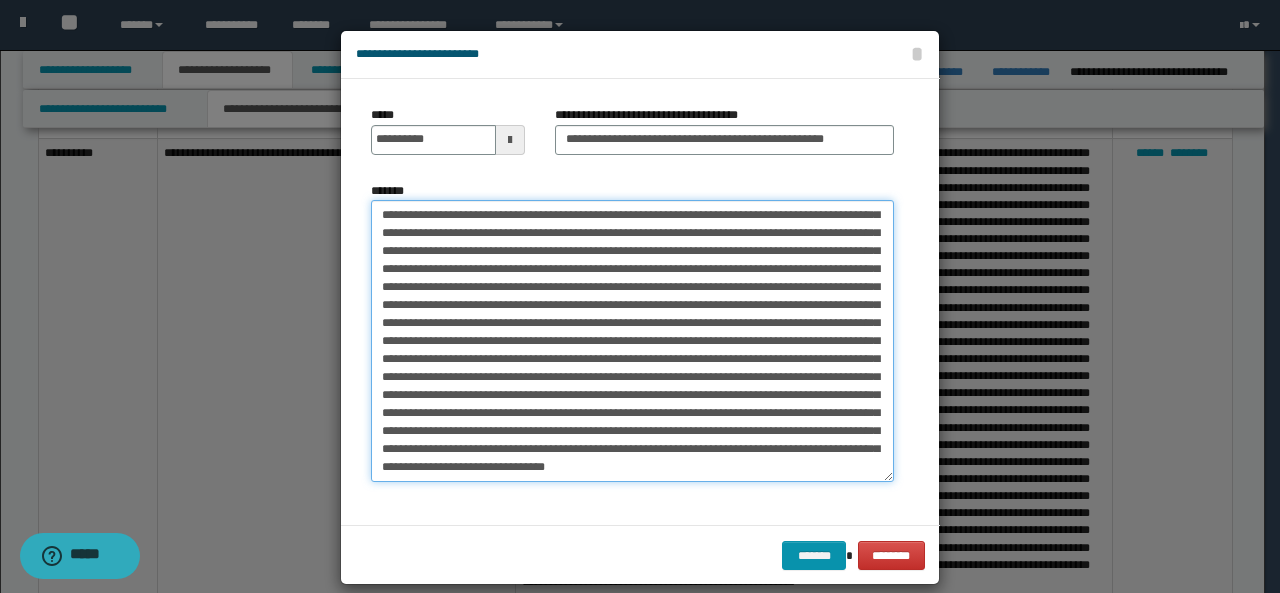 click on "*******" at bounding box center [632, 341] 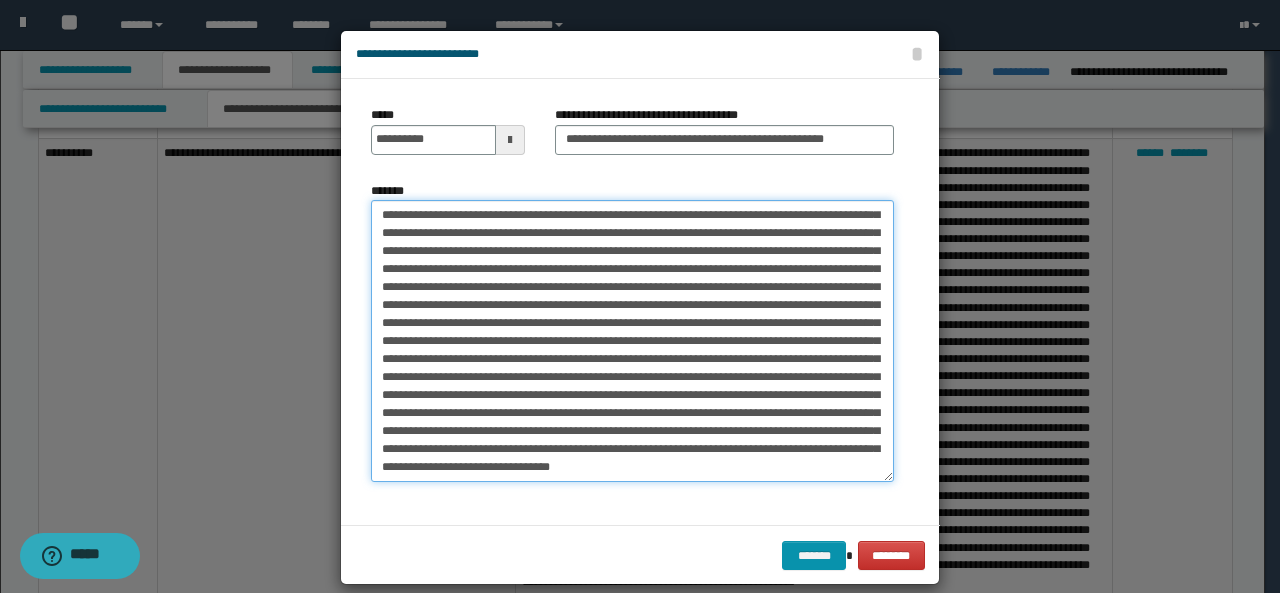 click on "*******" at bounding box center [632, 341] 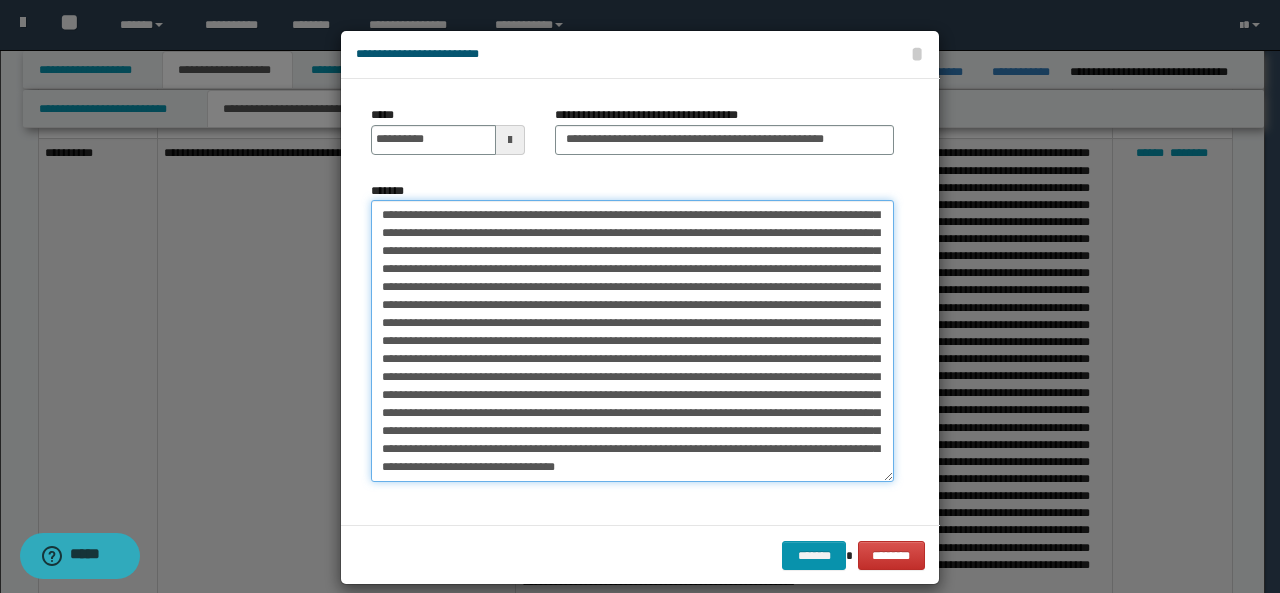 click on "*******" at bounding box center [632, 341] 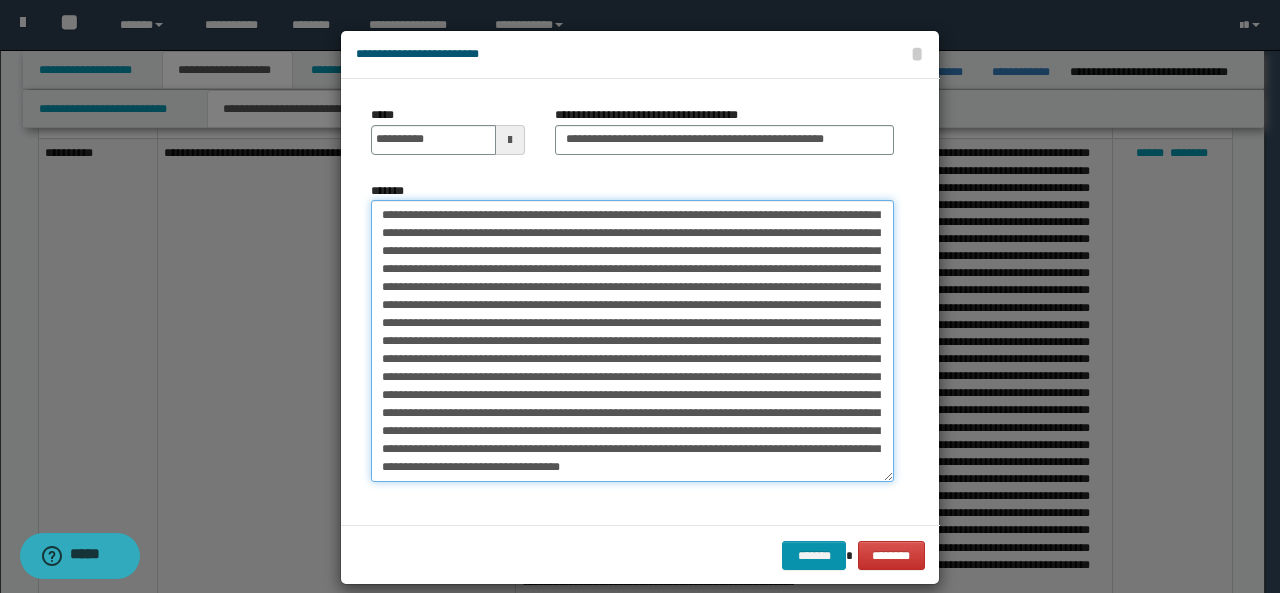click on "*******" at bounding box center [632, 341] 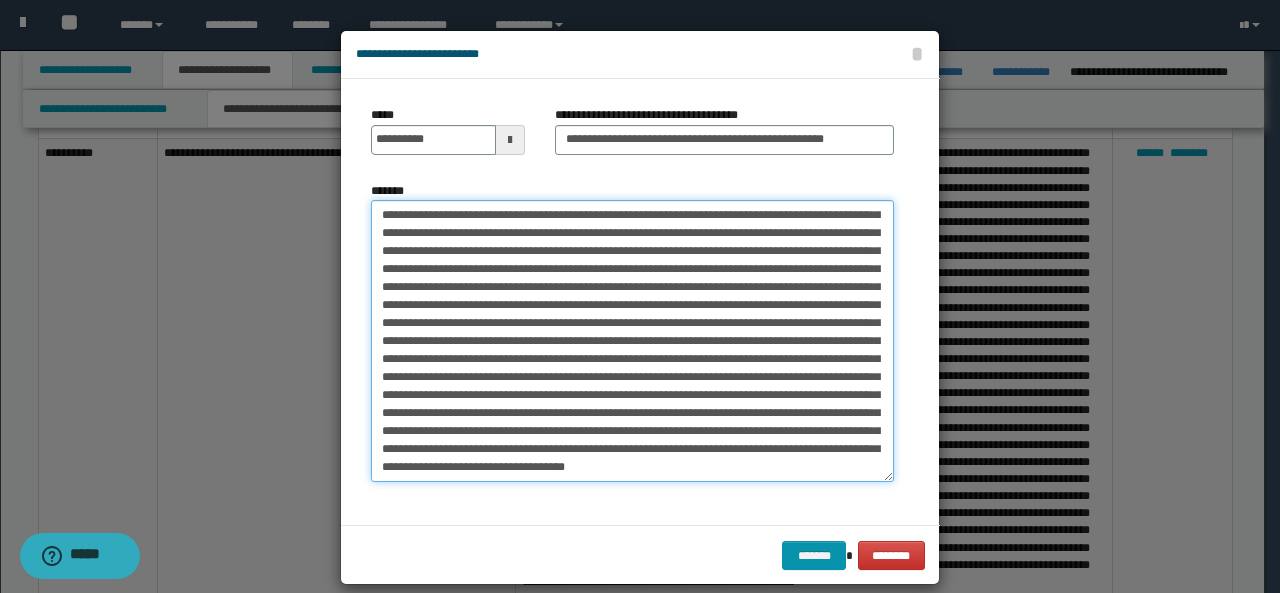 drag, startPoint x: 724, startPoint y: 337, endPoint x: 716, endPoint y: 385, distance: 48.6621 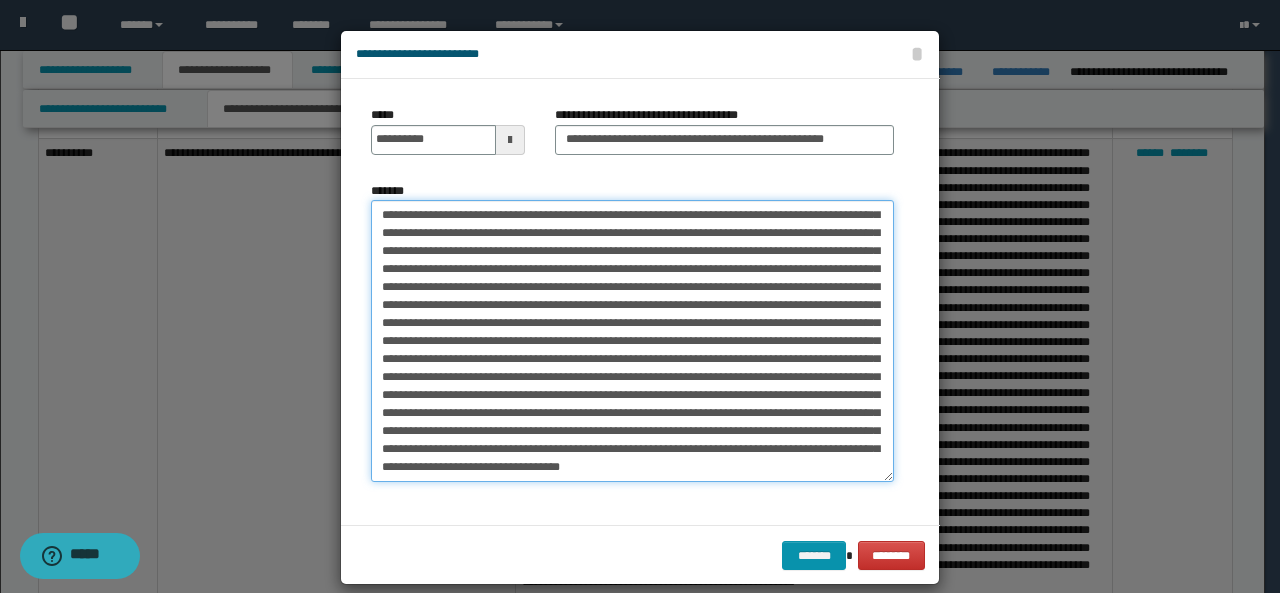 click on "*******" at bounding box center (632, 341) 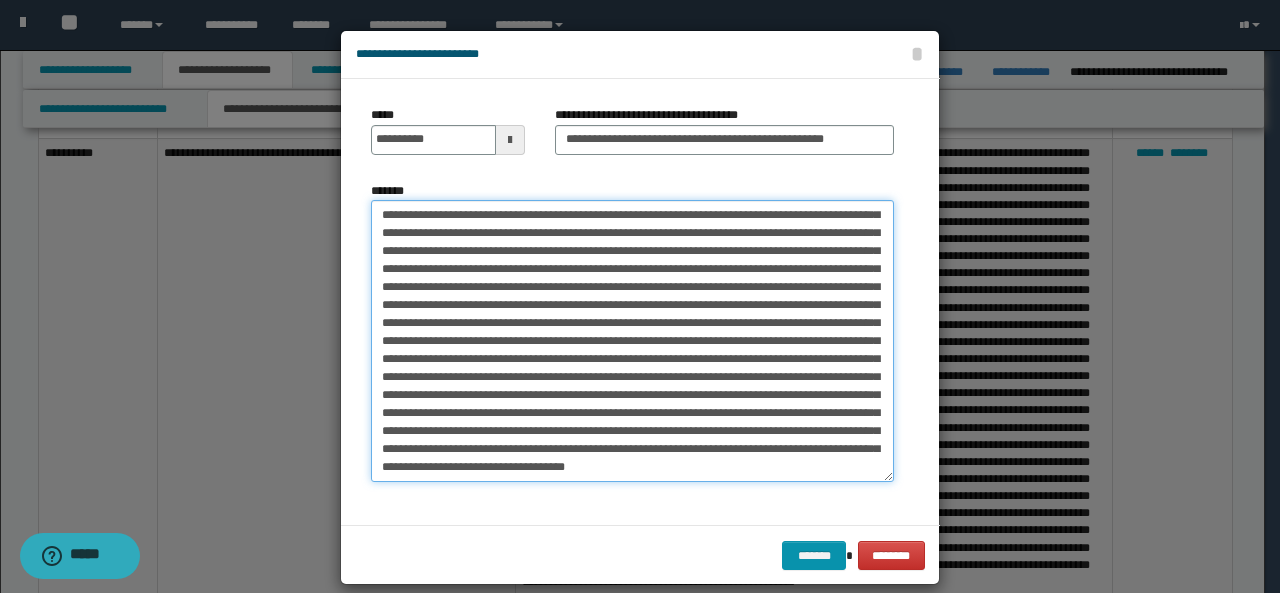 click on "*******" at bounding box center [632, 341] 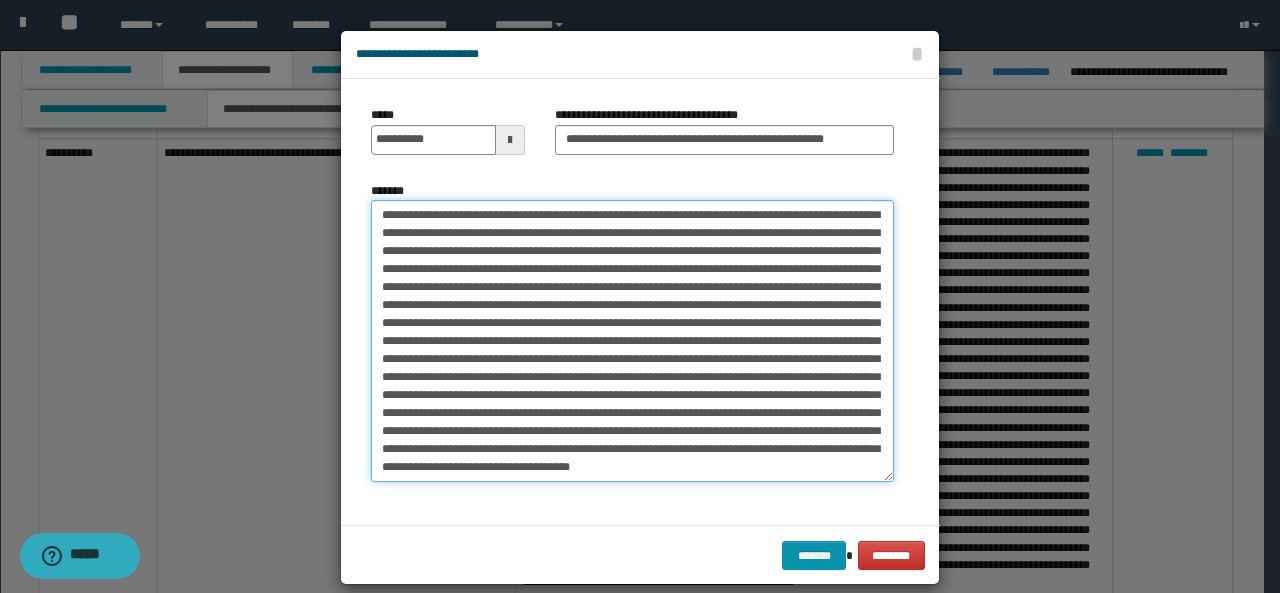 click on "*******" at bounding box center [632, 341] 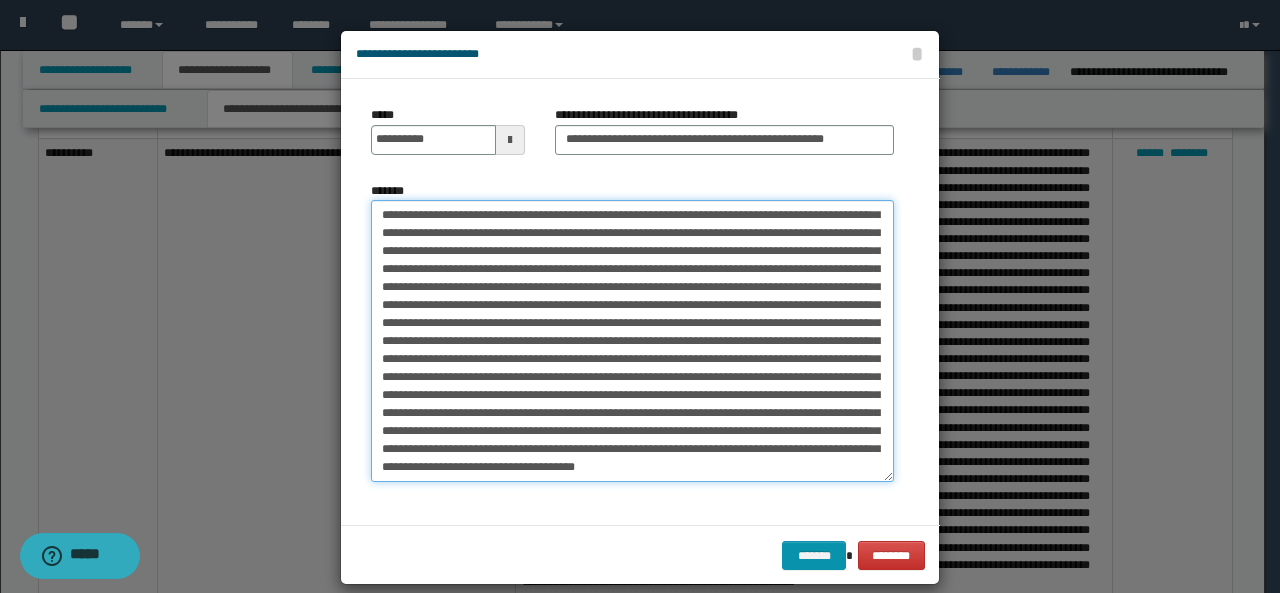 click on "*******" at bounding box center [632, 341] 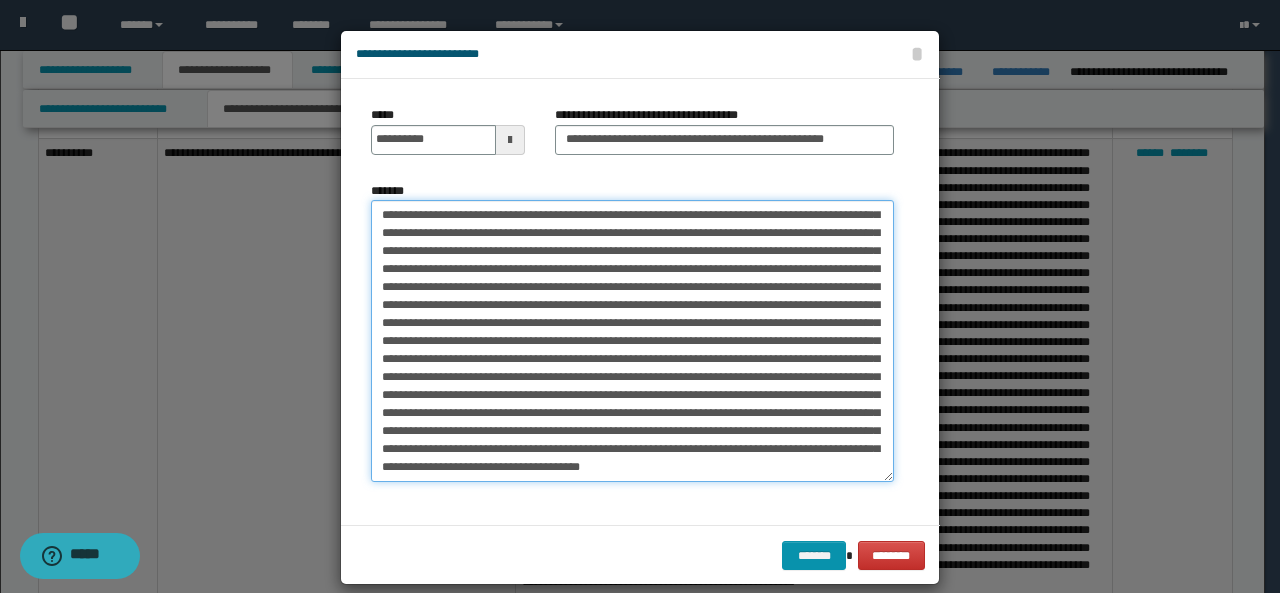 click on "*******" at bounding box center (632, 341) 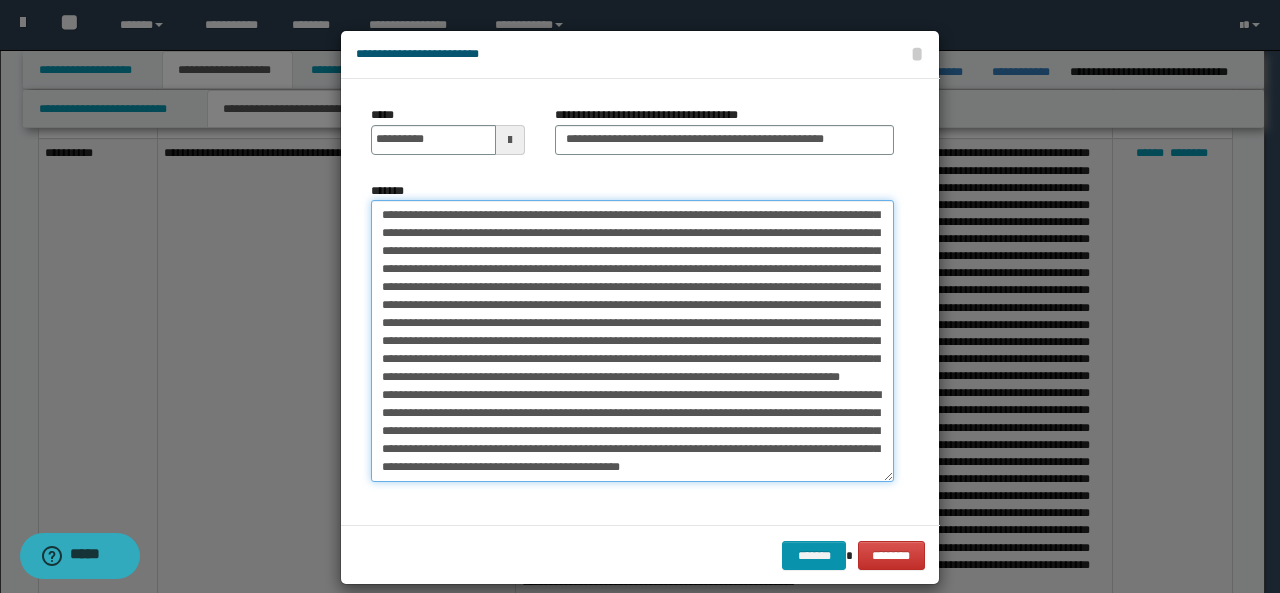 scroll, scrollTop: 395, scrollLeft: 0, axis: vertical 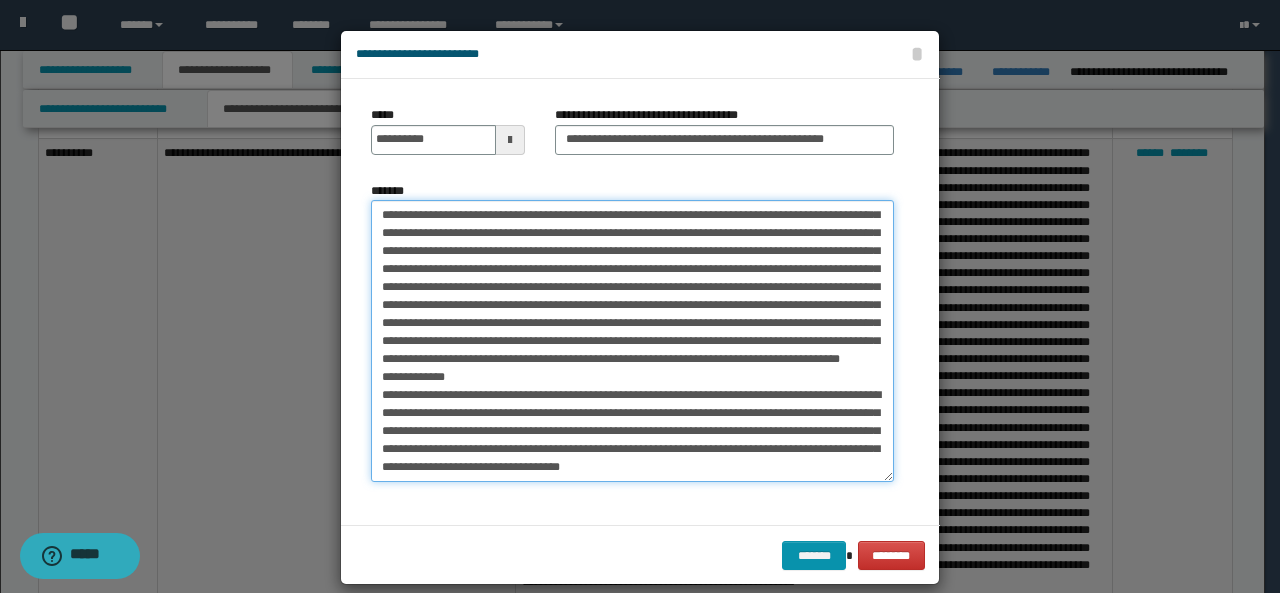 drag, startPoint x: 640, startPoint y: 358, endPoint x: 609, endPoint y: 359, distance: 31.016125 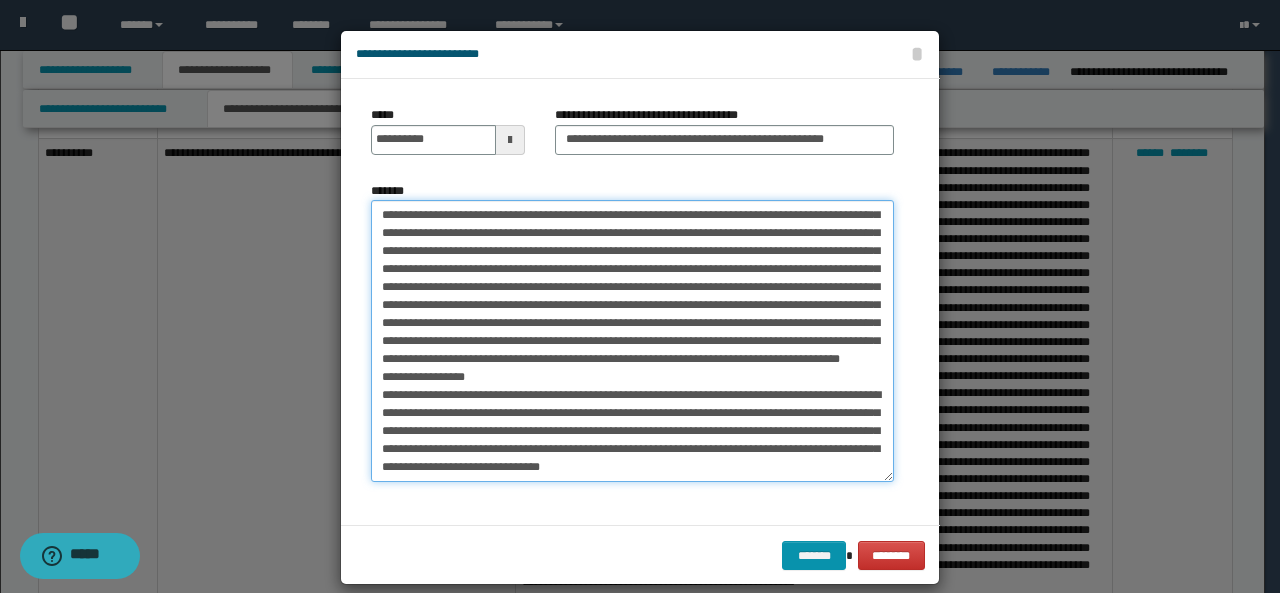 click on "*******" at bounding box center (632, 341) 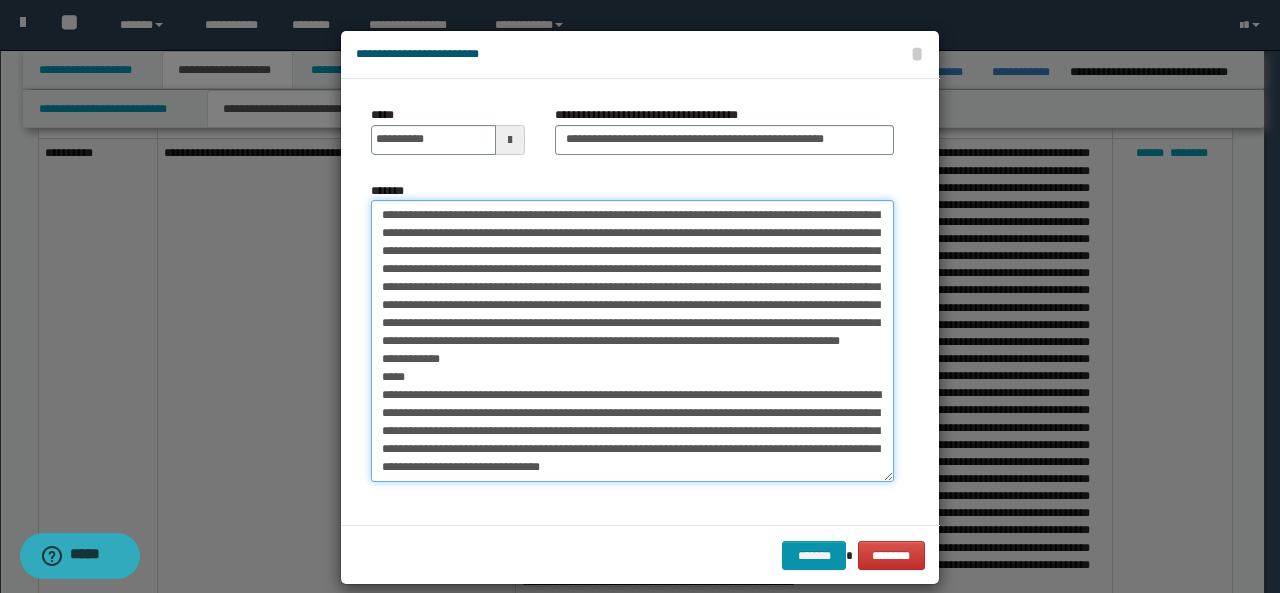 scroll, scrollTop: 431, scrollLeft: 0, axis: vertical 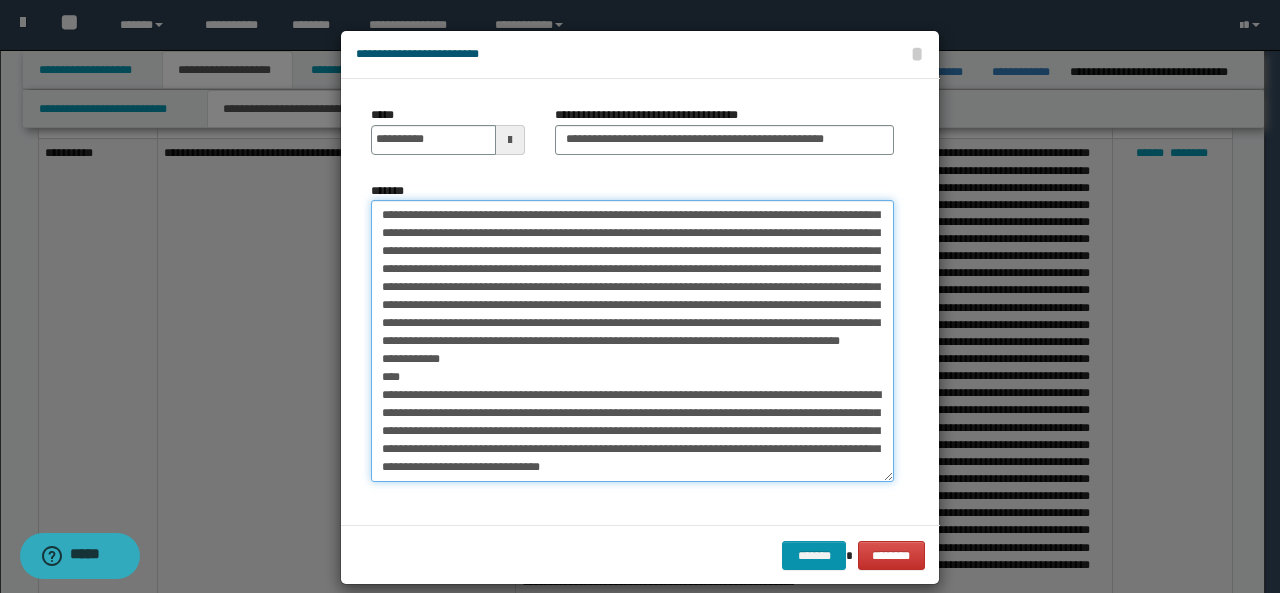 click on "*******" at bounding box center [632, 341] 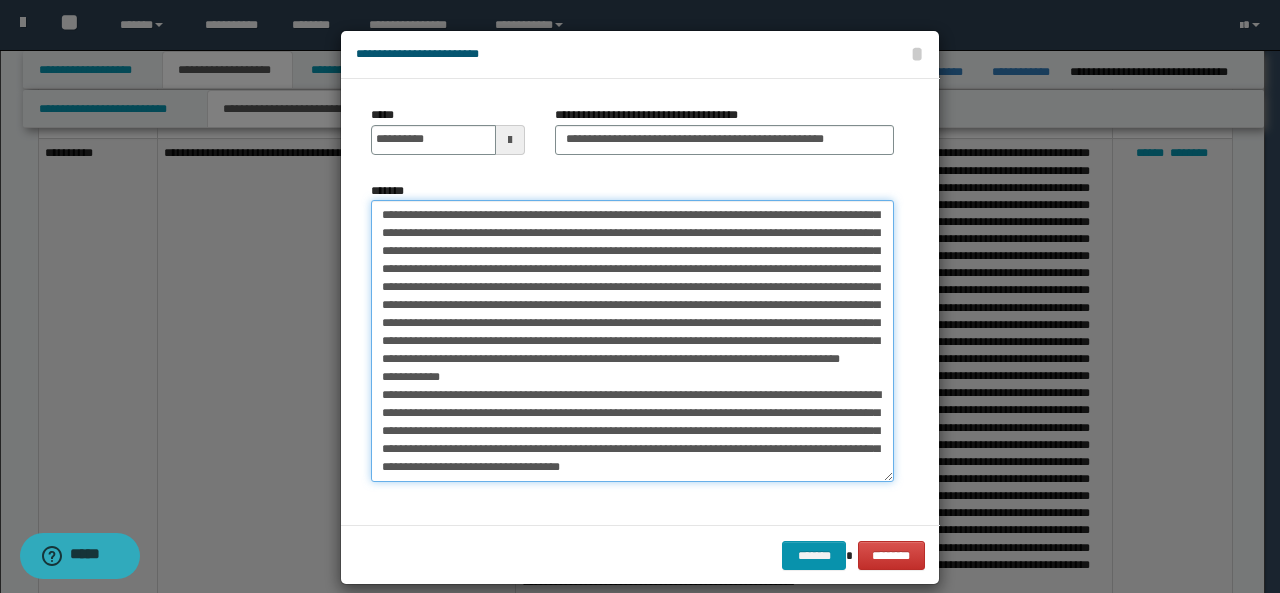 scroll, scrollTop: 413, scrollLeft: 0, axis: vertical 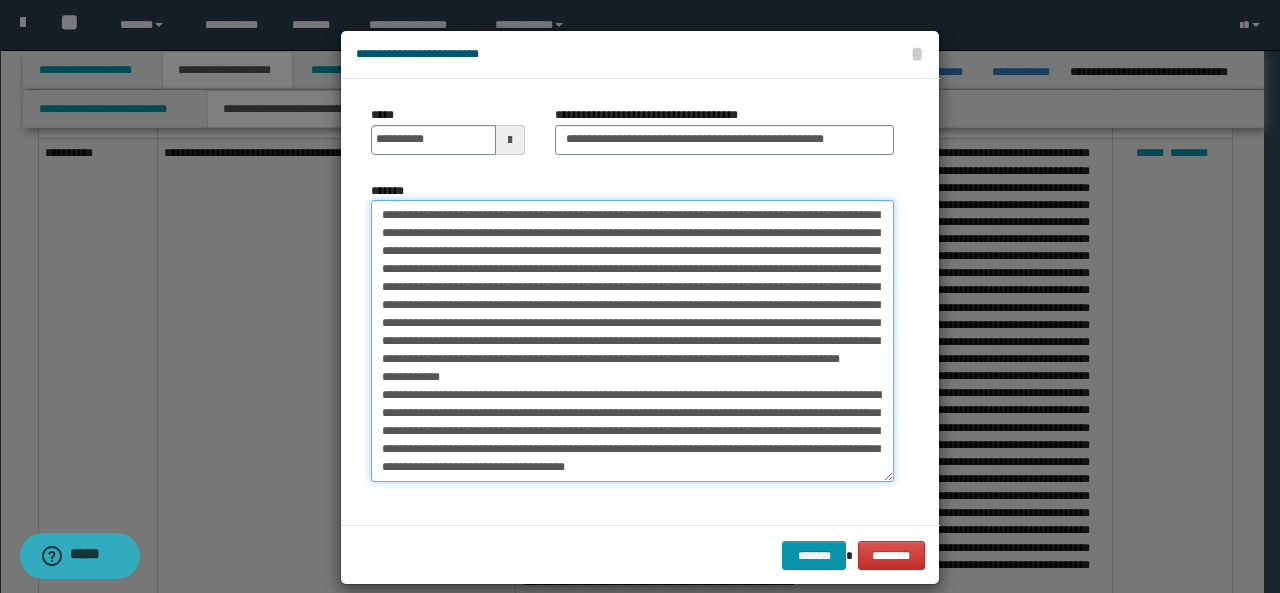 click on "*******" at bounding box center (632, 341) 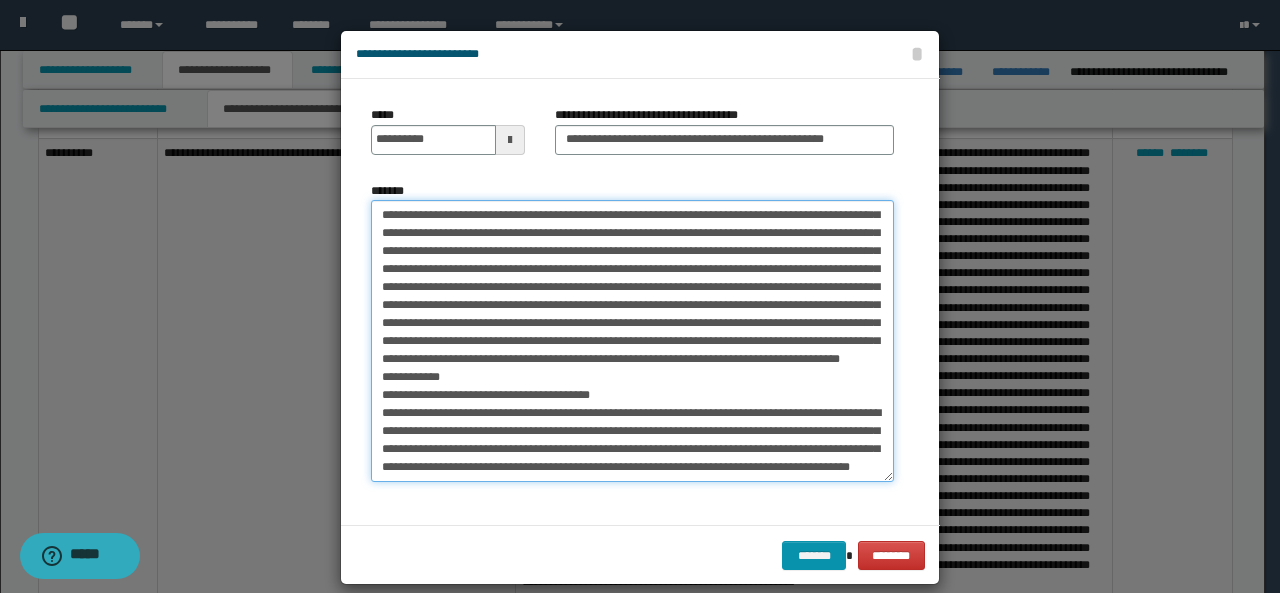 scroll, scrollTop: 431, scrollLeft: 0, axis: vertical 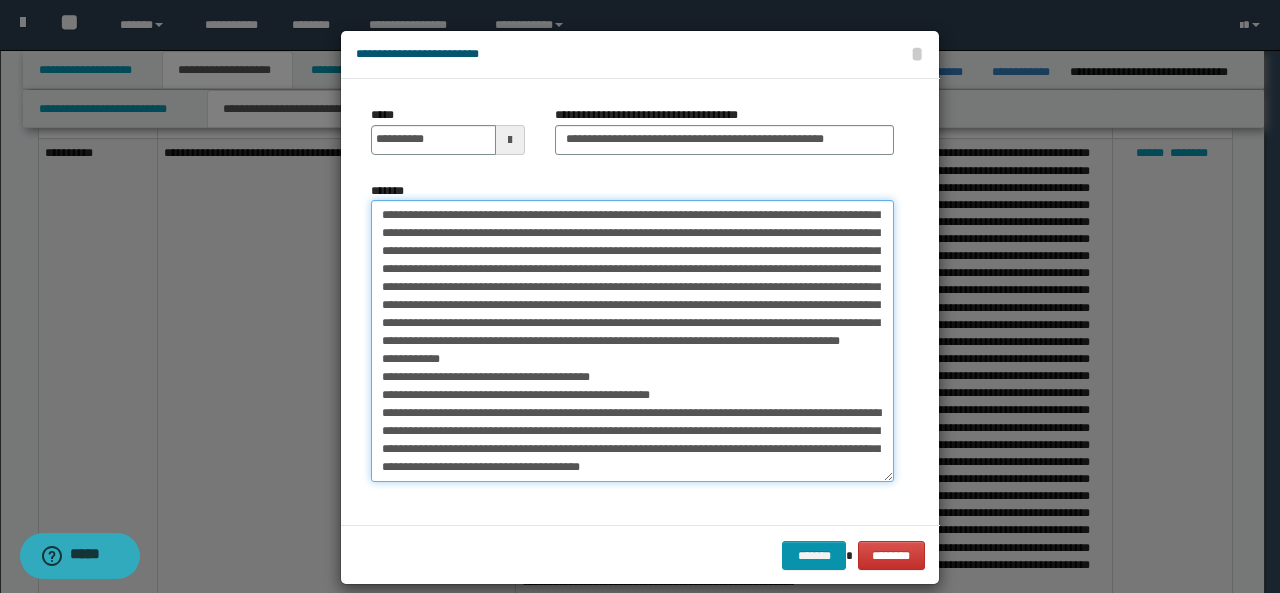 click on "*******" at bounding box center (632, 341) 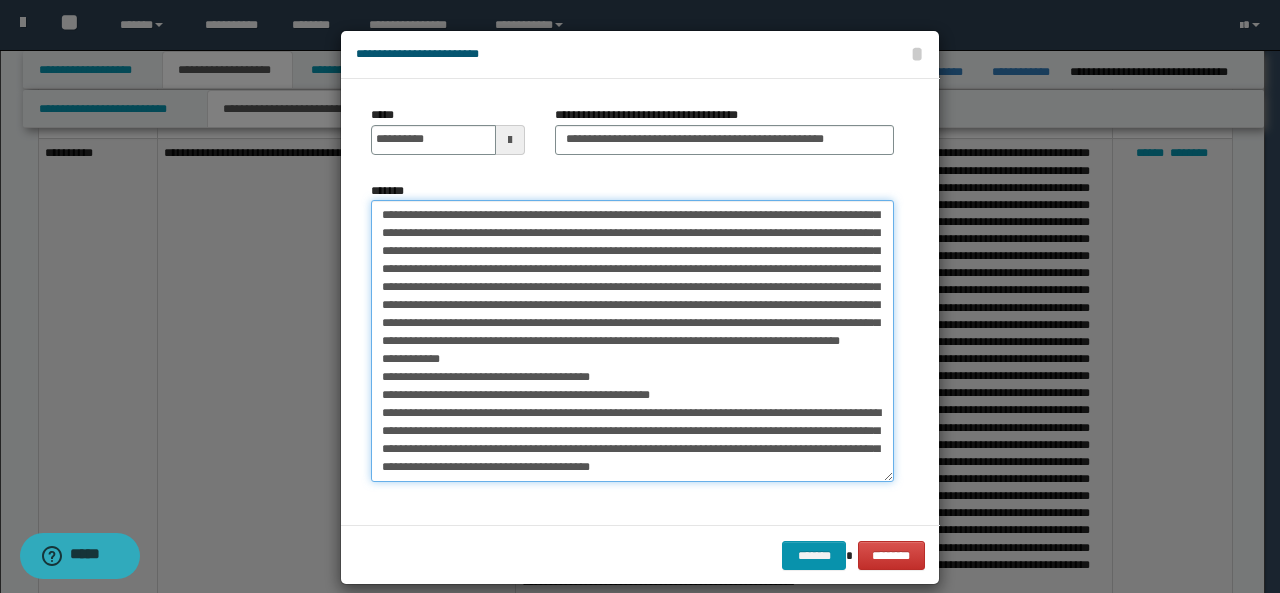 click on "*******" at bounding box center [632, 341] 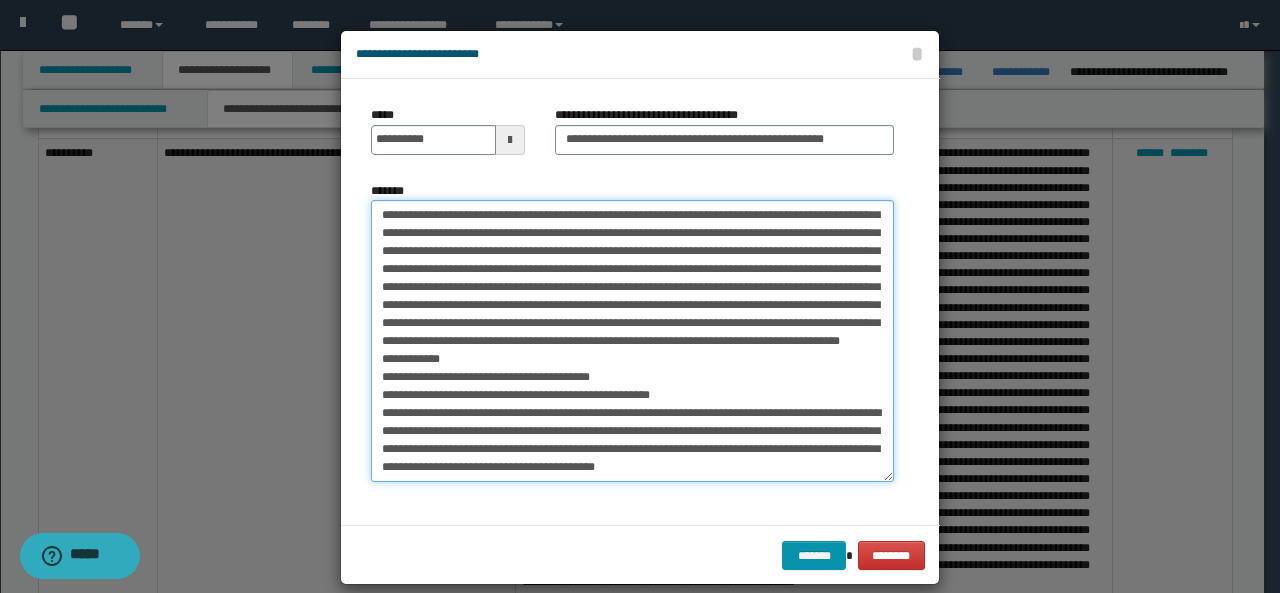 click on "*******" at bounding box center [632, 341] 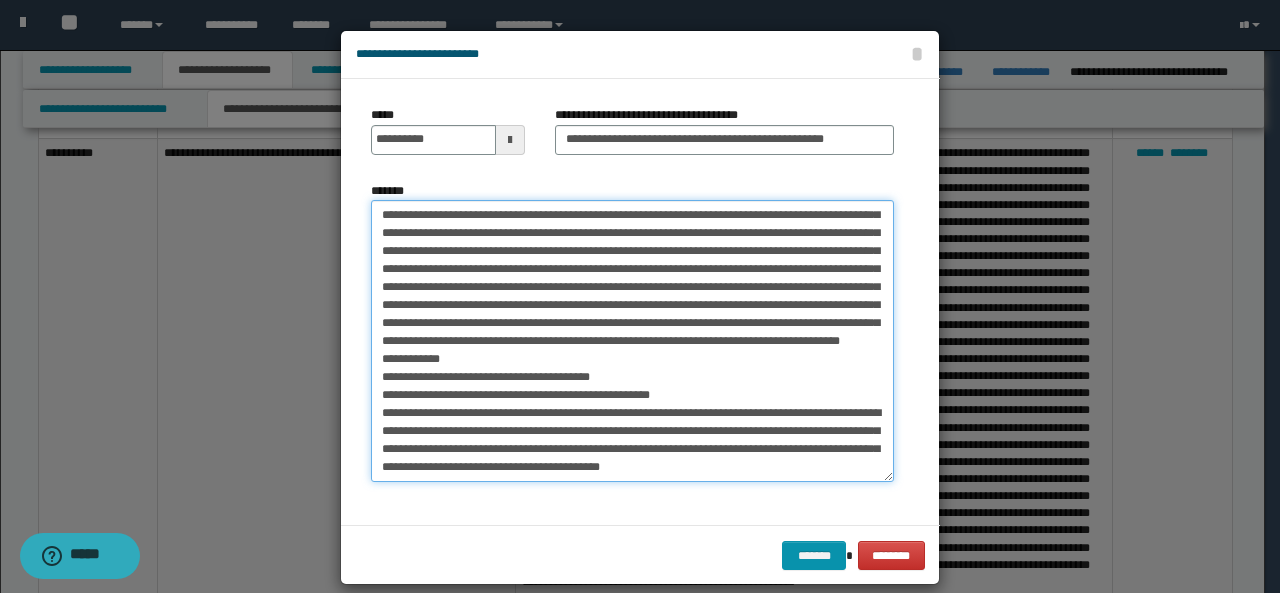 click on "*******" at bounding box center [632, 341] 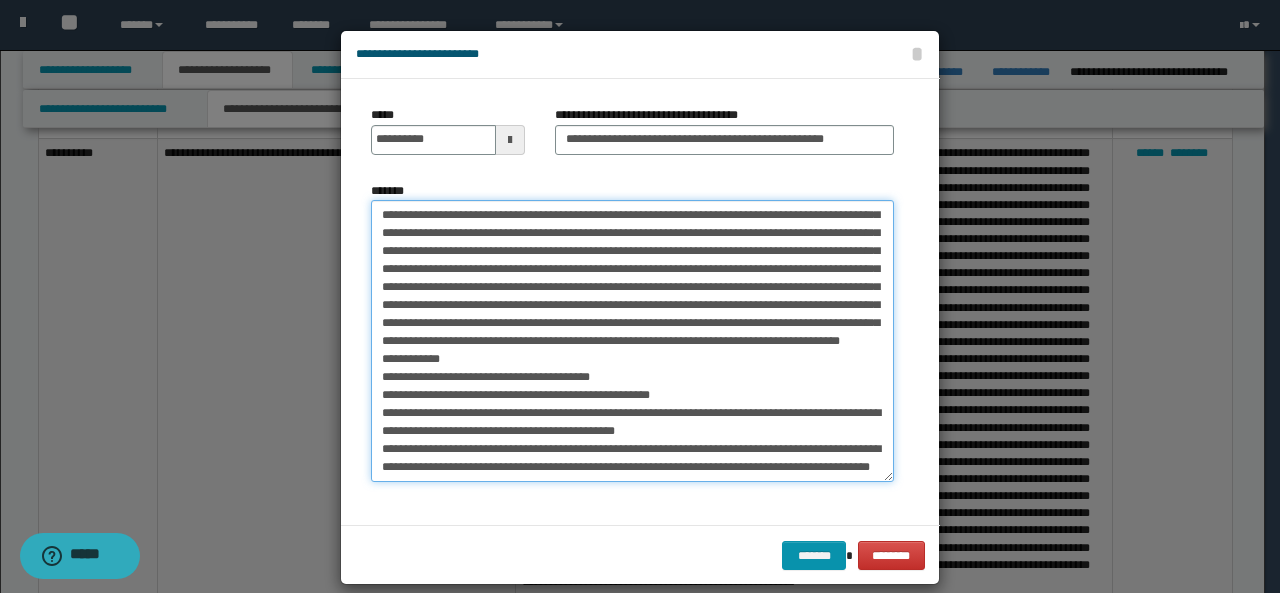 click on "*******" at bounding box center [632, 341] 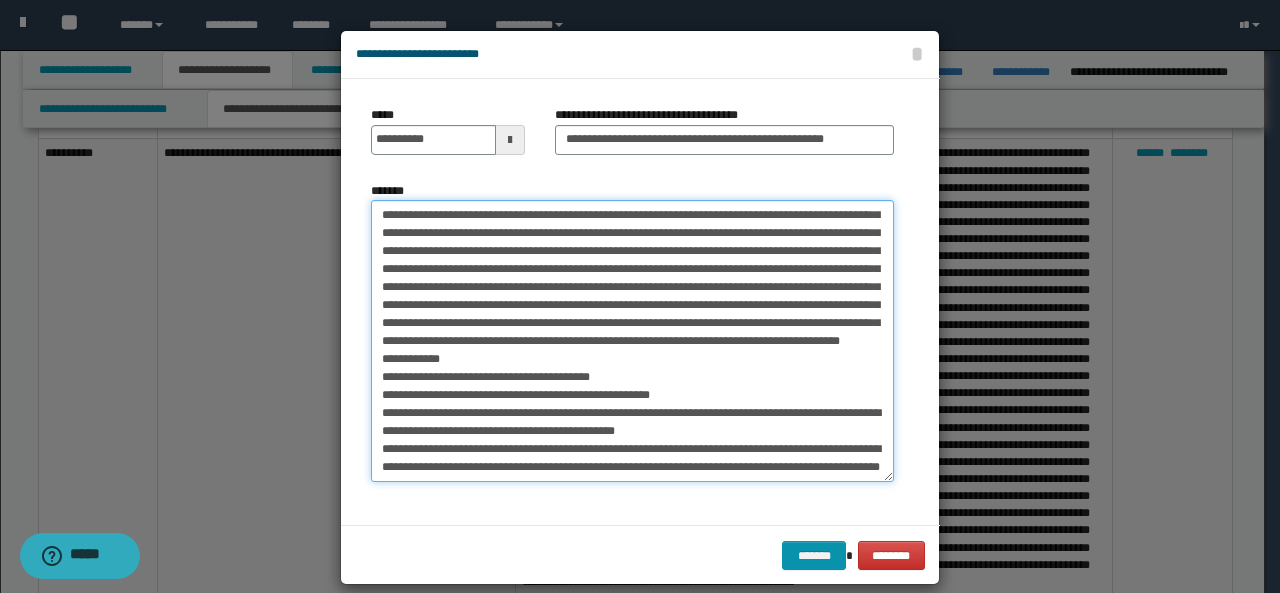 click on "*******" at bounding box center (632, 341) 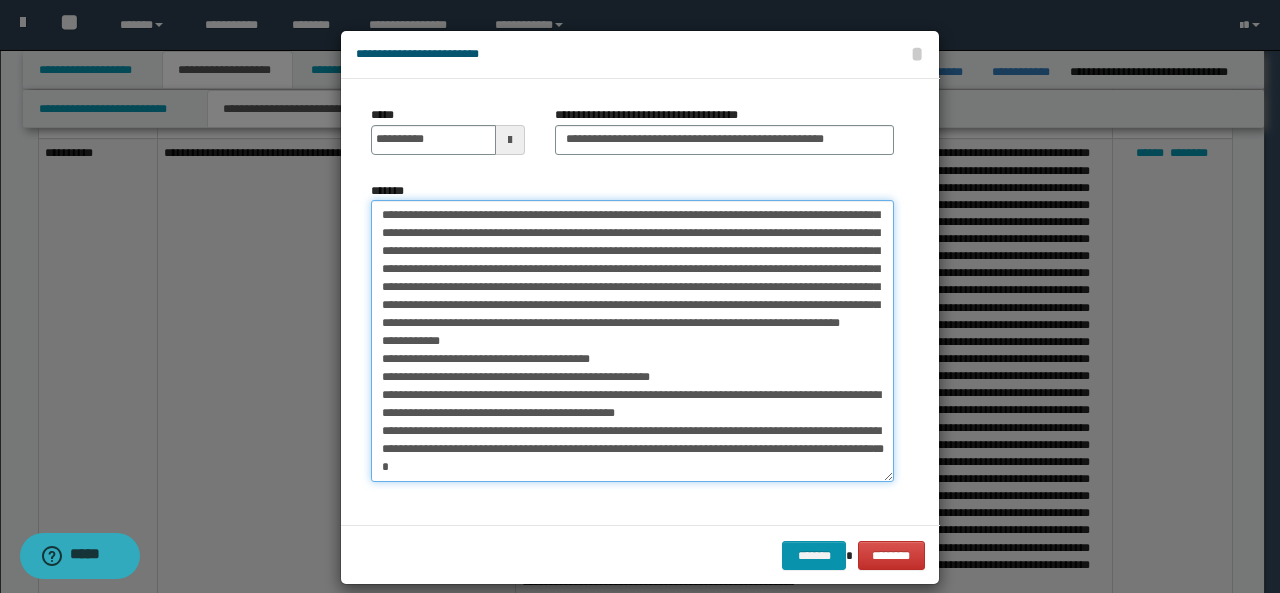 click on "*******" at bounding box center (632, 341) 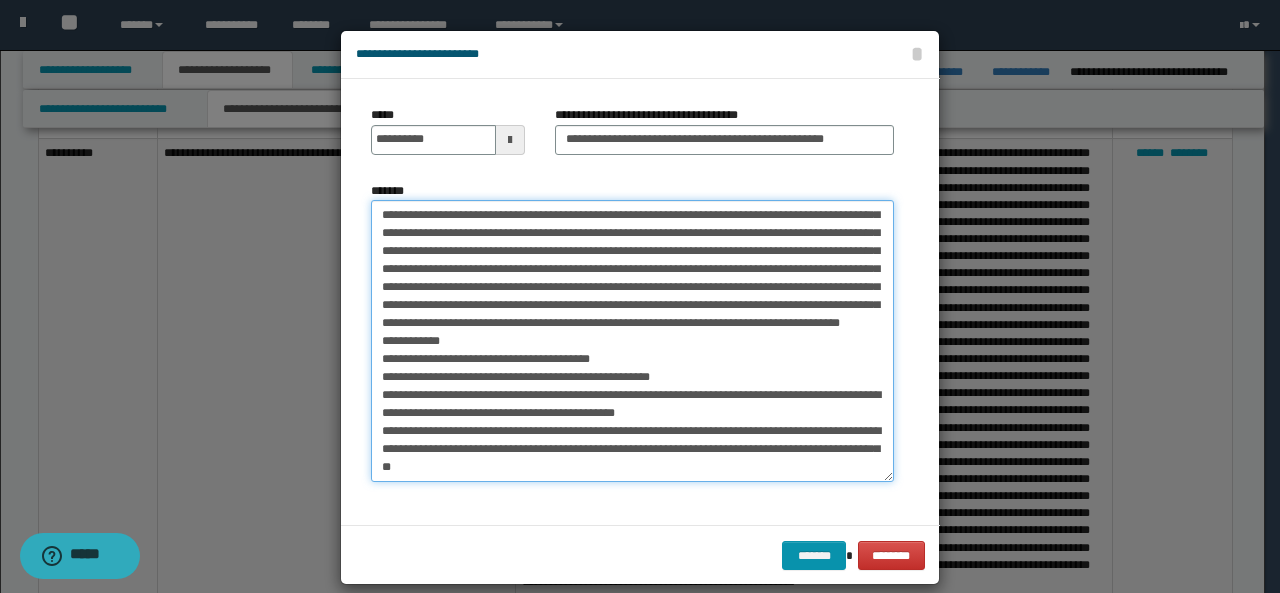 click on "*******" at bounding box center (632, 341) 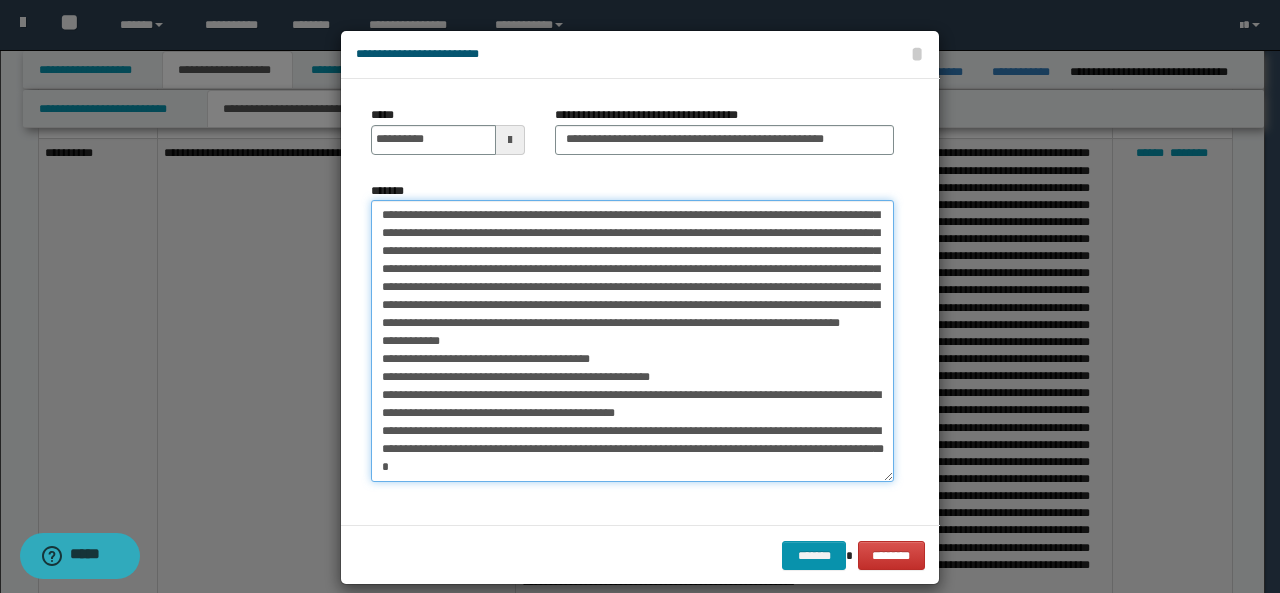click on "*******" at bounding box center [632, 341] 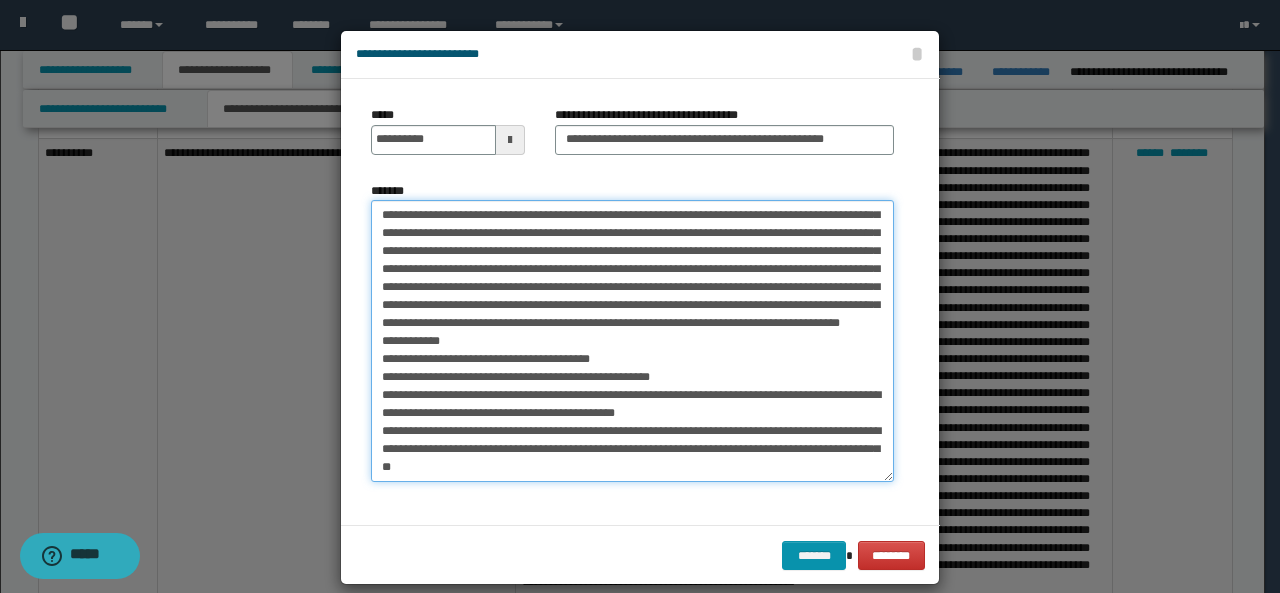 click on "*******" at bounding box center [632, 341] 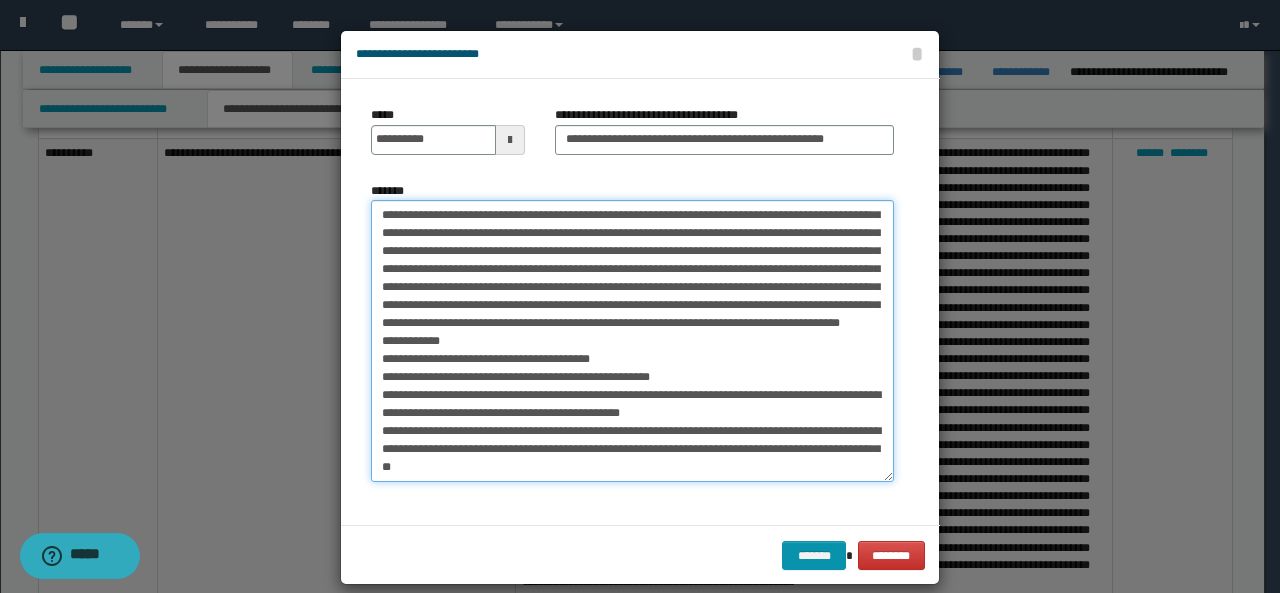 click on "*******" at bounding box center (632, 341) 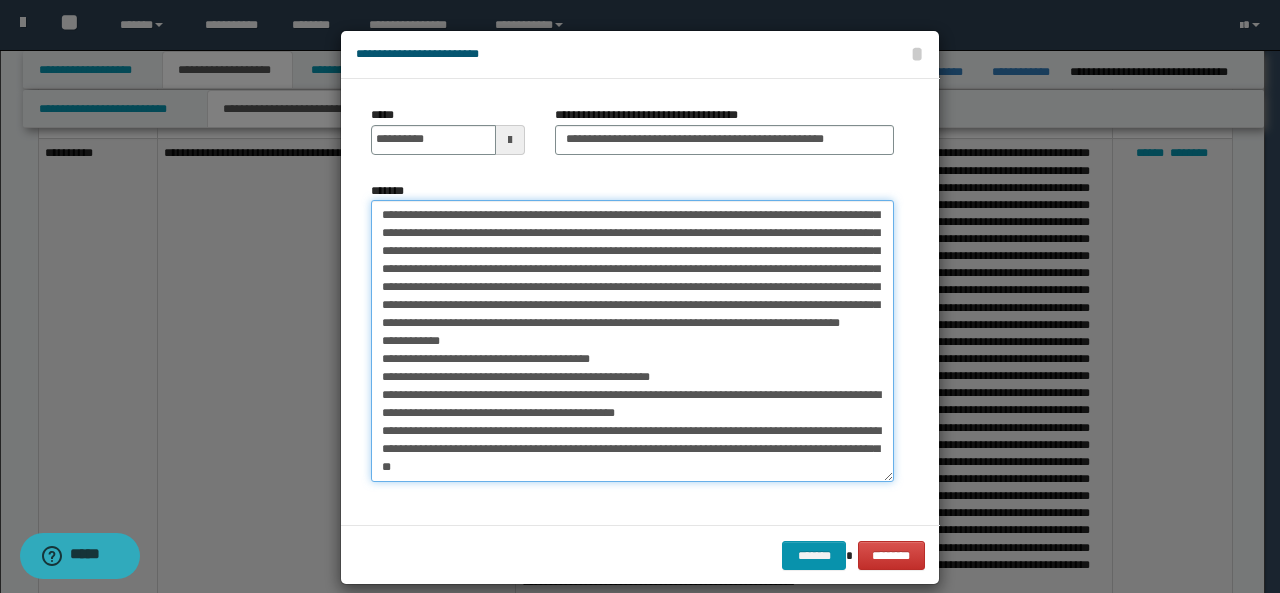 click on "*******" at bounding box center (632, 341) 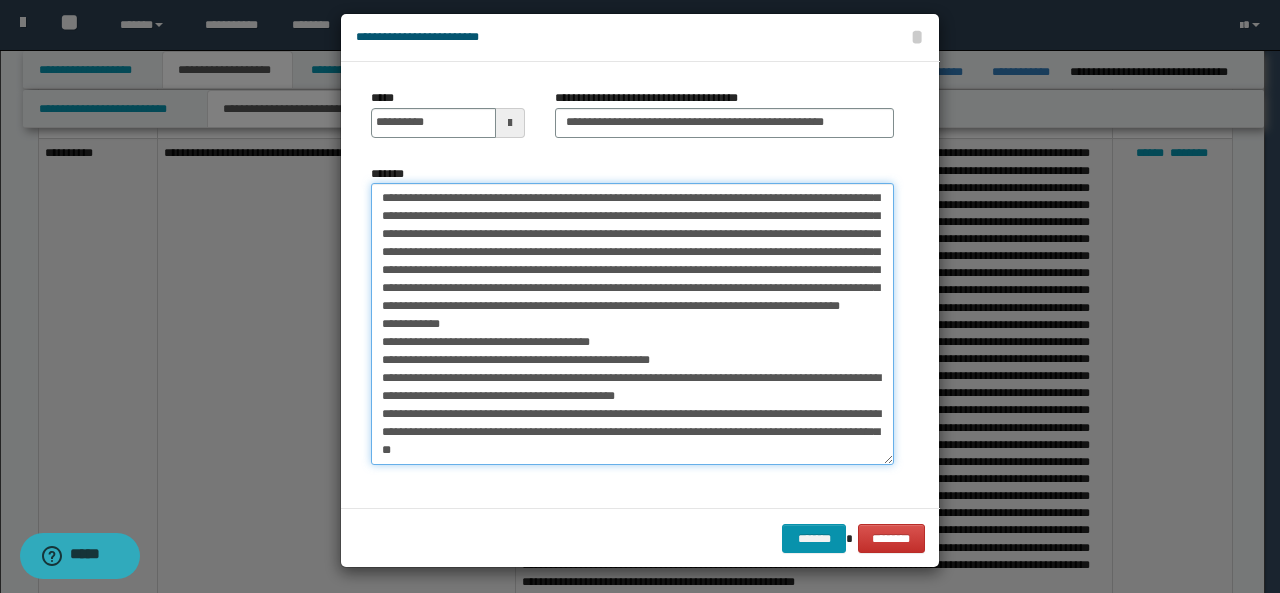scroll, scrollTop: 22, scrollLeft: 0, axis: vertical 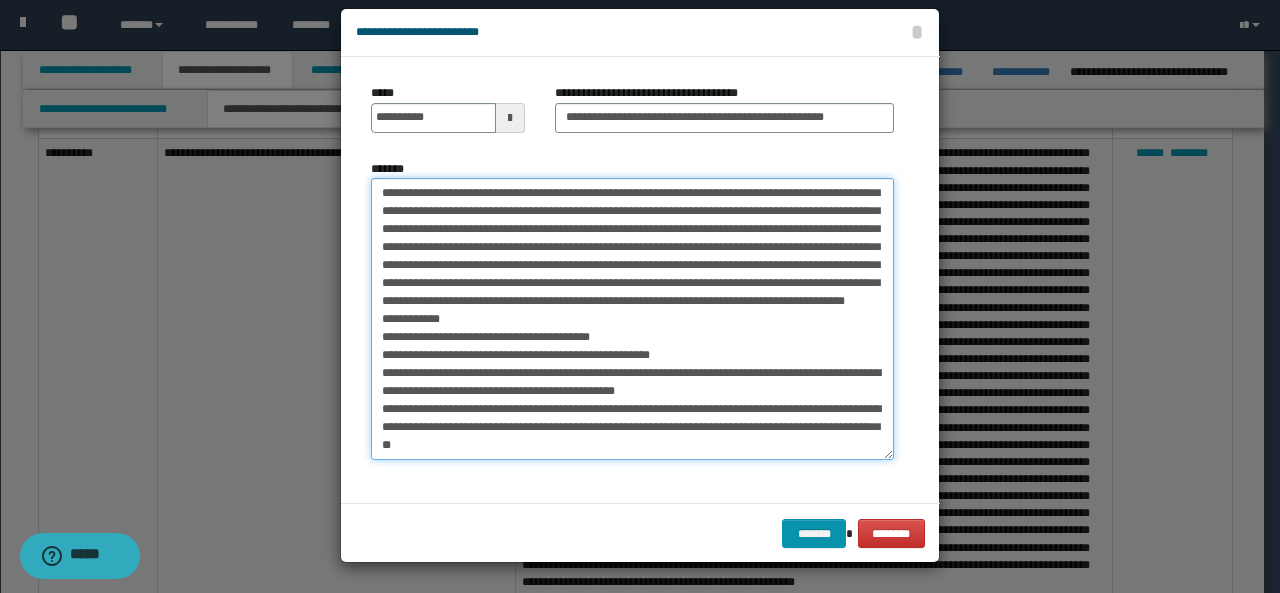 click on "*******" at bounding box center [632, 319] 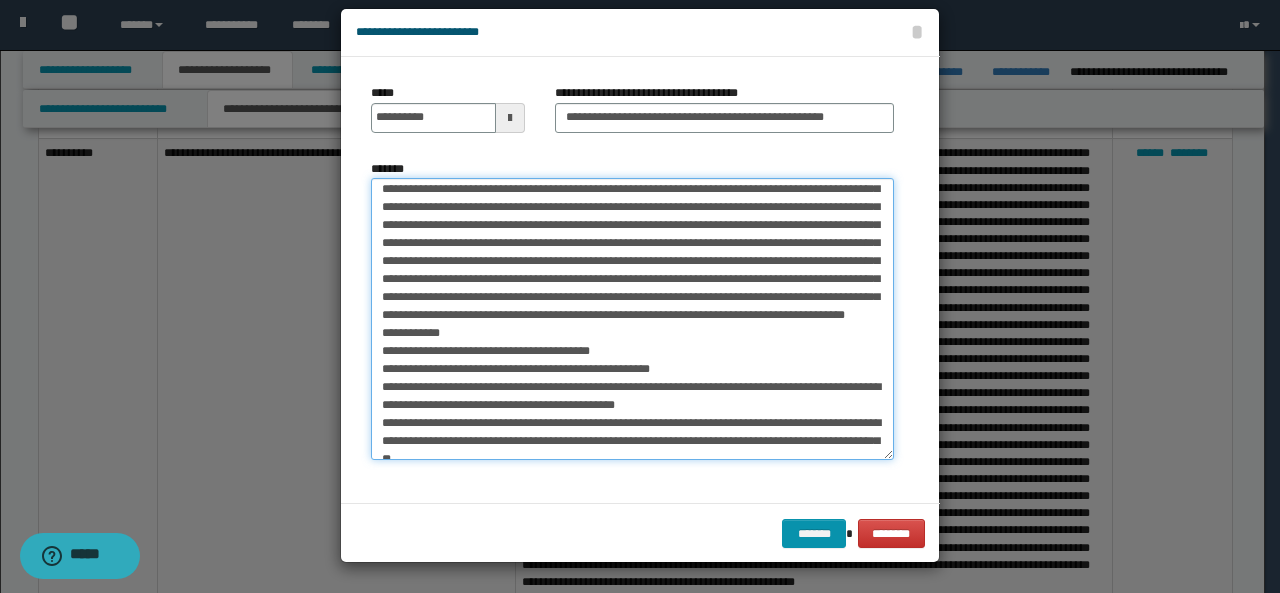 scroll, scrollTop: 265, scrollLeft: 0, axis: vertical 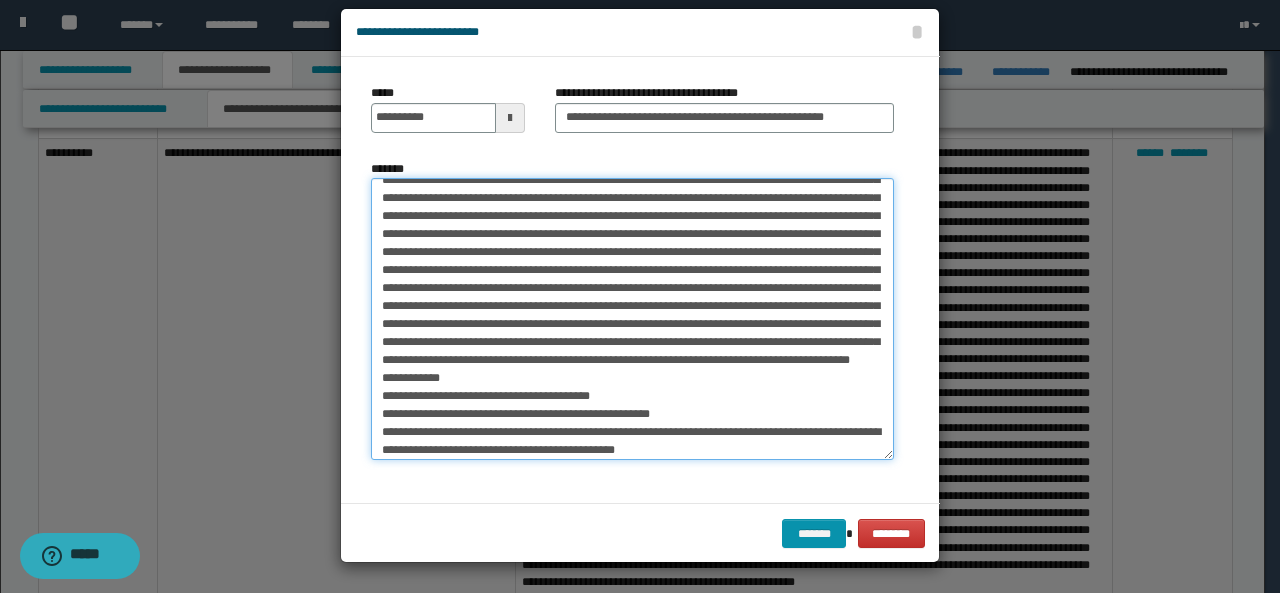 click on "*******" at bounding box center (632, 319) 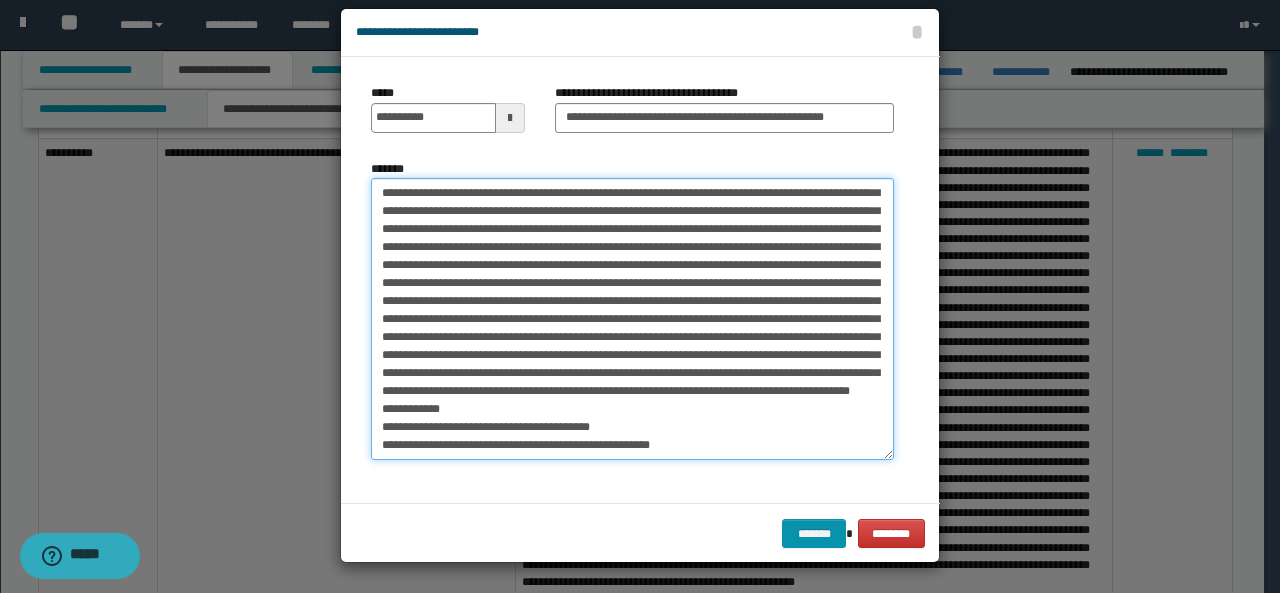scroll, scrollTop: 225, scrollLeft: 0, axis: vertical 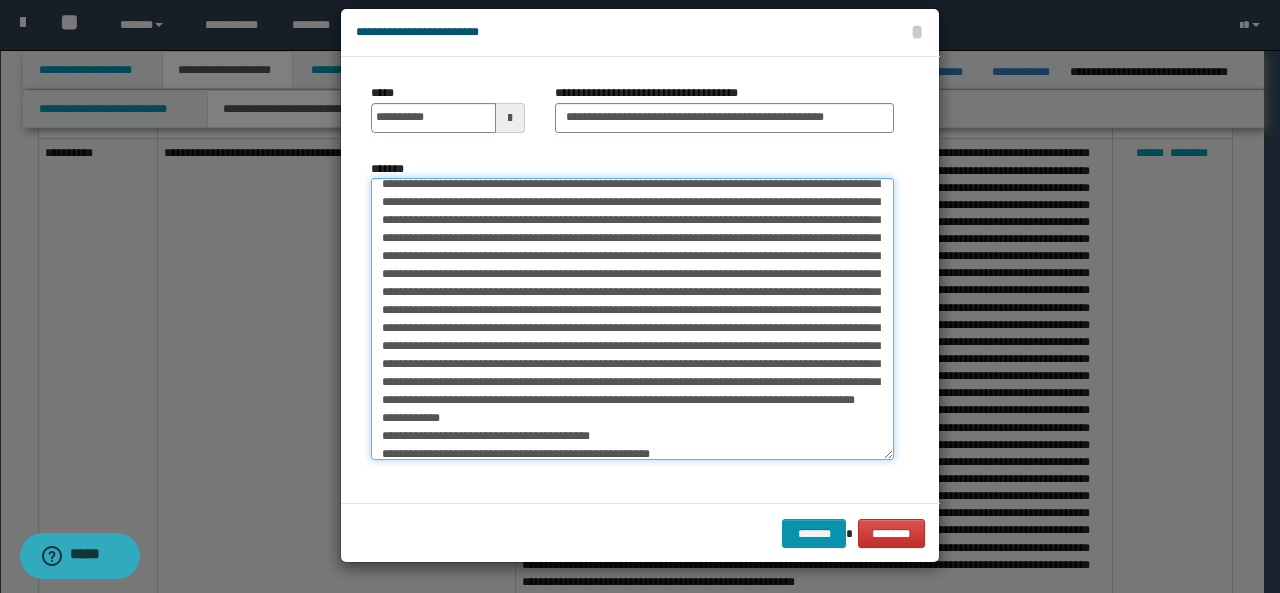 click on "*******" at bounding box center (632, 319) 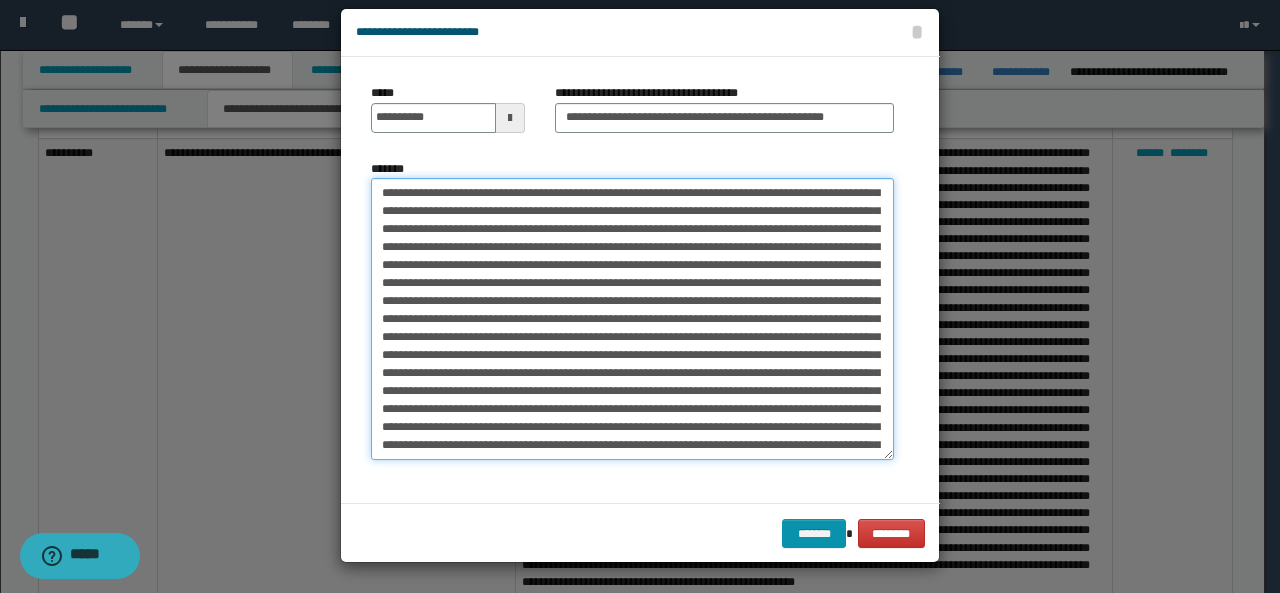scroll, scrollTop: 89, scrollLeft: 0, axis: vertical 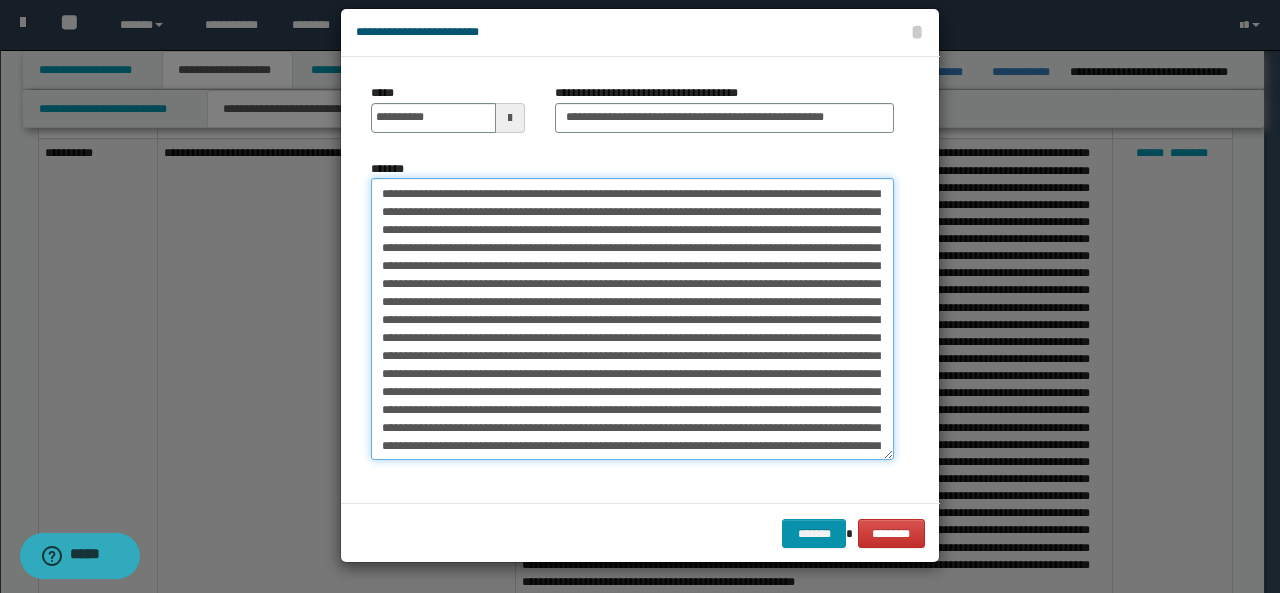 click on "*******" at bounding box center (632, 319) 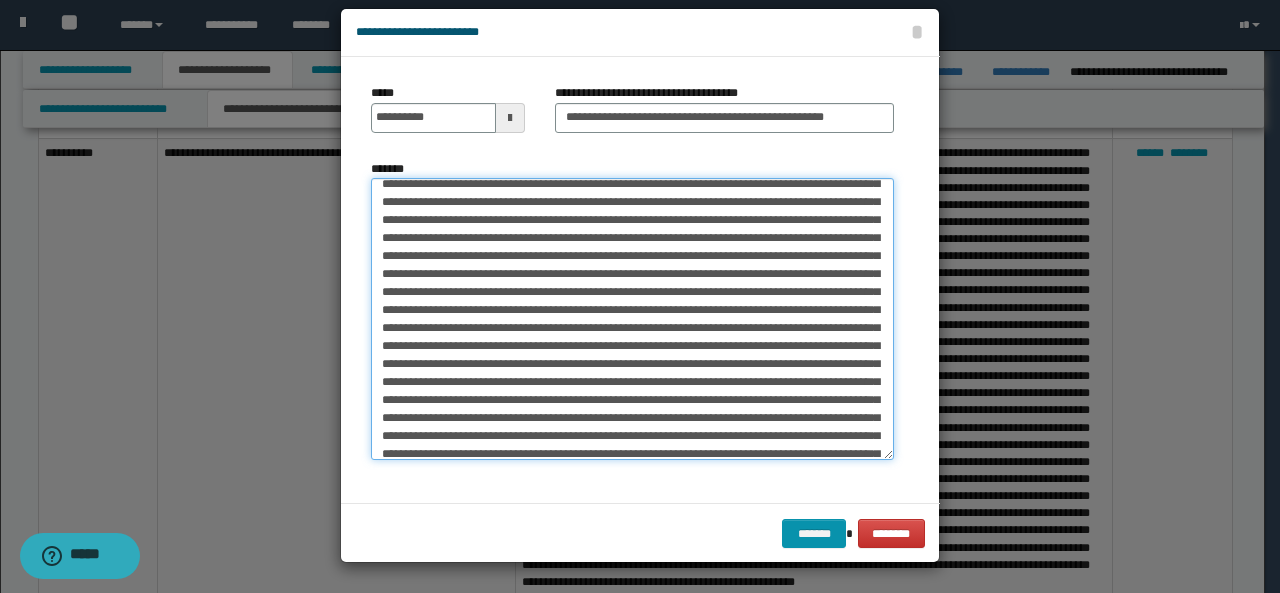 click on "*******" at bounding box center [632, 319] 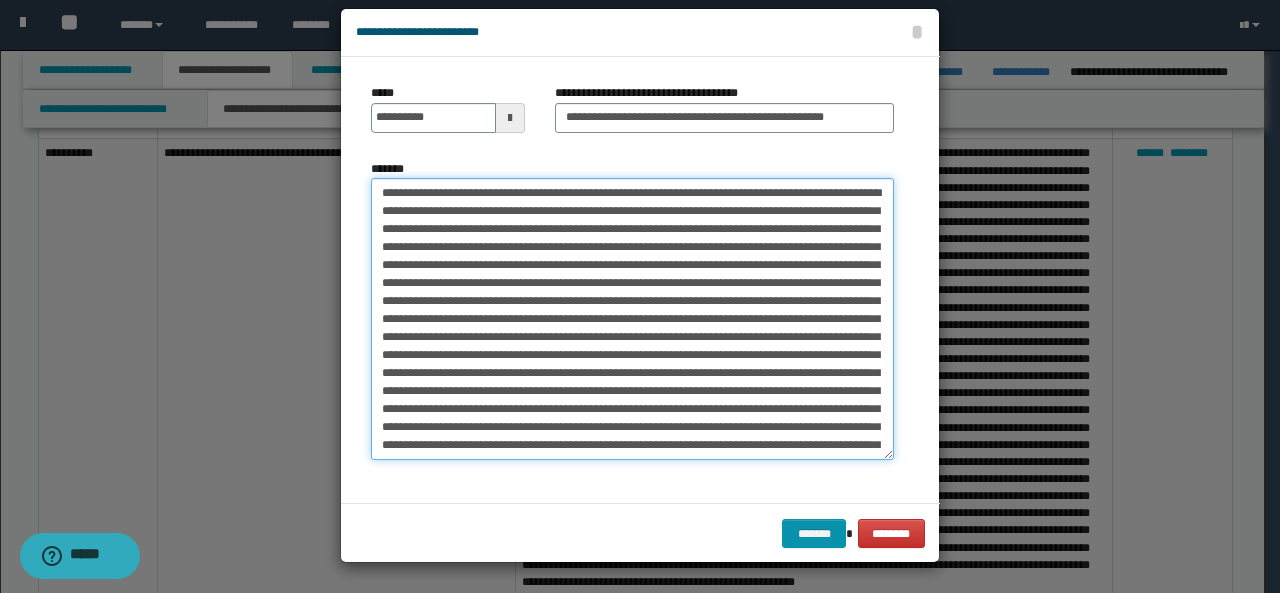 click on "*******" at bounding box center [632, 319] 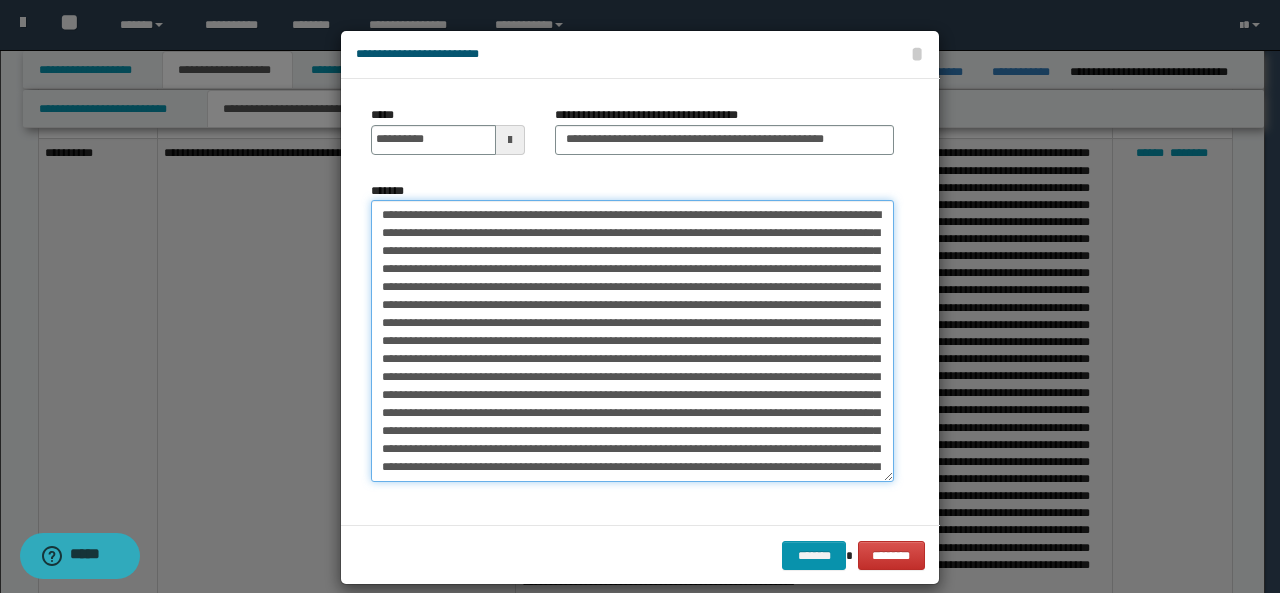 scroll, scrollTop: 1, scrollLeft: 0, axis: vertical 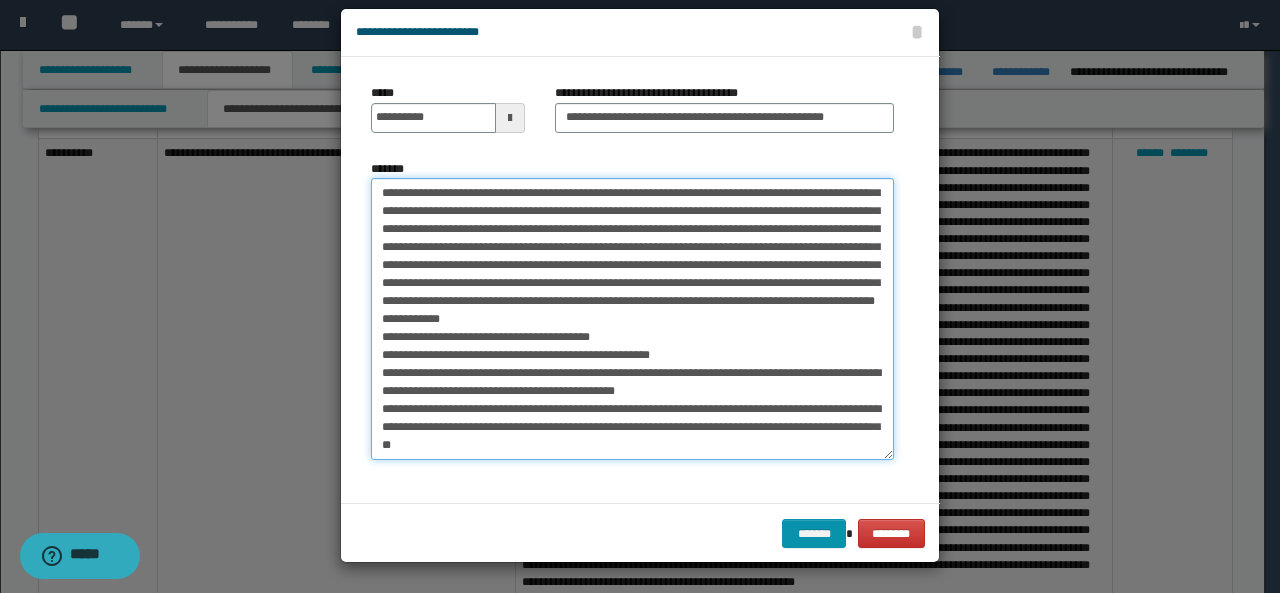 drag, startPoint x: 690, startPoint y: 265, endPoint x: 630, endPoint y: 276, distance: 61 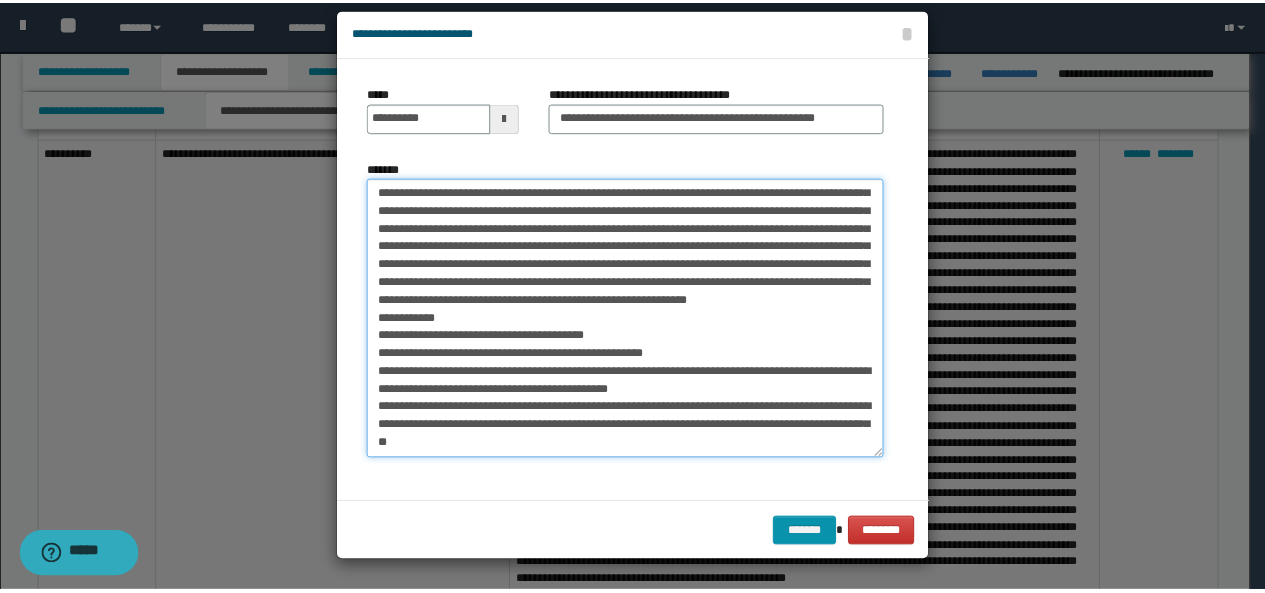 scroll, scrollTop: 413, scrollLeft: 0, axis: vertical 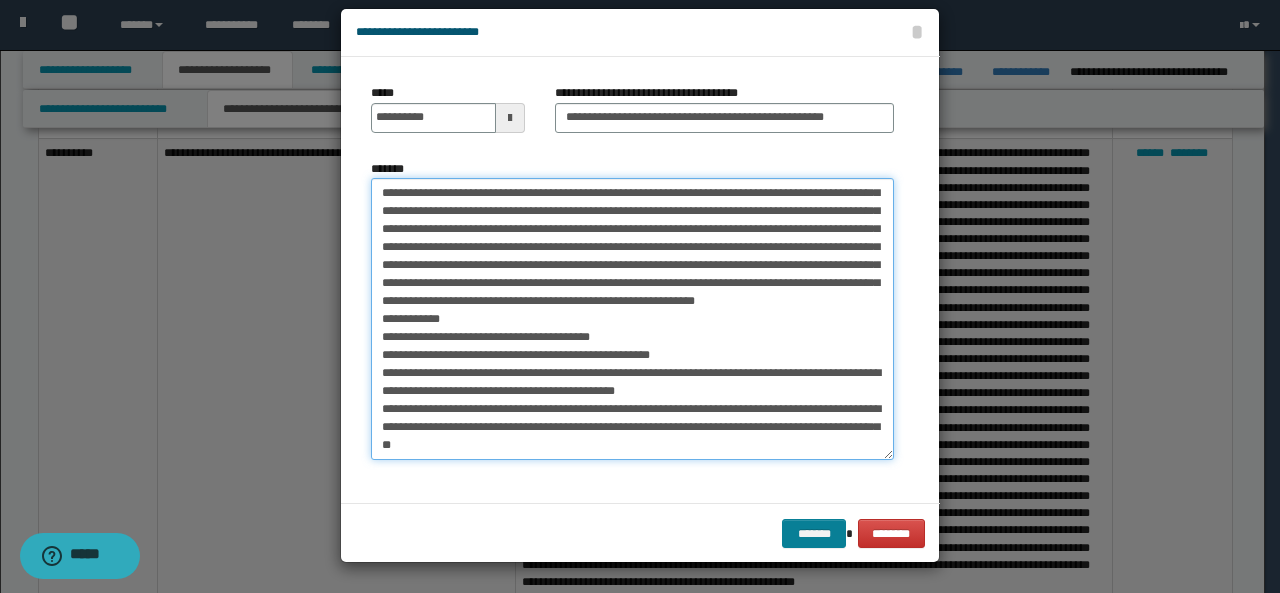 type on "**********" 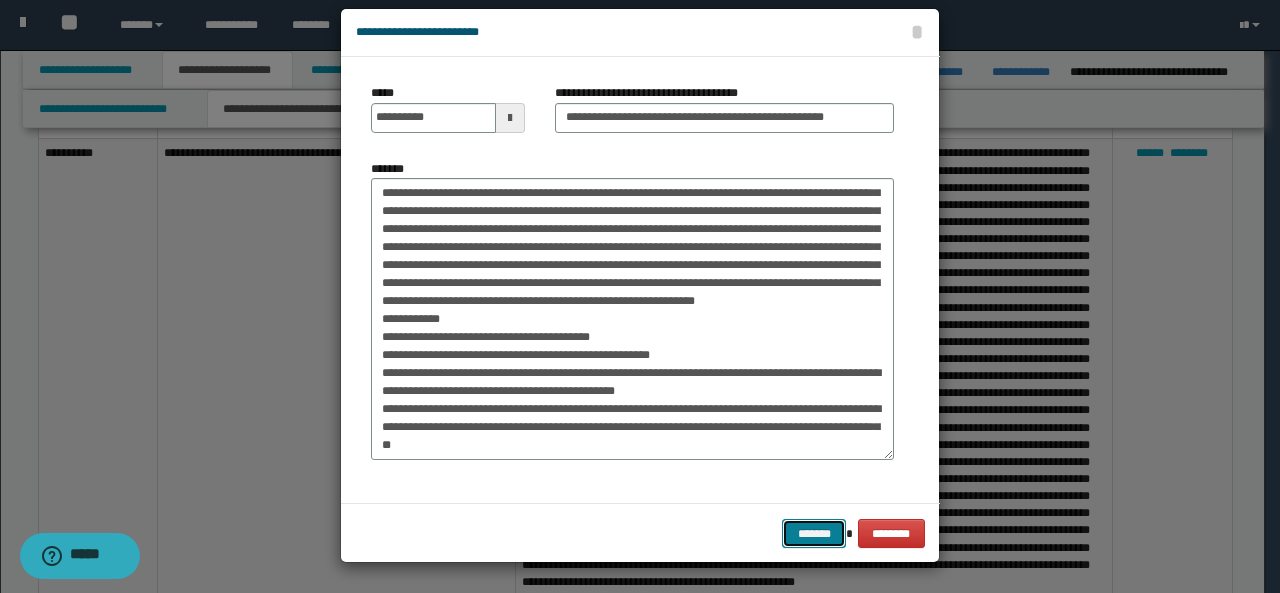 click on "*******" at bounding box center (814, 533) 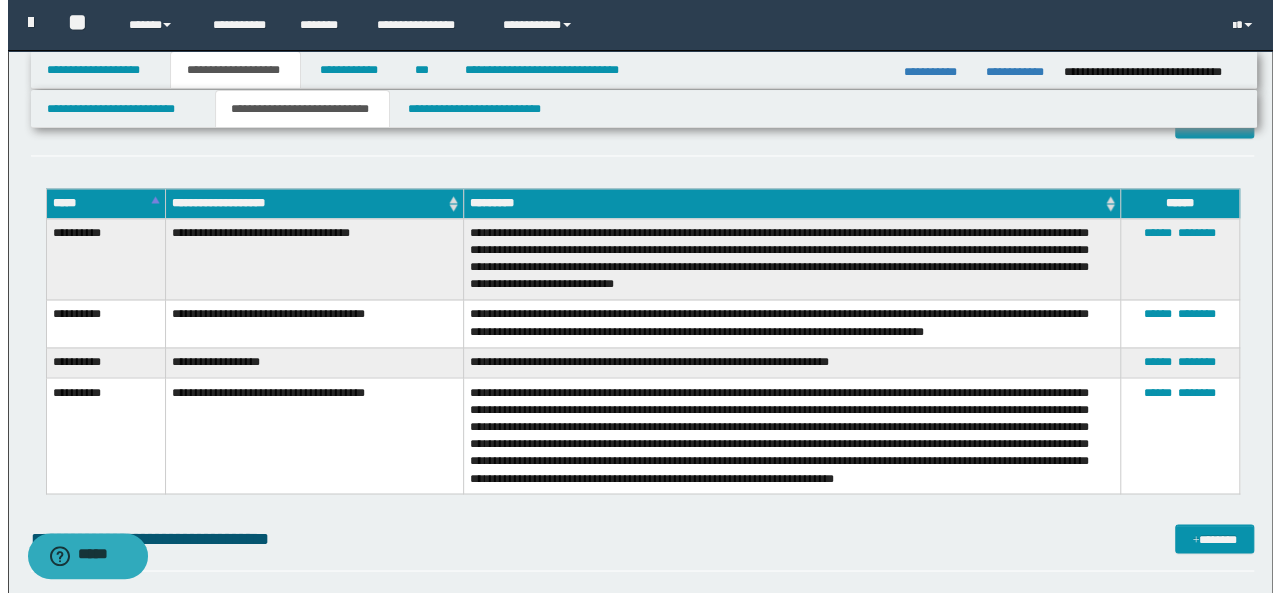 scroll, scrollTop: 5276, scrollLeft: 0, axis: vertical 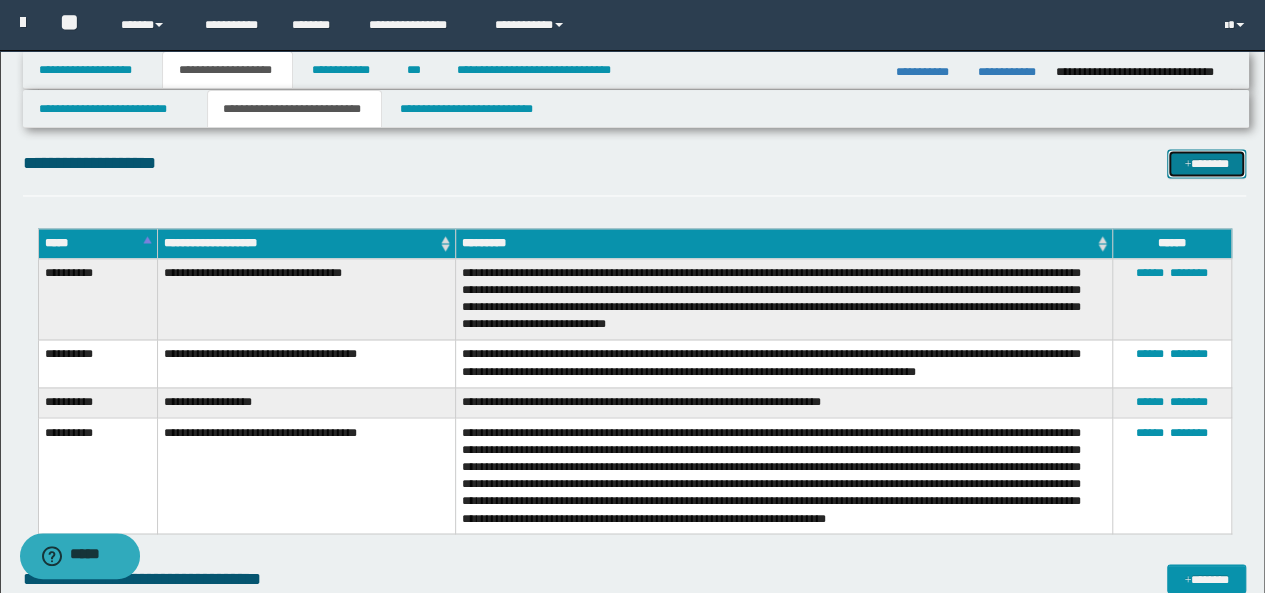 click on "*******" at bounding box center (1206, 163) 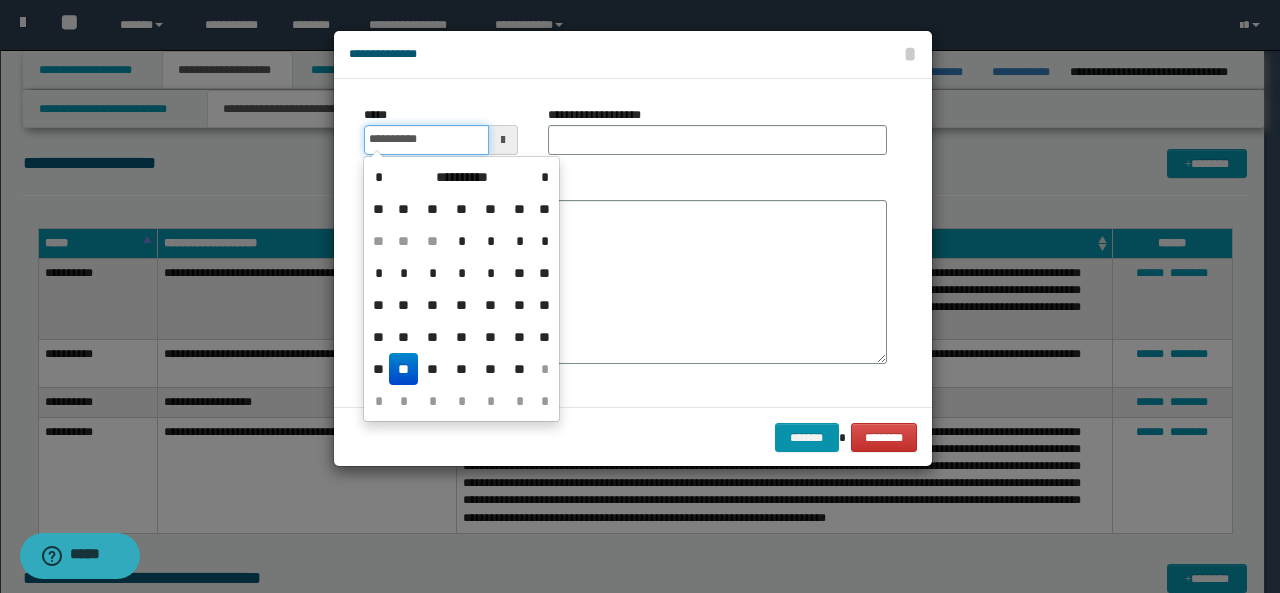 click on "**********" at bounding box center (426, 140) 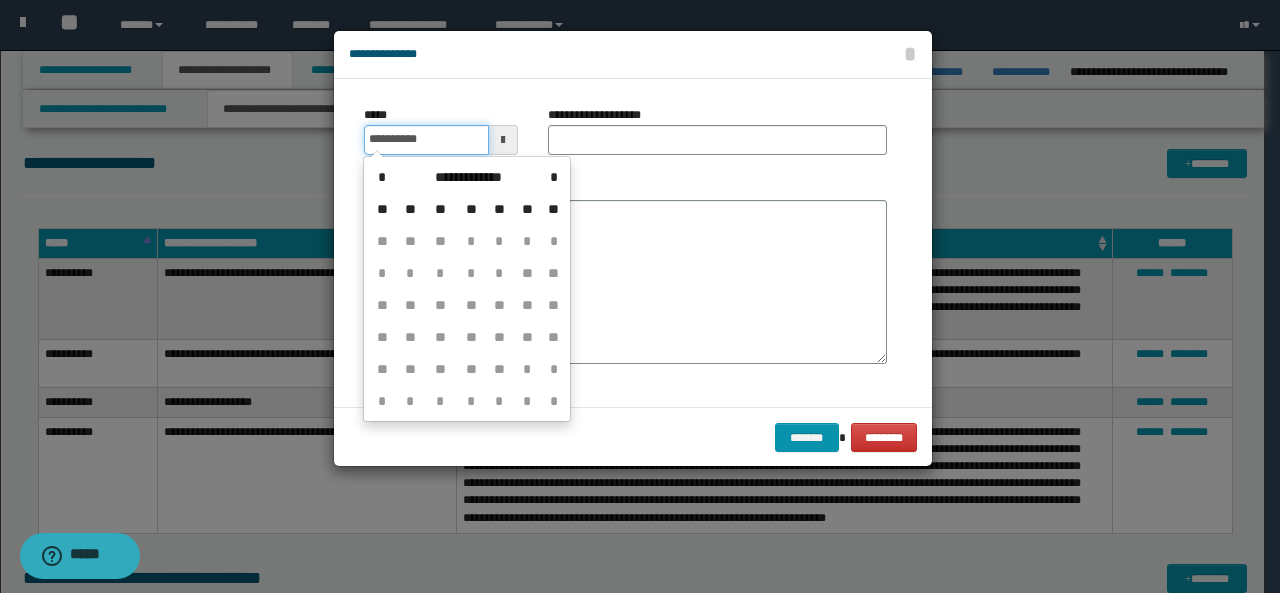 type on "**********" 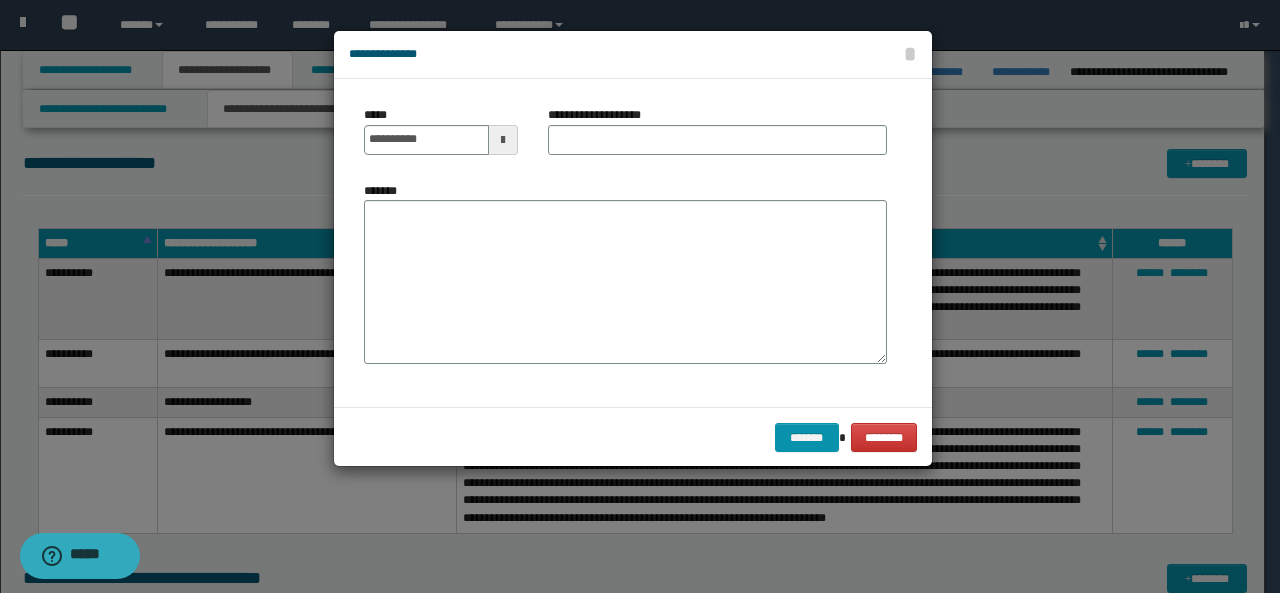 click on "*******" at bounding box center (625, 273) 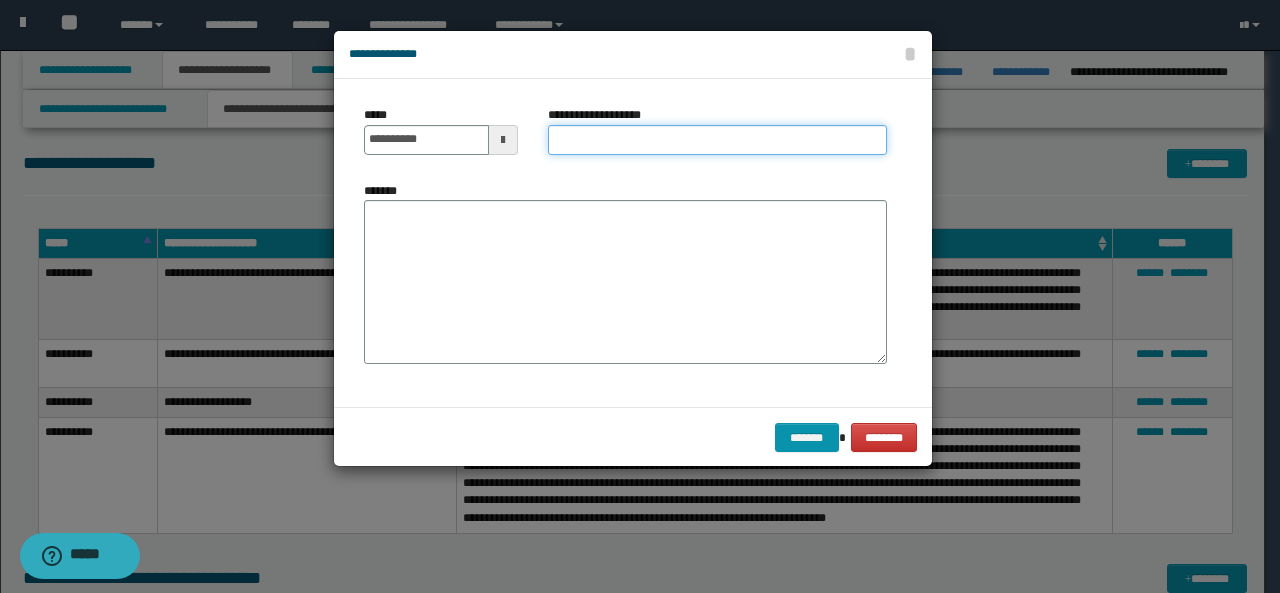 click on "**********" at bounding box center (717, 140) 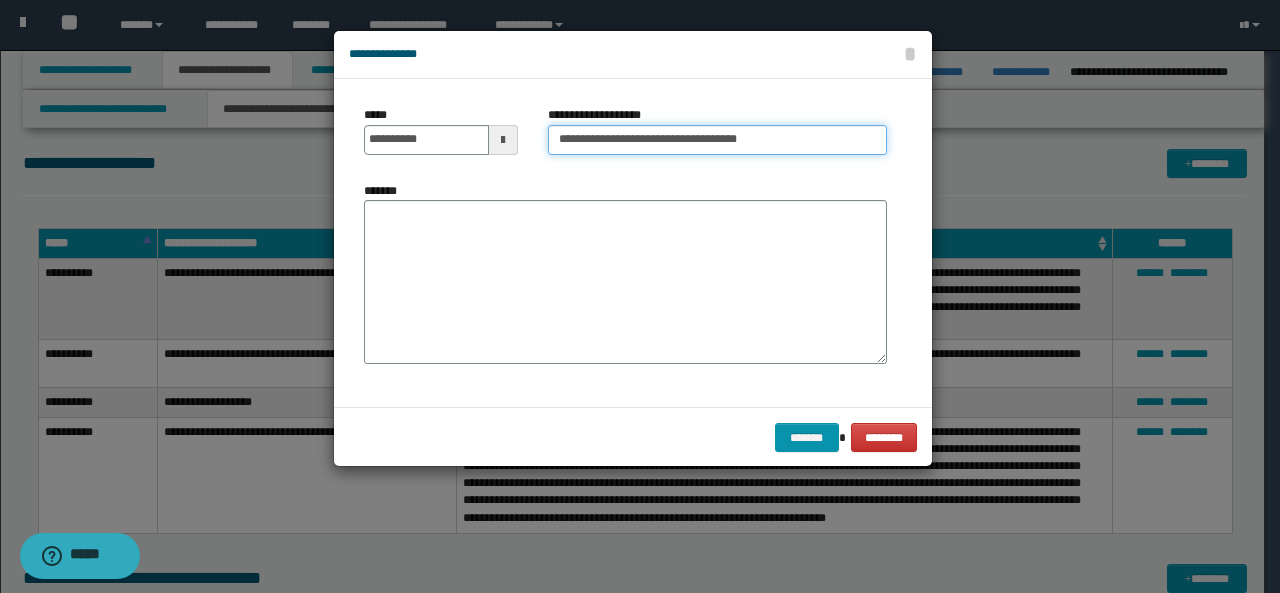 click on "**********" at bounding box center [717, 140] 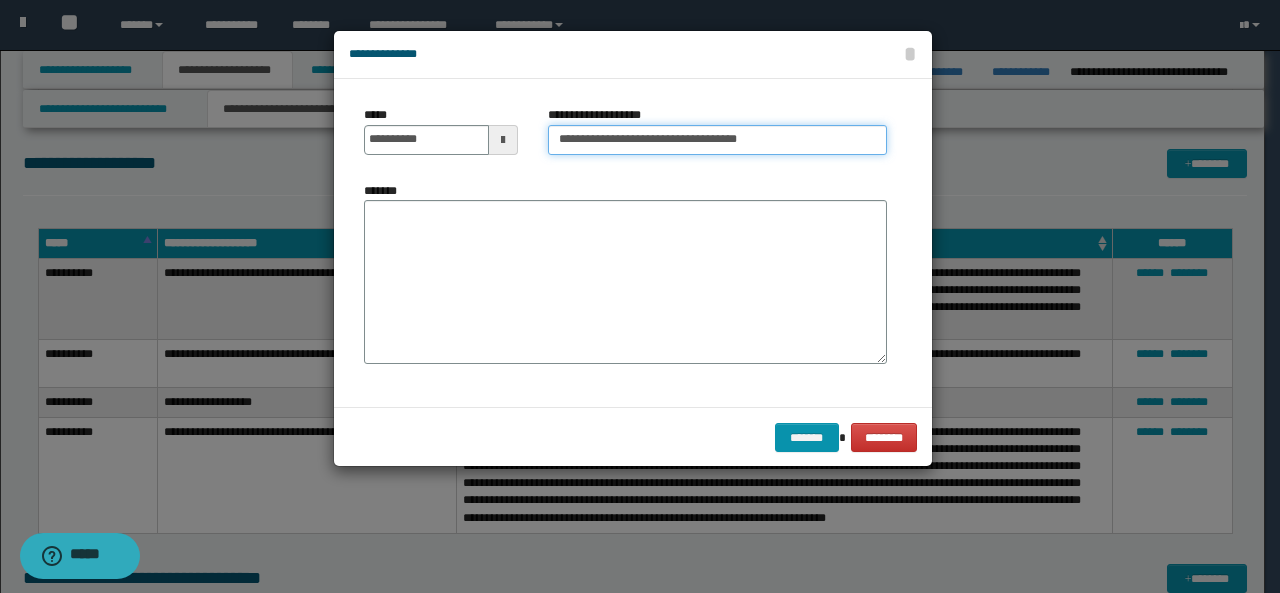click on "**********" at bounding box center (717, 140) 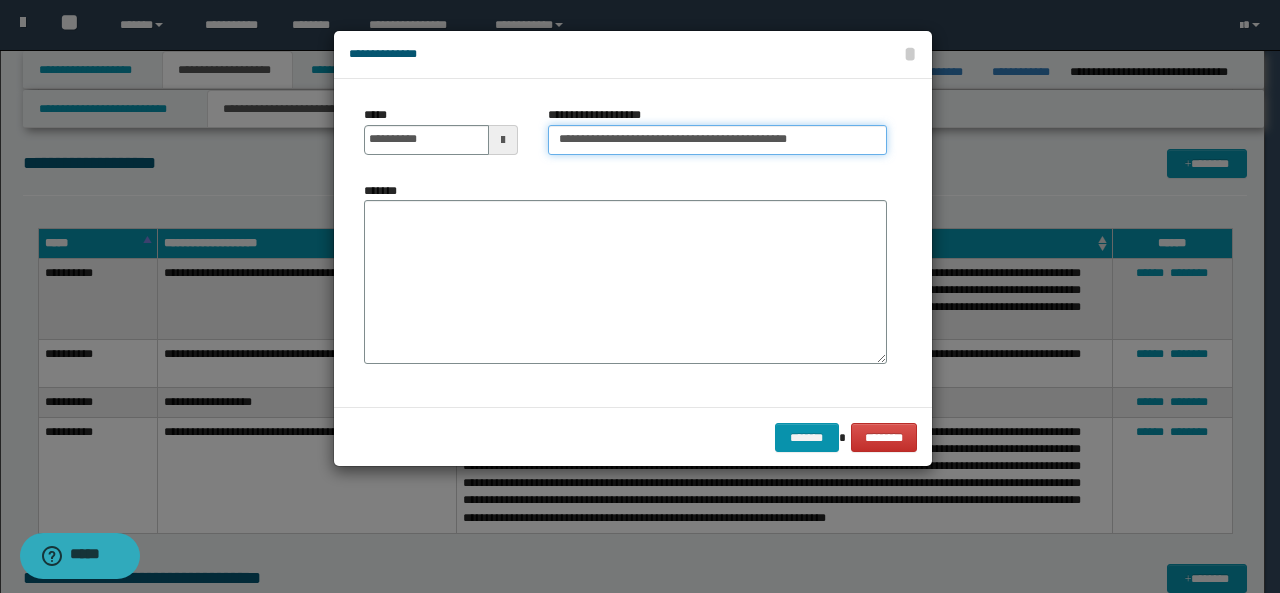 type on "**********" 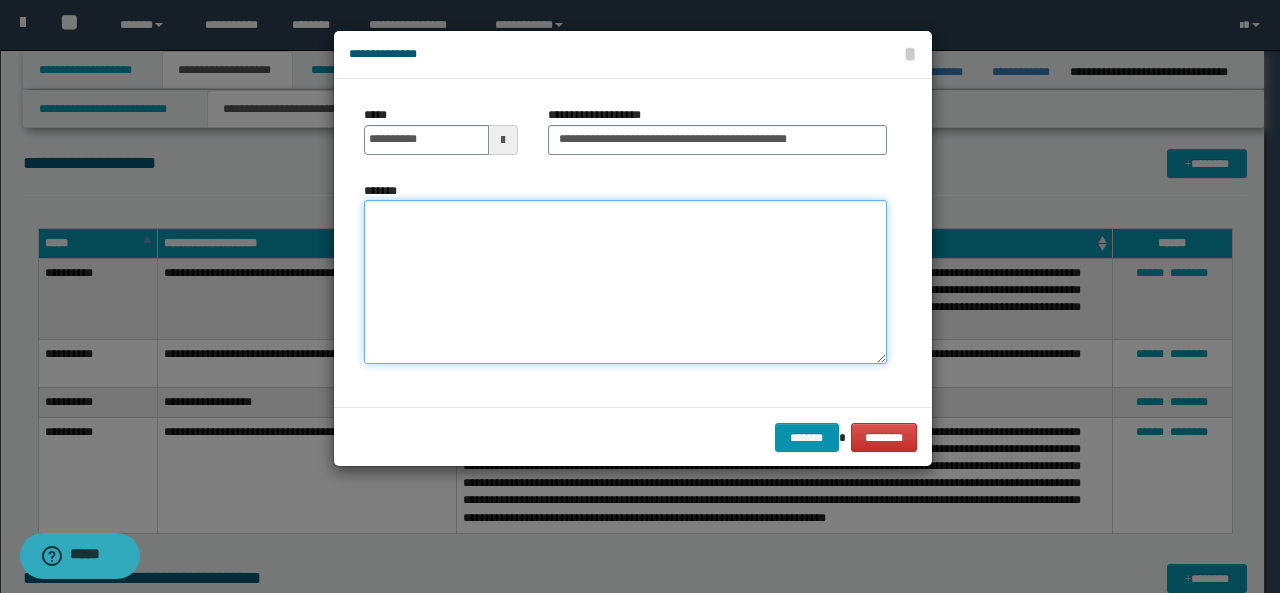 click on "*******" at bounding box center [625, 282] 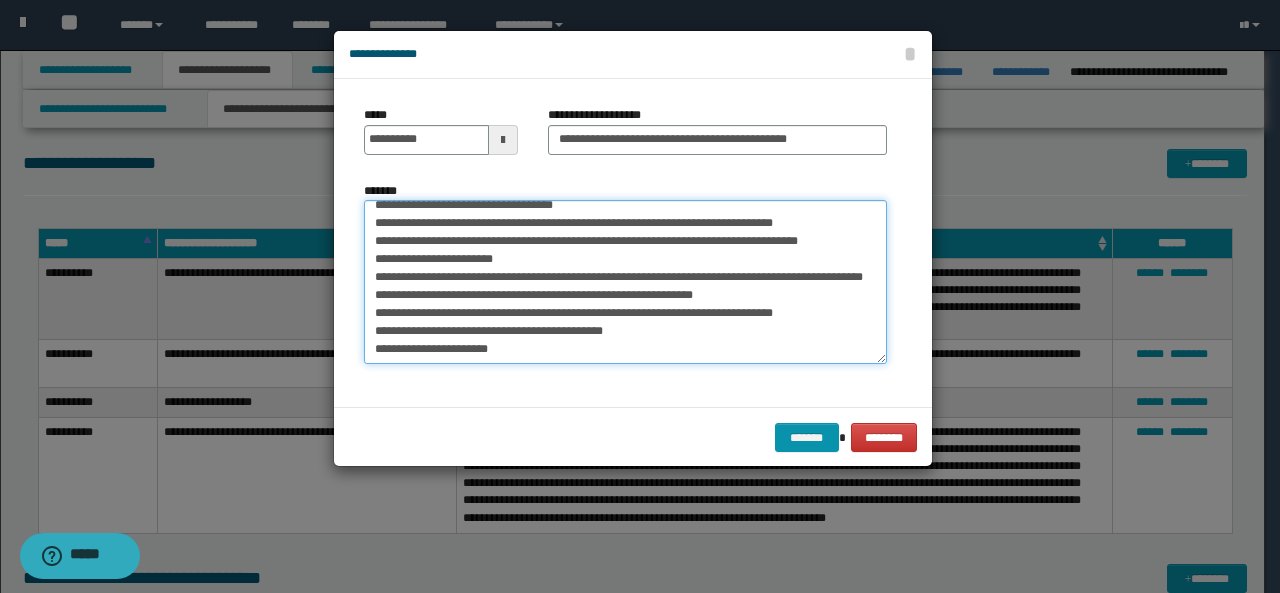 scroll, scrollTop: 0, scrollLeft: 0, axis: both 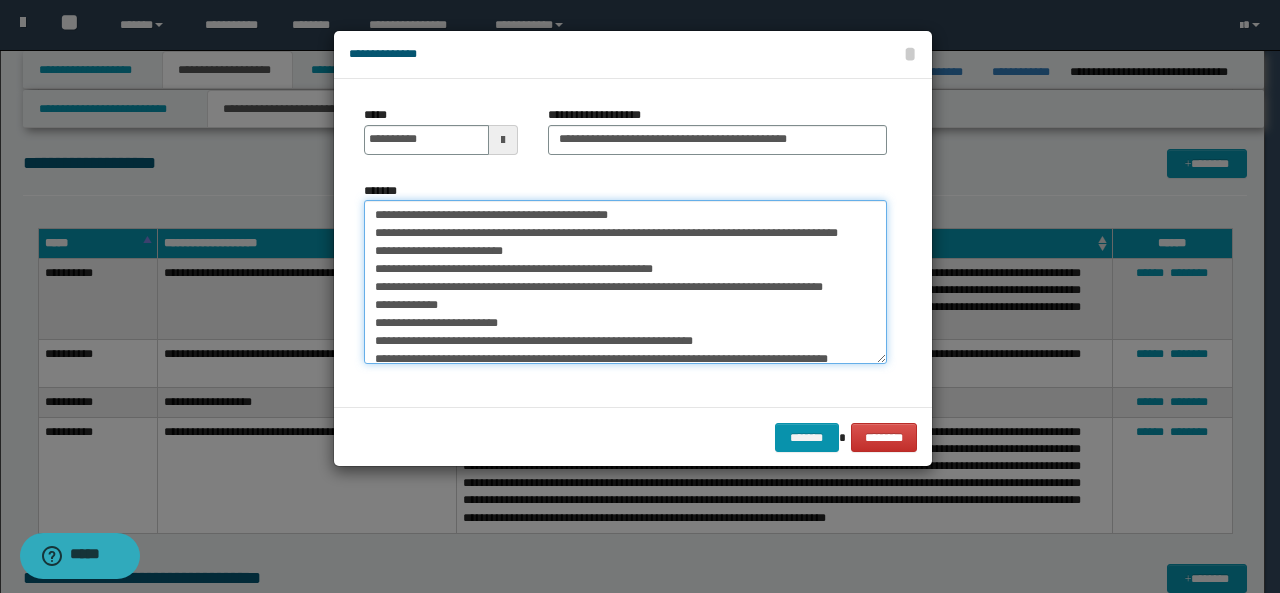 drag, startPoint x: 558, startPoint y: 210, endPoint x: 352, endPoint y: 215, distance: 206.06067 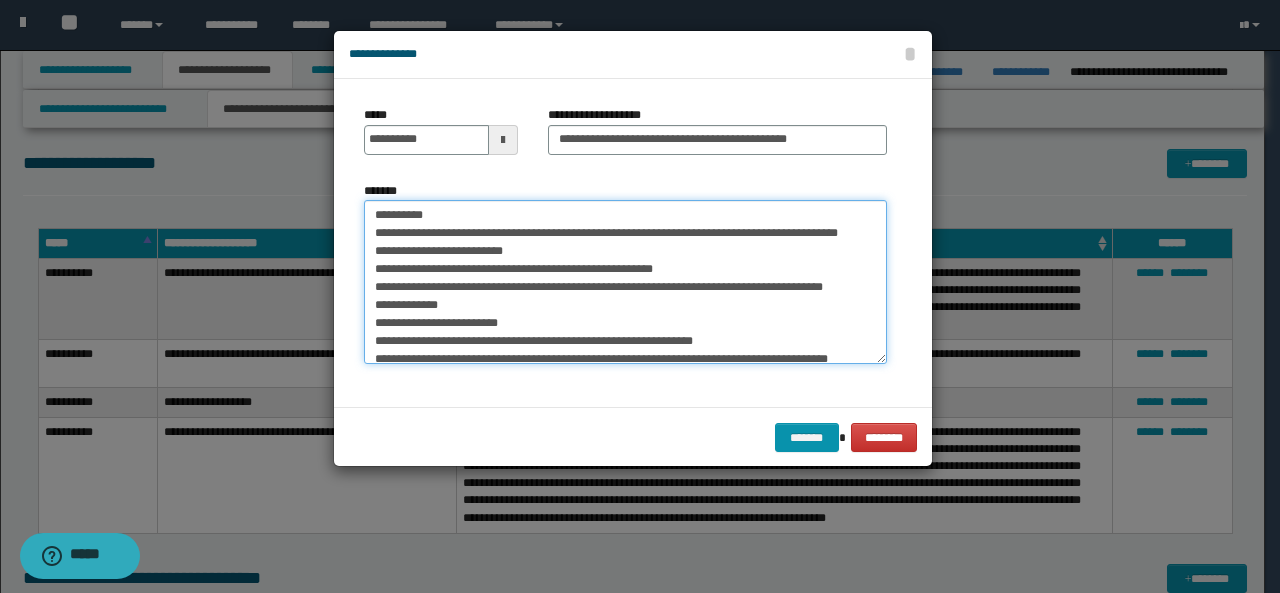 click on "*******" at bounding box center [625, 282] 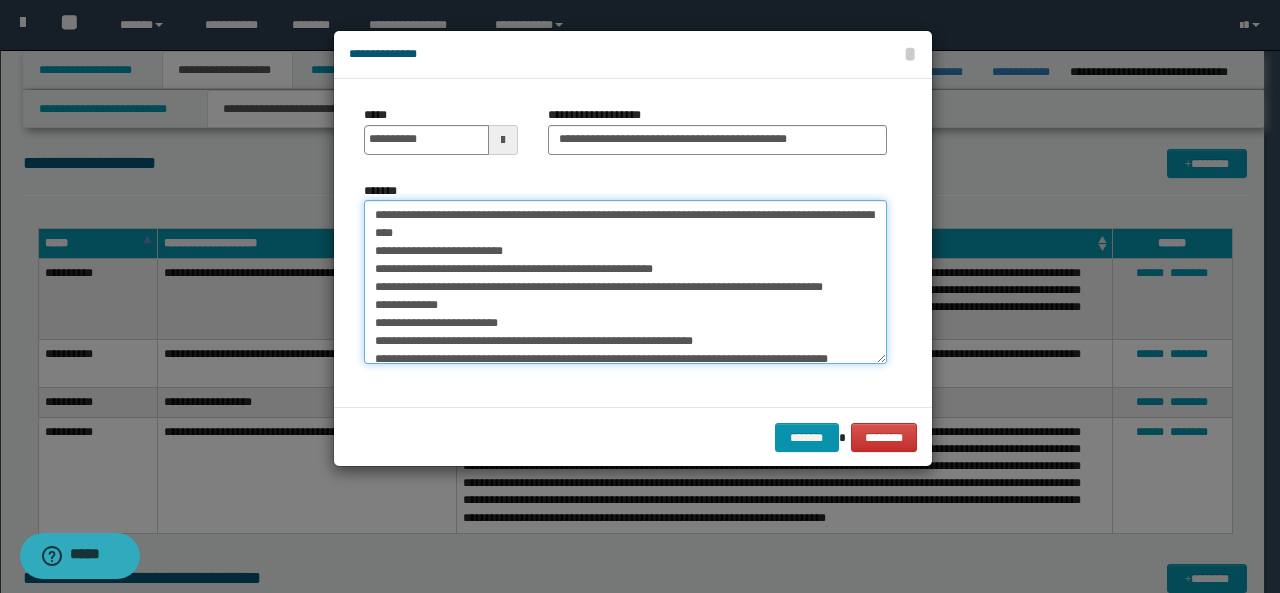 click on "*******" at bounding box center (625, 282) 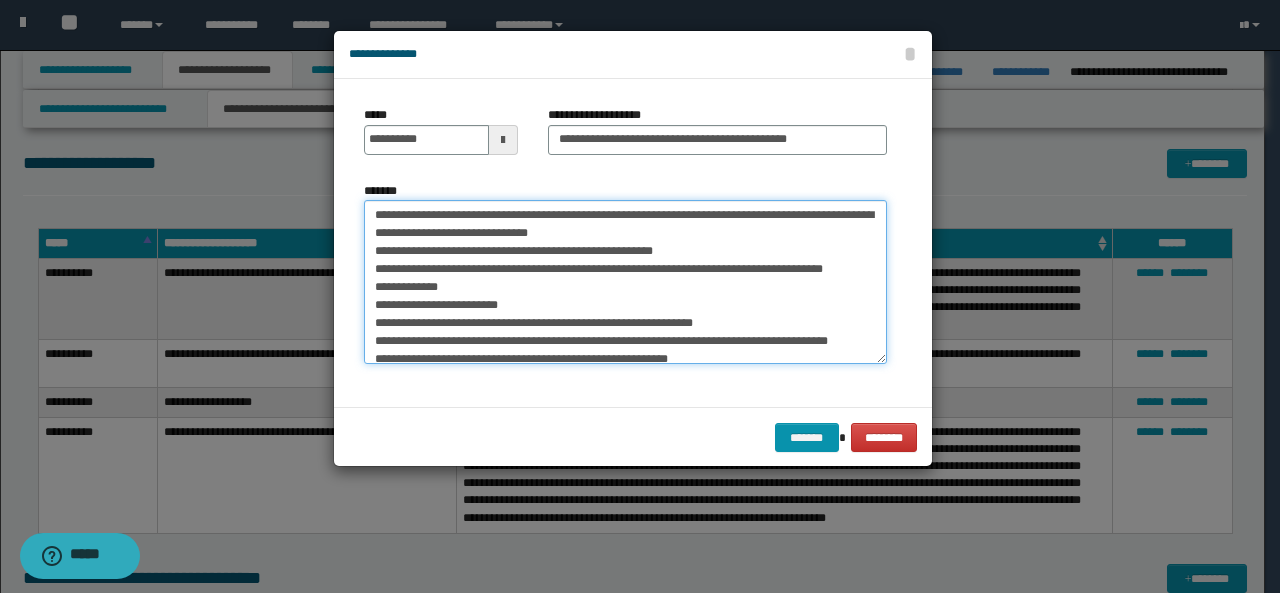 click on "*******" at bounding box center [625, 282] 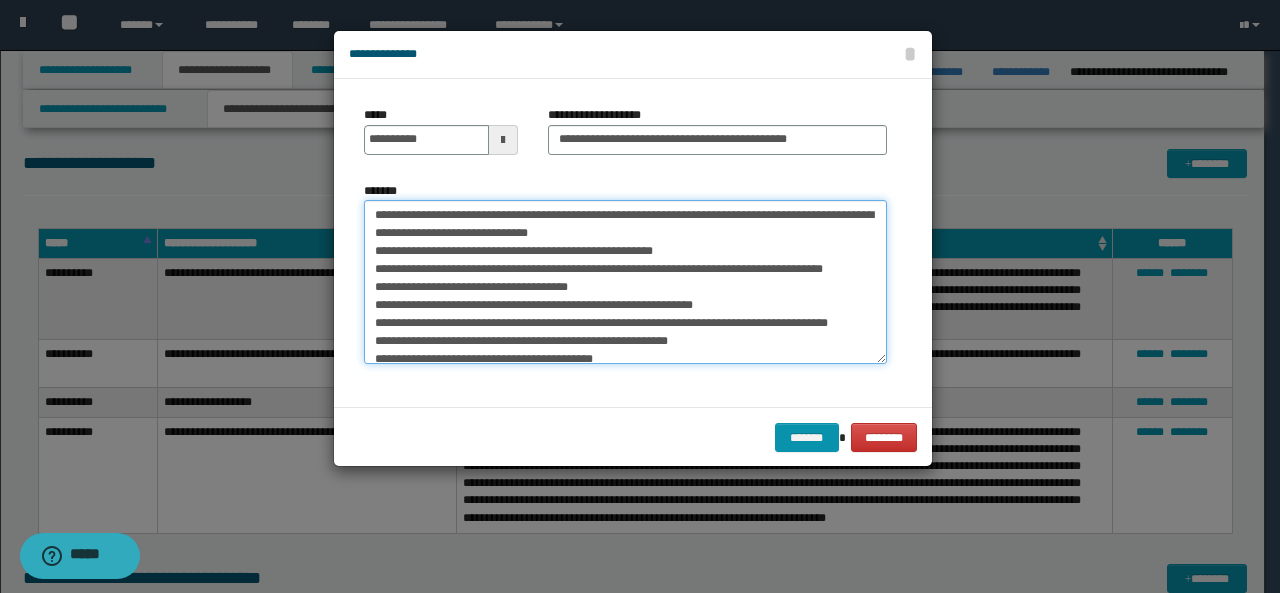 click on "*******" at bounding box center (625, 282) 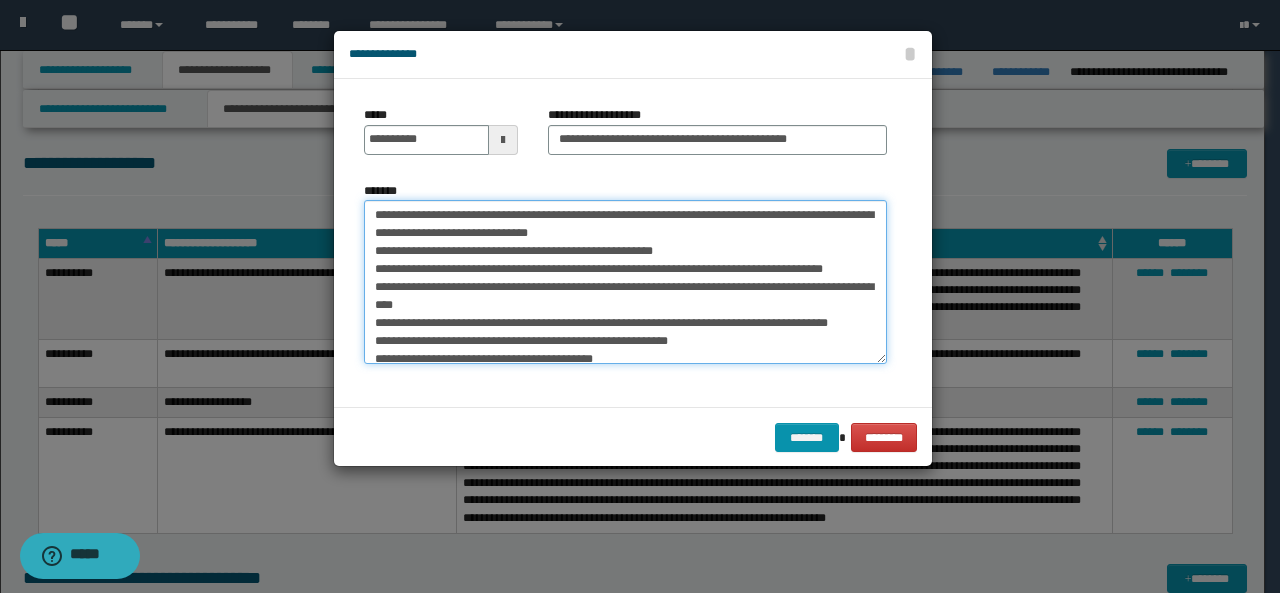 click on "*******" at bounding box center (625, 282) 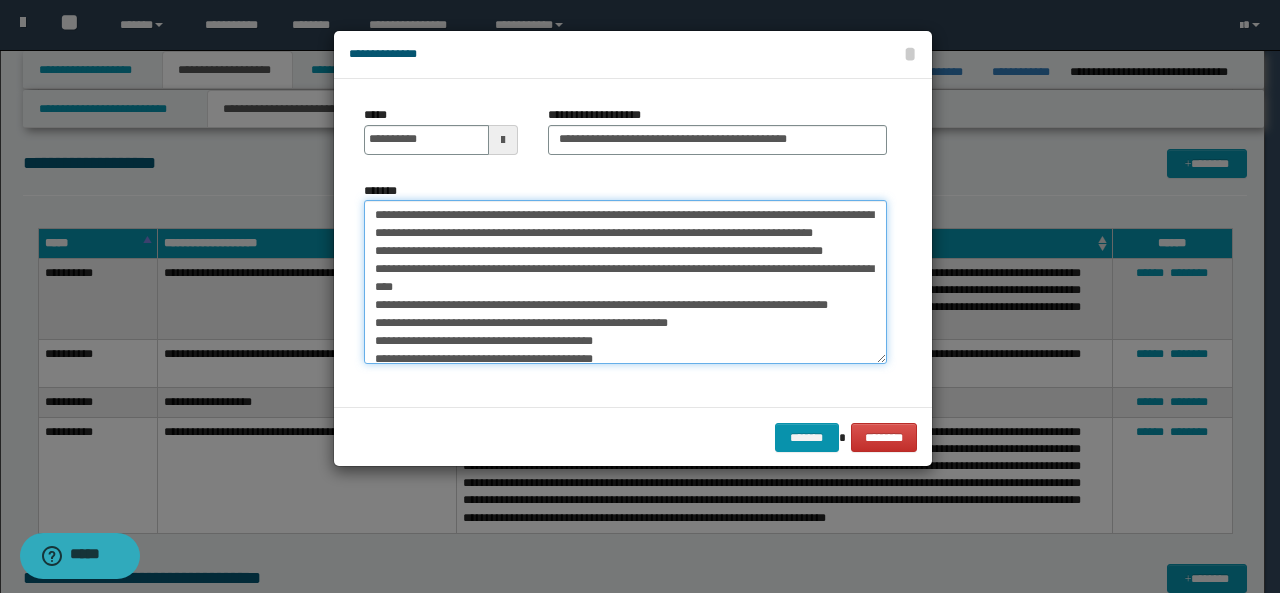 click on "*******" at bounding box center [625, 282] 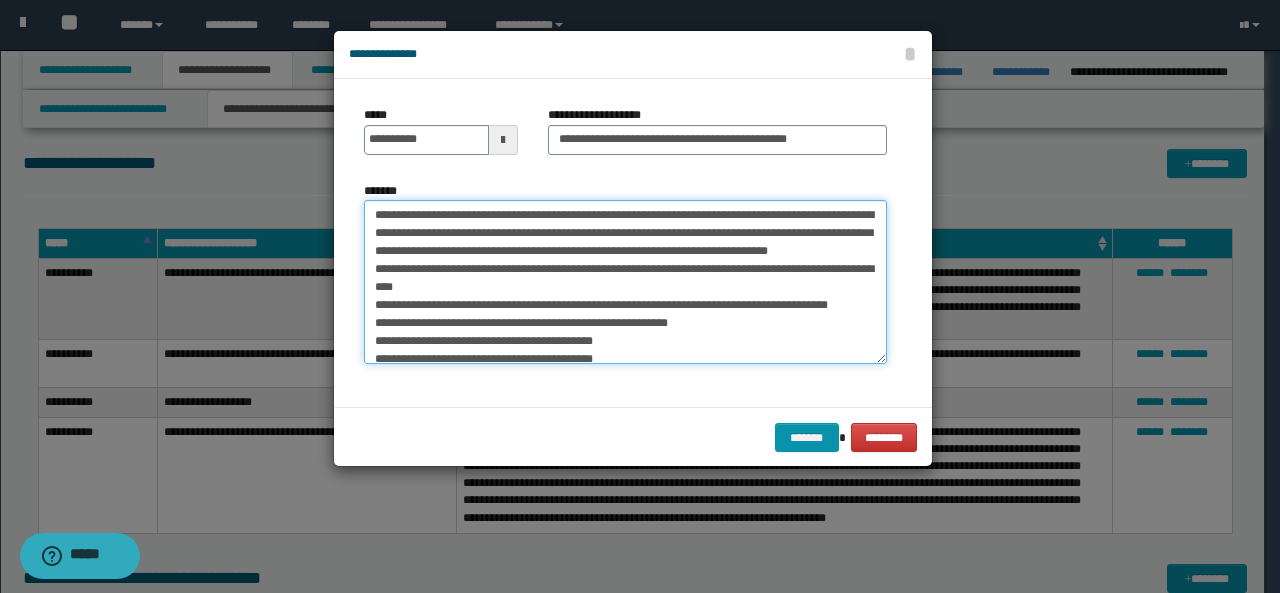 click on "*******" at bounding box center [625, 282] 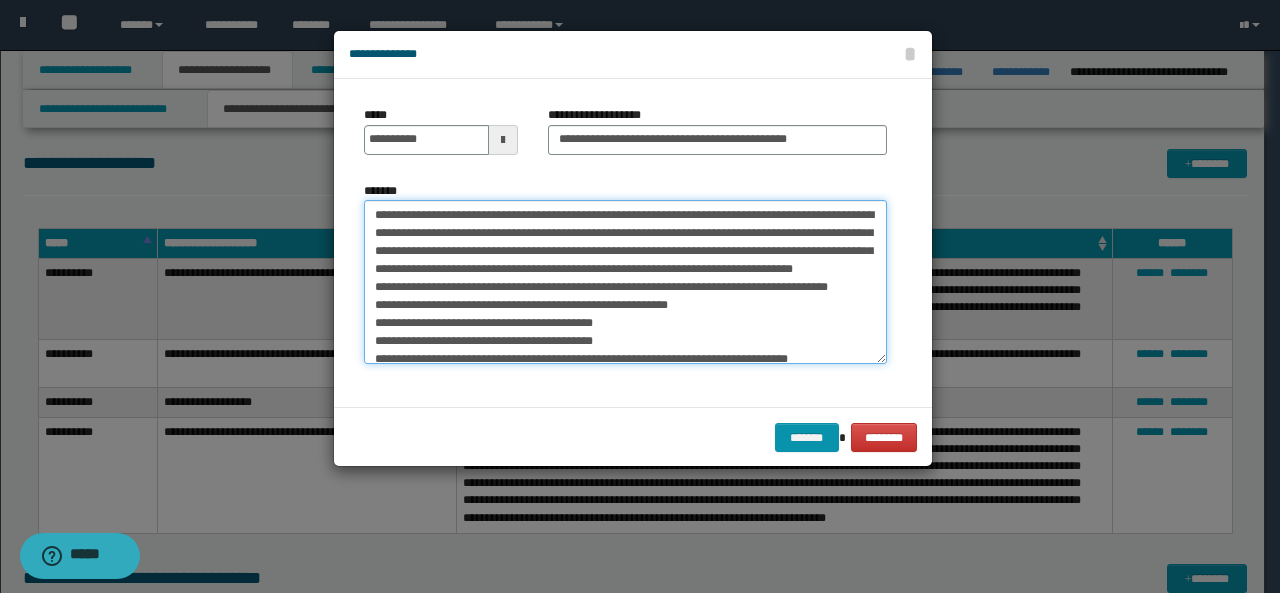 click on "*******" at bounding box center [625, 282] 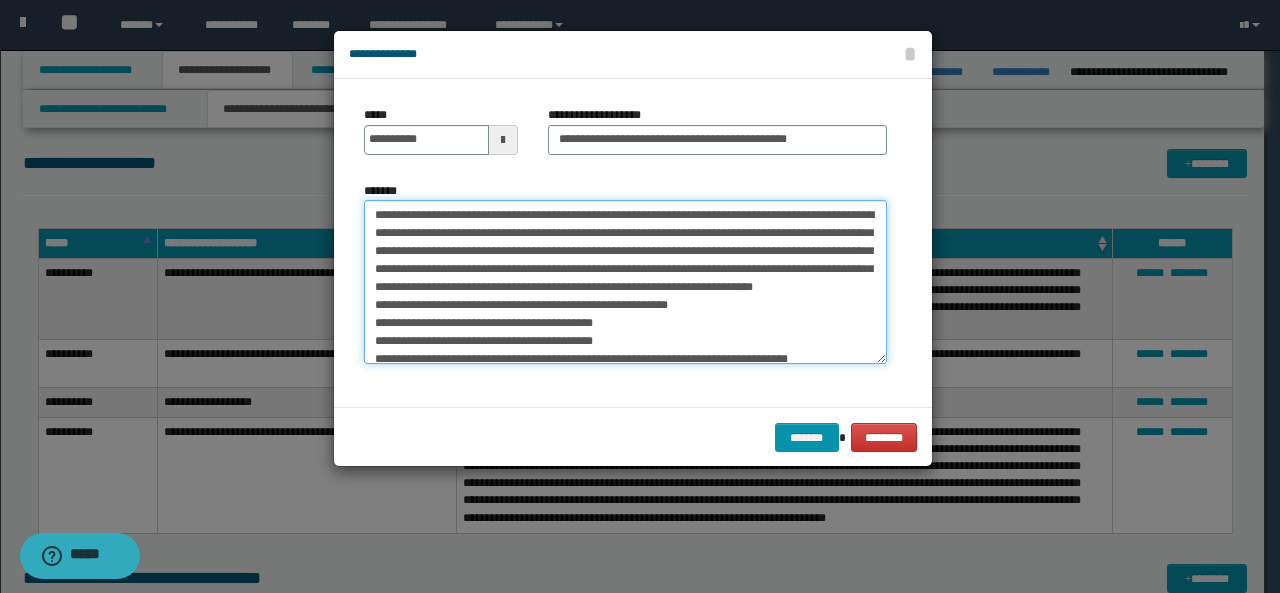 click on "*******" at bounding box center (625, 282) 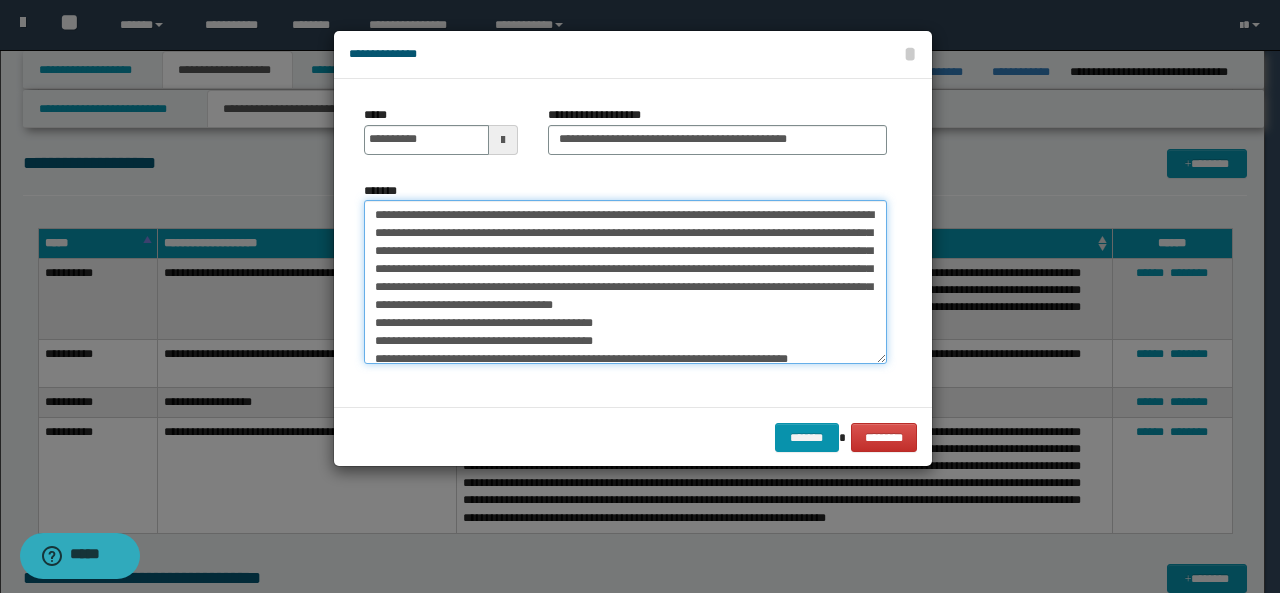 click on "*******" at bounding box center (625, 282) 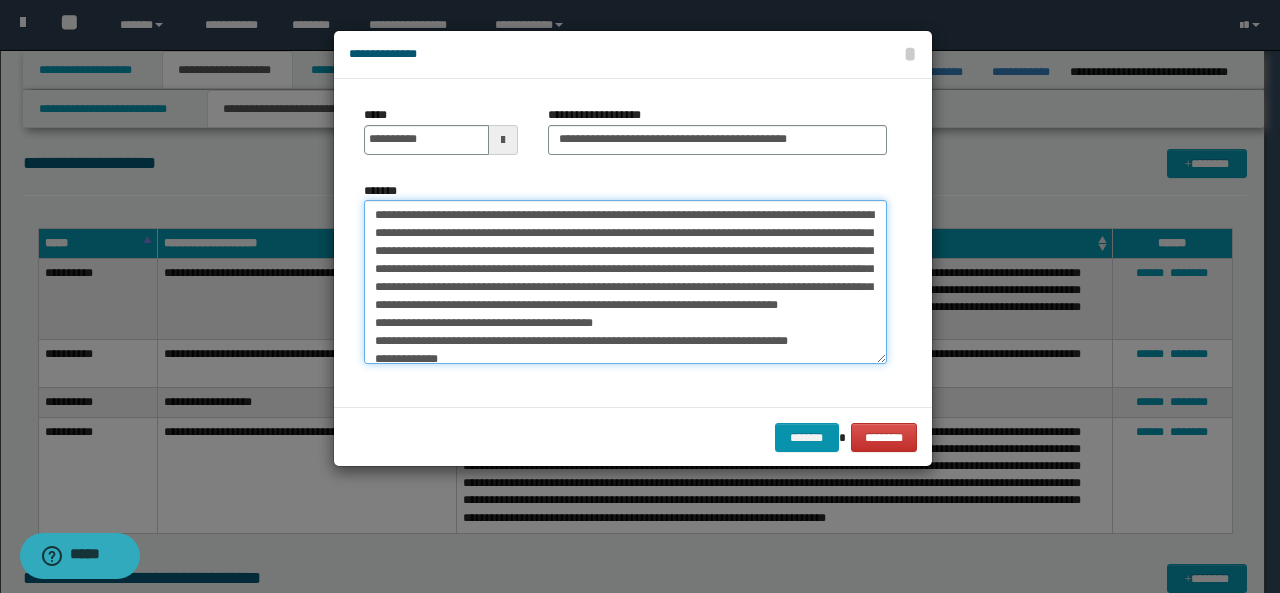 click on "*******" at bounding box center (625, 282) 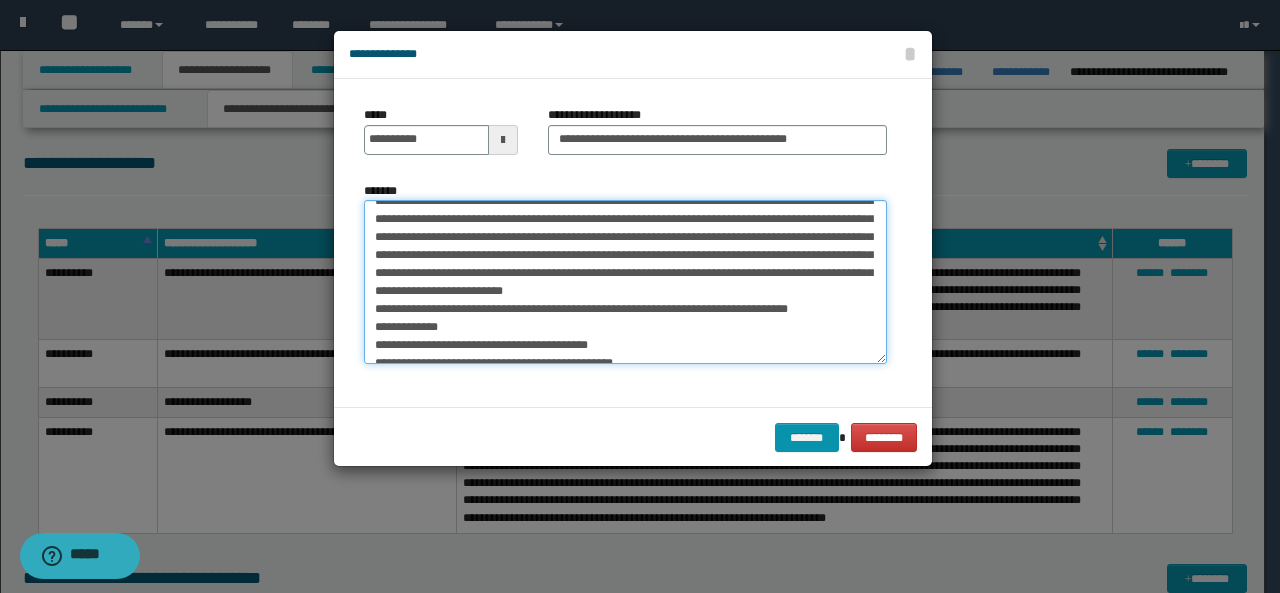 scroll, scrollTop: 37, scrollLeft: 0, axis: vertical 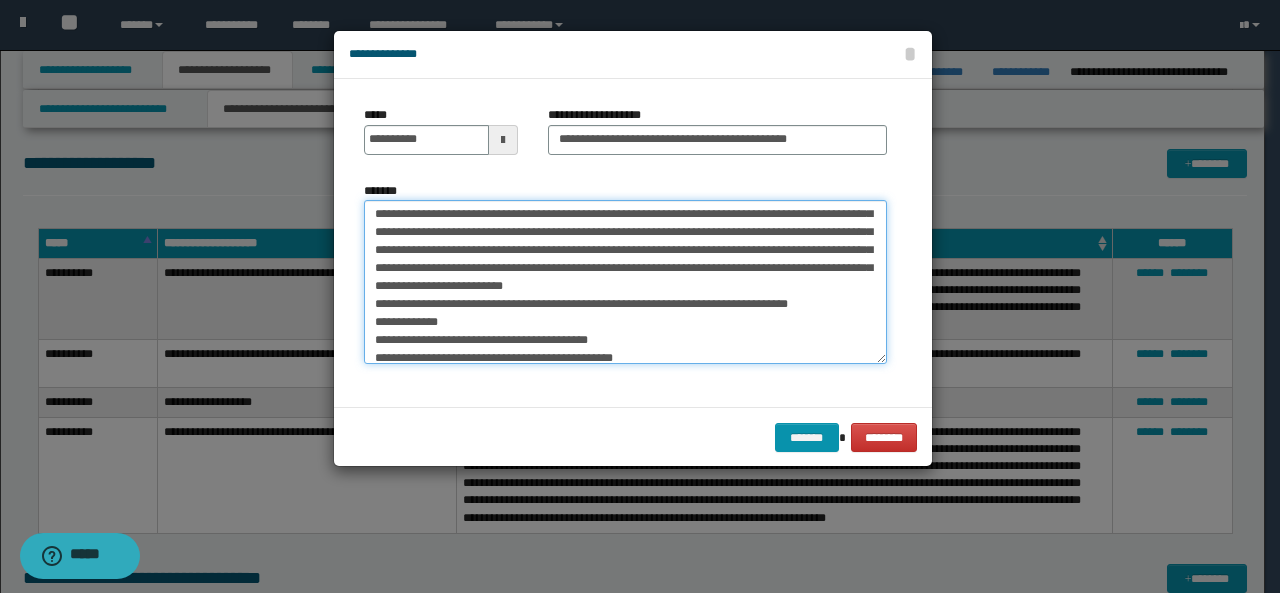 click on "*******" at bounding box center (625, 282) 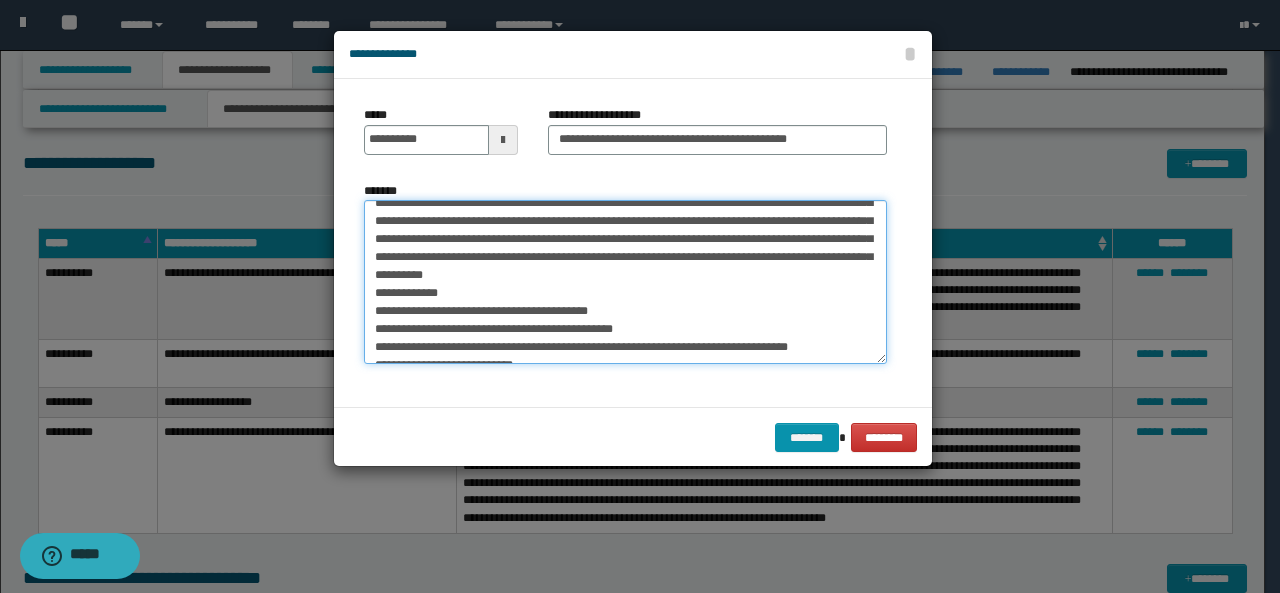 scroll, scrollTop: 67, scrollLeft: 0, axis: vertical 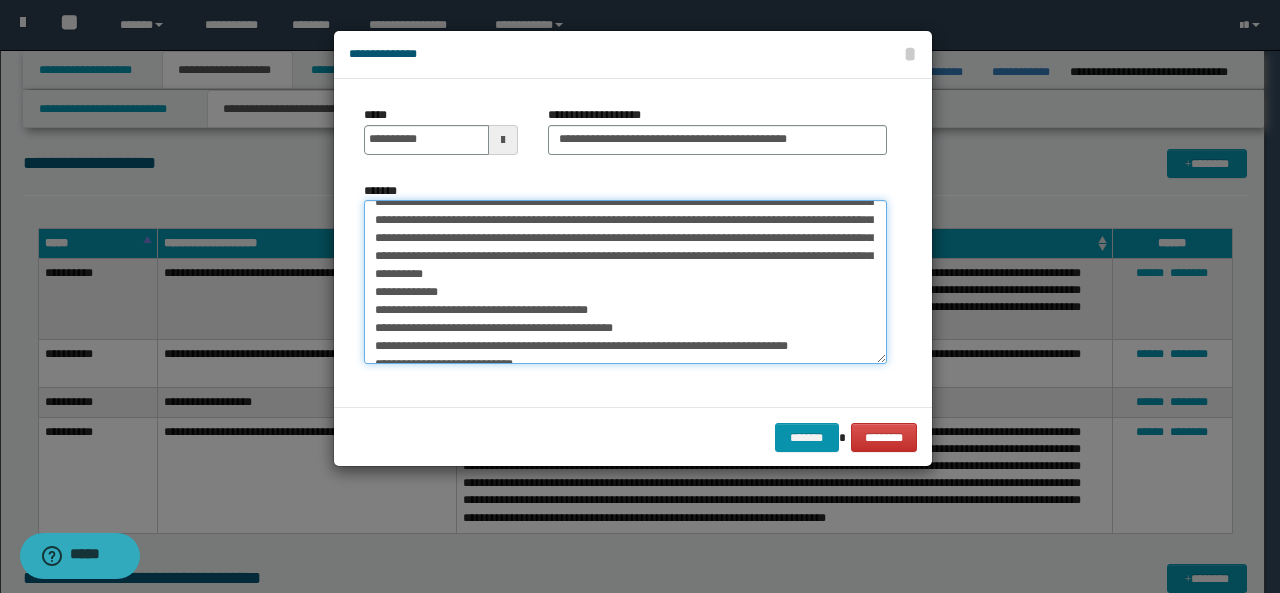 drag, startPoint x: 372, startPoint y: 289, endPoint x: 629, endPoint y: 312, distance: 258.02713 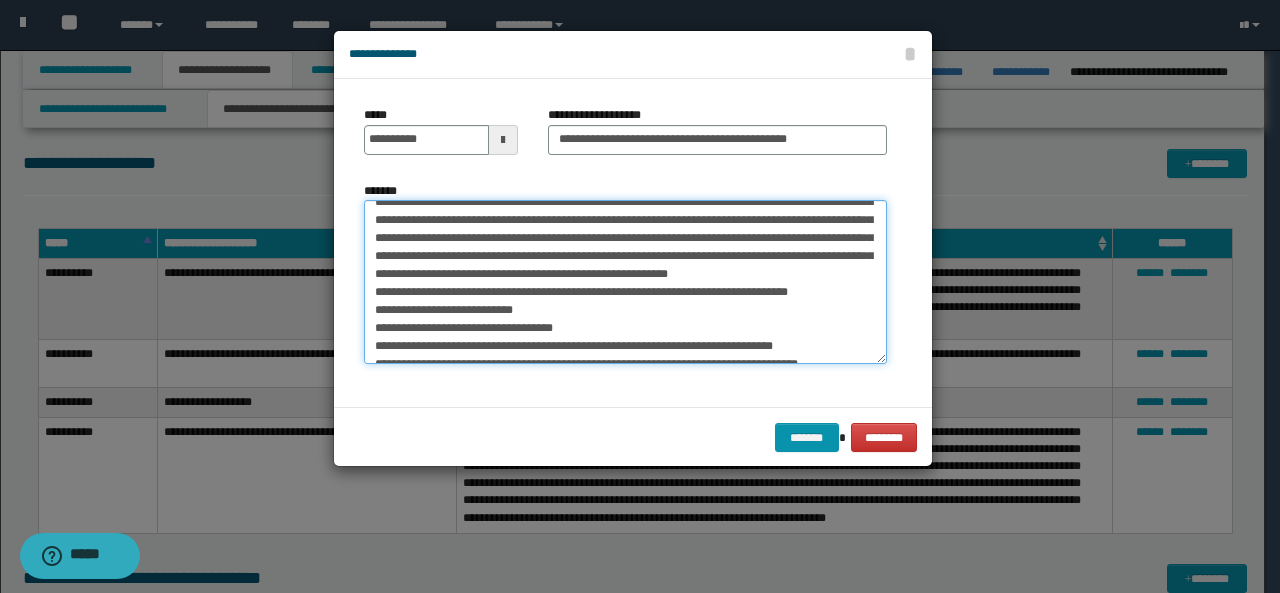 click on "*******" at bounding box center [625, 282] 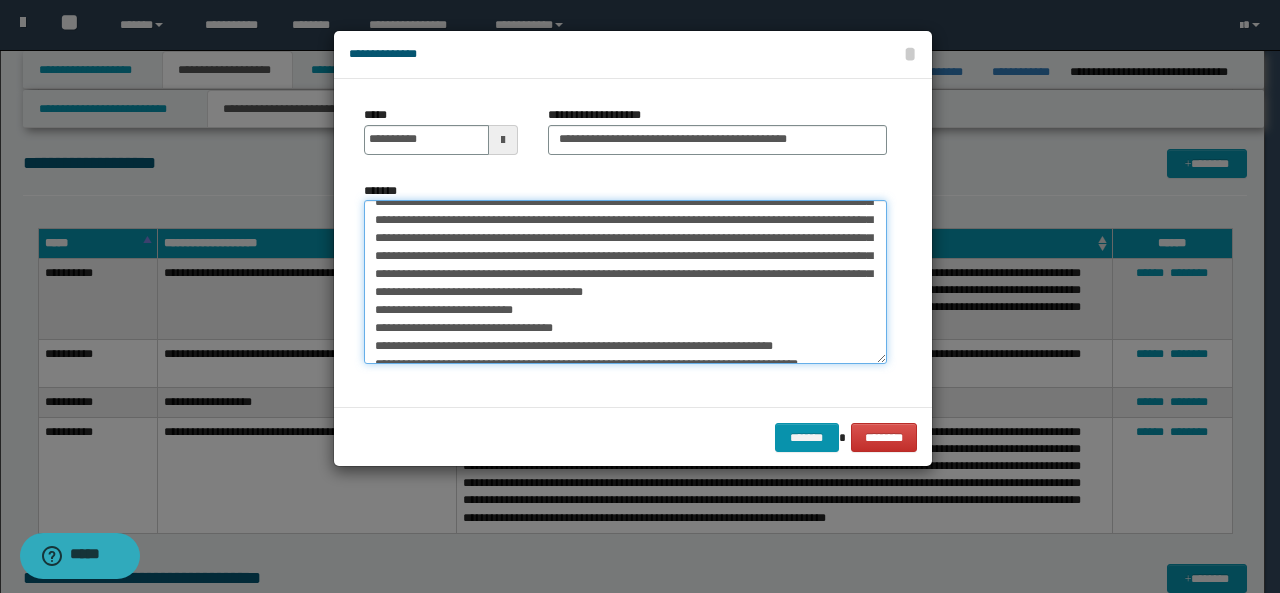 scroll, scrollTop: 49, scrollLeft: 0, axis: vertical 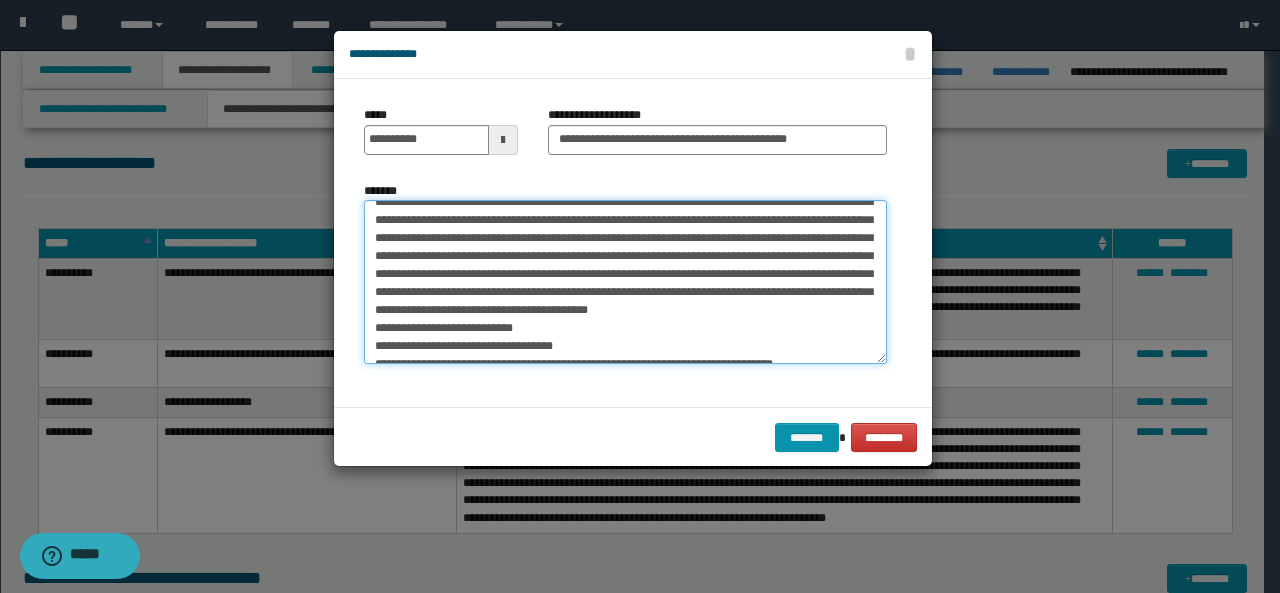 click on "*******" at bounding box center (625, 282) 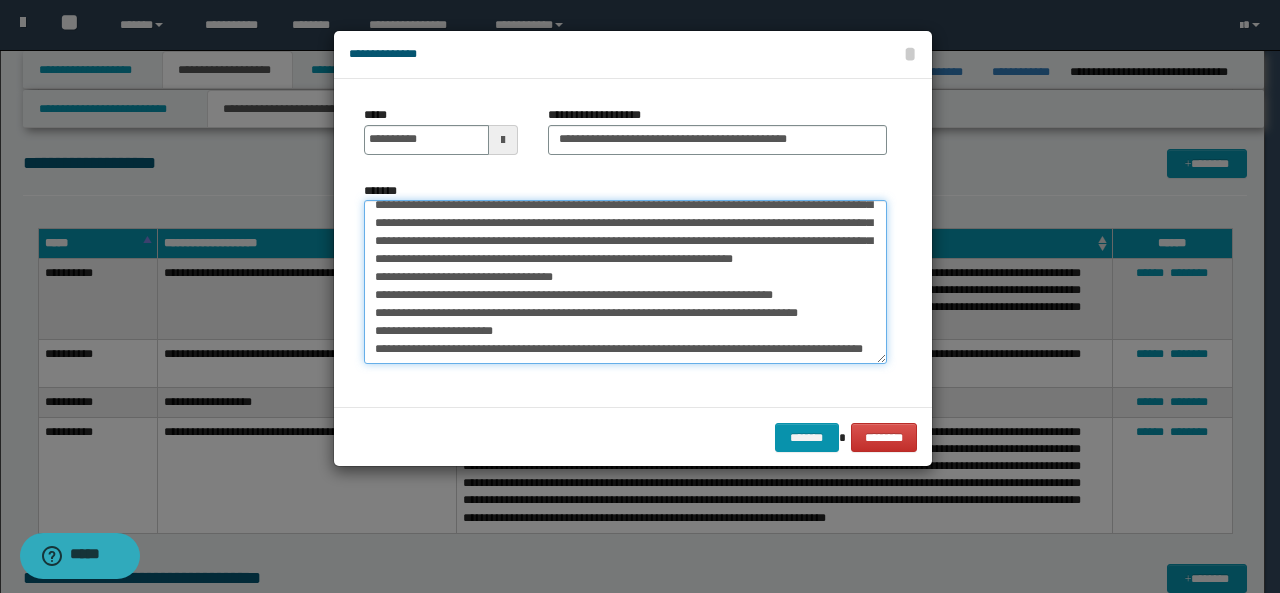 scroll, scrollTop: 101, scrollLeft: 0, axis: vertical 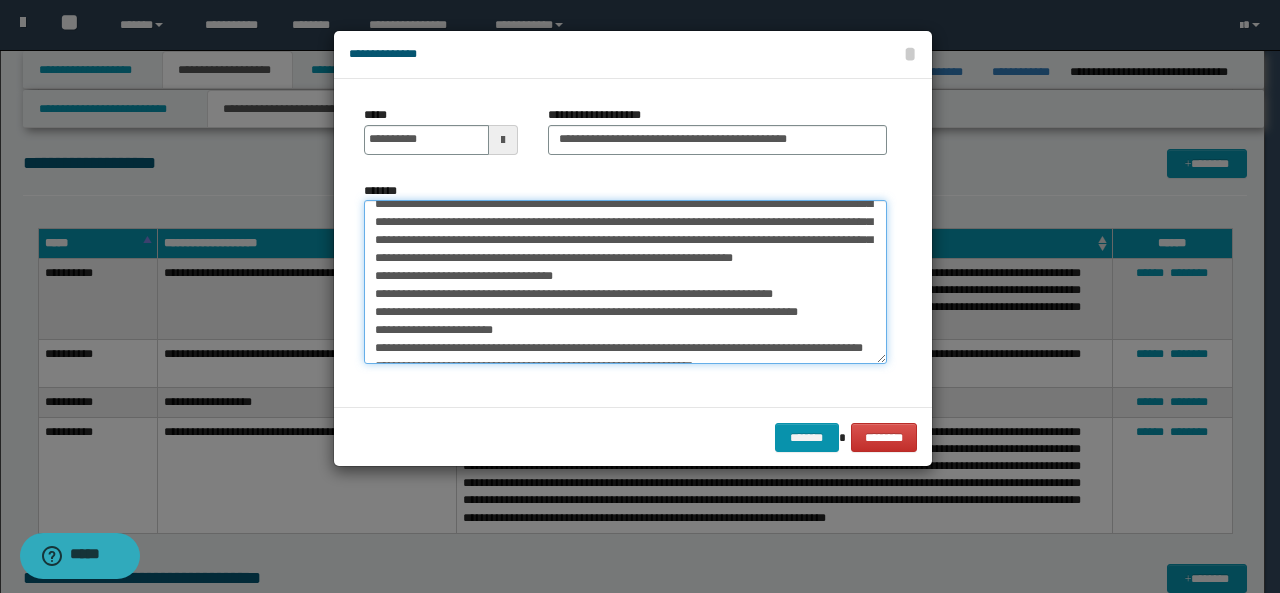 click on "*******" at bounding box center (625, 282) 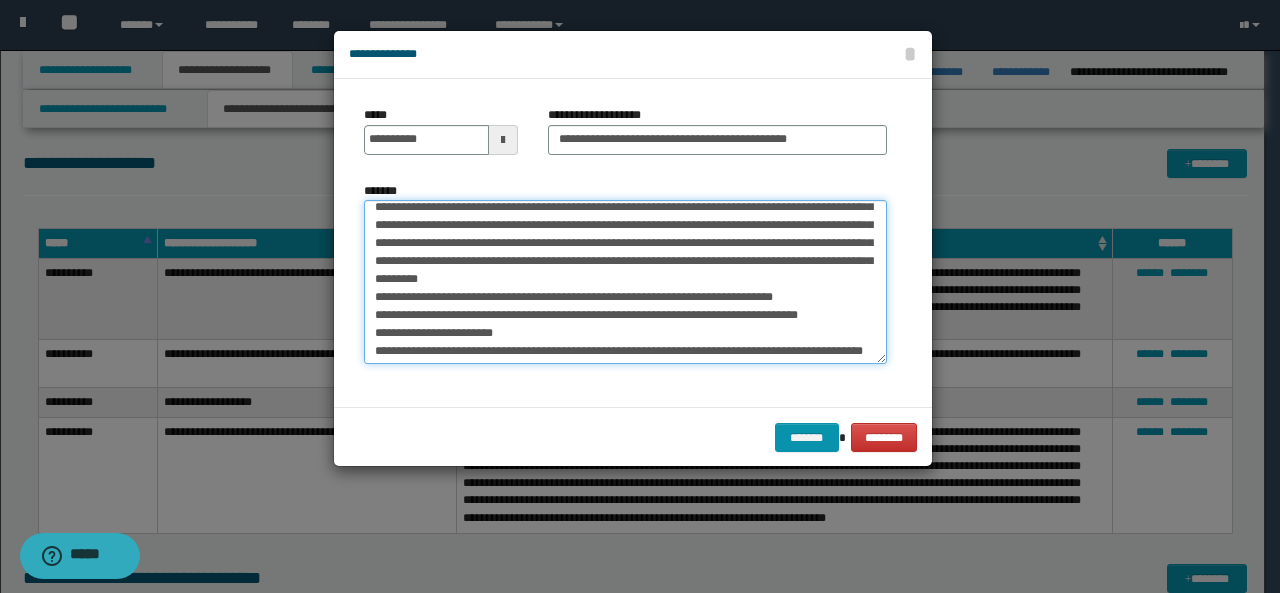 scroll, scrollTop: 99, scrollLeft: 0, axis: vertical 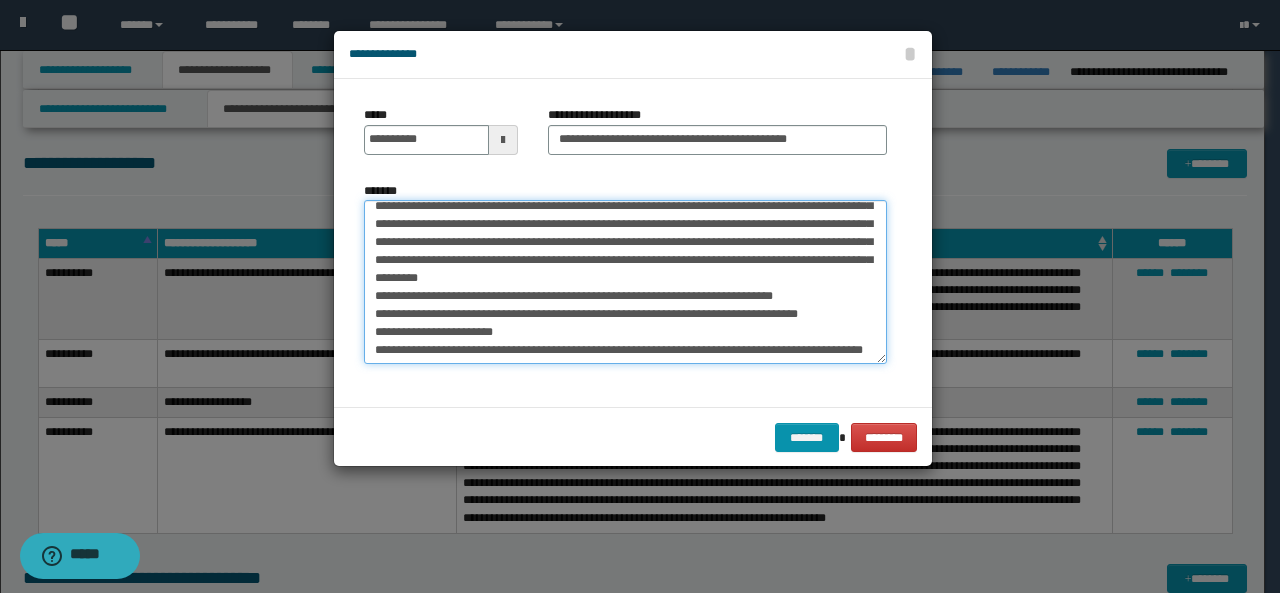 click on "*******" at bounding box center [625, 282] 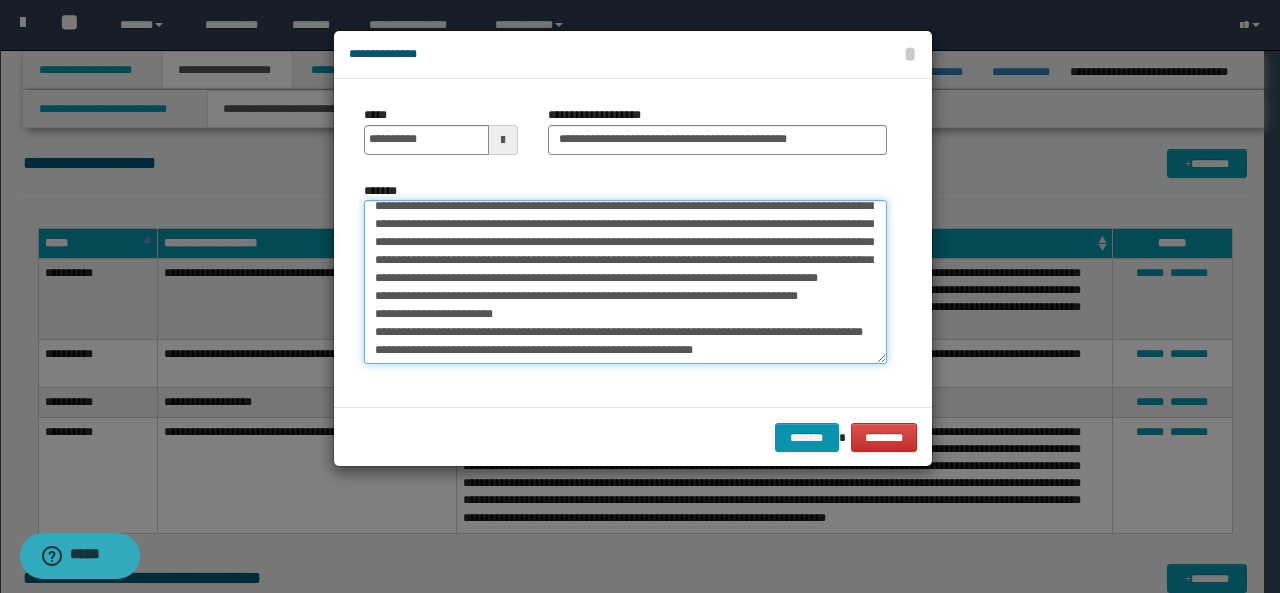 scroll, scrollTop: 81, scrollLeft: 0, axis: vertical 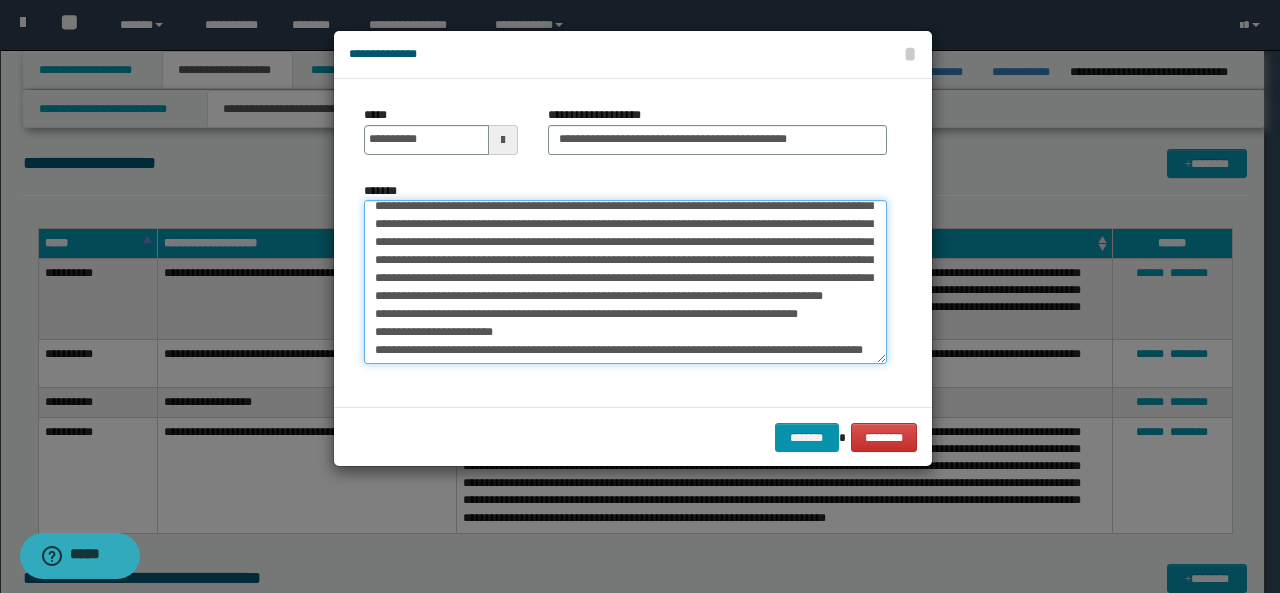 click on "*******" at bounding box center (625, 282) 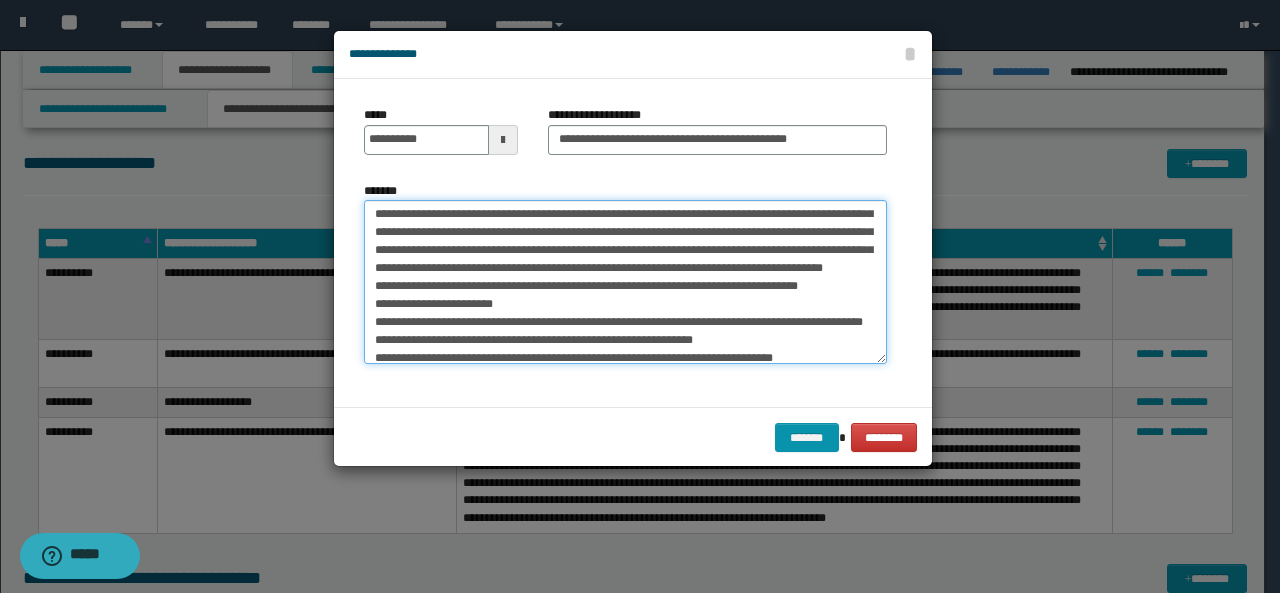 scroll, scrollTop: 115, scrollLeft: 0, axis: vertical 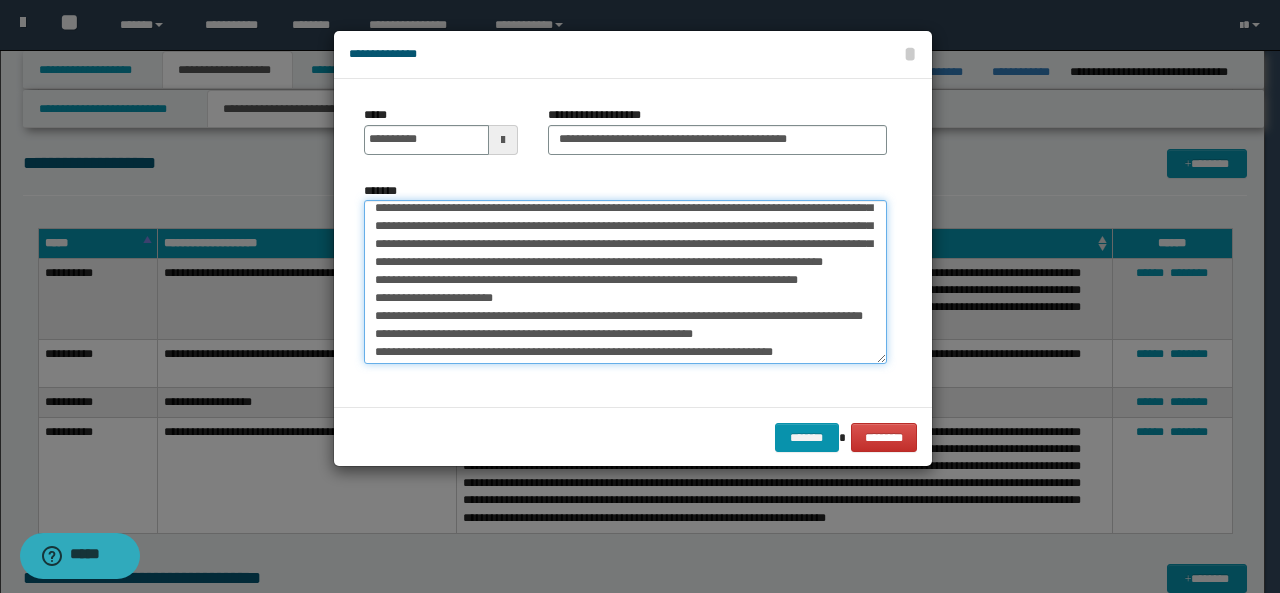 click on "*******" at bounding box center (625, 282) 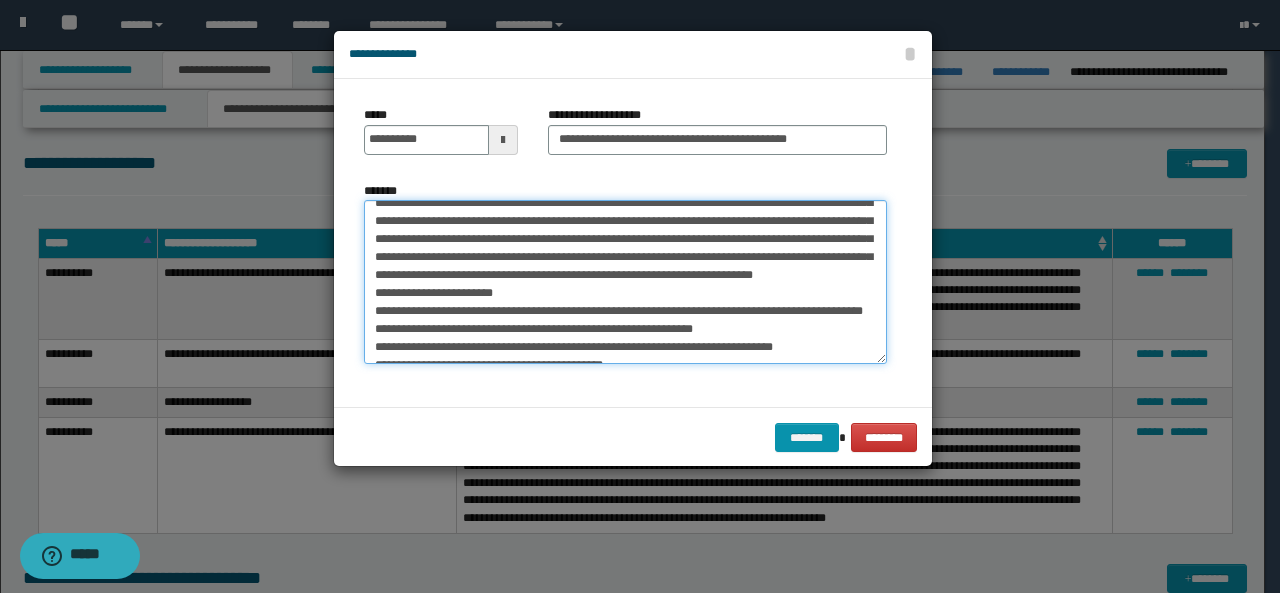 scroll, scrollTop: 121, scrollLeft: 0, axis: vertical 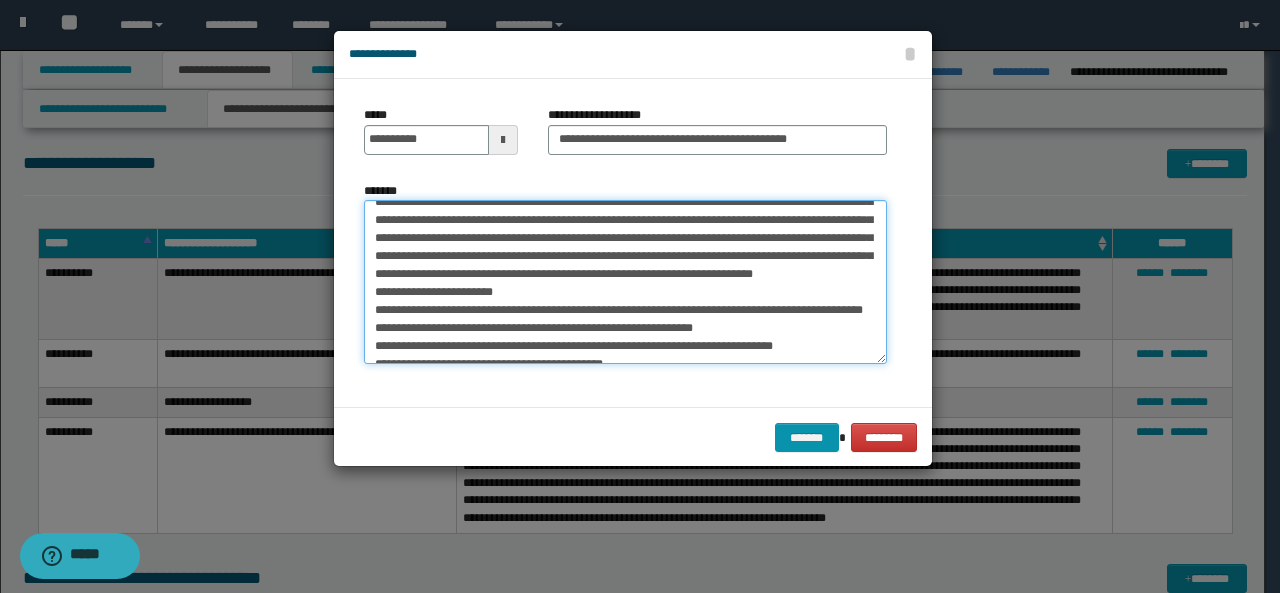 click on "*******" at bounding box center (625, 282) 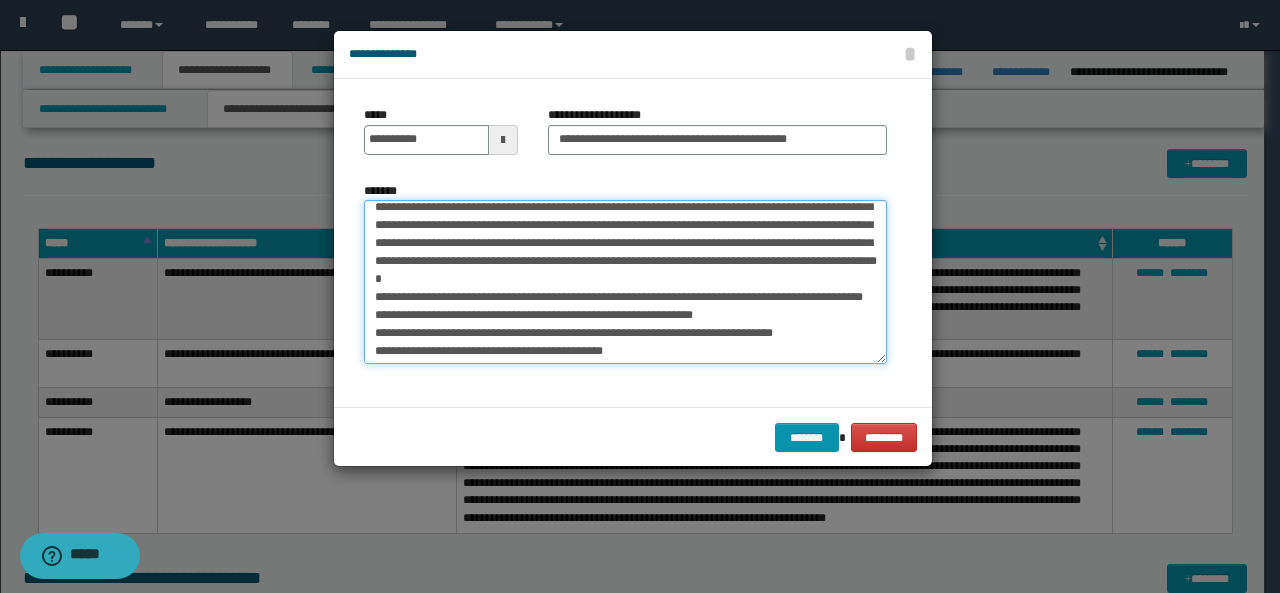 scroll, scrollTop: 142, scrollLeft: 0, axis: vertical 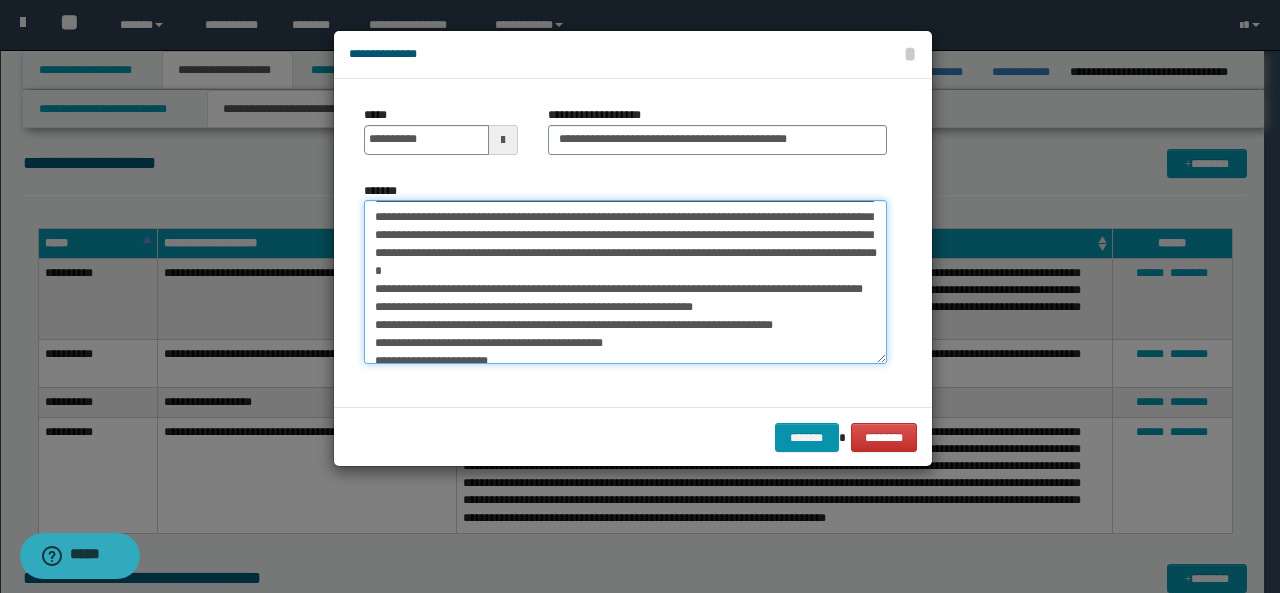 click on "*******" at bounding box center (625, 282) 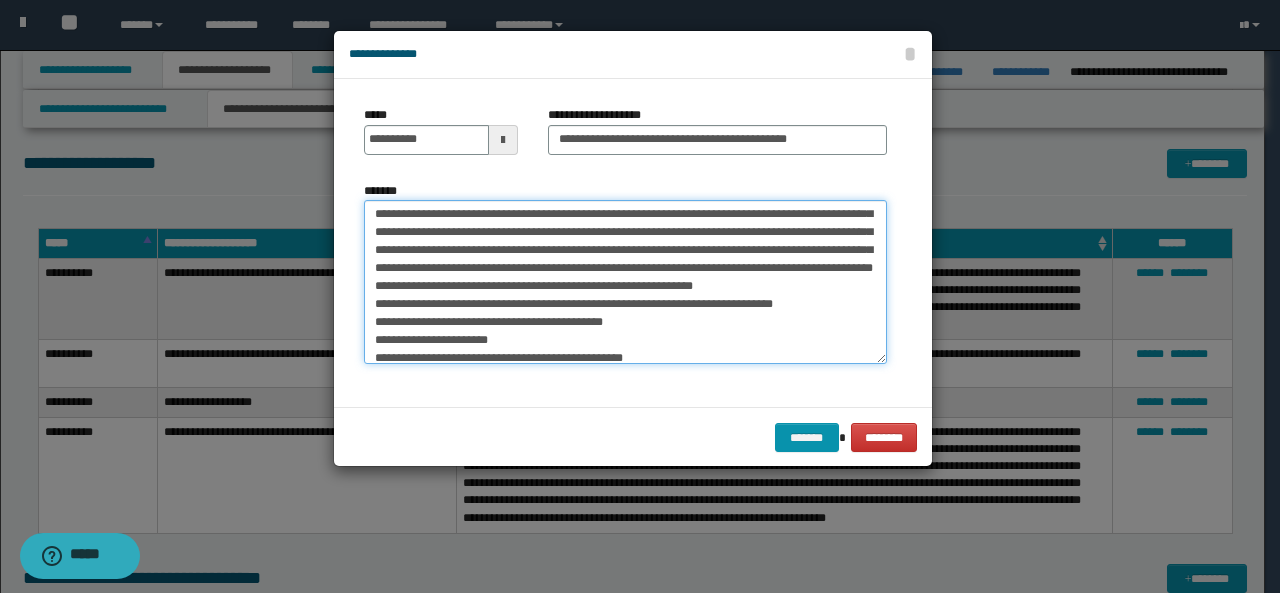 scroll, scrollTop: 150, scrollLeft: 0, axis: vertical 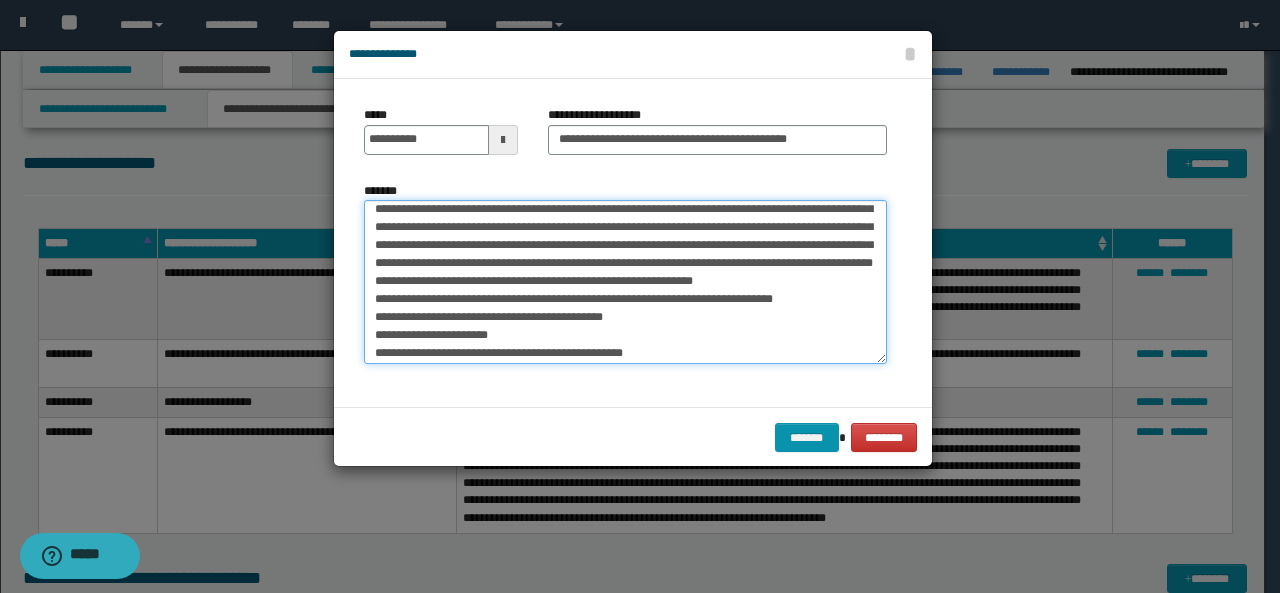 click on "*******" at bounding box center (625, 282) 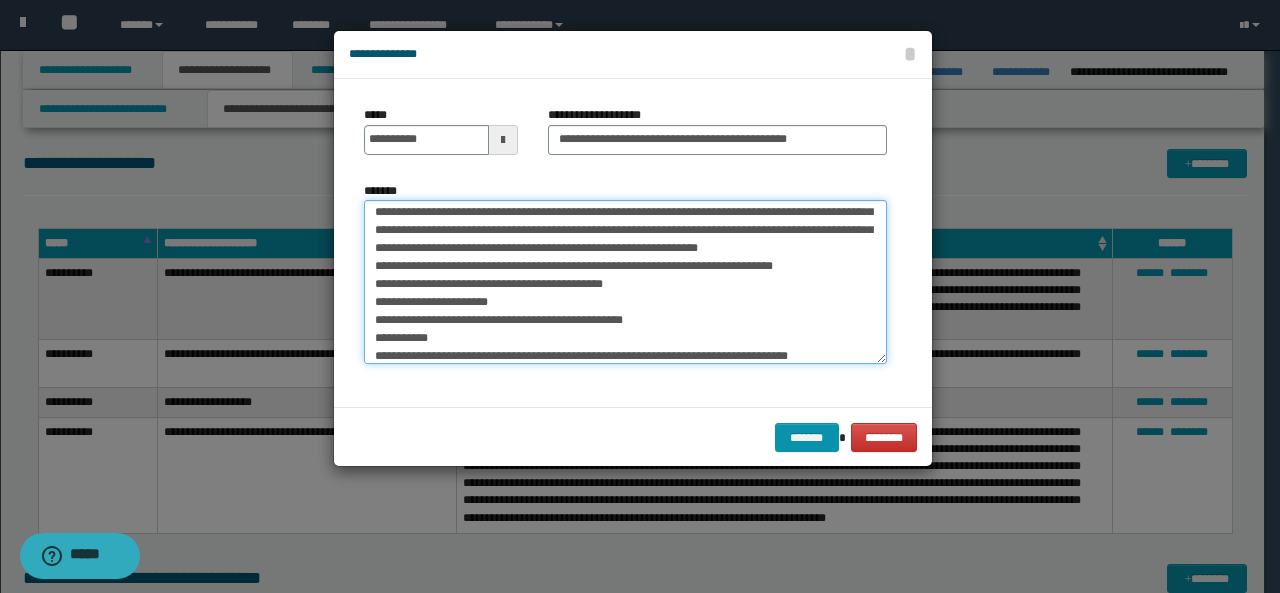 scroll, scrollTop: 184, scrollLeft: 0, axis: vertical 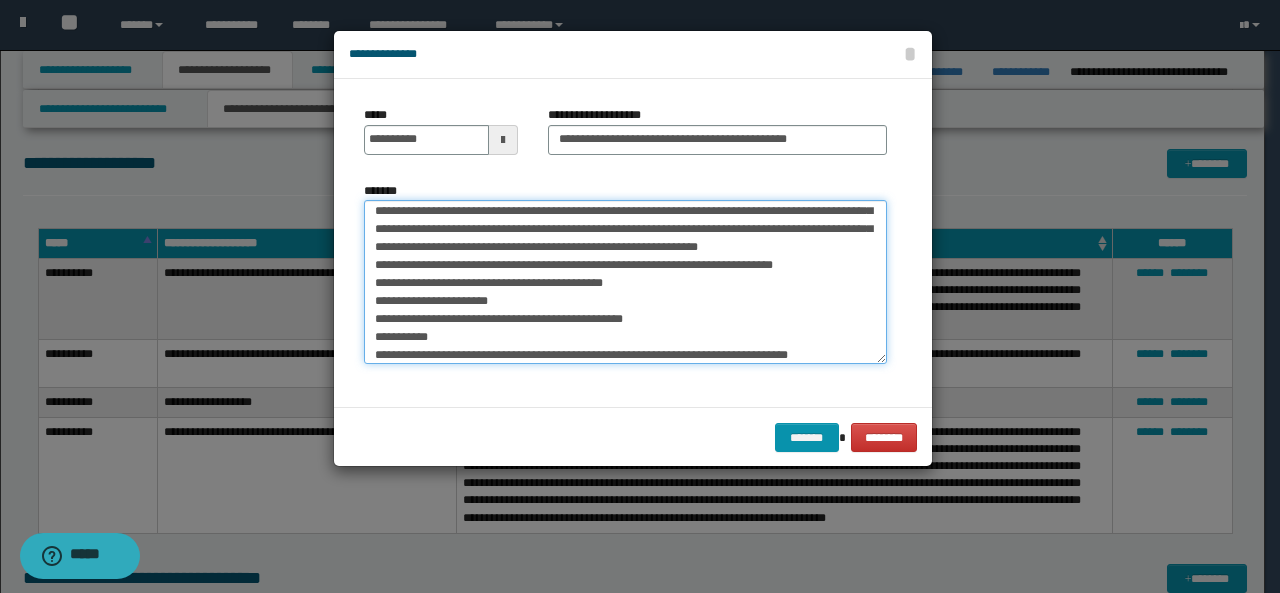click on "*******" at bounding box center [625, 282] 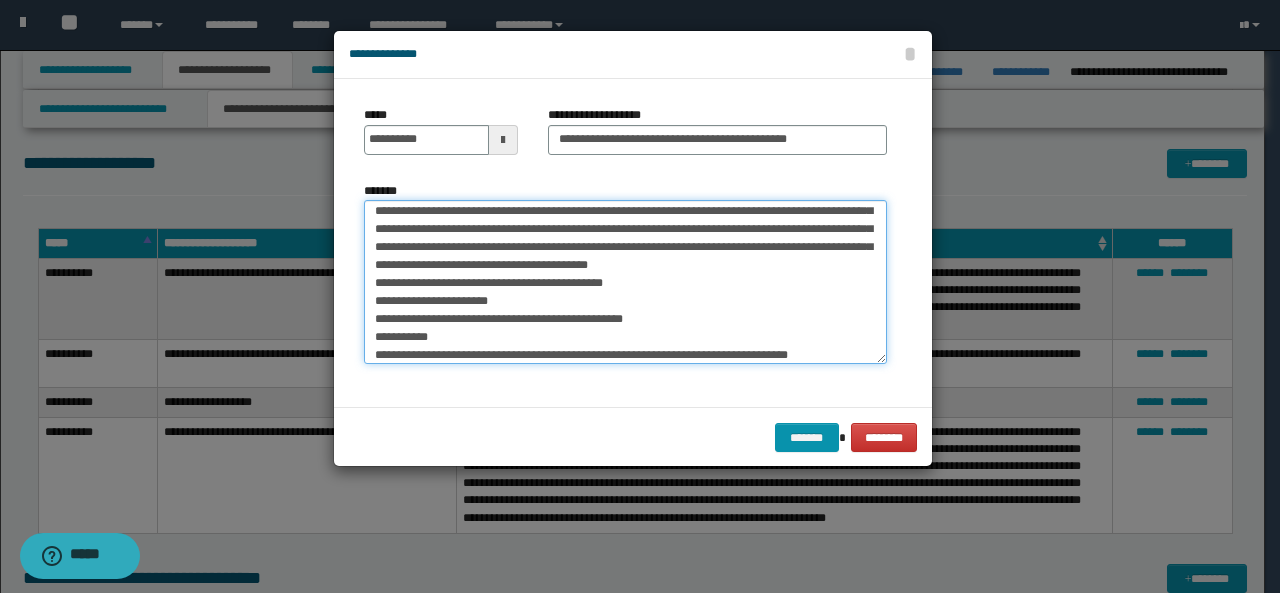 scroll, scrollTop: 166, scrollLeft: 0, axis: vertical 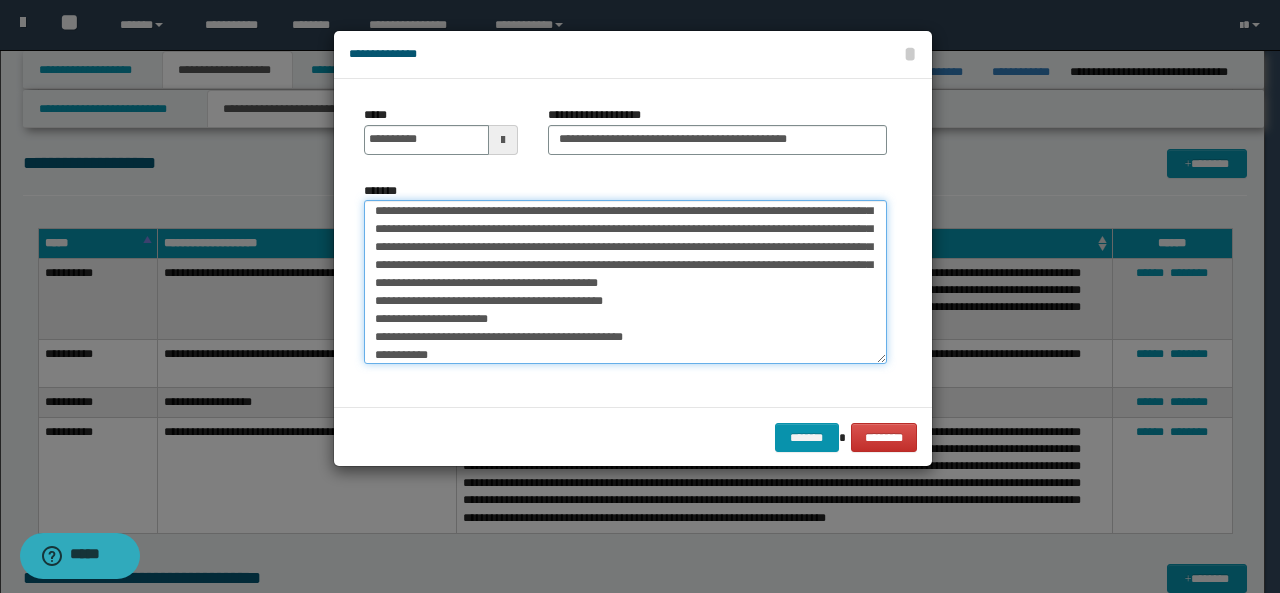 click on "*******" at bounding box center [625, 282] 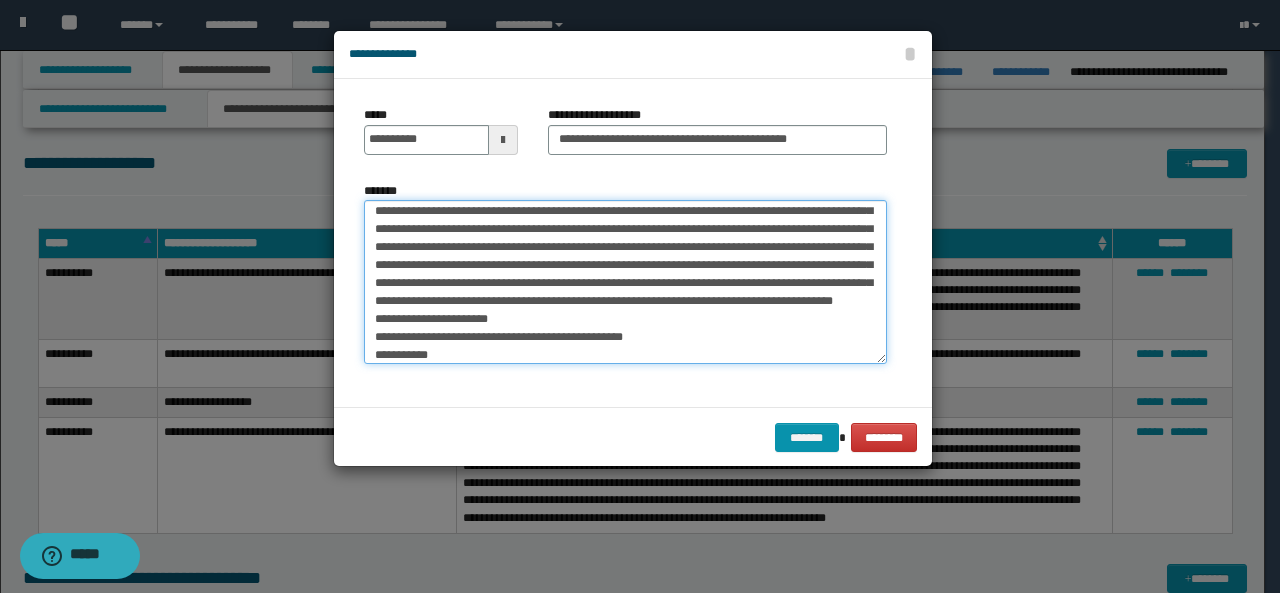 scroll, scrollTop: 198, scrollLeft: 0, axis: vertical 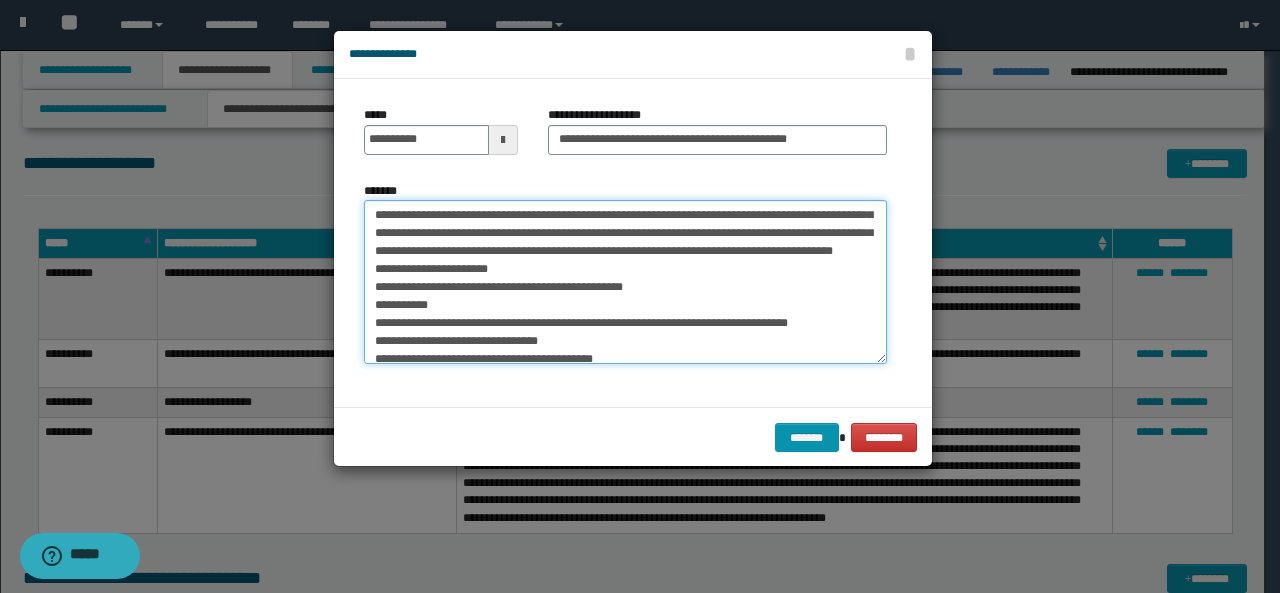 click on "*******" at bounding box center [625, 282] 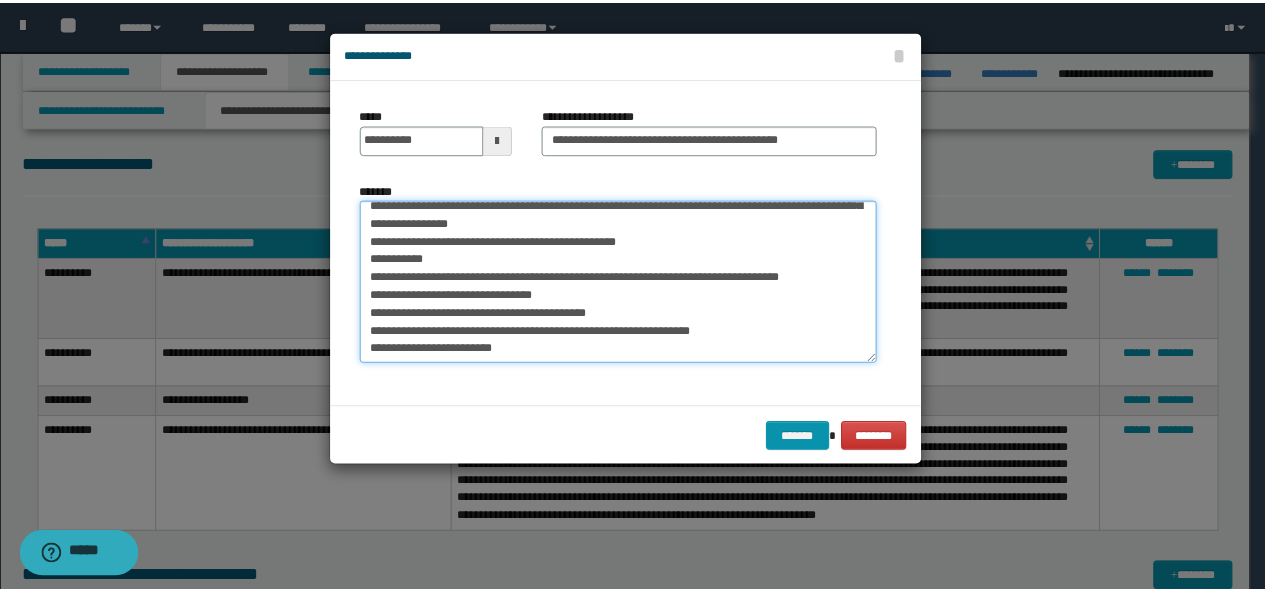 scroll, scrollTop: 261, scrollLeft: 0, axis: vertical 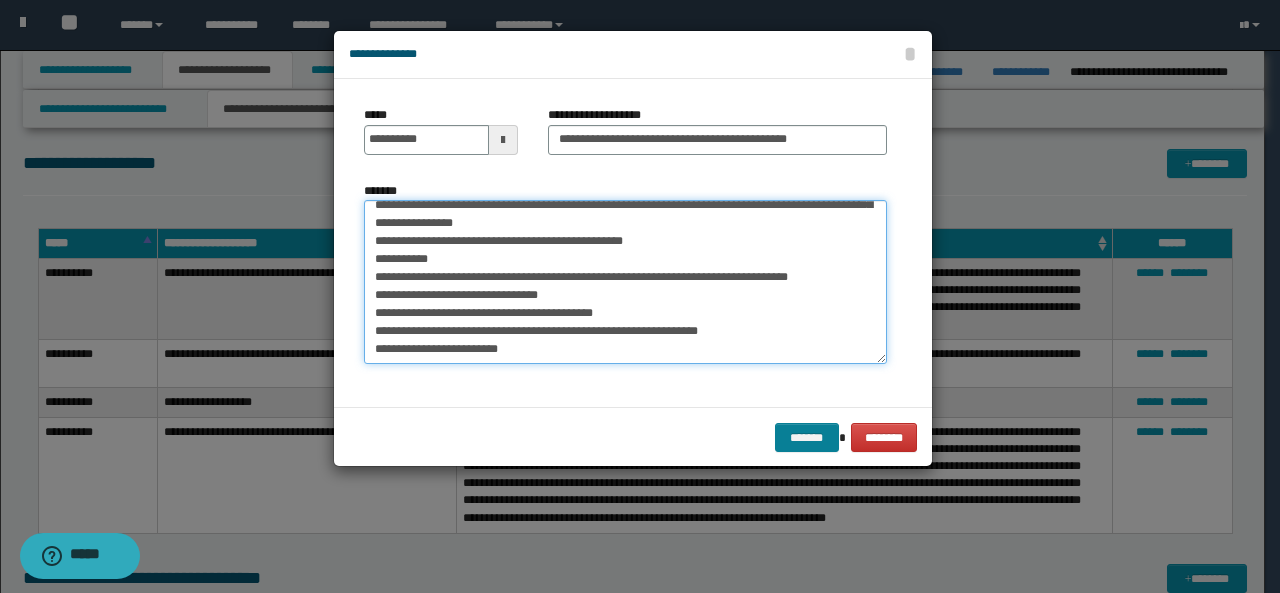 type on "**********" 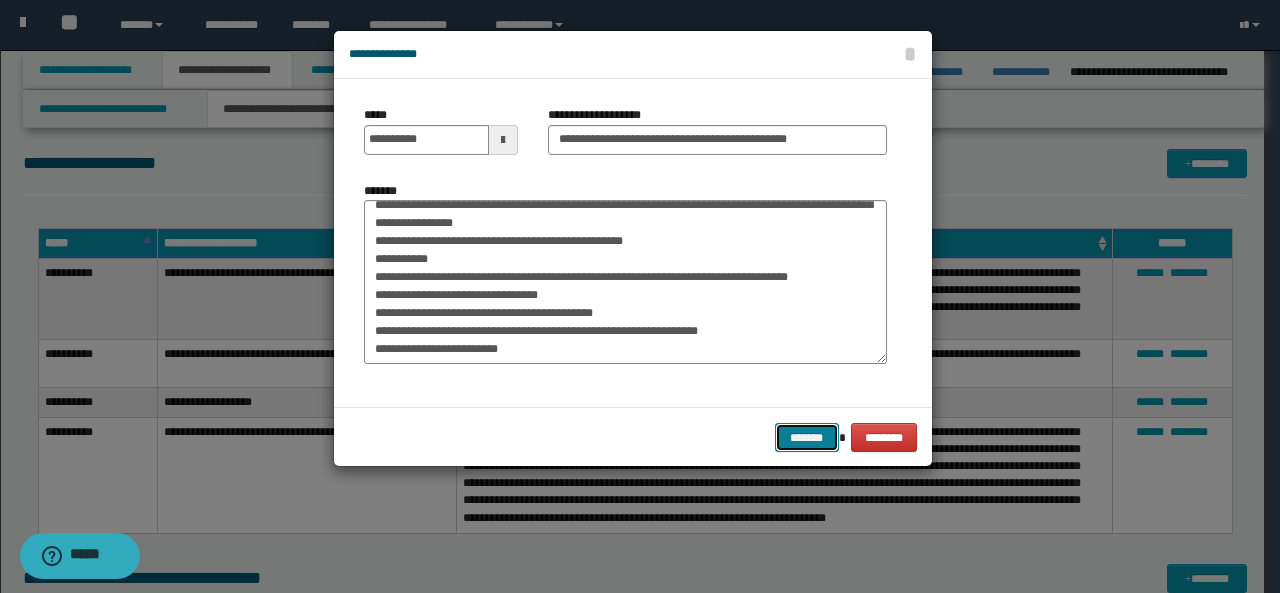 click on "*******" at bounding box center (807, 437) 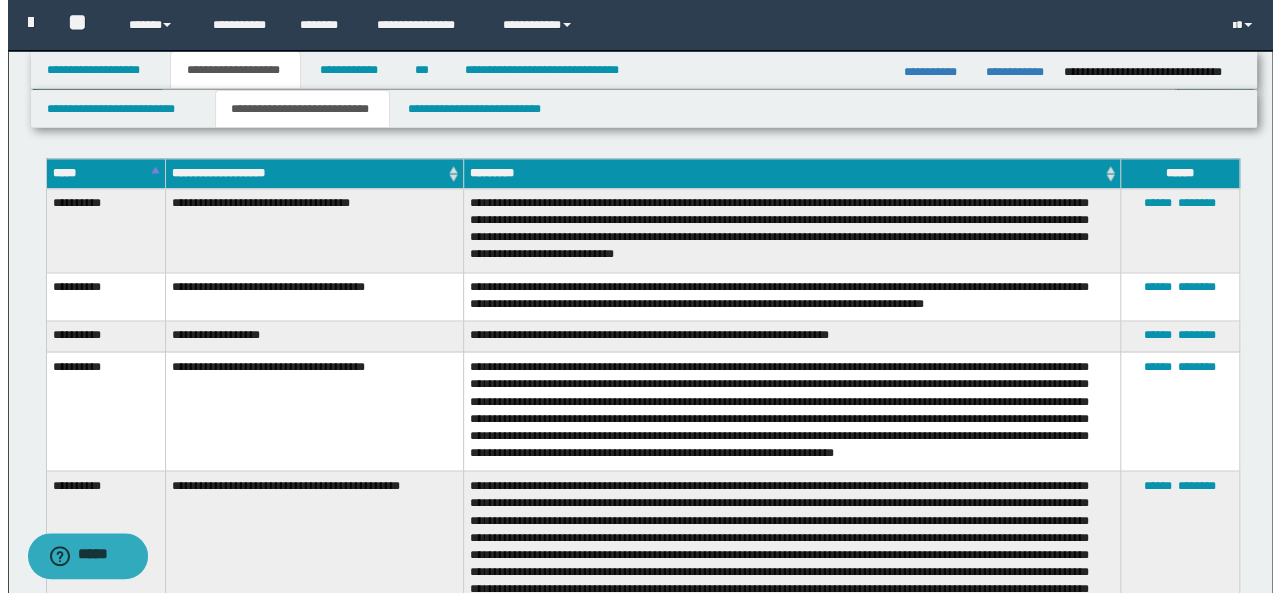 scroll, scrollTop: 5346, scrollLeft: 0, axis: vertical 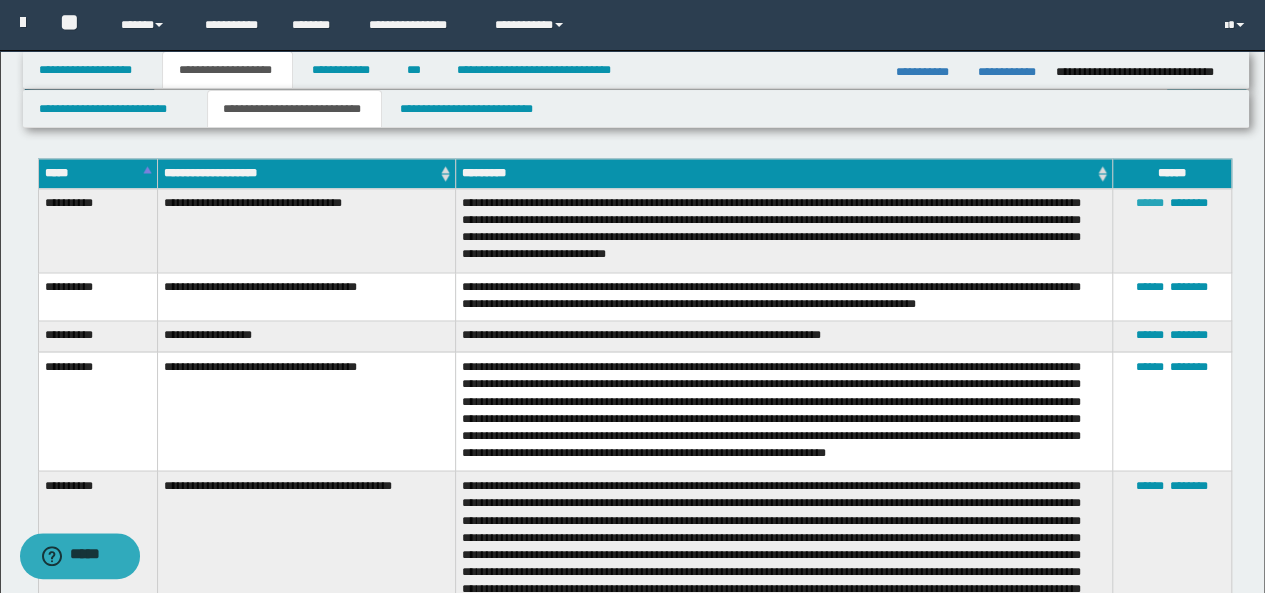 click on "******" at bounding box center [1150, 203] 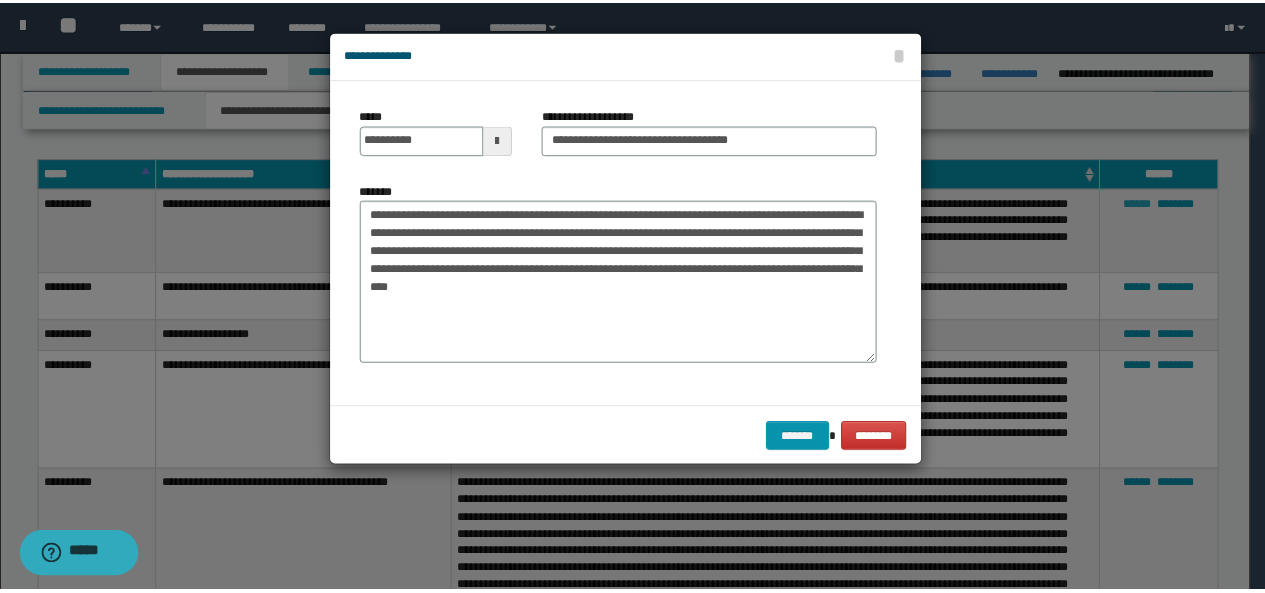 scroll, scrollTop: 0, scrollLeft: 0, axis: both 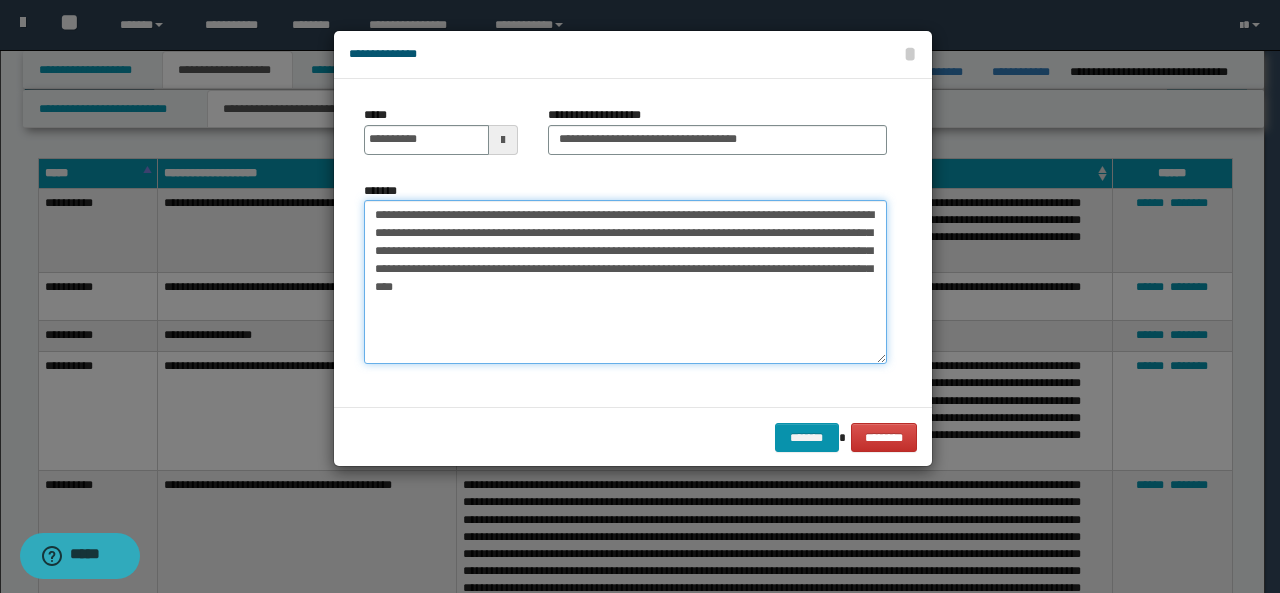 drag, startPoint x: 718, startPoint y: 269, endPoint x: 734, endPoint y: 286, distance: 23.345236 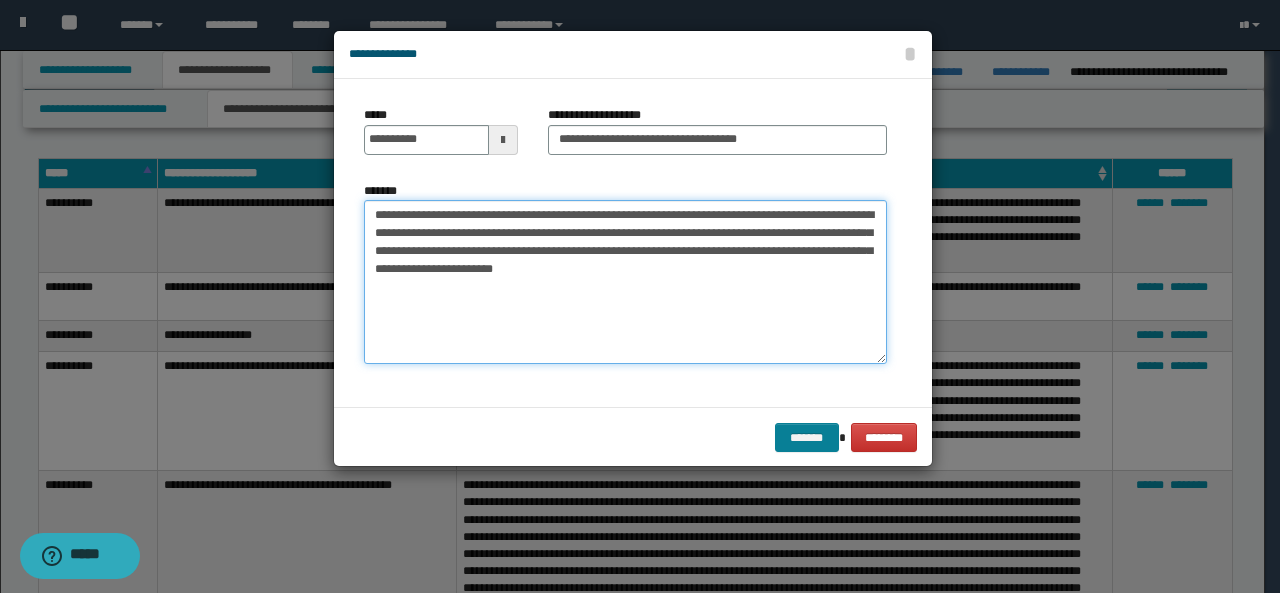 type on "**********" 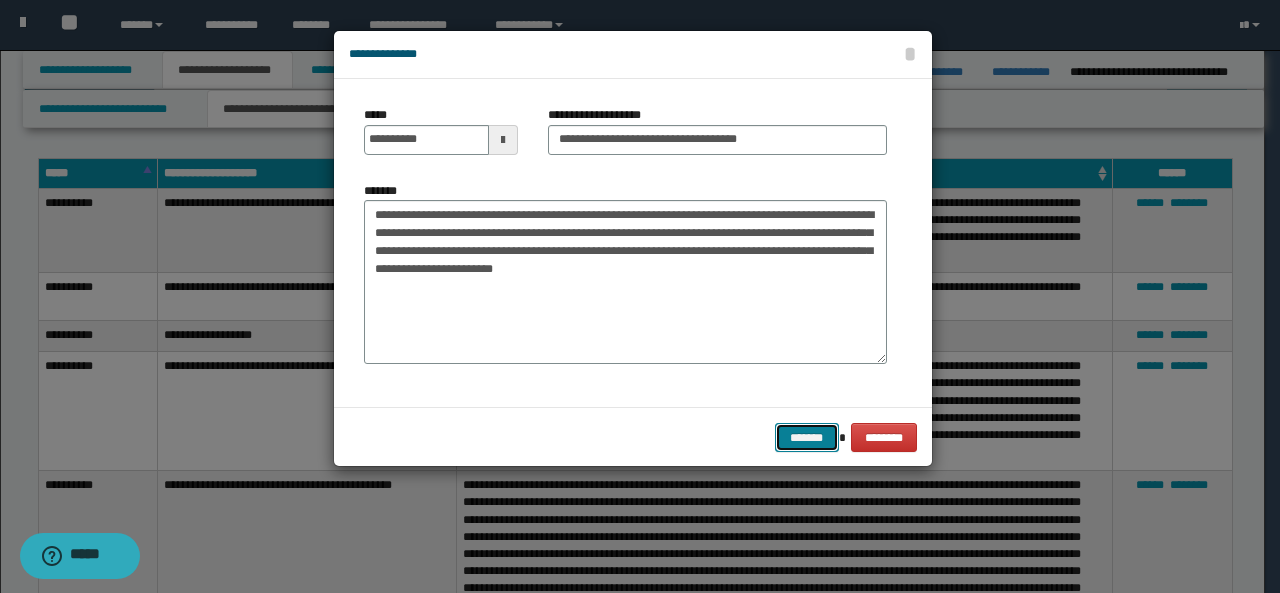 click on "*******" at bounding box center (807, 437) 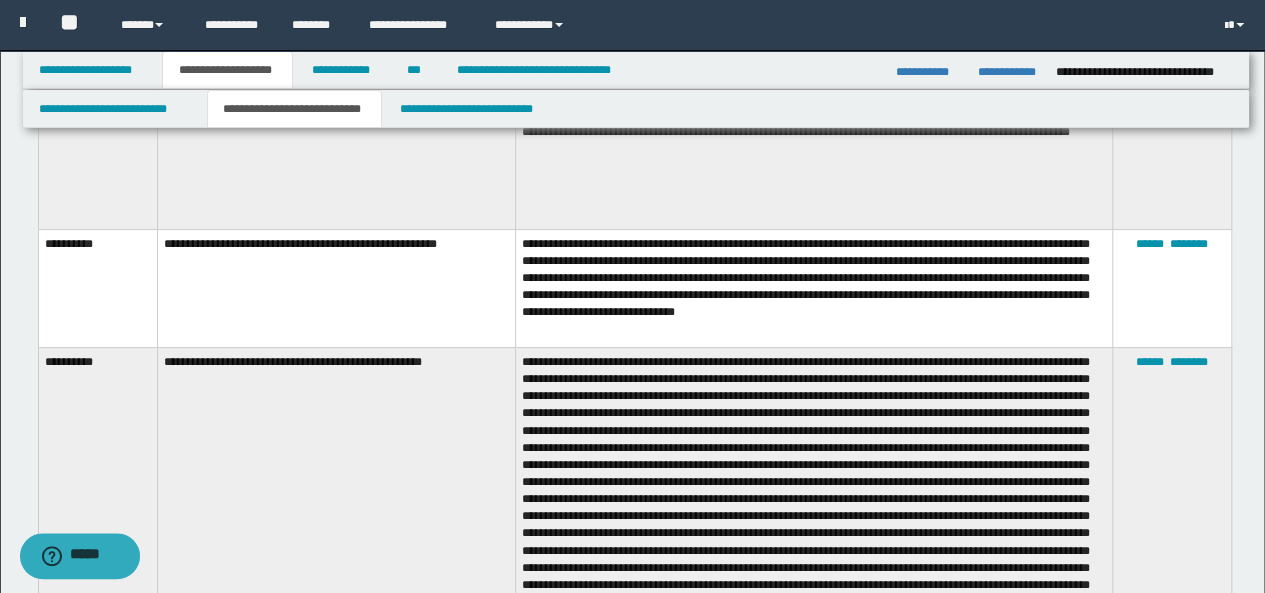 scroll, scrollTop: 3872, scrollLeft: 0, axis: vertical 